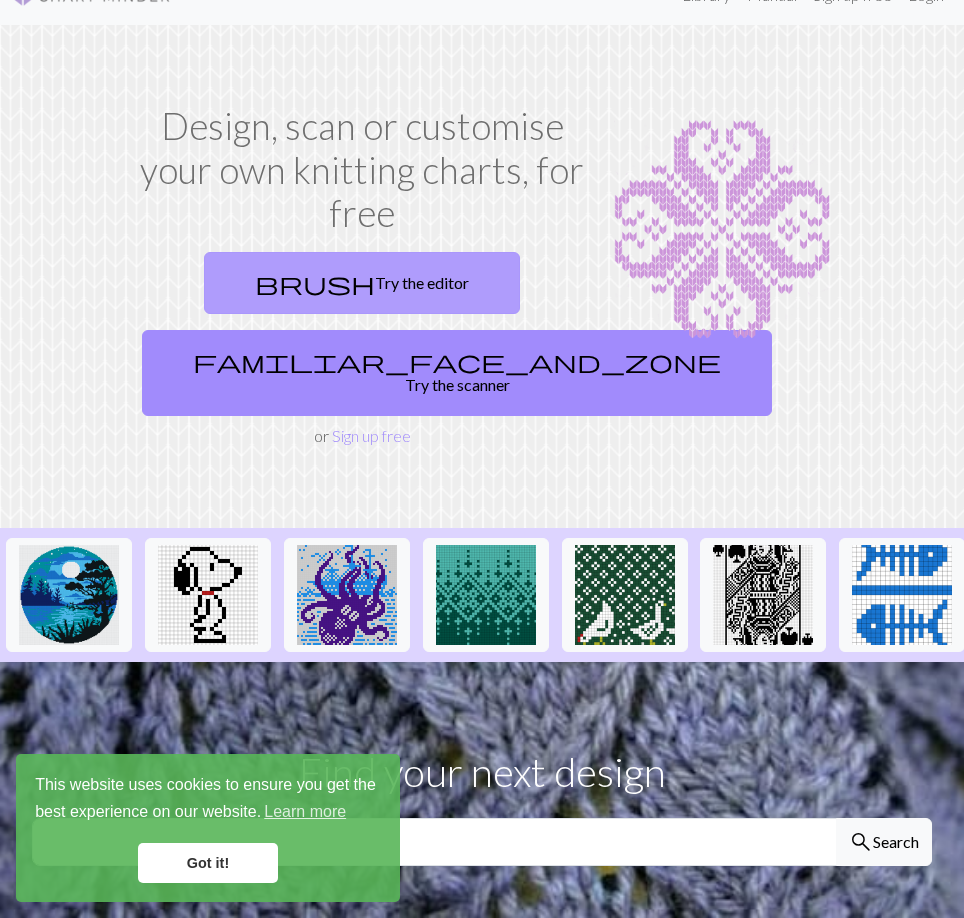 scroll, scrollTop: 0, scrollLeft: 0, axis: both 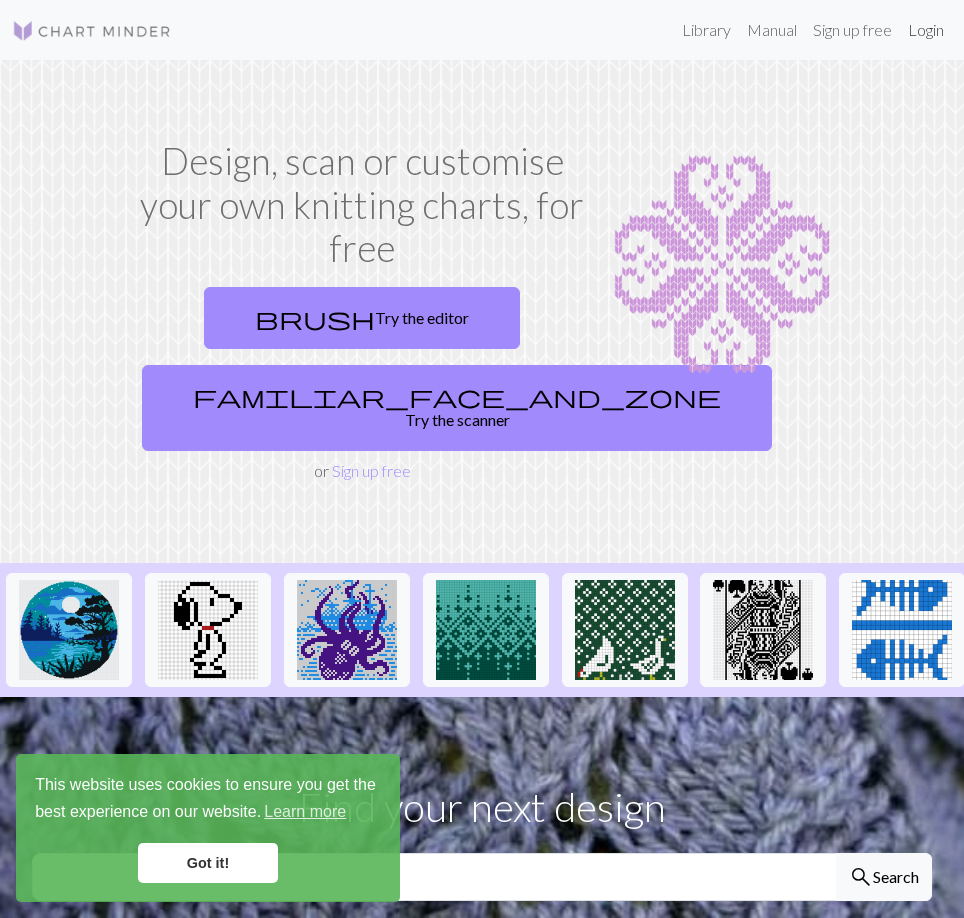 click on "Login" at bounding box center [926, 30] 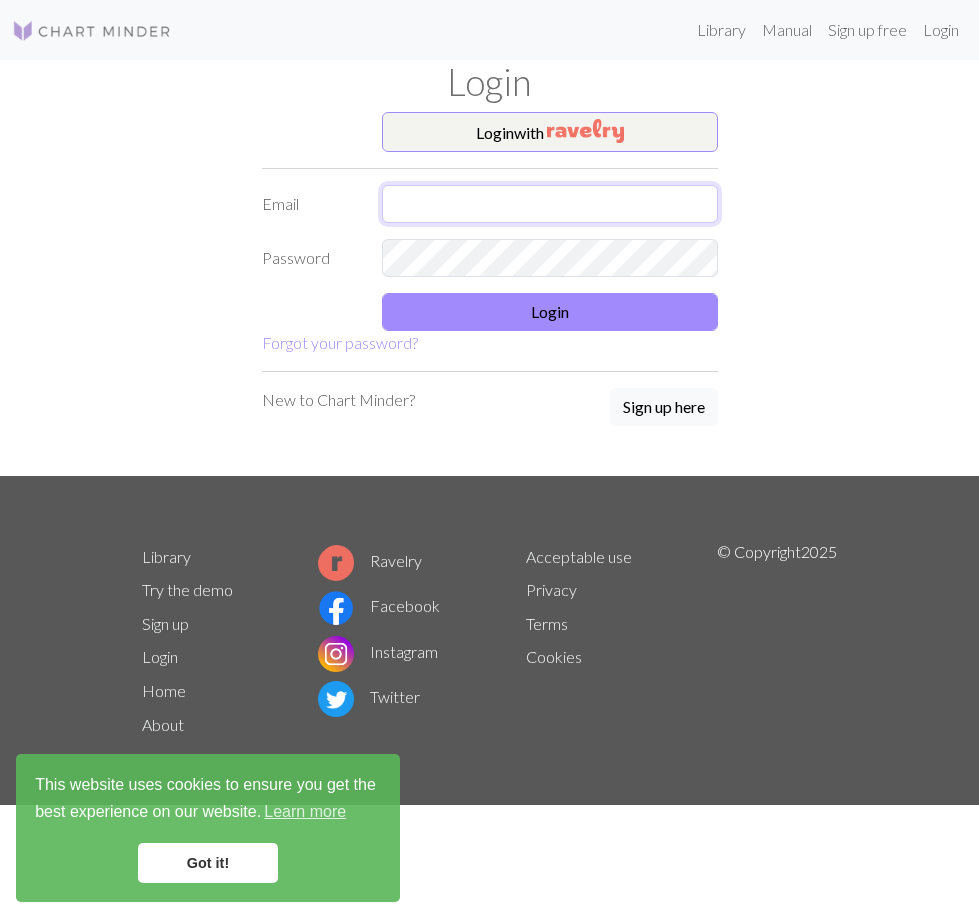 click at bounding box center [550, 204] 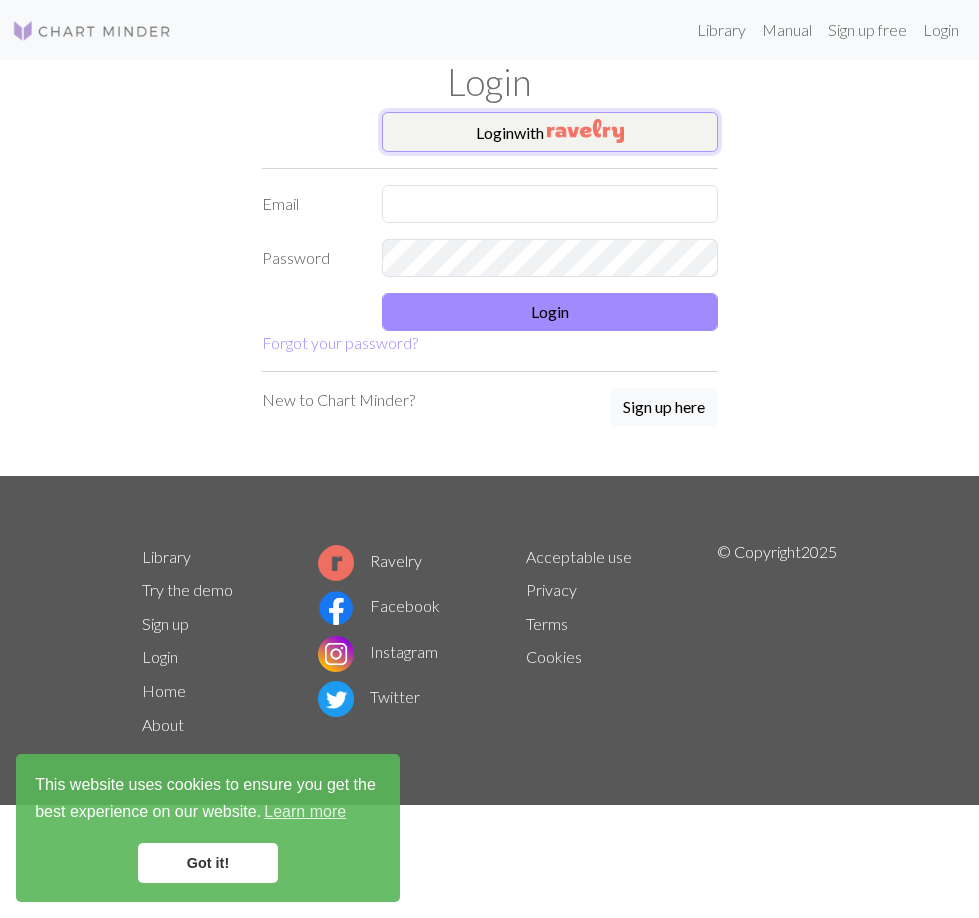 click at bounding box center [585, 131] 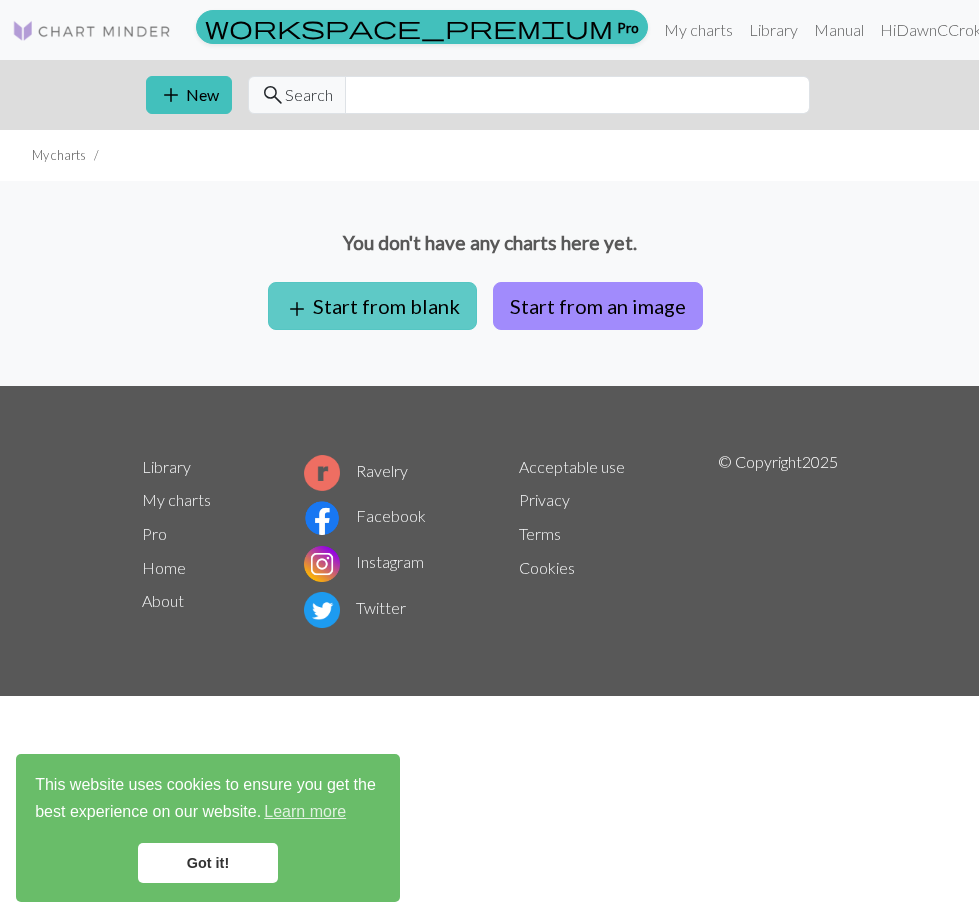 click on "add   Start from blank" at bounding box center [372, 306] 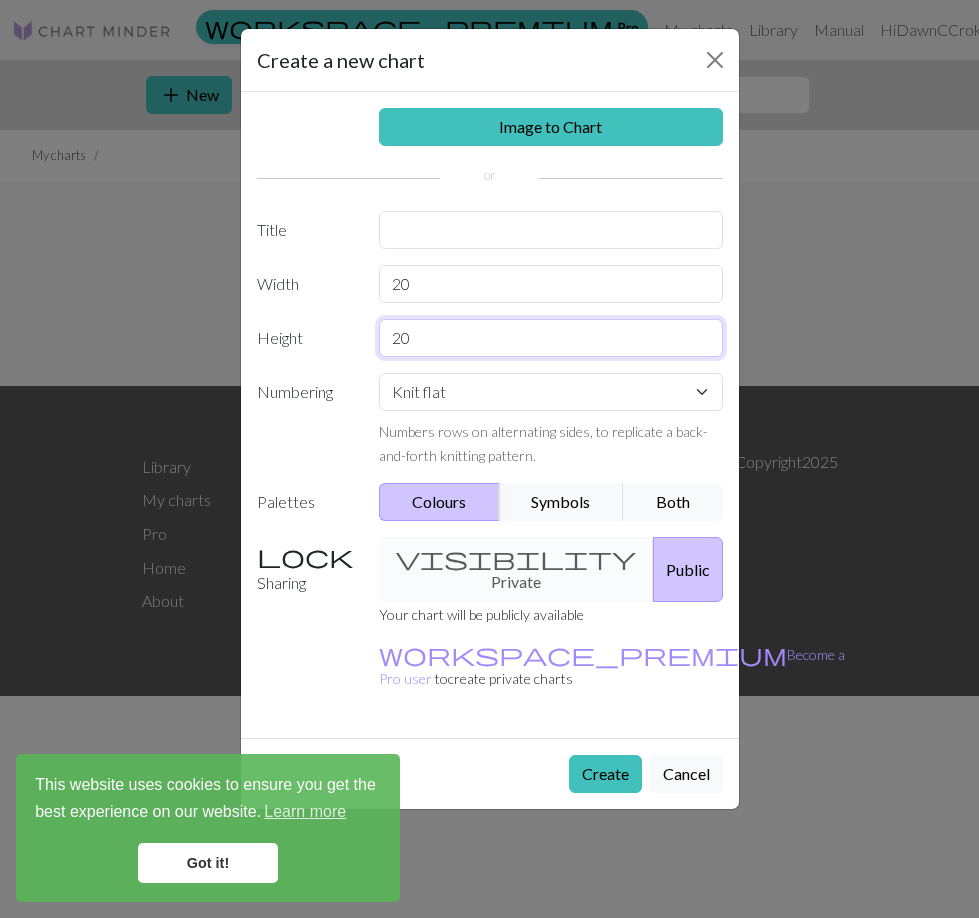 click on "20" at bounding box center [551, 338] 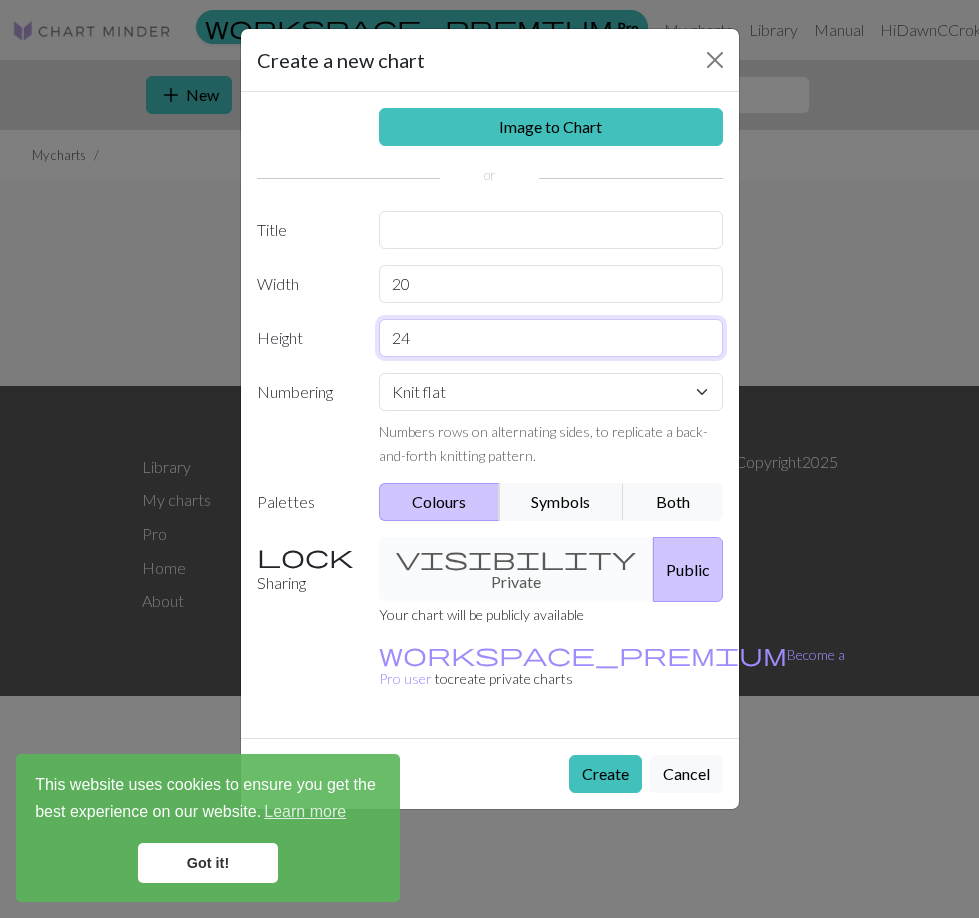 type on "24" 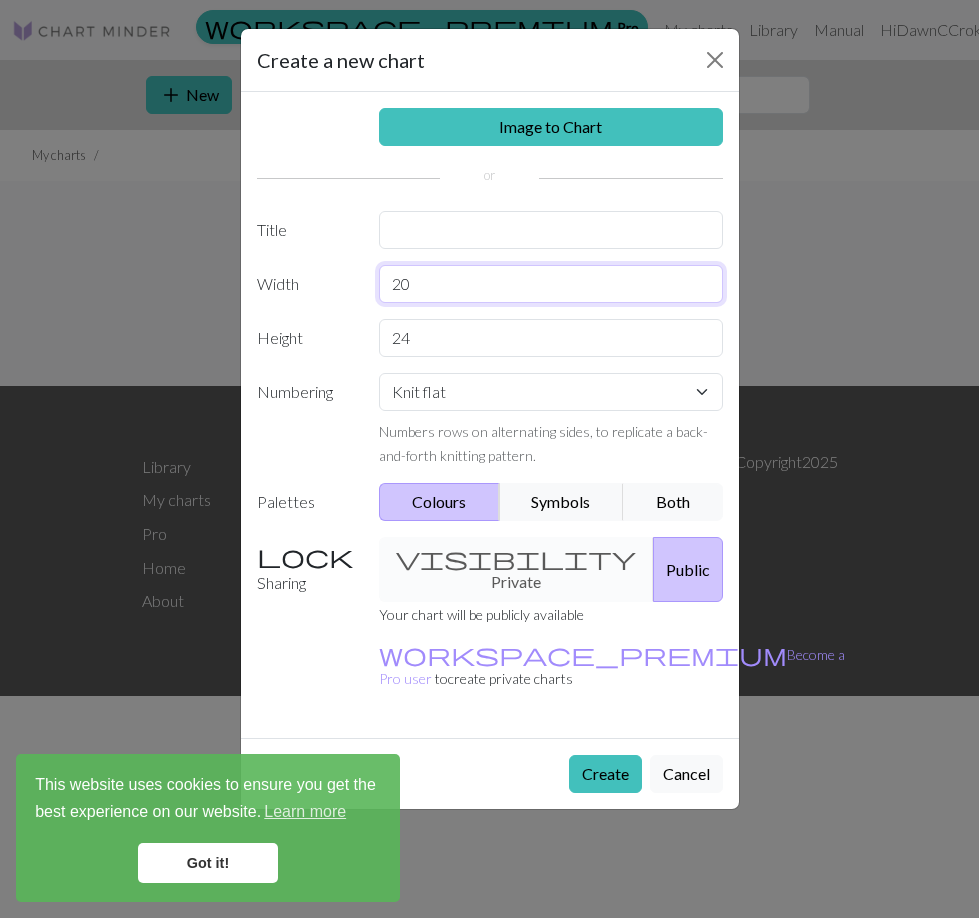 click on "20" at bounding box center (551, 284) 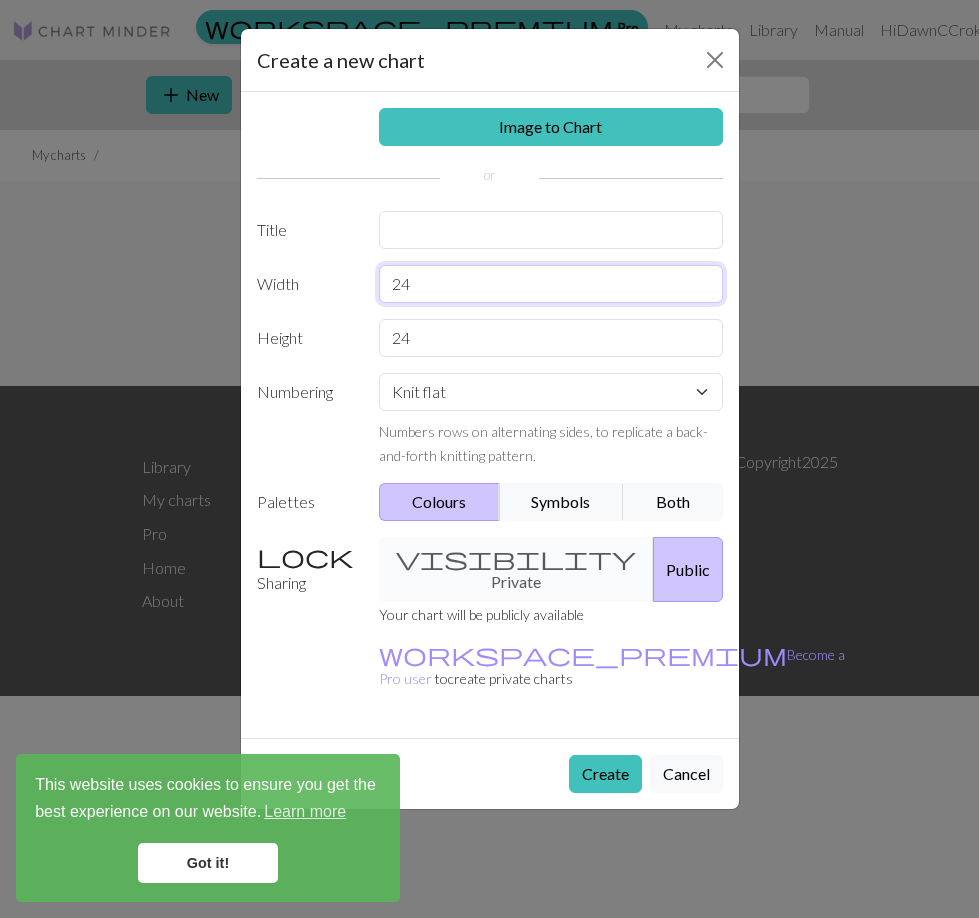 type on "24" 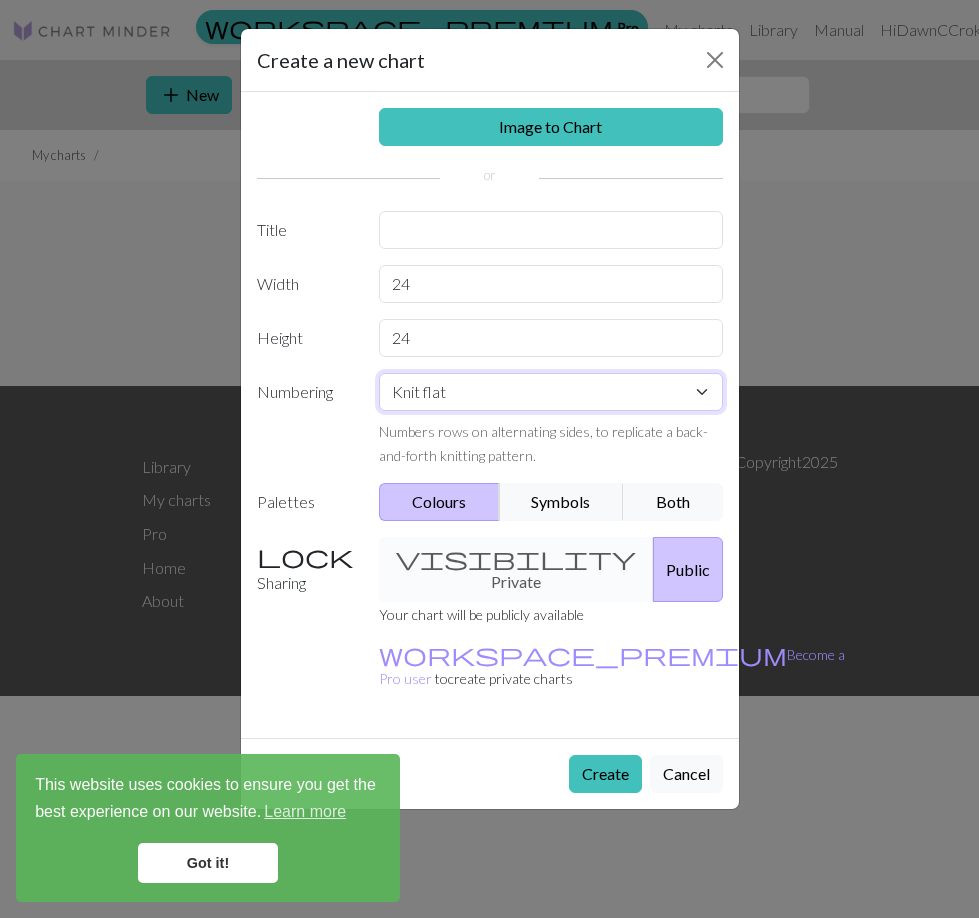 click on "Knit flat Knit in the round Lace knitting Cross stitch" at bounding box center [551, 392] 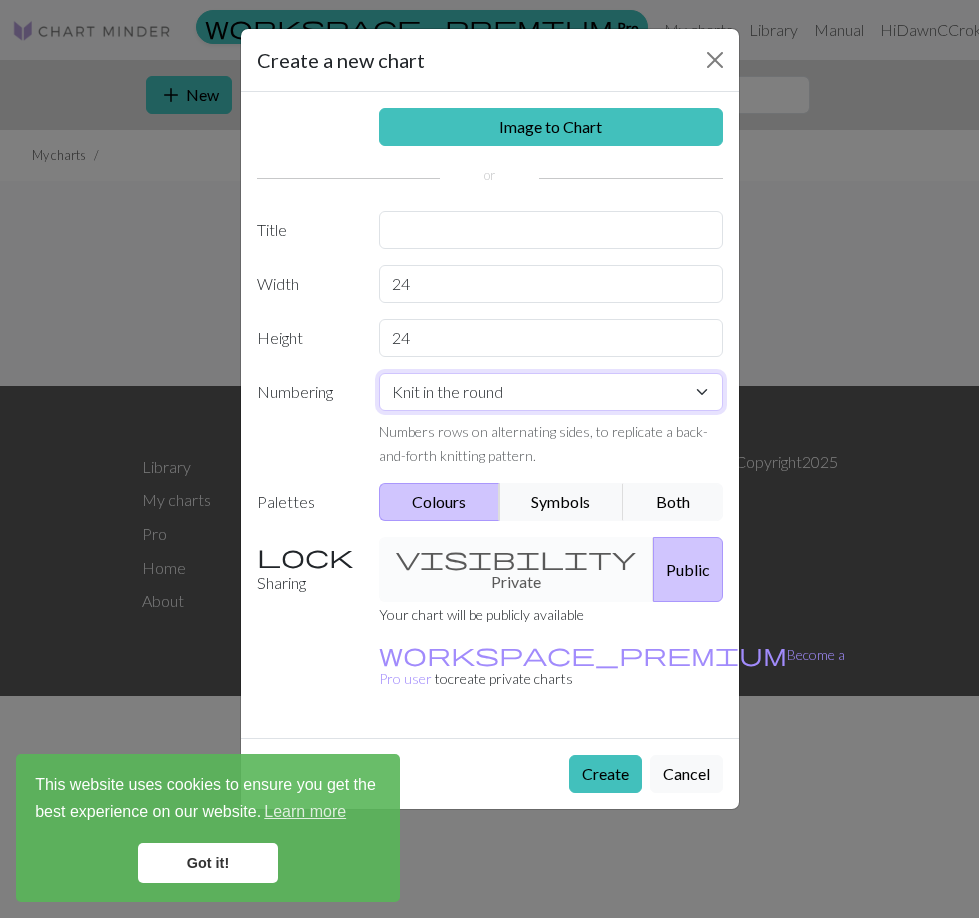 click on "Knit flat Knit in the round Lace knitting Cross stitch" at bounding box center [551, 392] 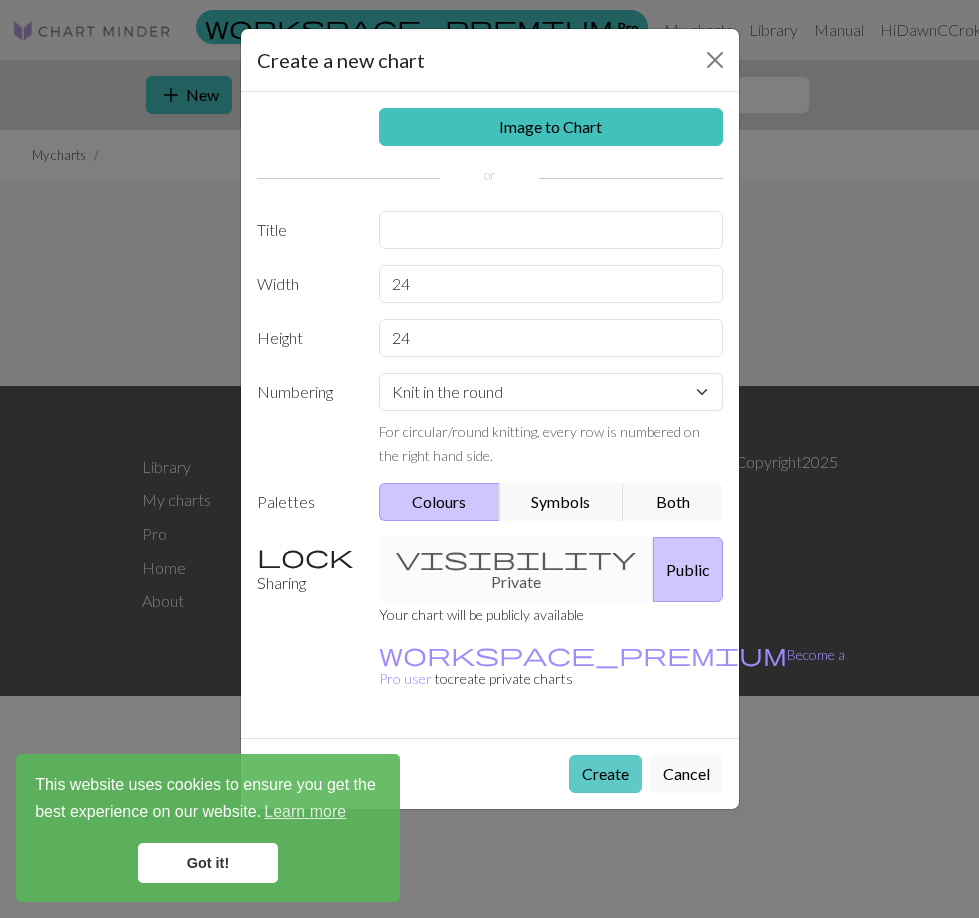 click on "Create" at bounding box center [605, 774] 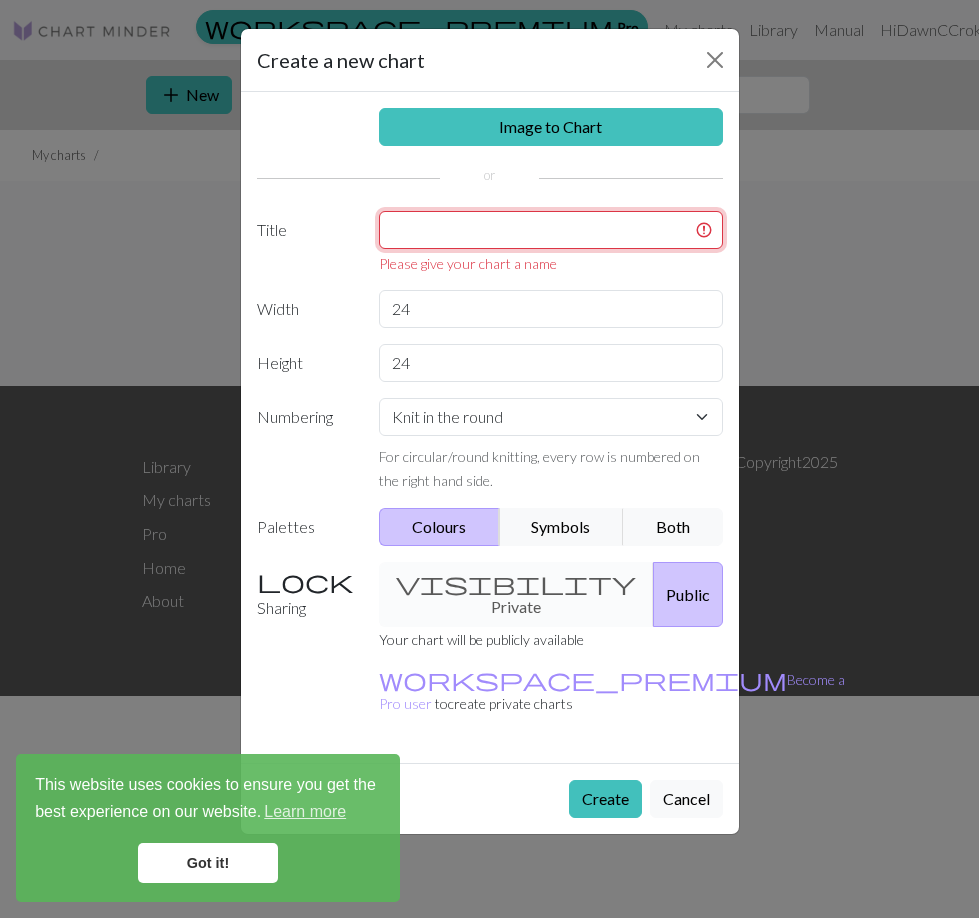 click at bounding box center [551, 230] 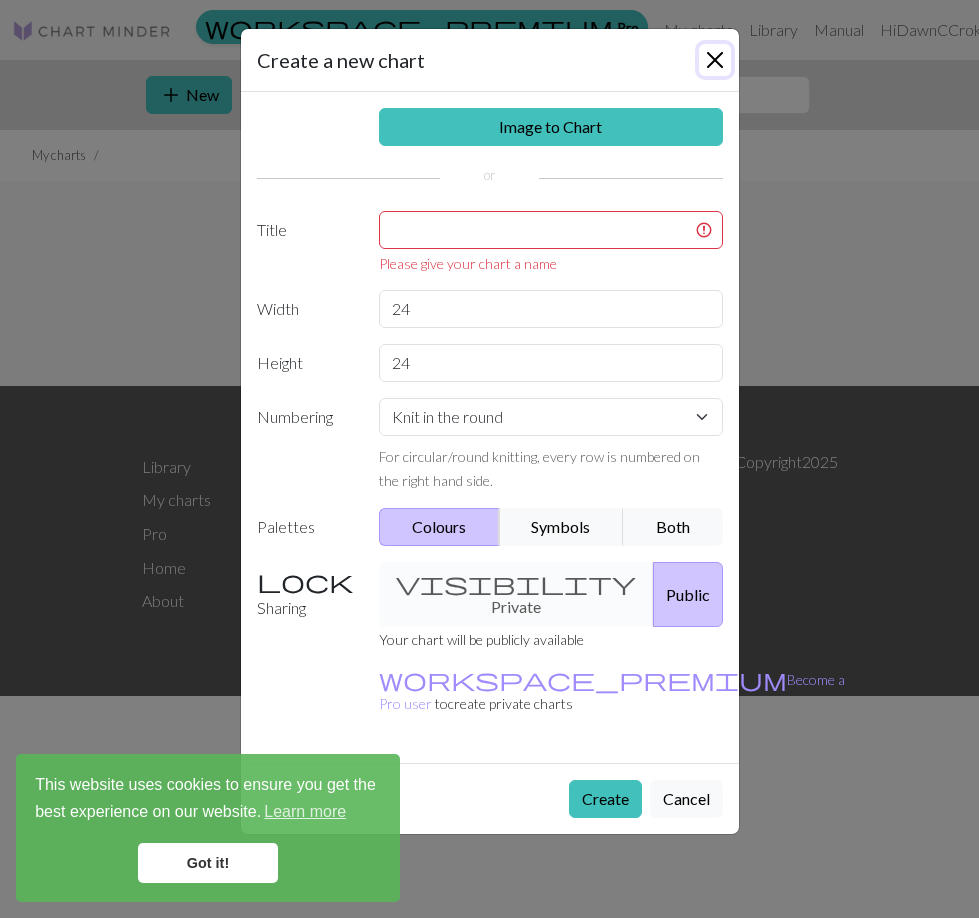 click at bounding box center [715, 60] 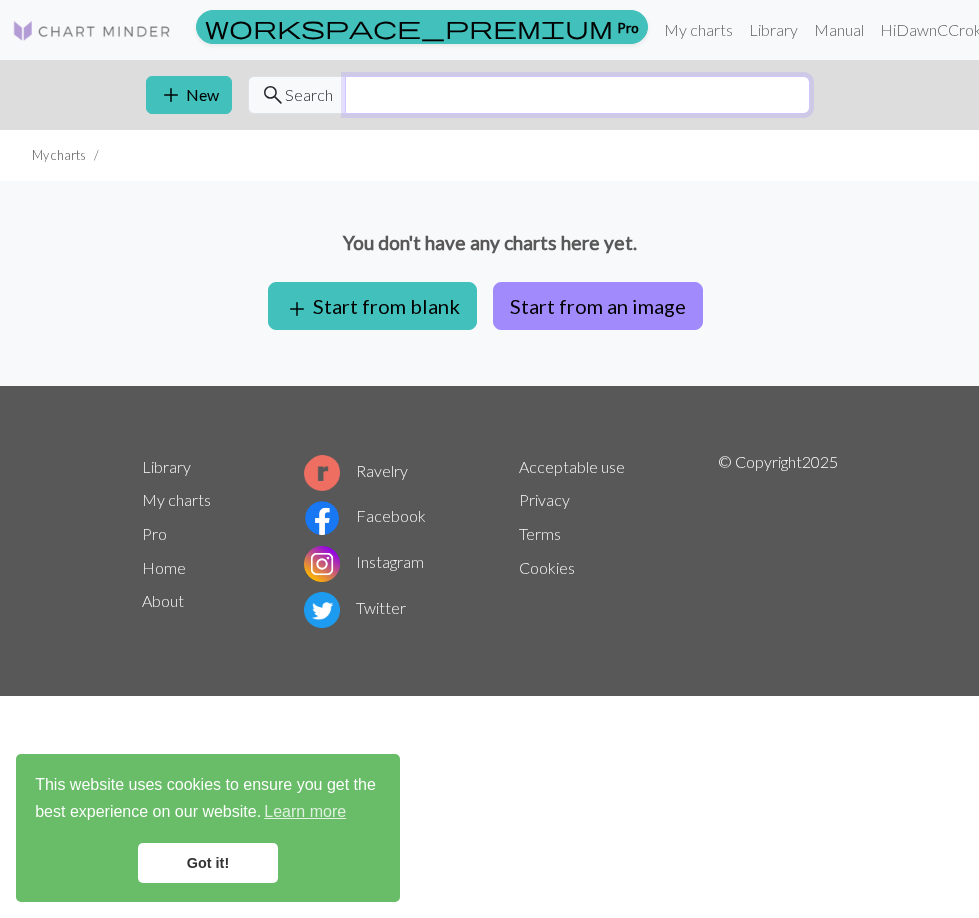 click at bounding box center [577, 95] 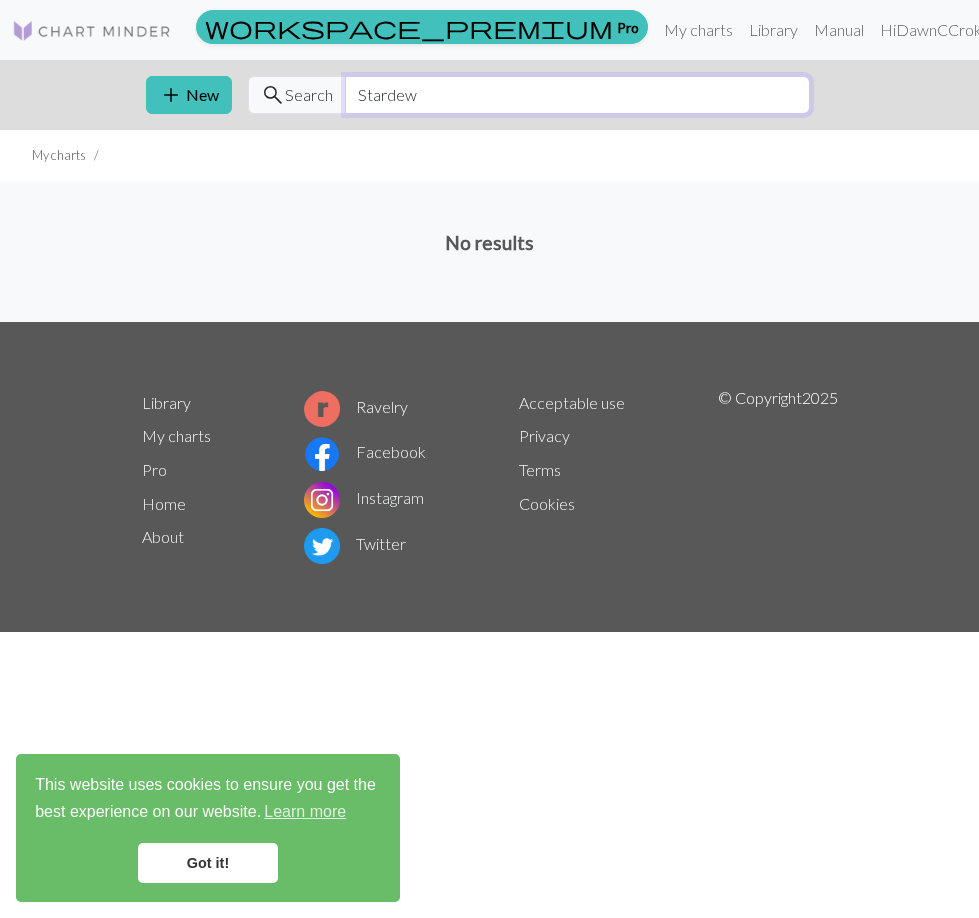 type on "Stardew" 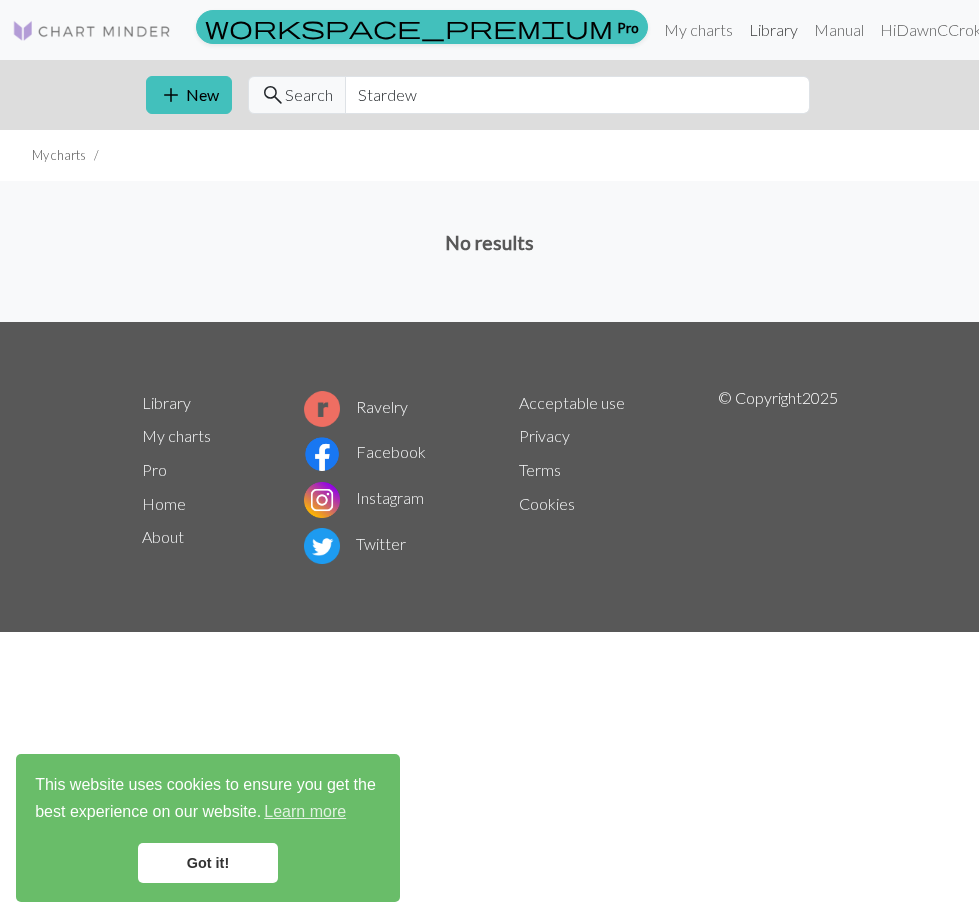 click on "Library" at bounding box center (773, 30) 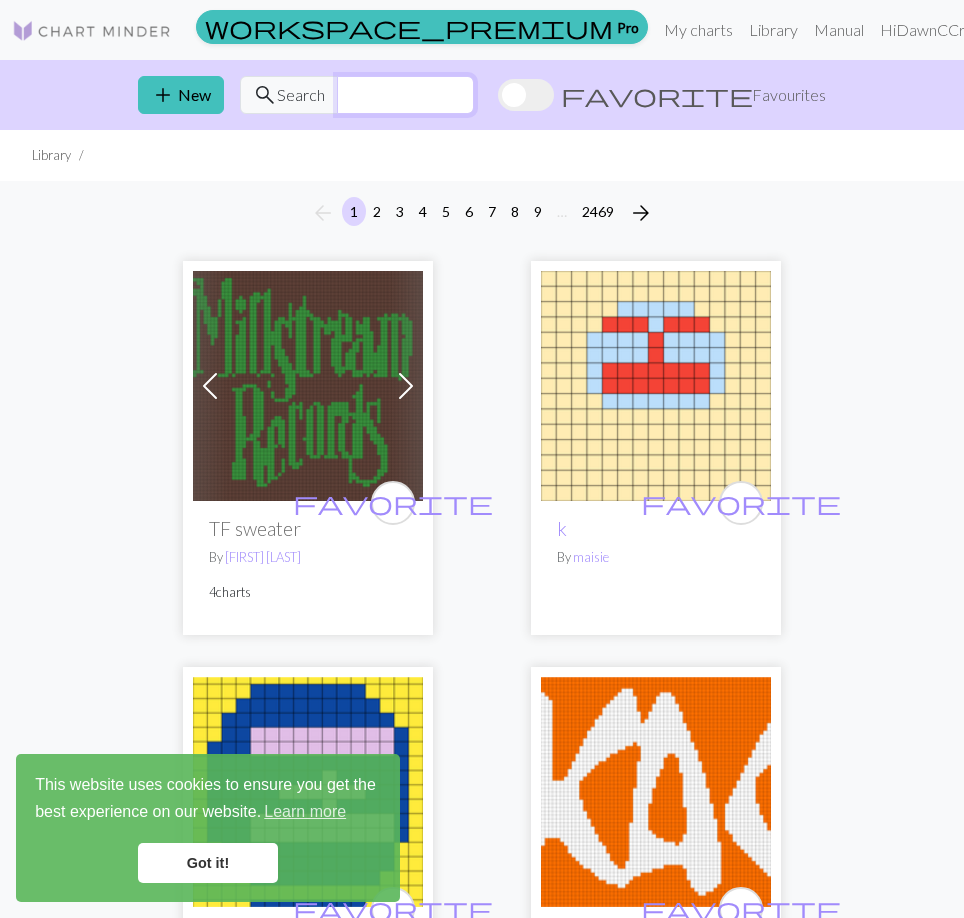 click at bounding box center (405, 95) 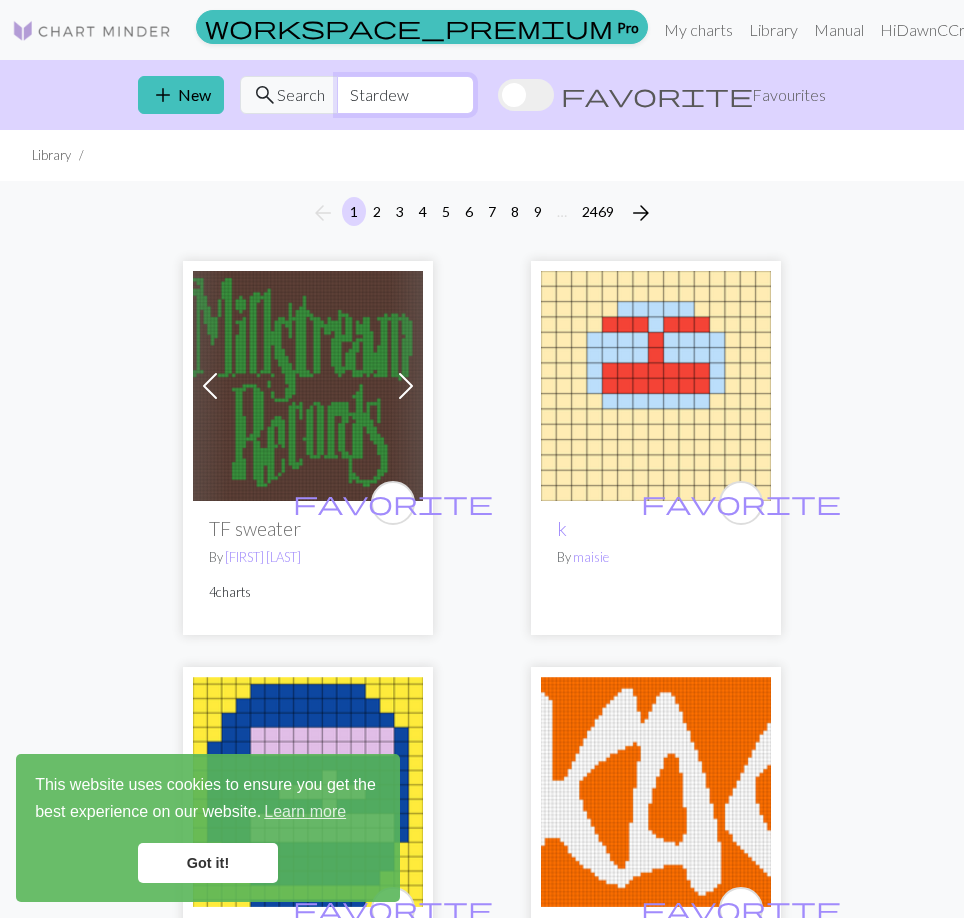 type on "Stardew" 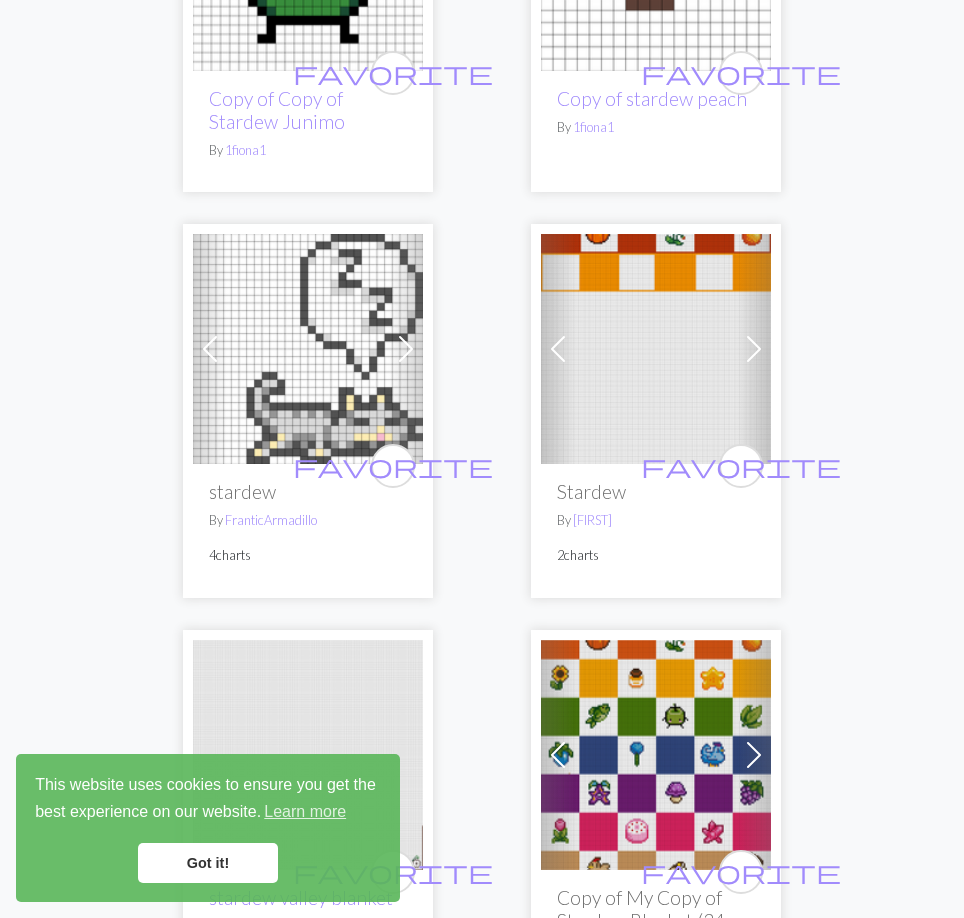 scroll, scrollTop: 7900, scrollLeft: 0, axis: vertical 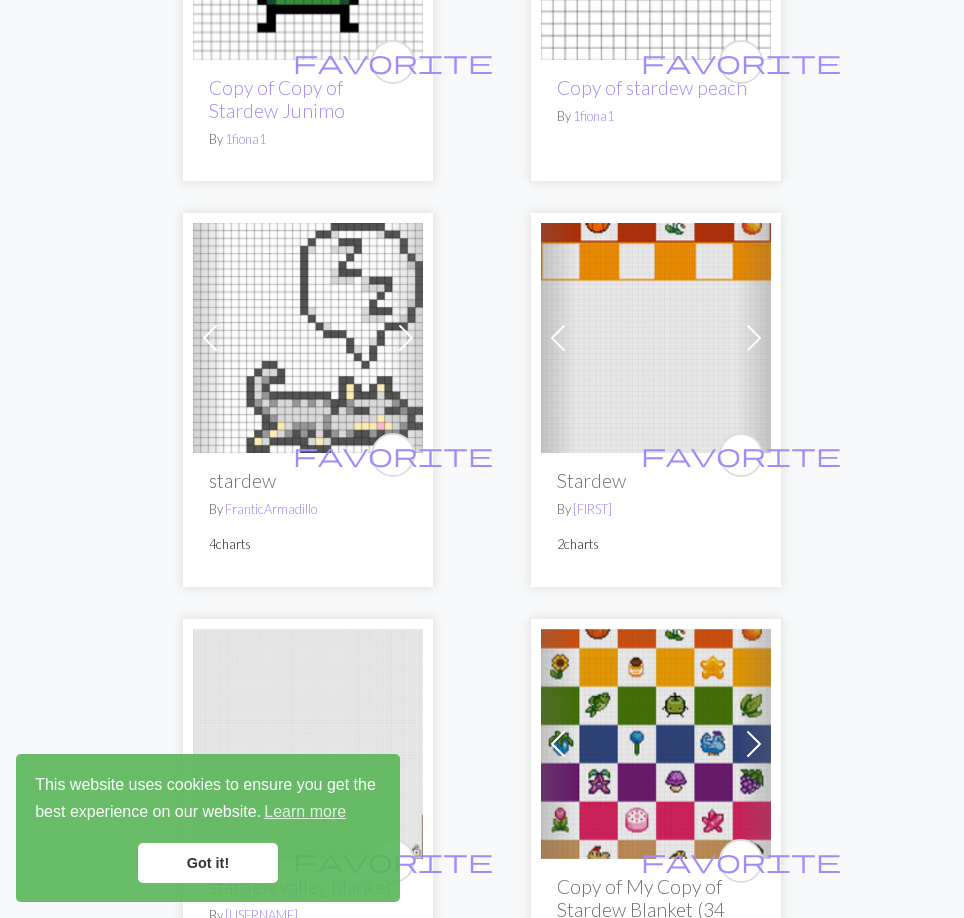 click at bounding box center [308, 338] 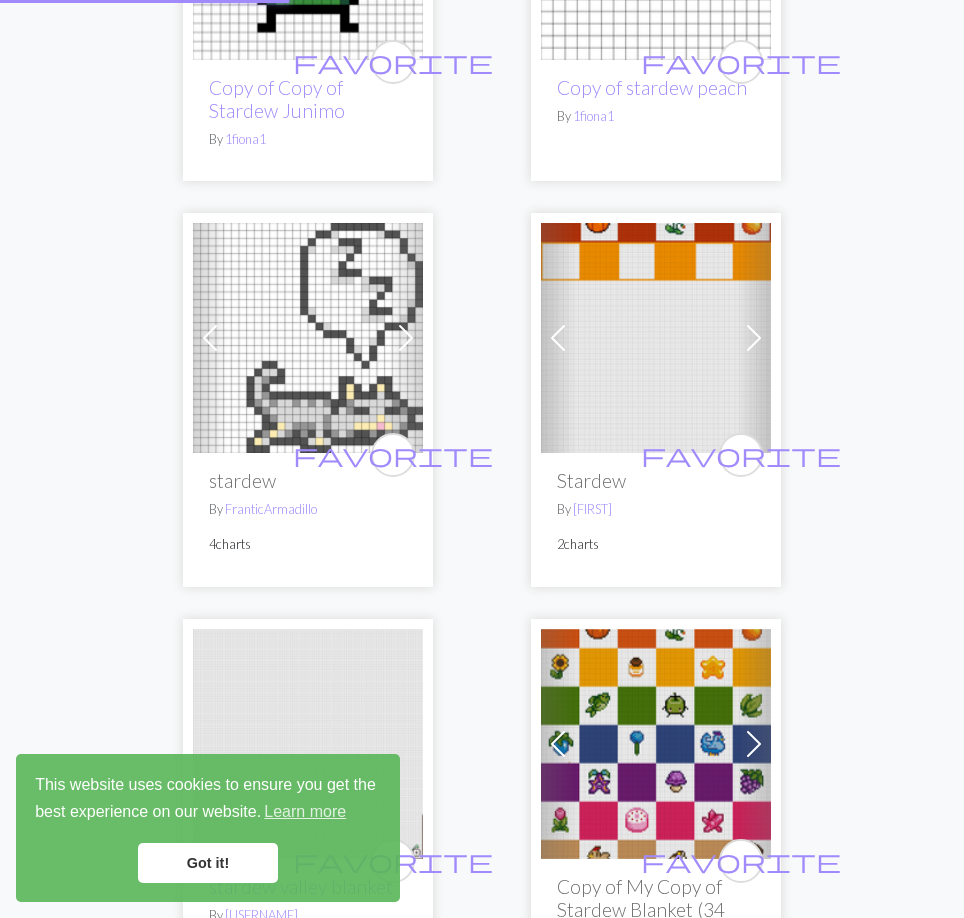 scroll, scrollTop: 0, scrollLeft: 0, axis: both 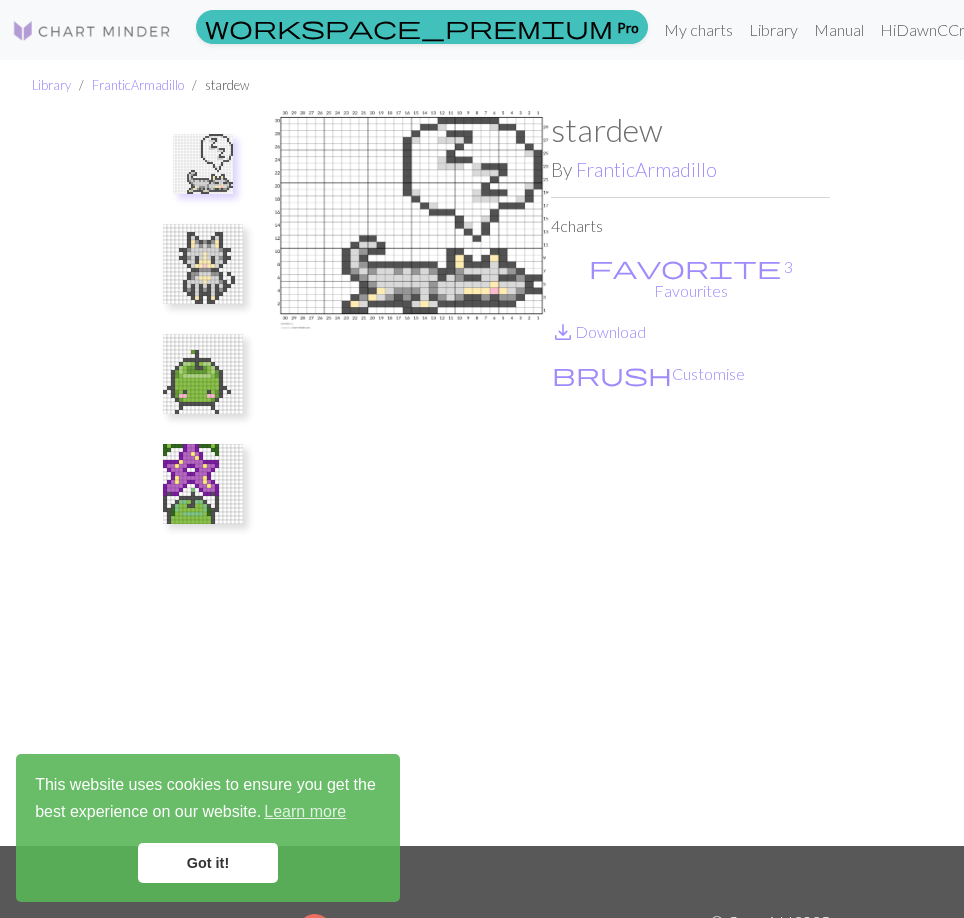 click at bounding box center (203, 264) 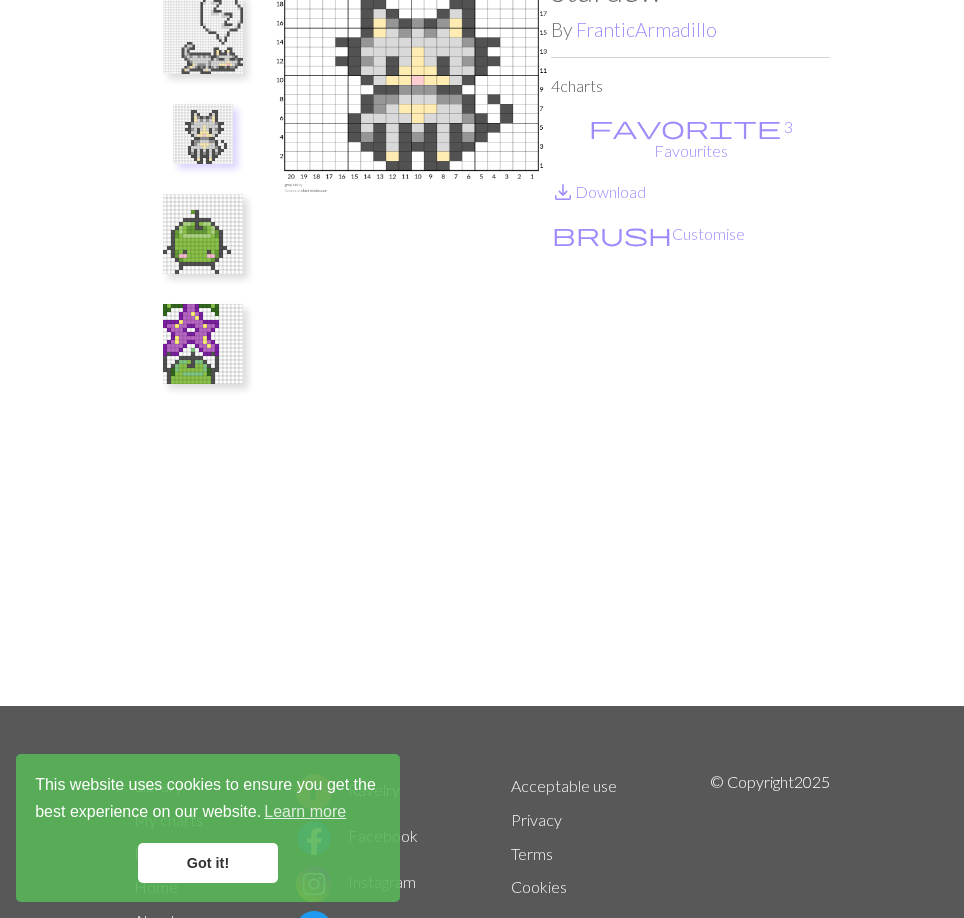 scroll, scrollTop: 0, scrollLeft: 0, axis: both 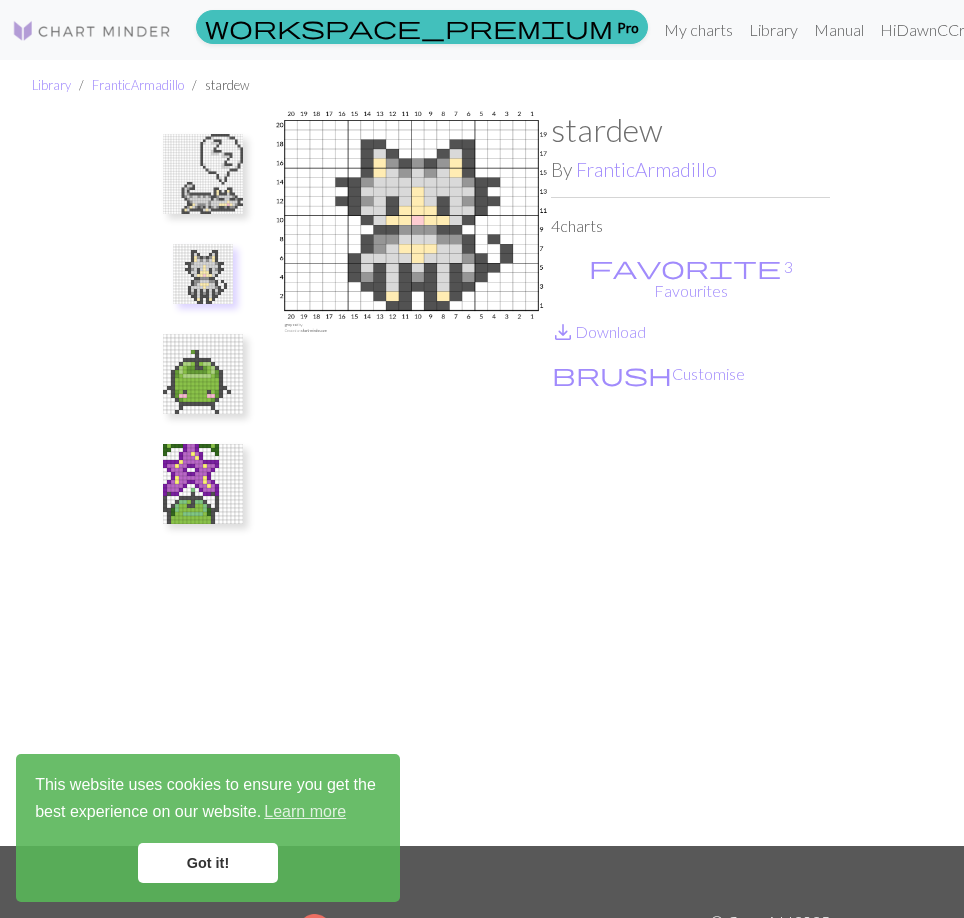 click at bounding box center (203, 174) 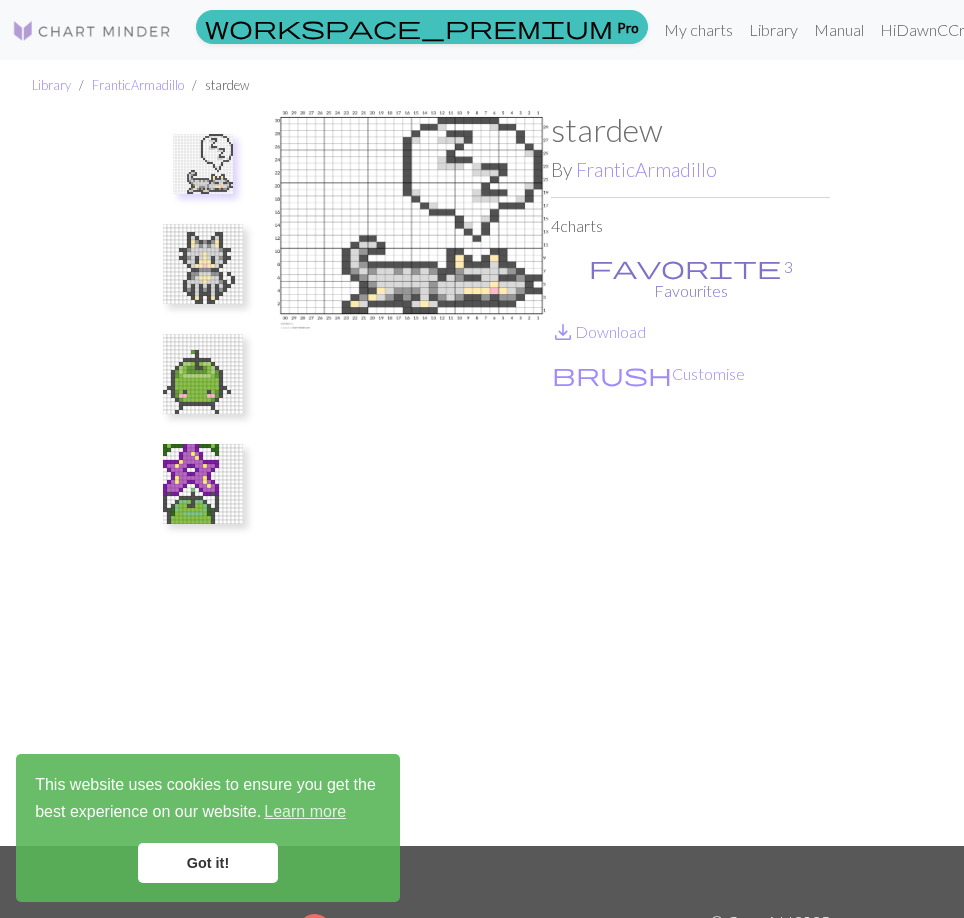click on "favorite   3 Favourites" at bounding box center [690, 279] 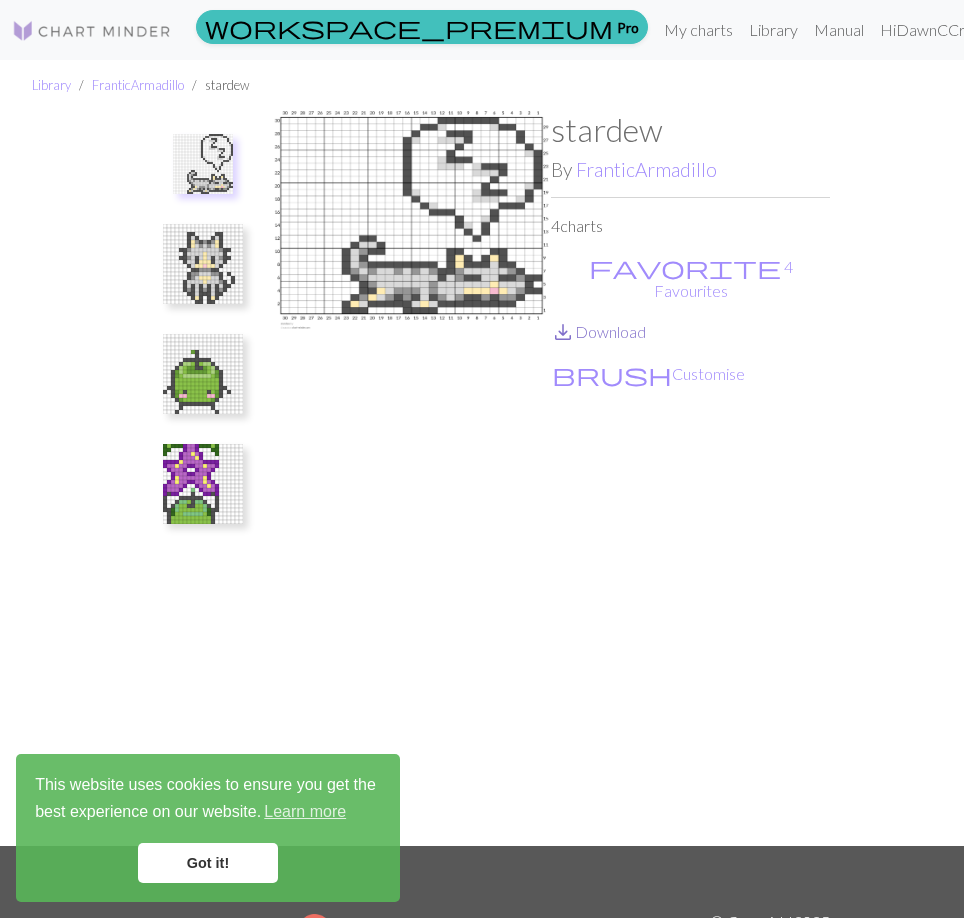 click on "save_alt  Download" at bounding box center [598, 331] 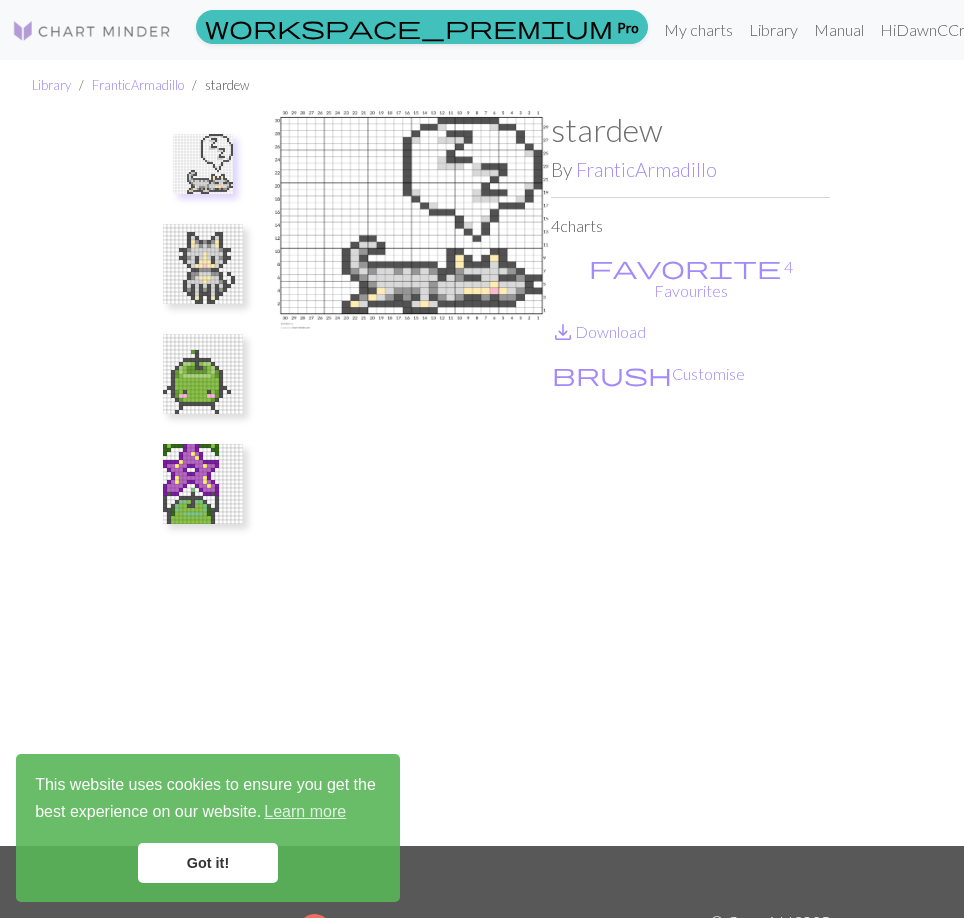 click at bounding box center [203, 264] 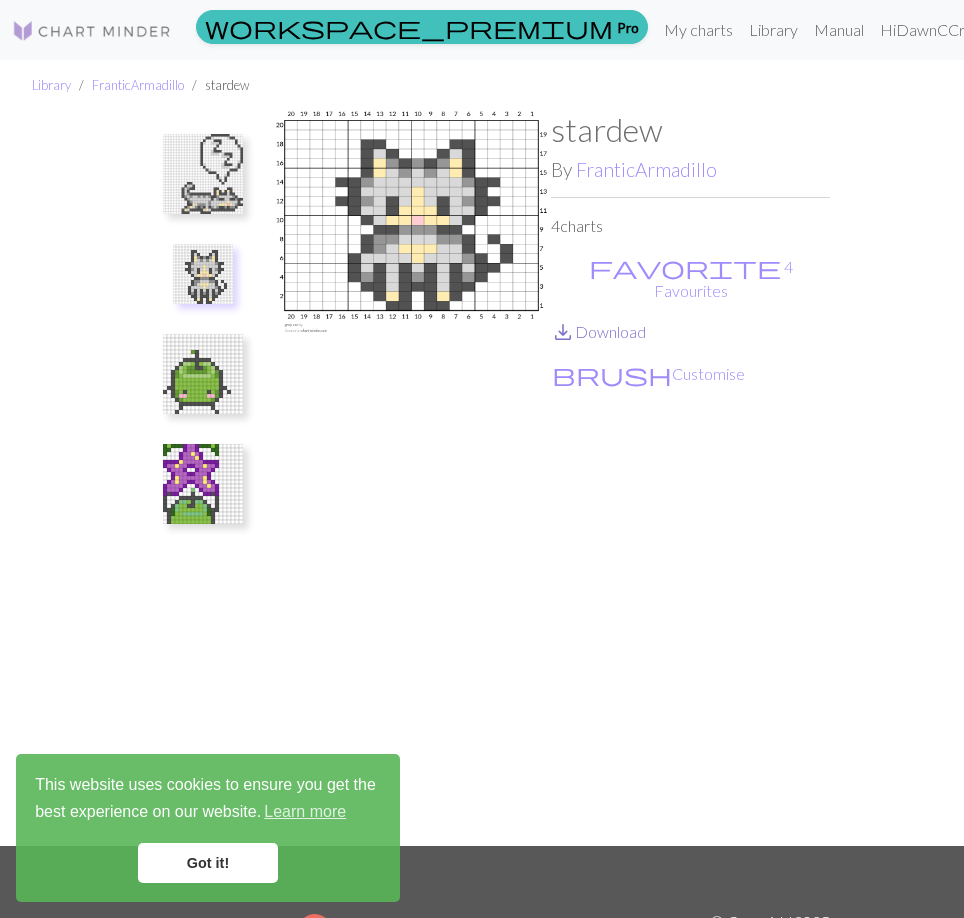 click on "save_alt  Download" at bounding box center (598, 331) 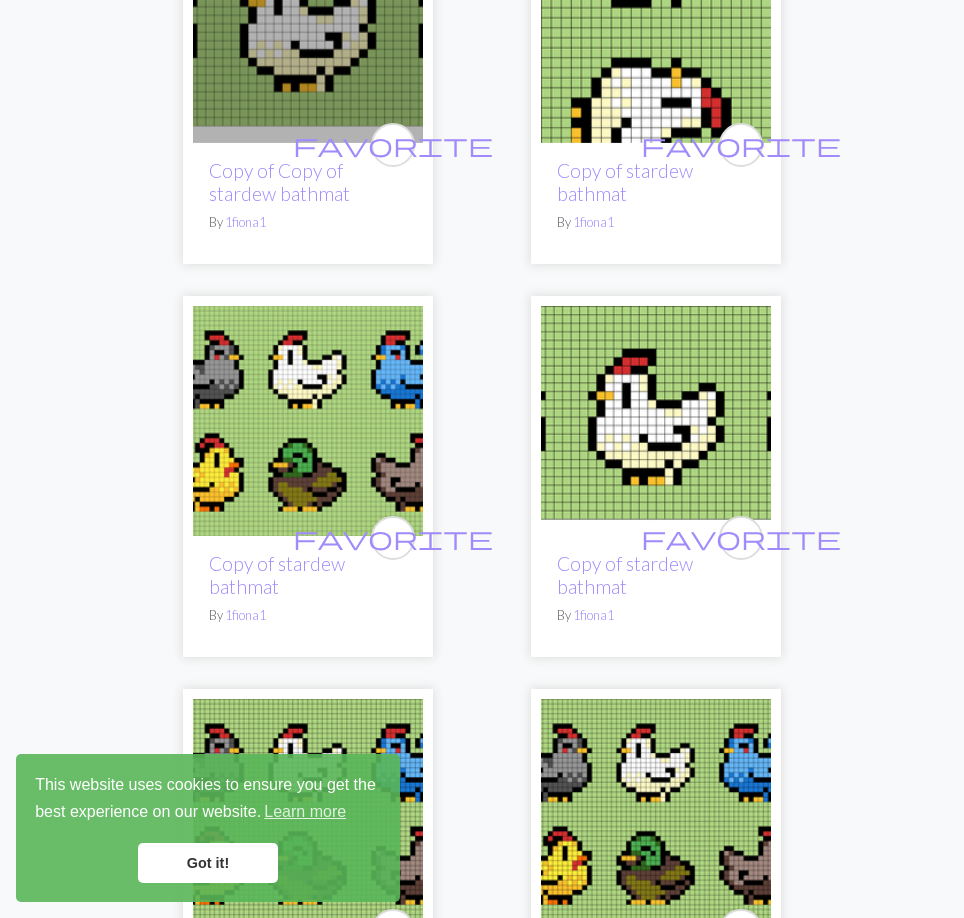 scroll, scrollTop: 10000, scrollLeft: 0, axis: vertical 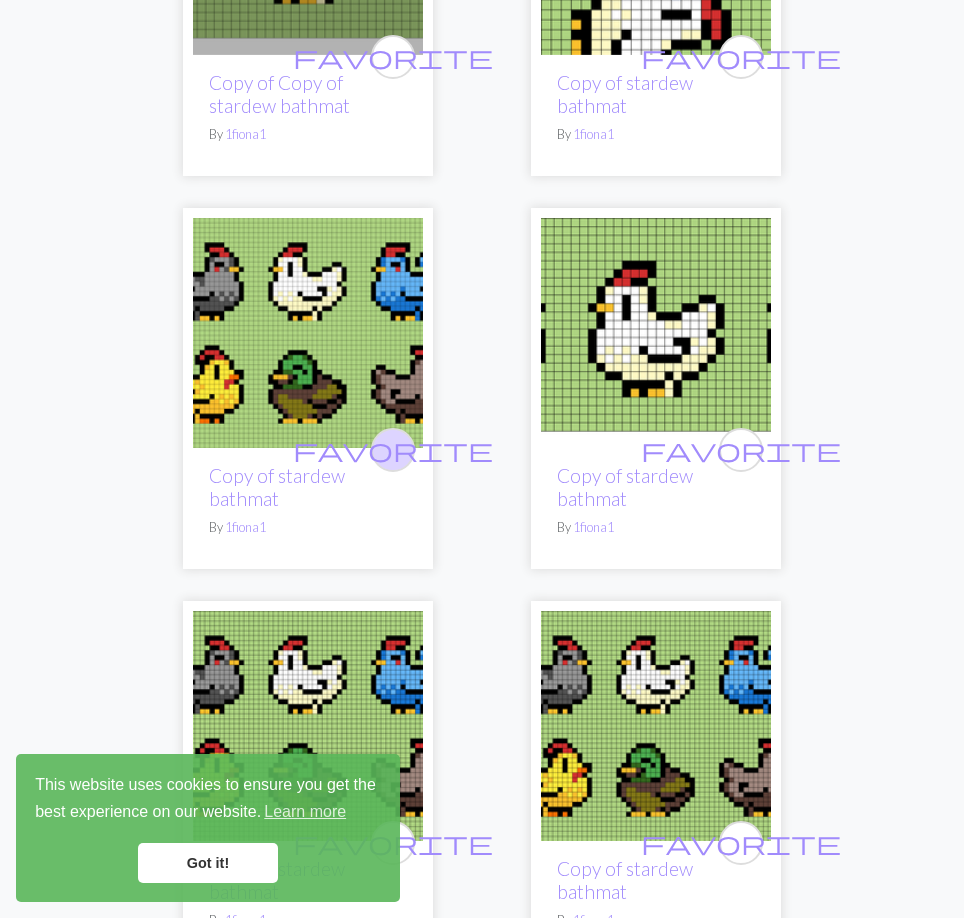 click on "favorite" at bounding box center [393, 449] 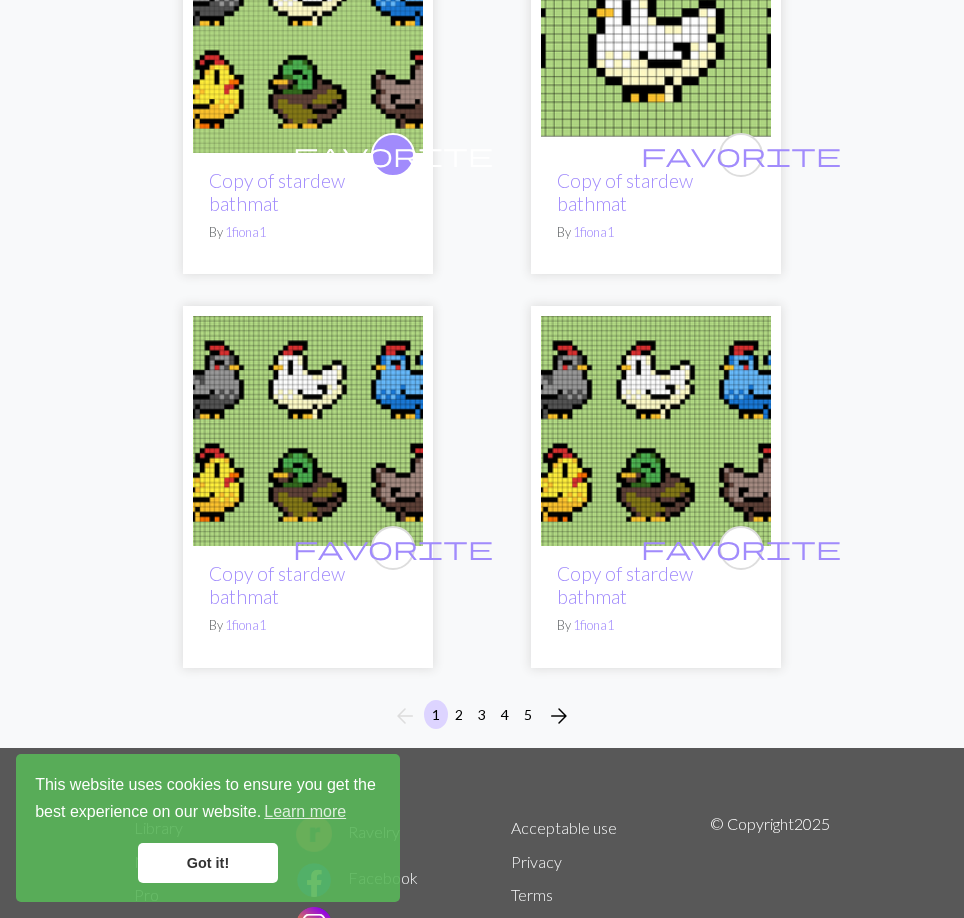 scroll, scrollTop: 10300, scrollLeft: 0, axis: vertical 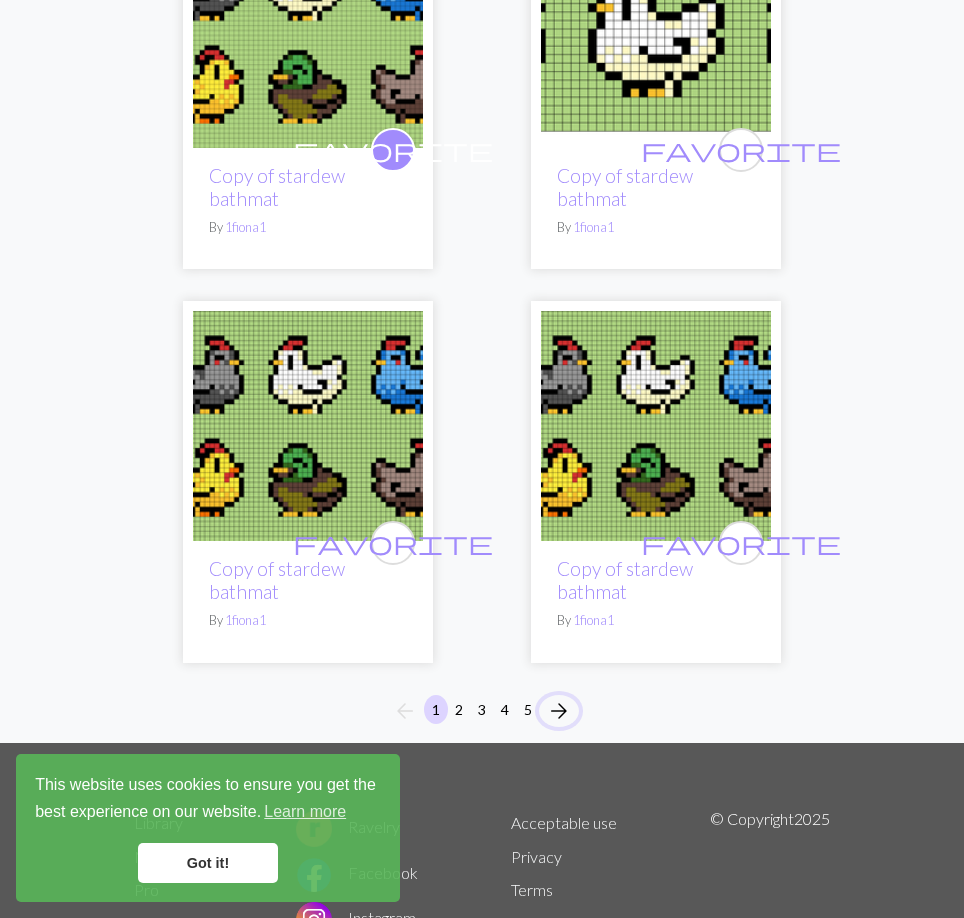 click on "arrow_forward" at bounding box center [559, 711] 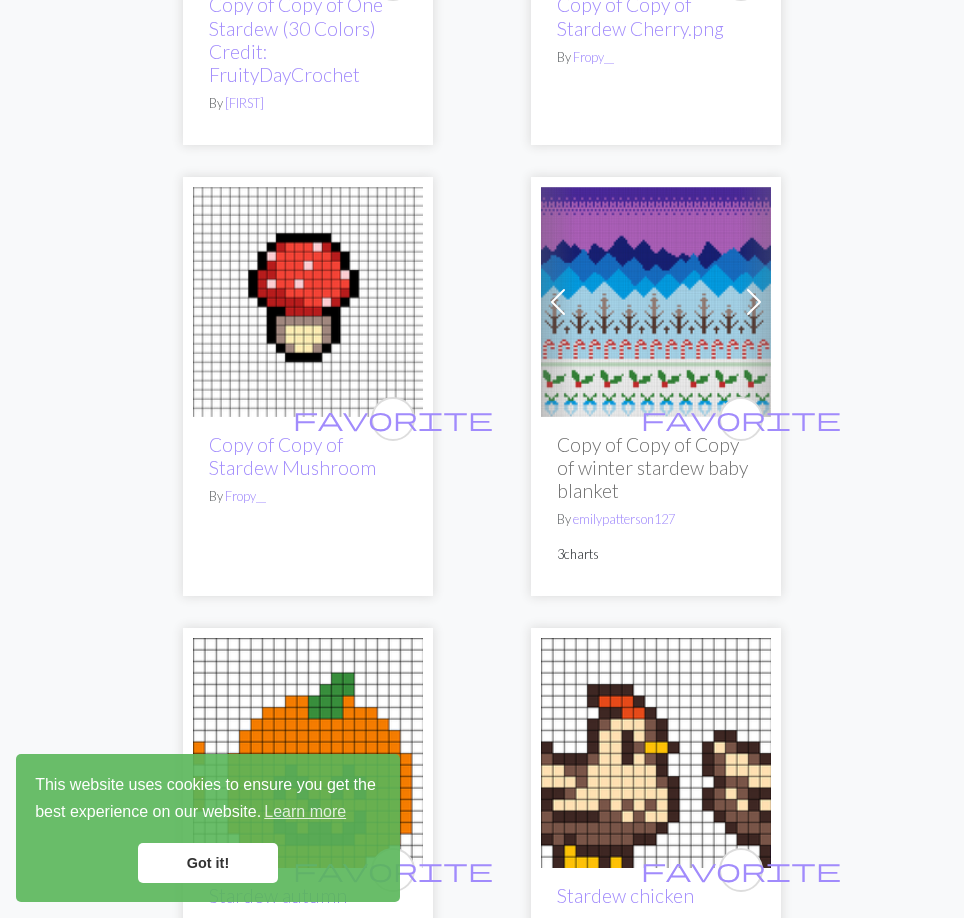 scroll, scrollTop: 8200, scrollLeft: 0, axis: vertical 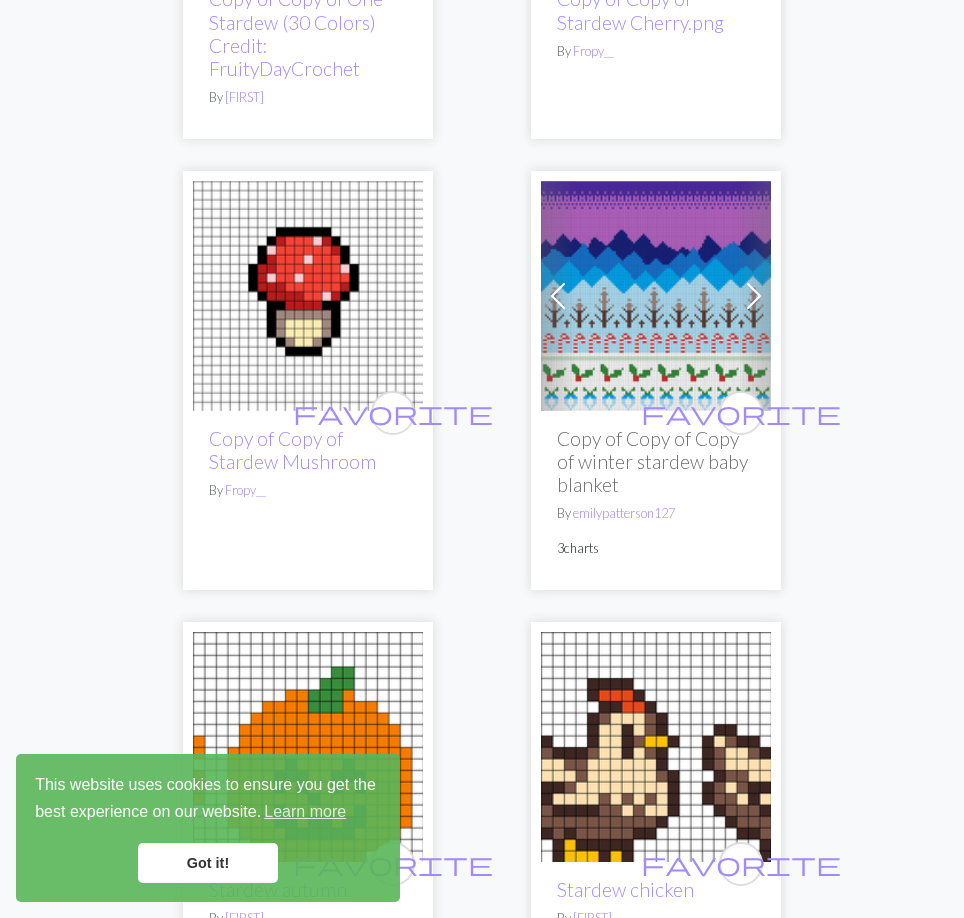 click at bounding box center (656, 296) 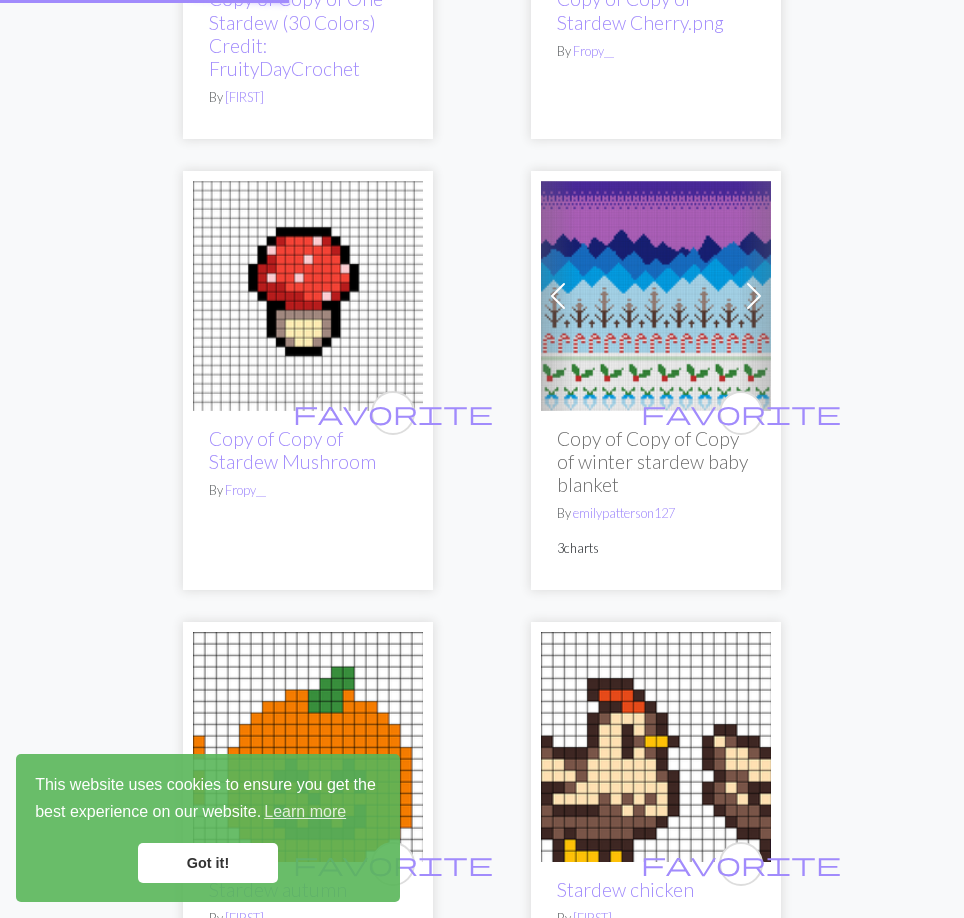 scroll, scrollTop: 0, scrollLeft: 0, axis: both 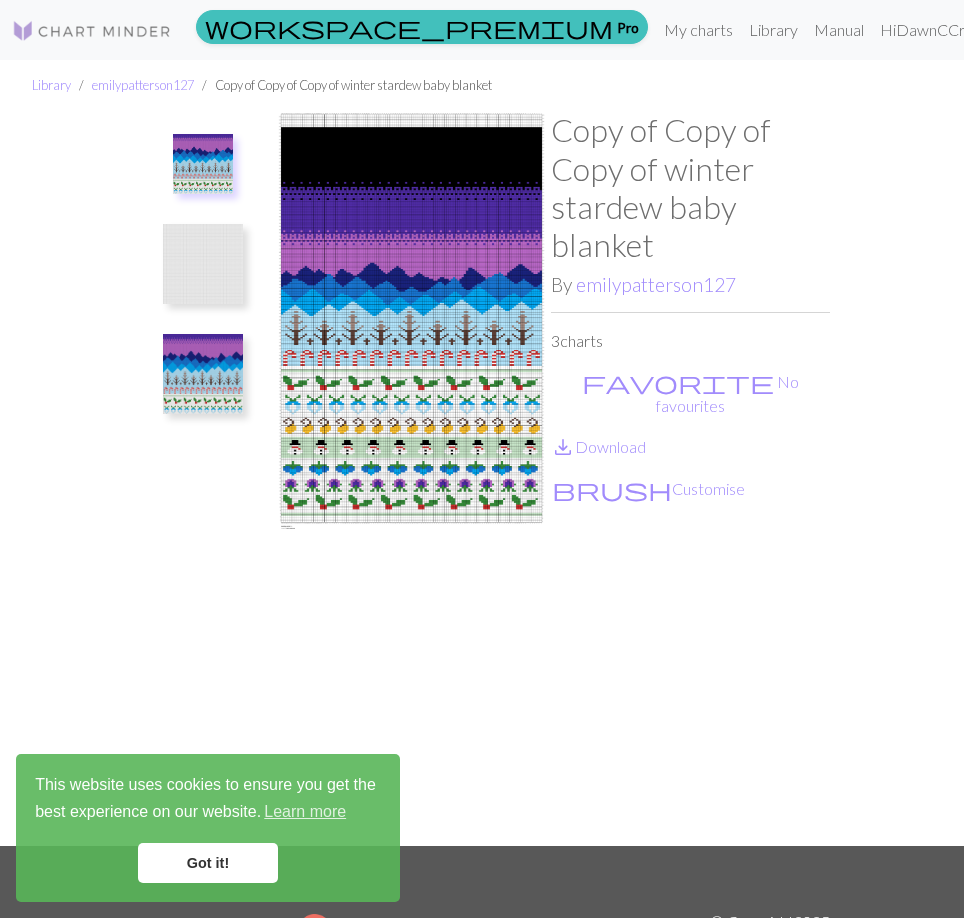 click at bounding box center (411, 478) 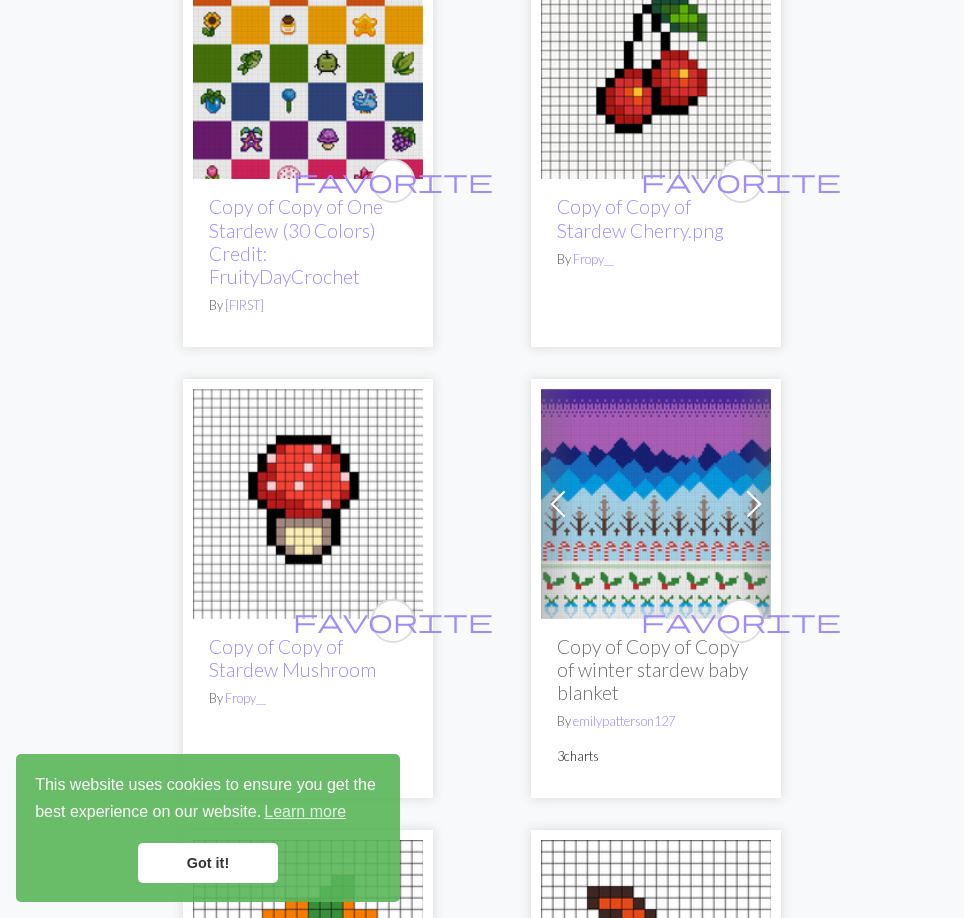 scroll, scrollTop: 8200, scrollLeft: 0, axis: vertical 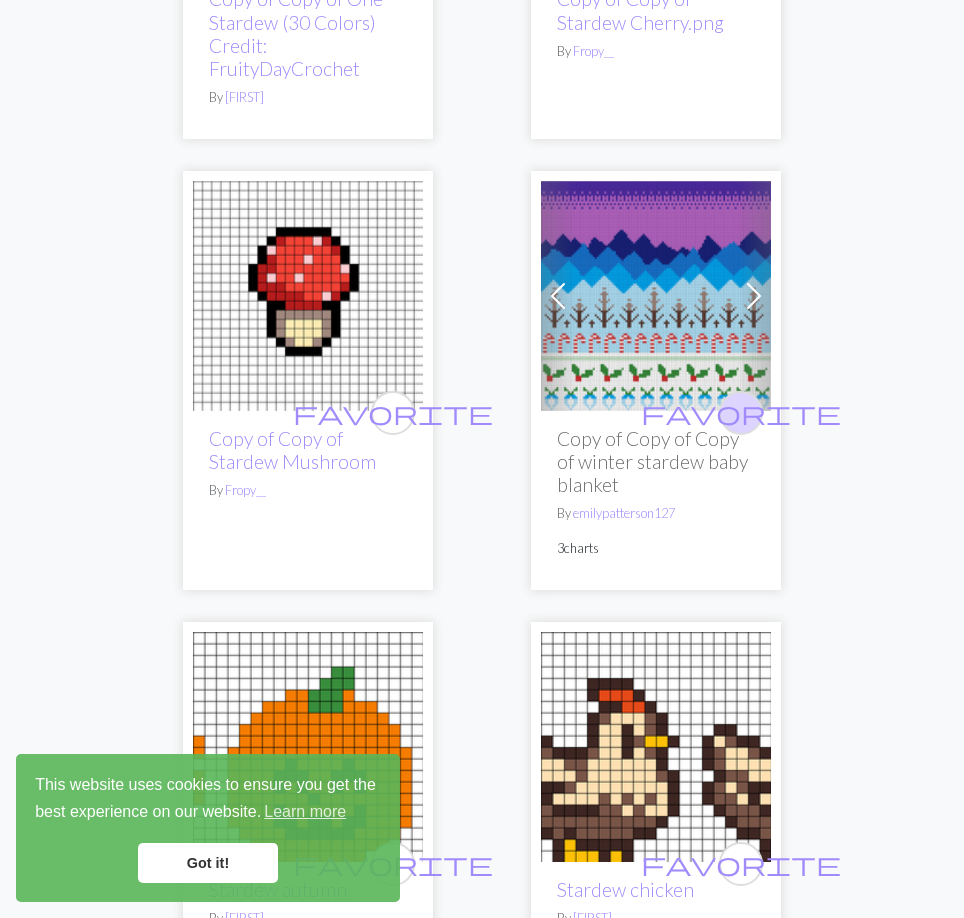 click on "favorite" at bounding box center [741, 412] 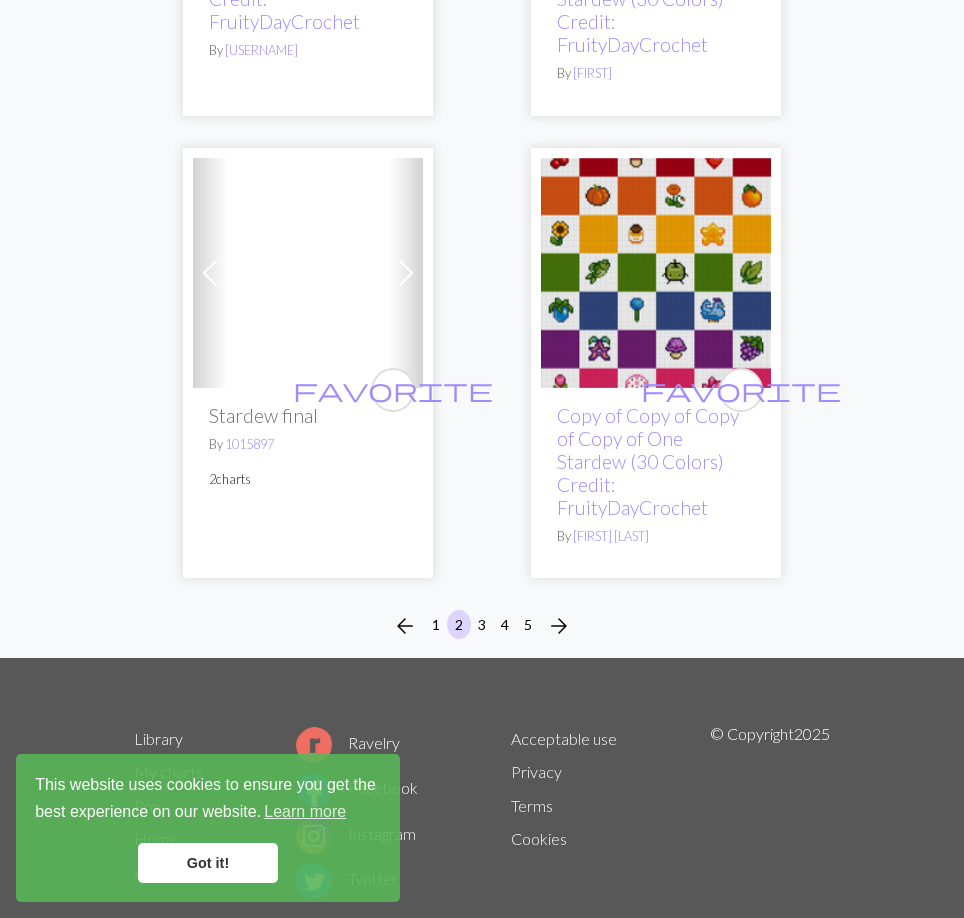 scroll, scrollTop: 10379, scrollLeft: 0, axis: vertical 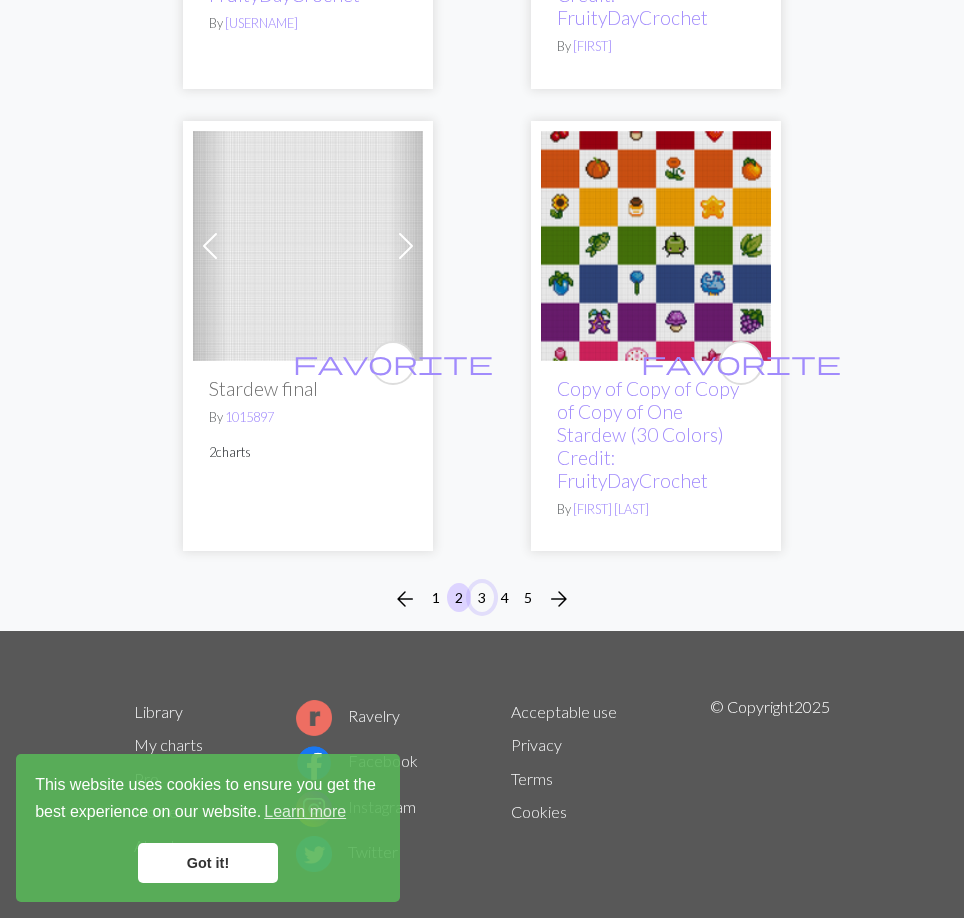 click on "3" at bounding box center (482, 597) 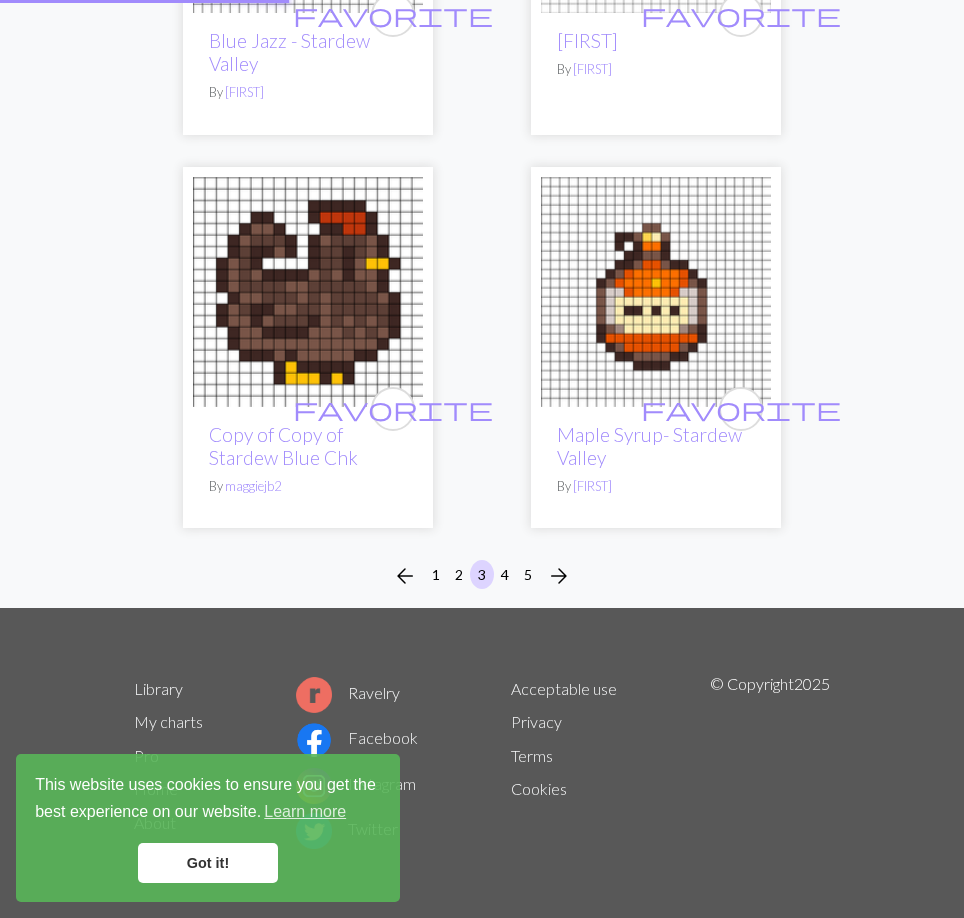 scroll, scrollTop: 0, scrollLeft: 0, axis: both 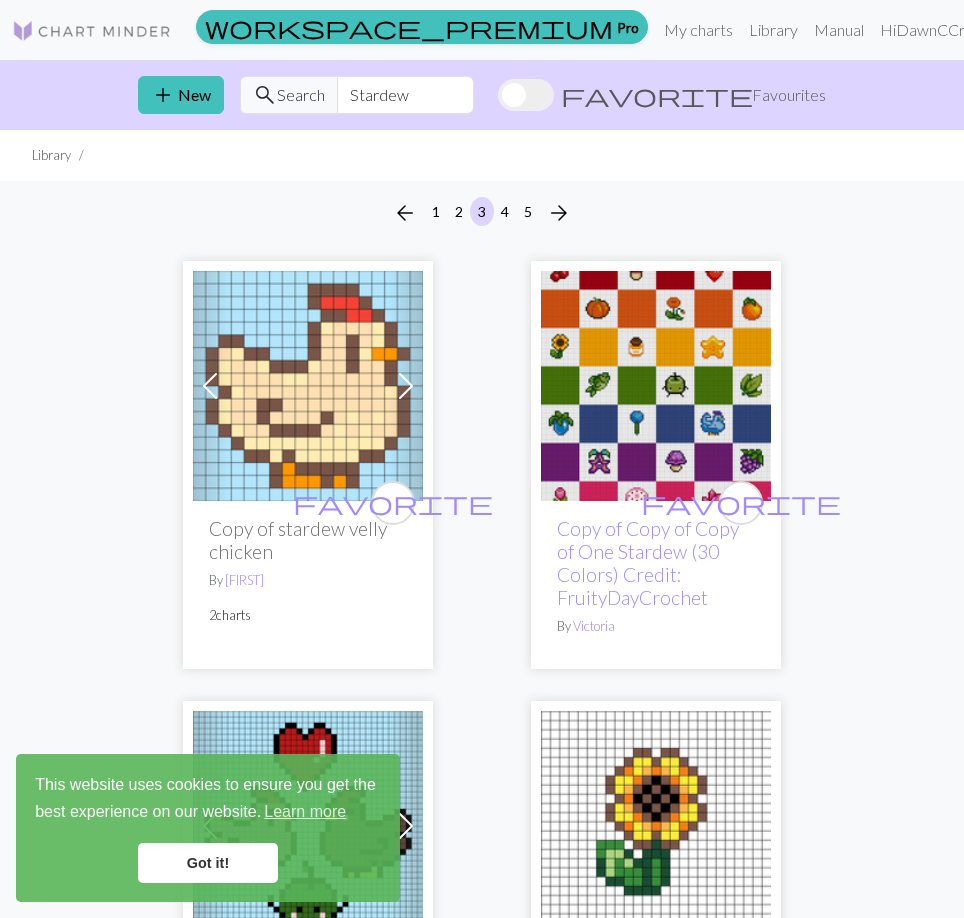 click on "Got it!" at bounding box center [208, 863] 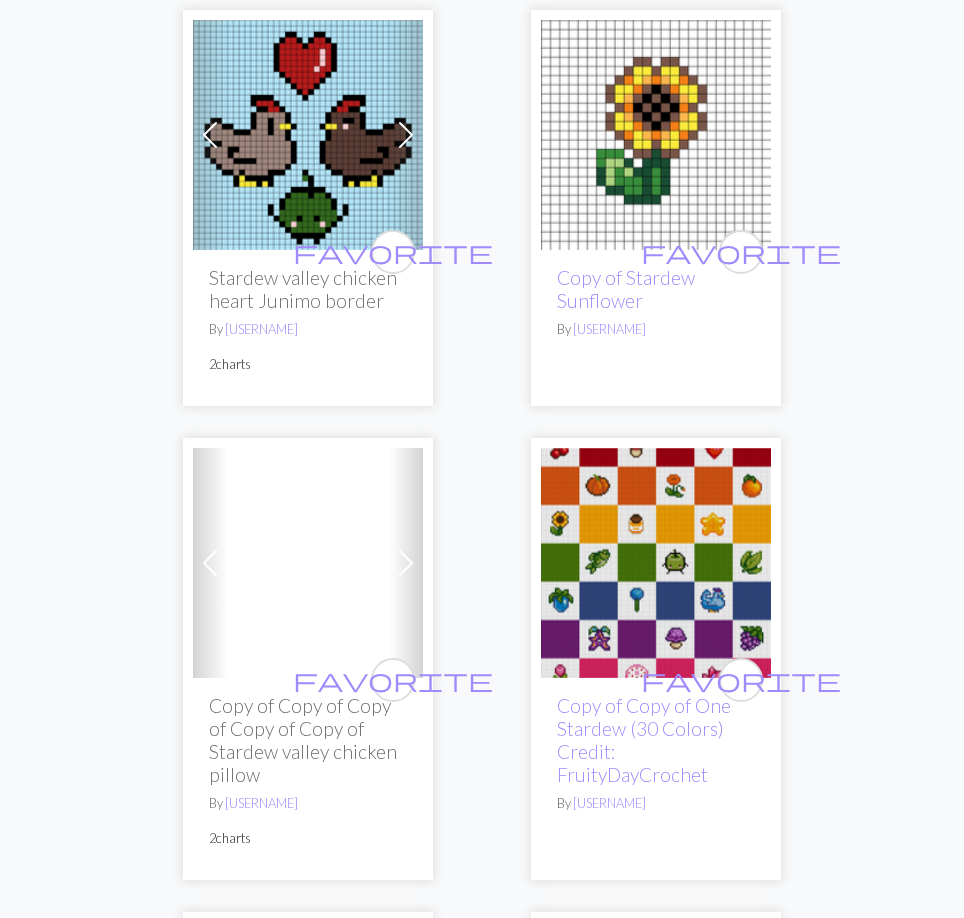 scroll, scrollTop: 700, scrollLeft: 0, axis: vertical 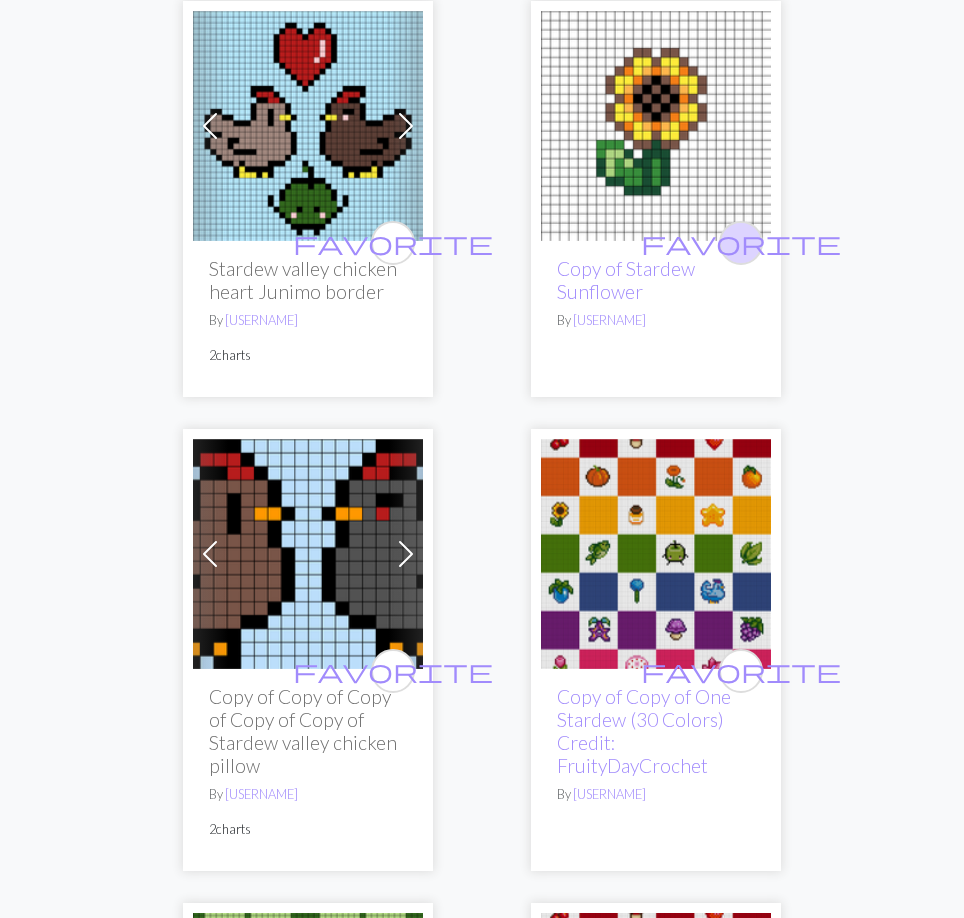 click on "favorite" at bounding box center (741, 242) 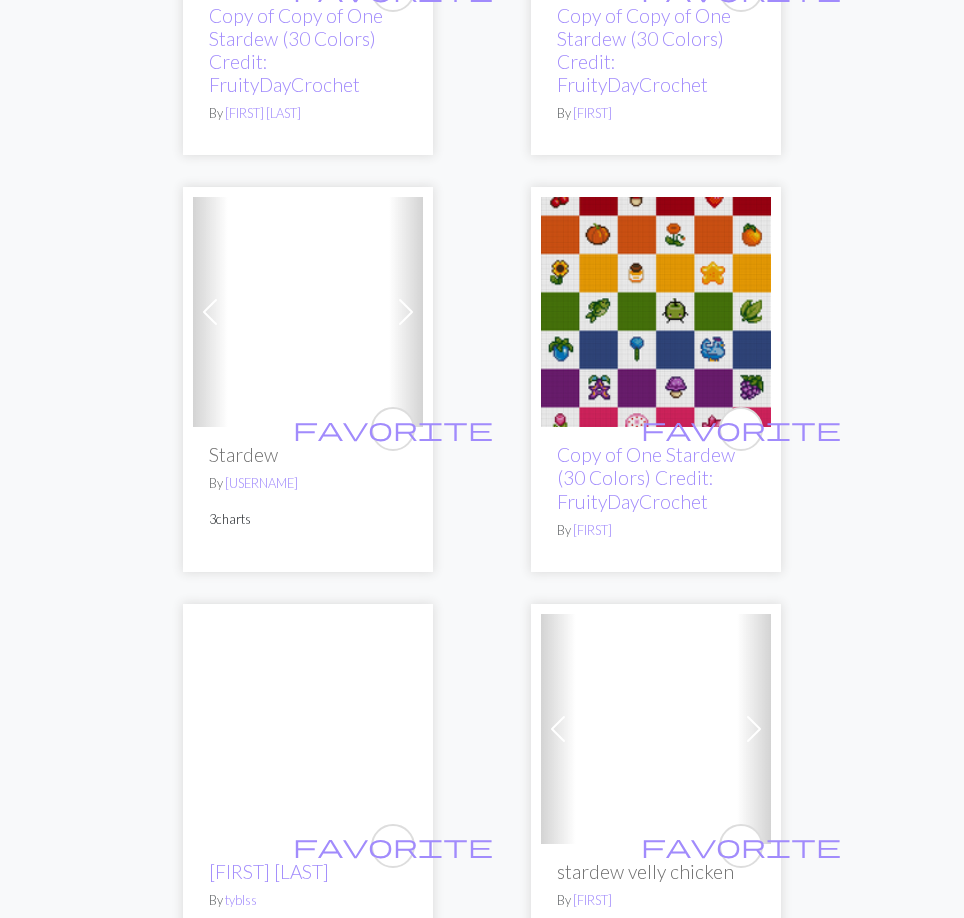 scroll, scrollTop: 4508, scrollLeft: 0, axis: vertical 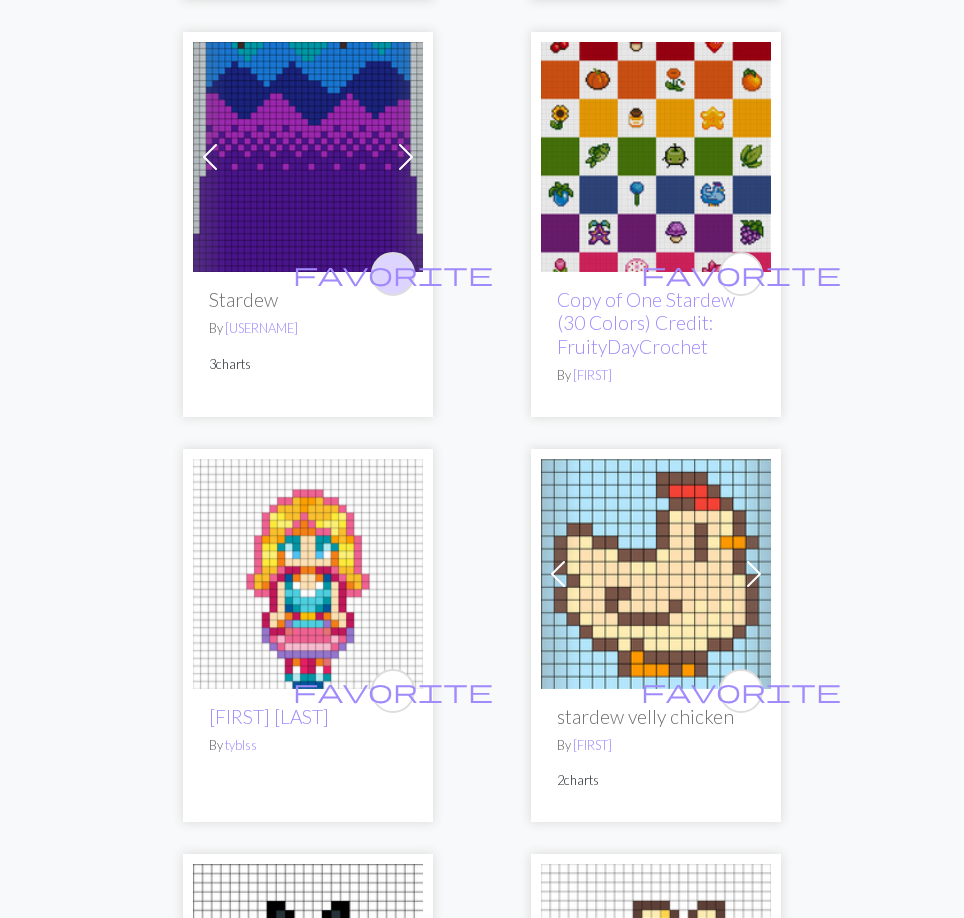 click on "favorite" at bounding box center [393, 273] 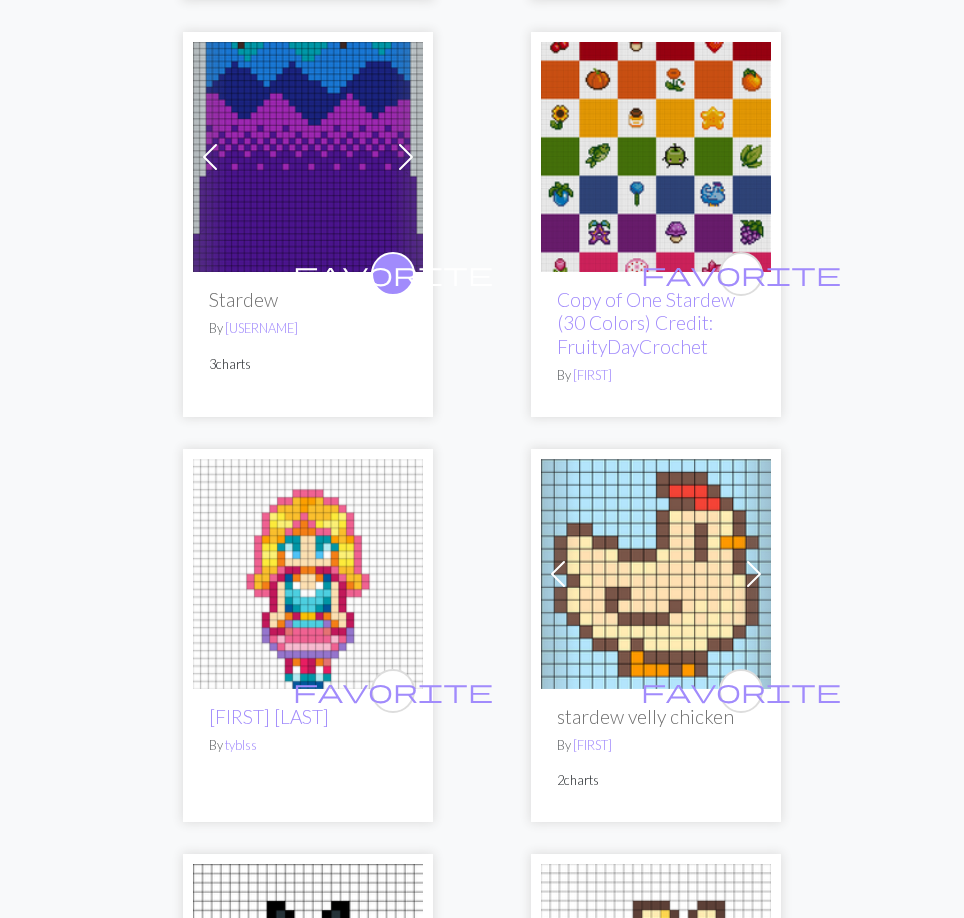 click at bounding box center (308, 157) 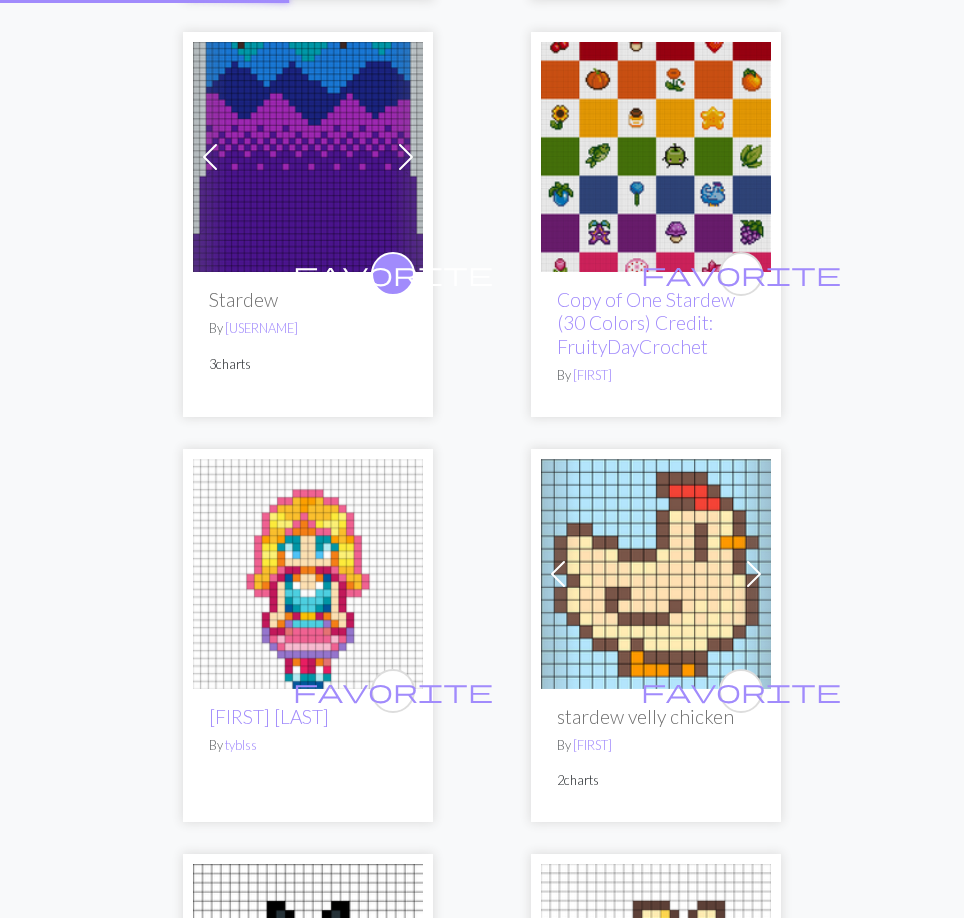 scroll, scrollTop: 0, scrollLeft: 0, axis: both 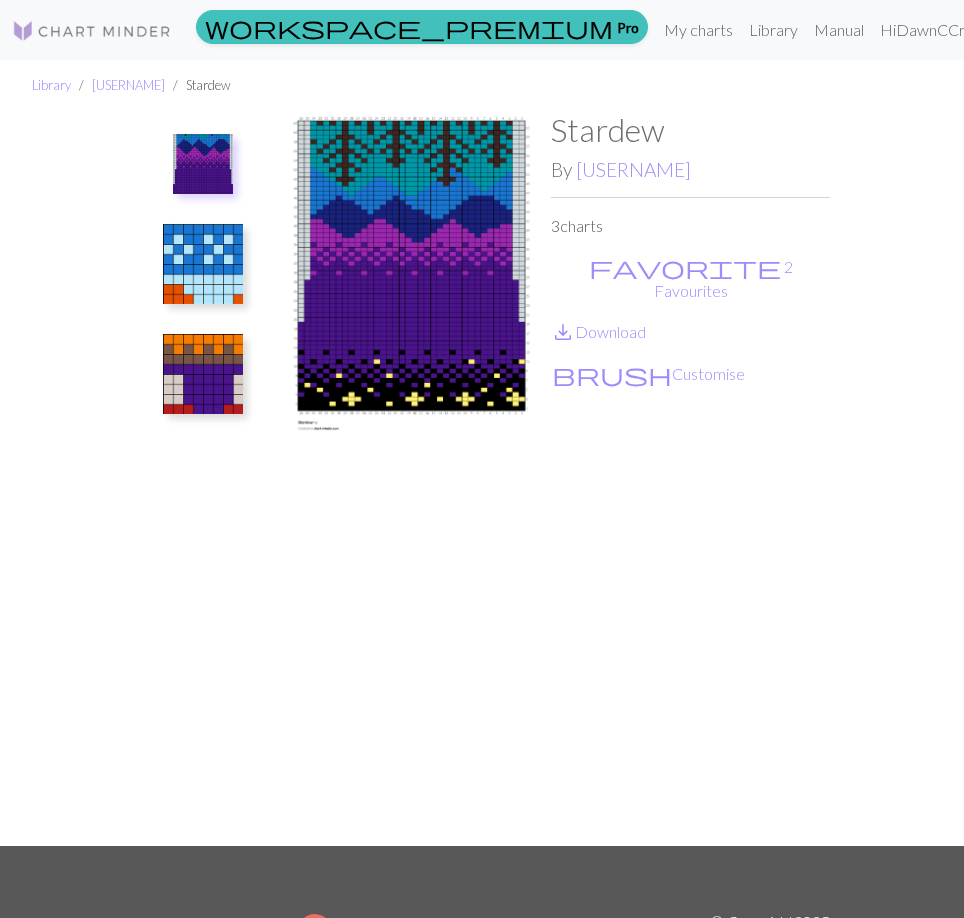 click at bounding box center [411, 478] 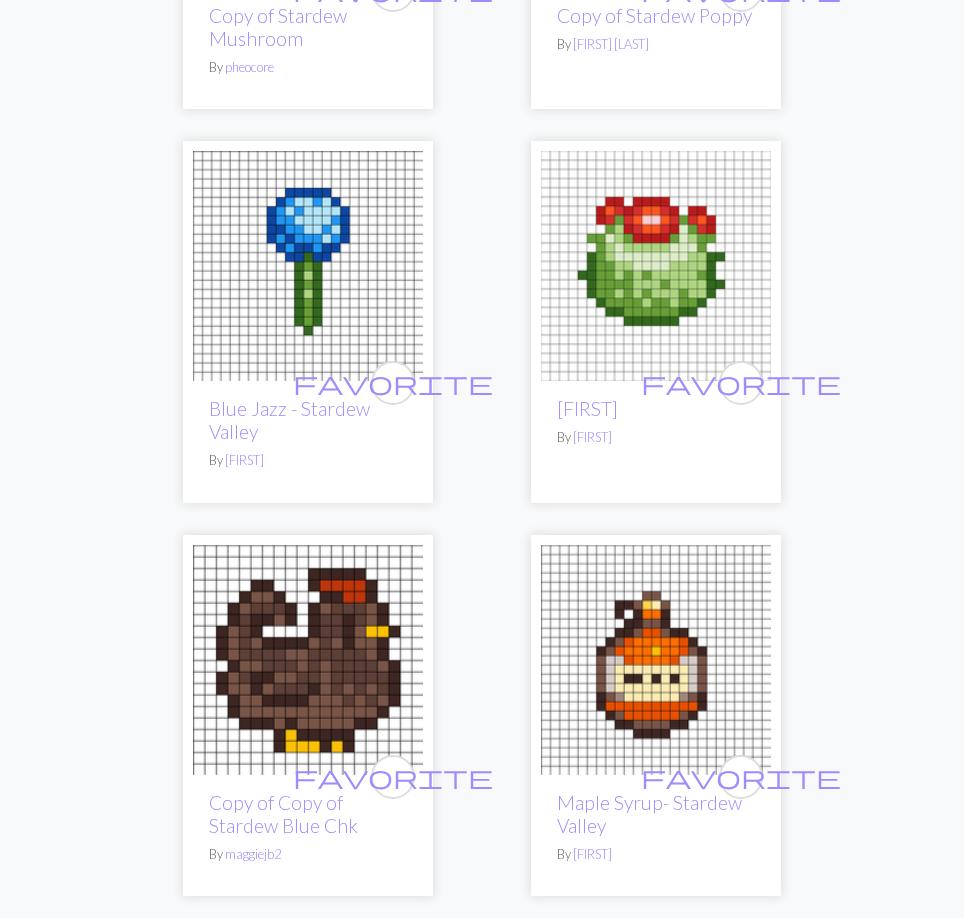 scroll, scrollTop: 9900, scrollLeft: 0, axis: vertical 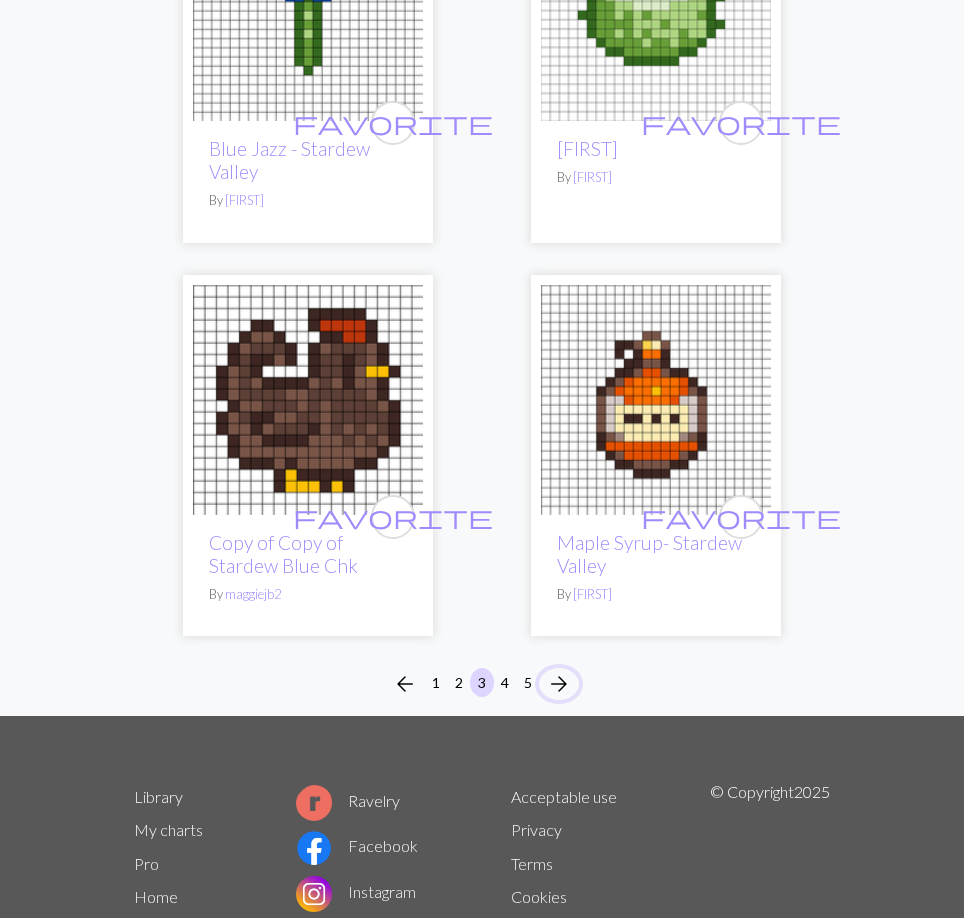click on "arrow_forward" at bounding box center (559, 684) 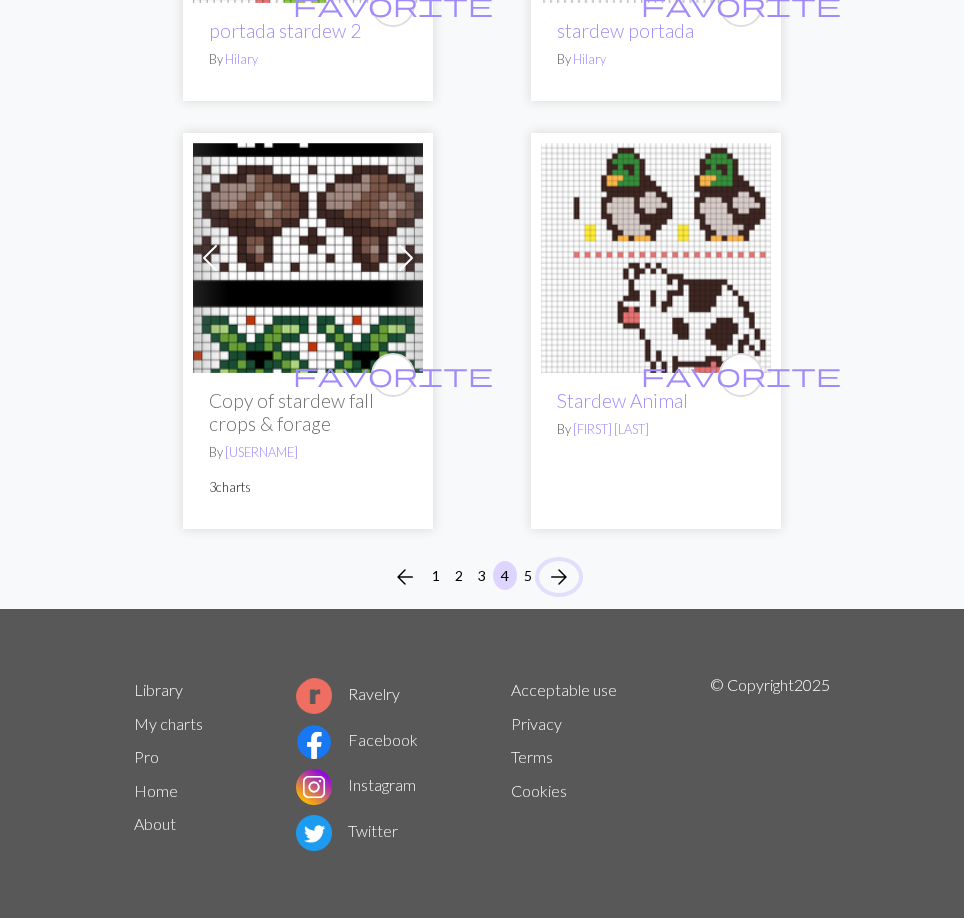 scroll, scrollTop: 9491, scrollLeft: 0, axis: vertical 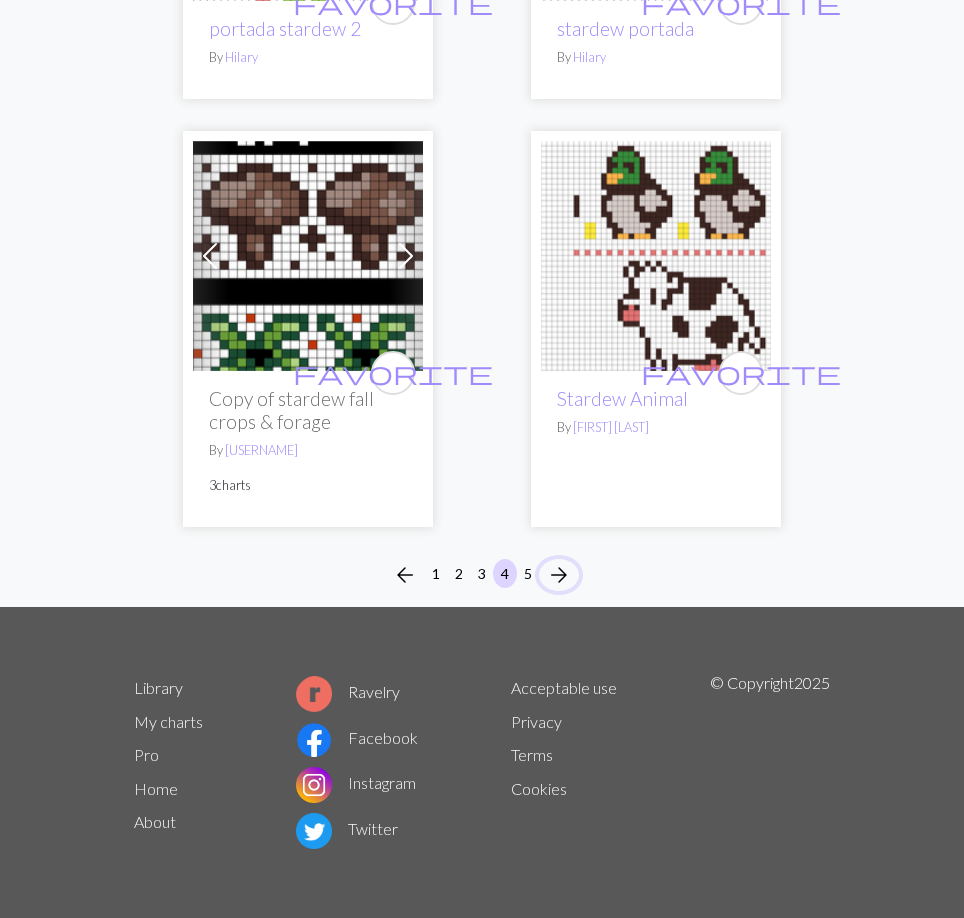 drag, startPoint x: 558, startPoint y: 576, endPoint x: 544, endPoint y: 578, distance: 14.142136 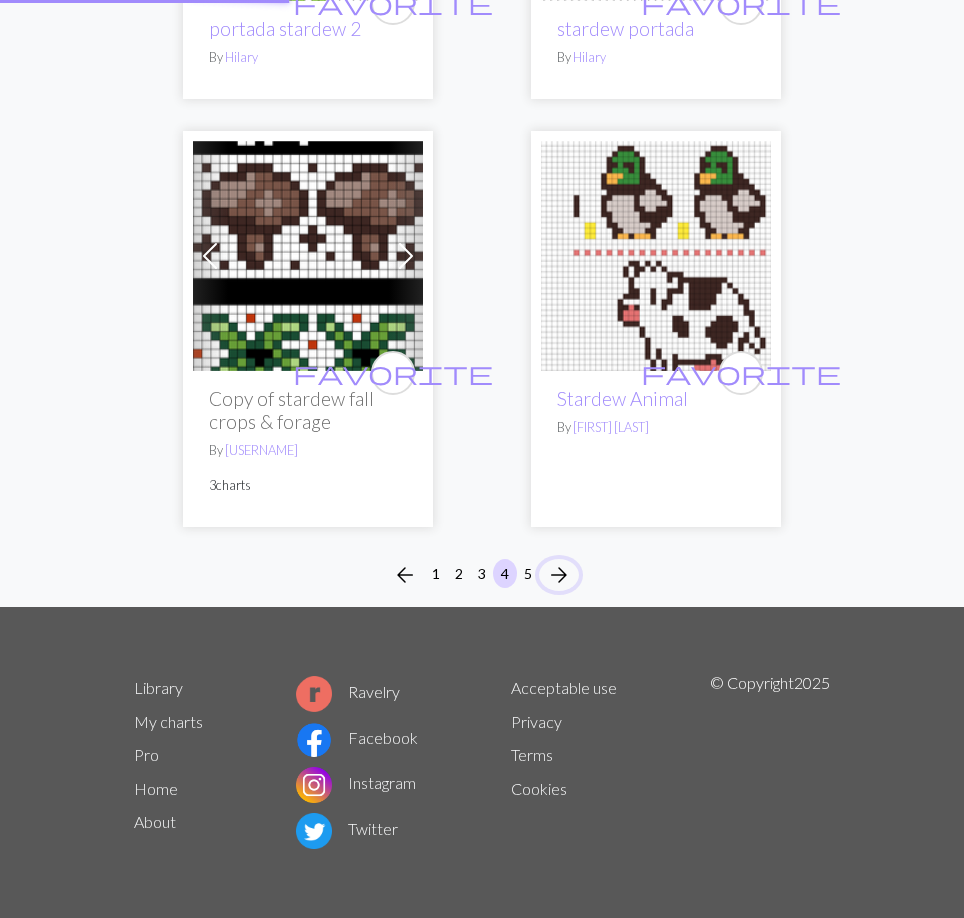 scroll, scrollTop: 0, scrollLeft: 0, axis: both 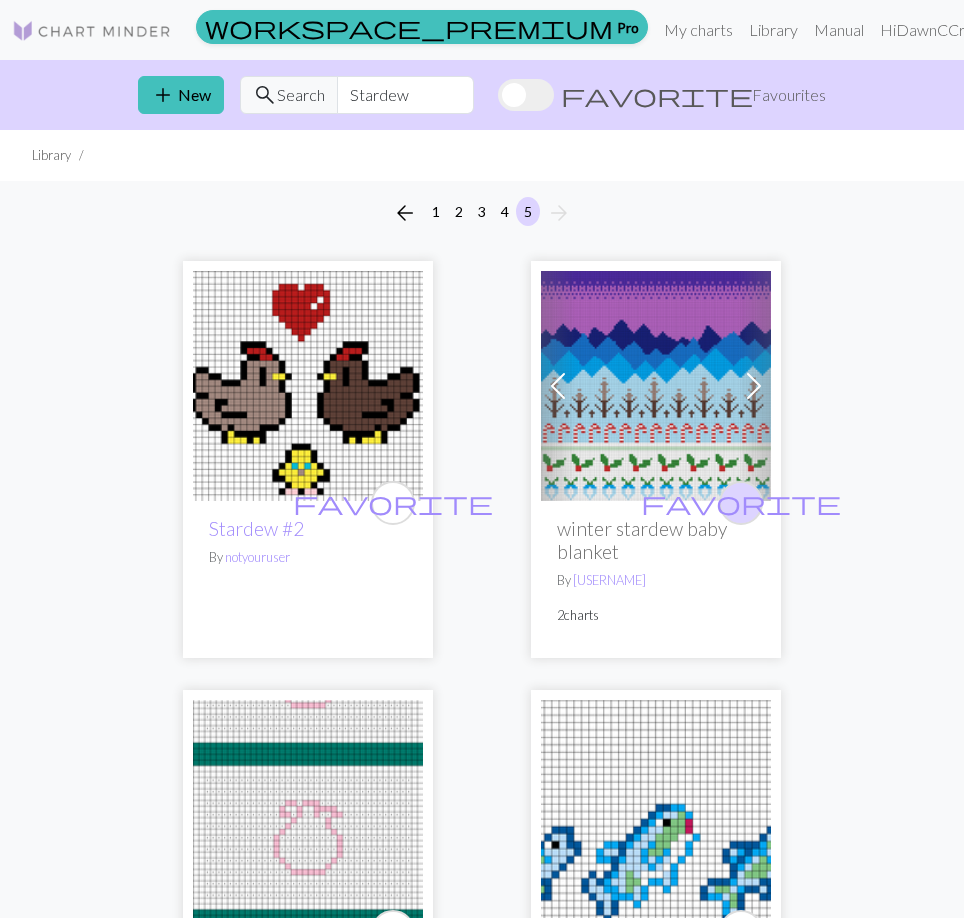 click on "favorite" at bounding box center [741, 502] 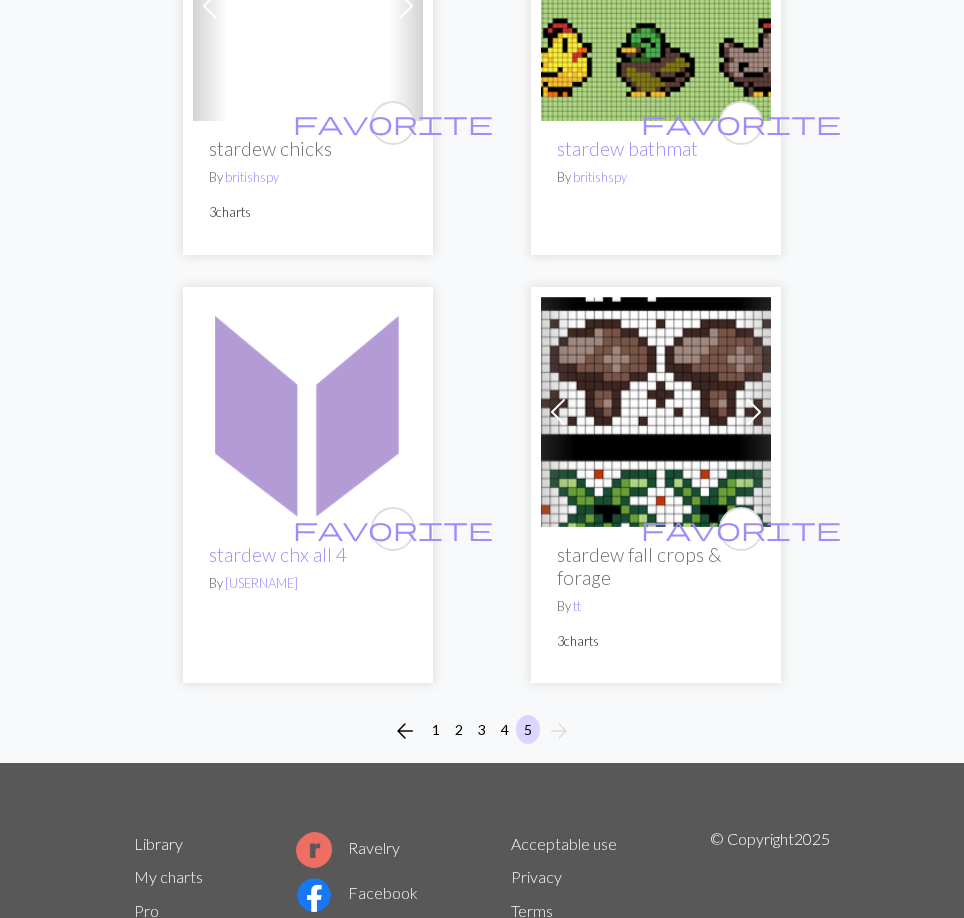scroll, scrollTop: 1600, scrollLeft: 0, axis: vertical 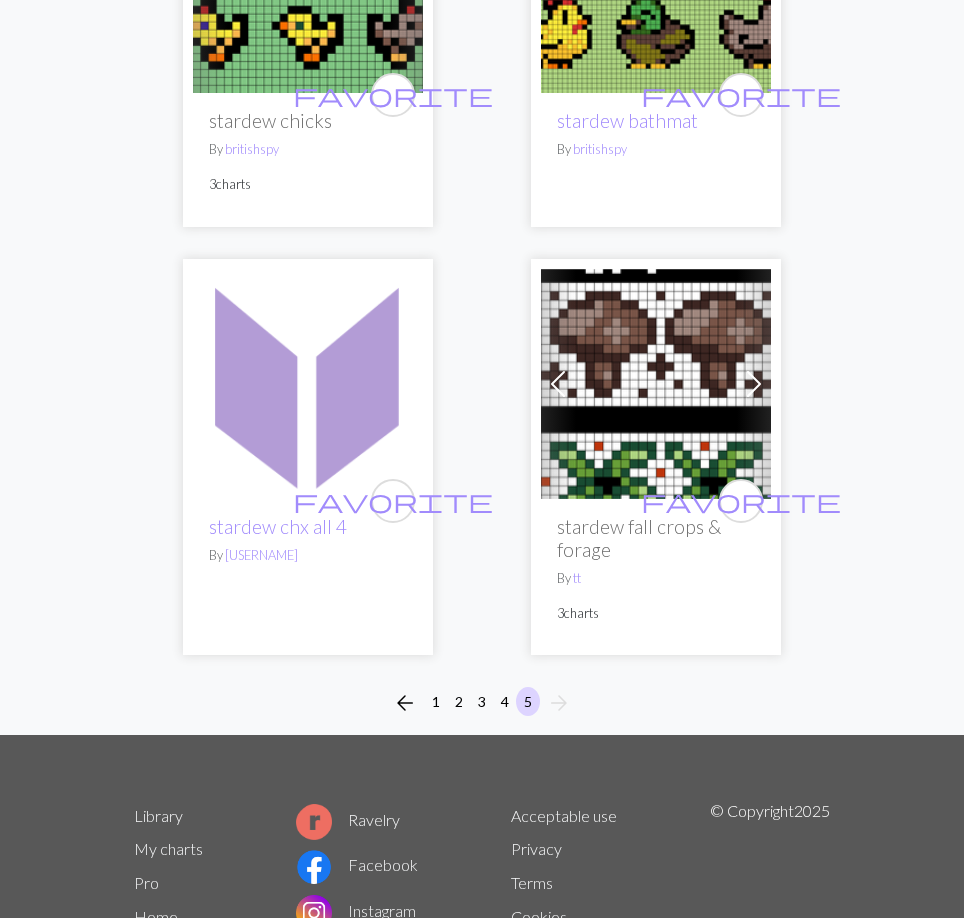 click at bounding box center [656, 384] 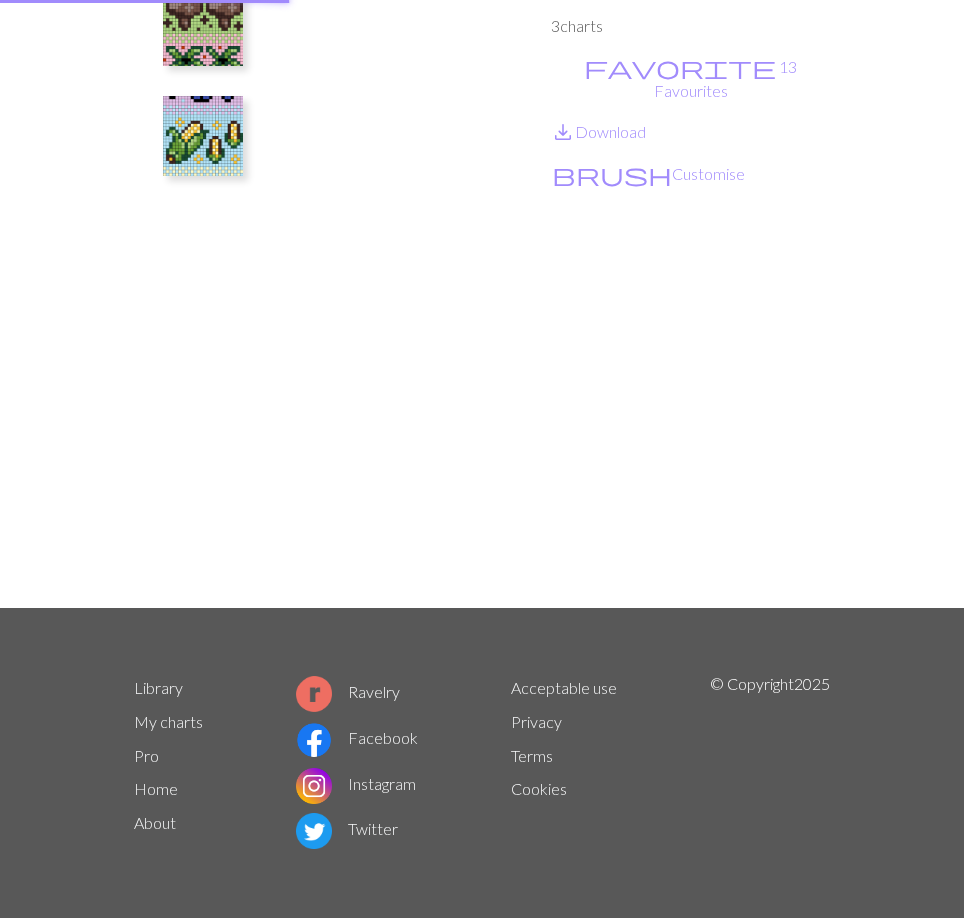 scroll, scrollTop: 0, scrollLeft: 0, axis: both 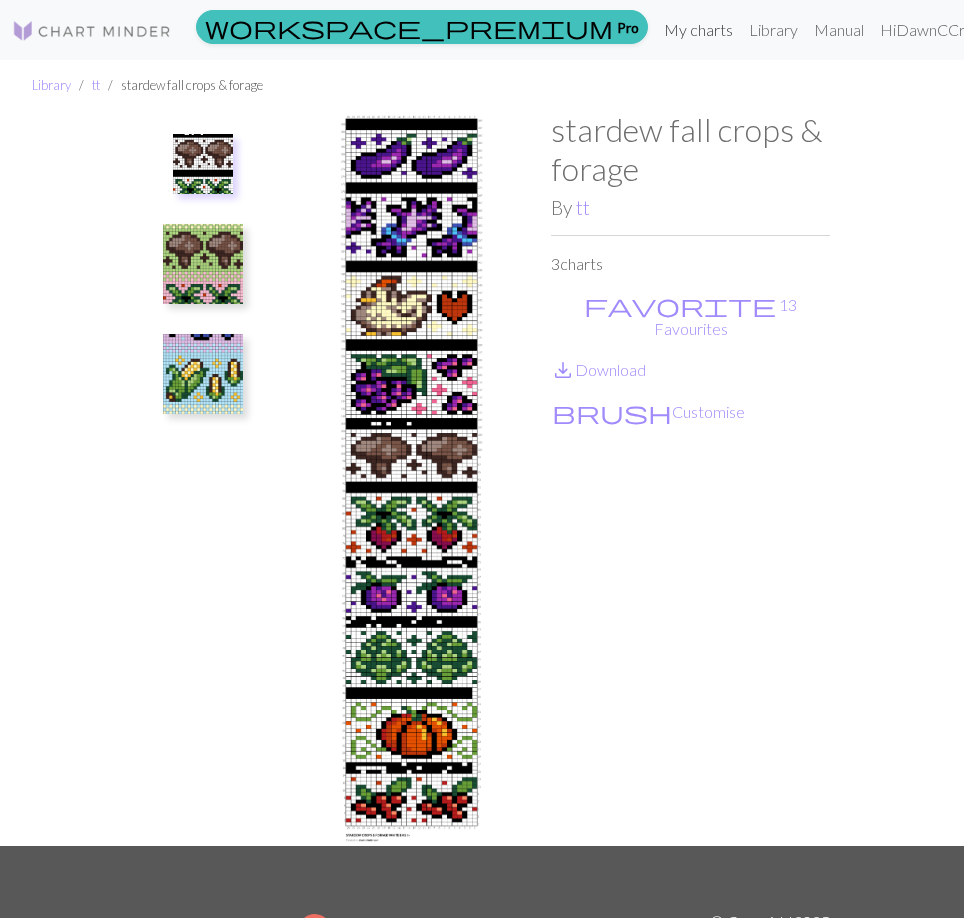 click on "My charts" at bounding box center [698, 30] 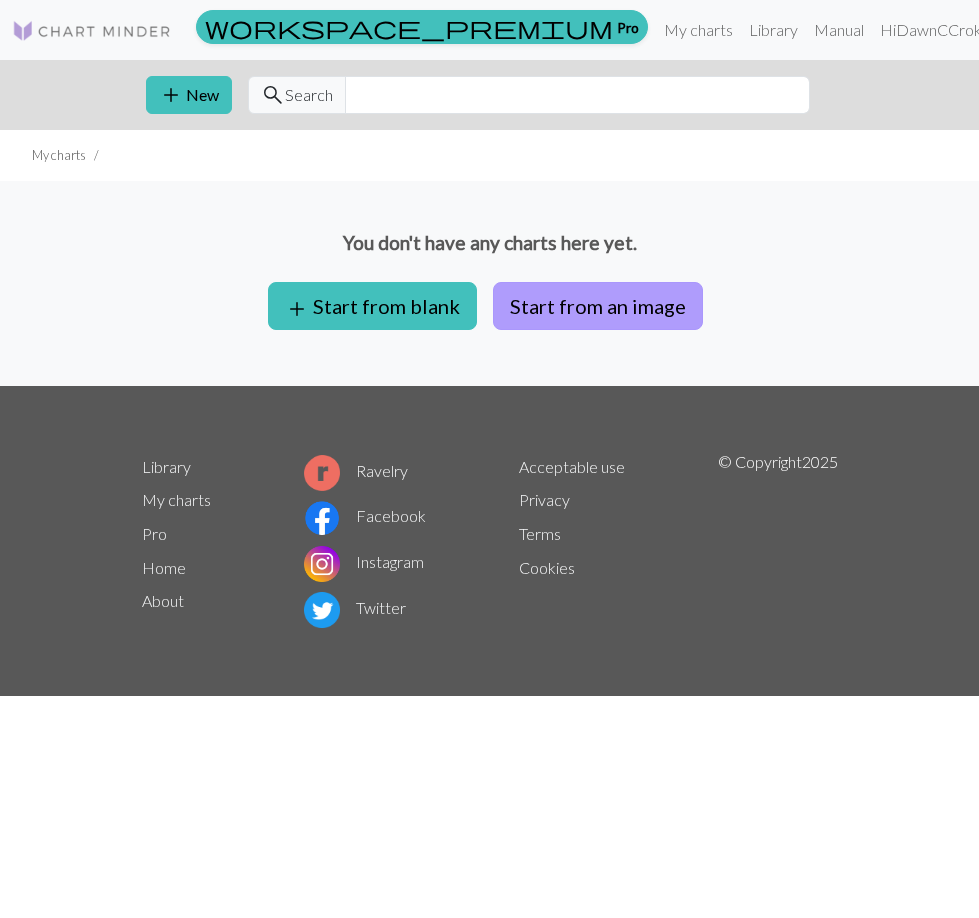 click on "Start from an image" at bounding box center [598, 306] 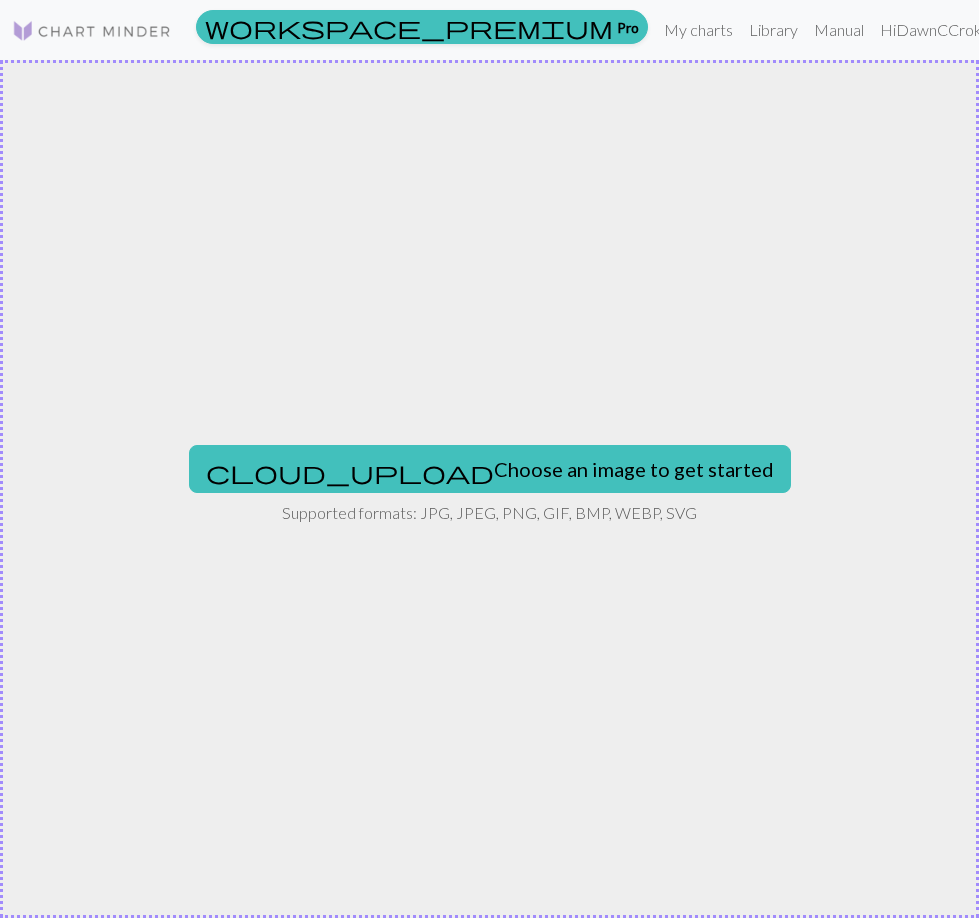 click on "cloud_upload  Choose an image to get started Supported formats: JPG, JPEG, PNG, GIF, BMP, WEBP, SVG" at bounding box center [489, 489] 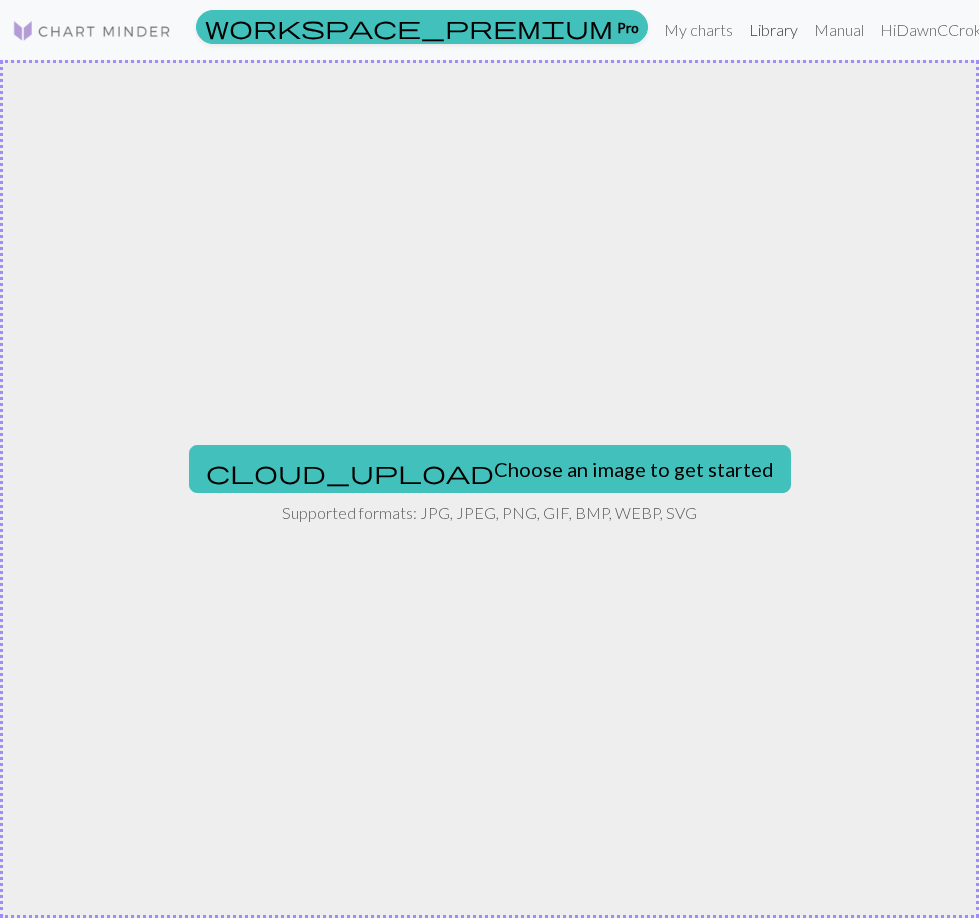click on "Library" at bounding box center (773, 30) 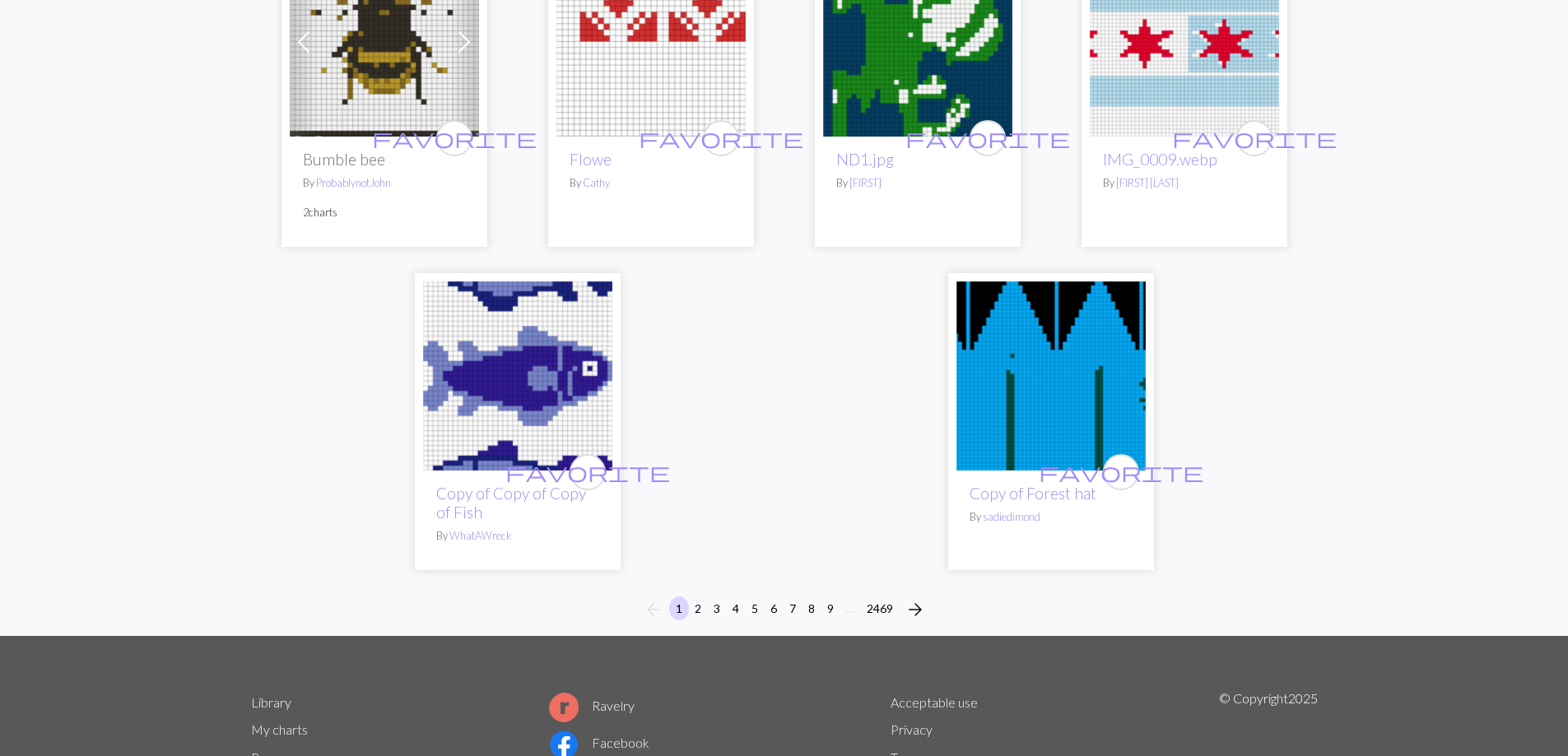scroll, scrollTop: 4113, scrollLeft: 0, axis: vertical 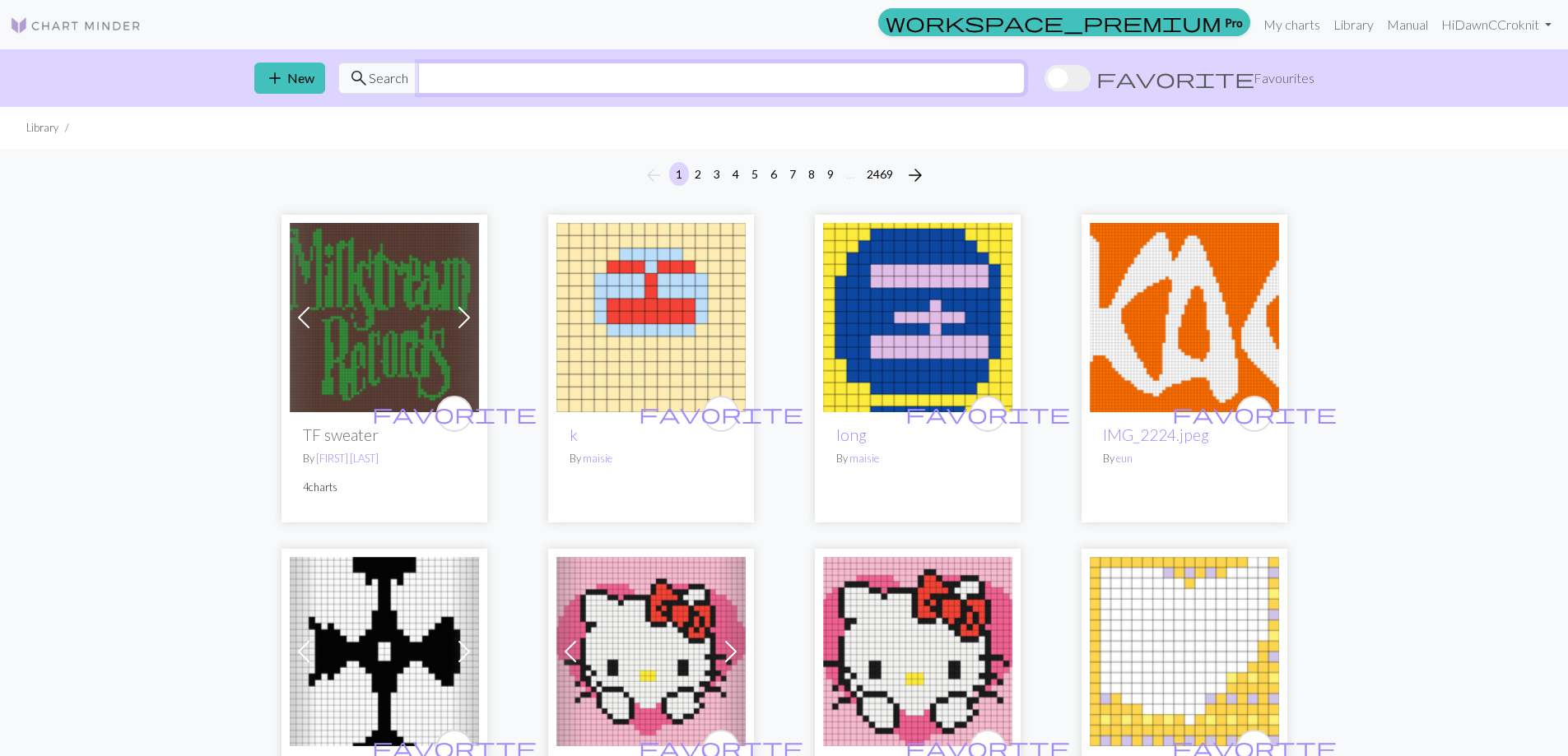 click at bounding box center [721, 78] 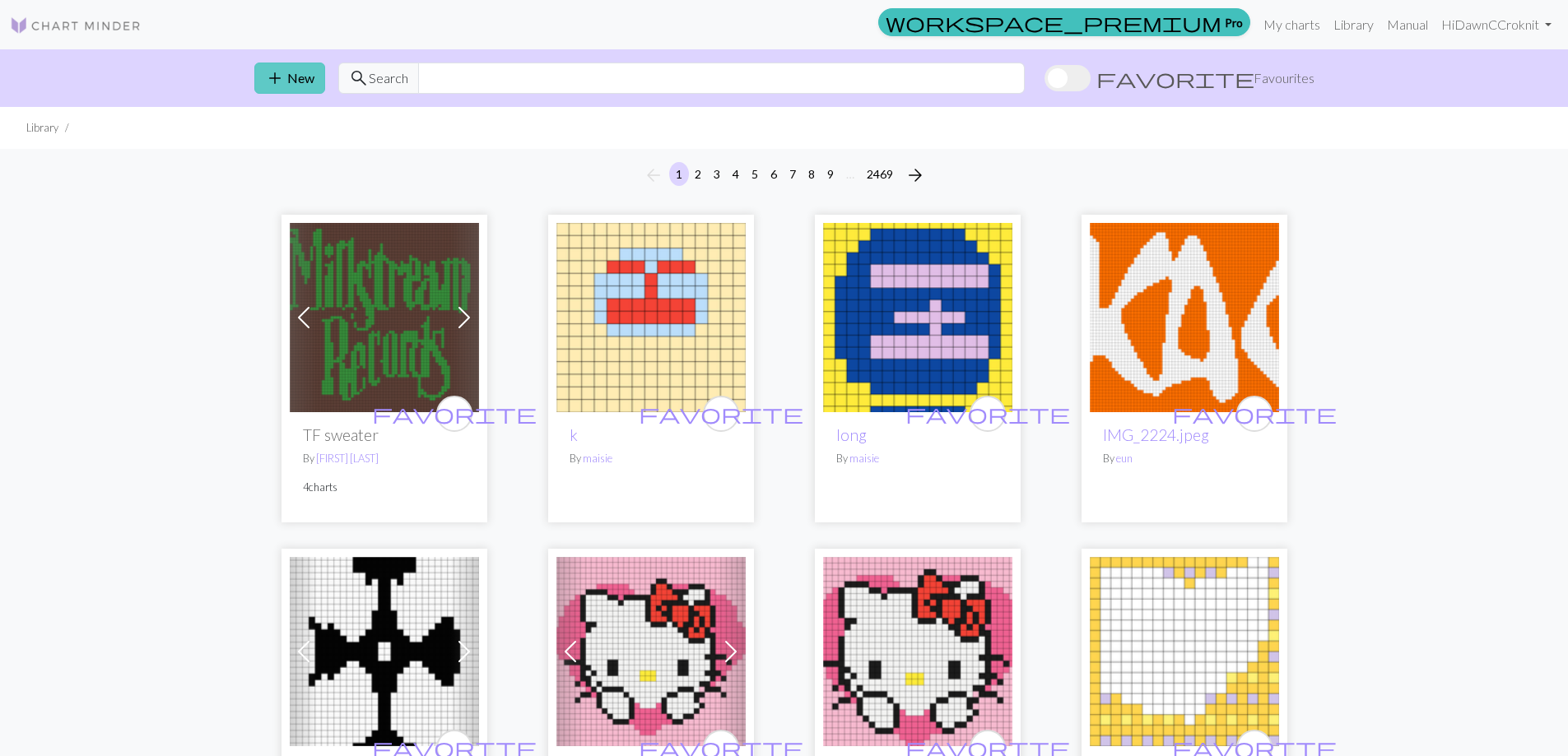 click on "add" at bounding box center [275, 78] 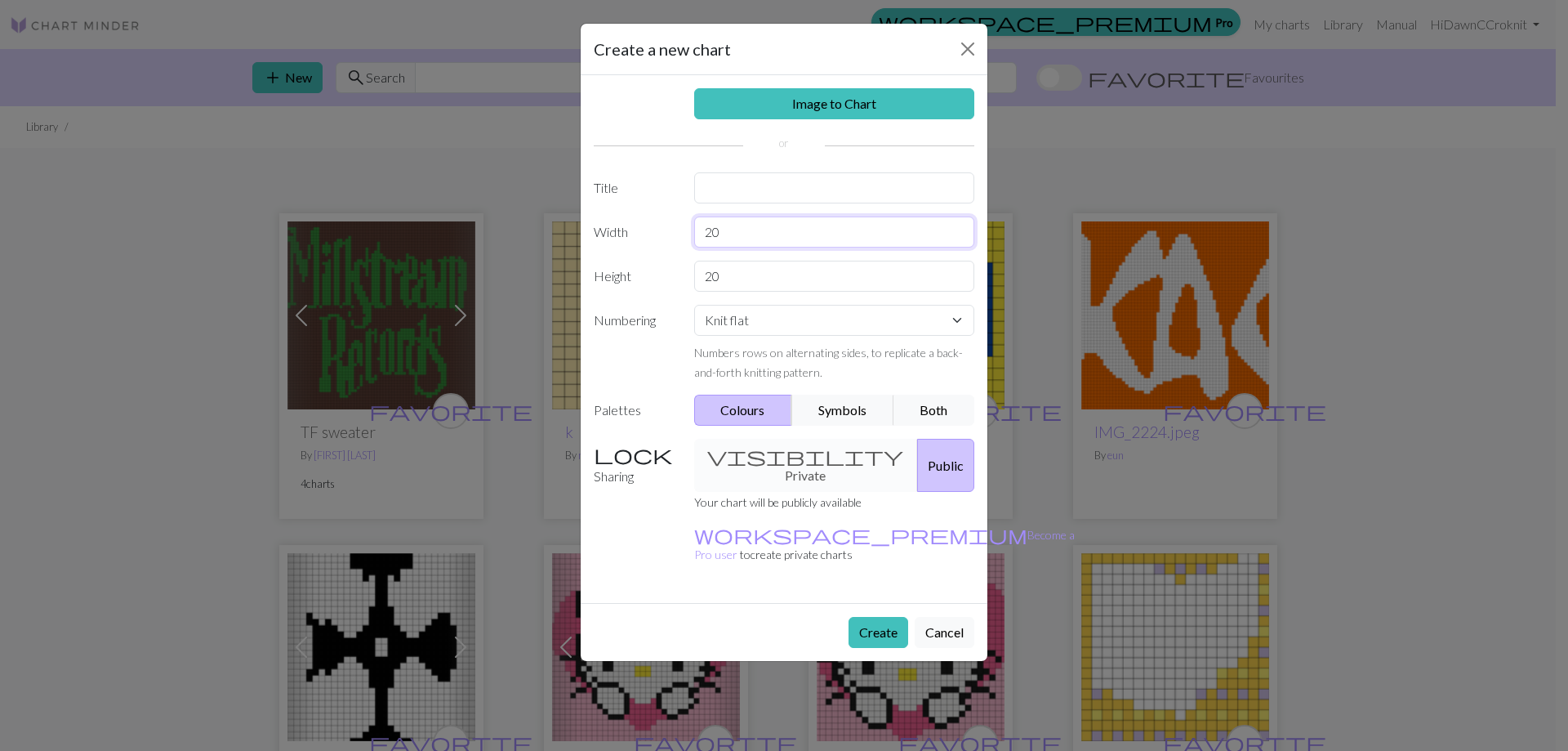 click on "20" at bounding box center [835, 232] 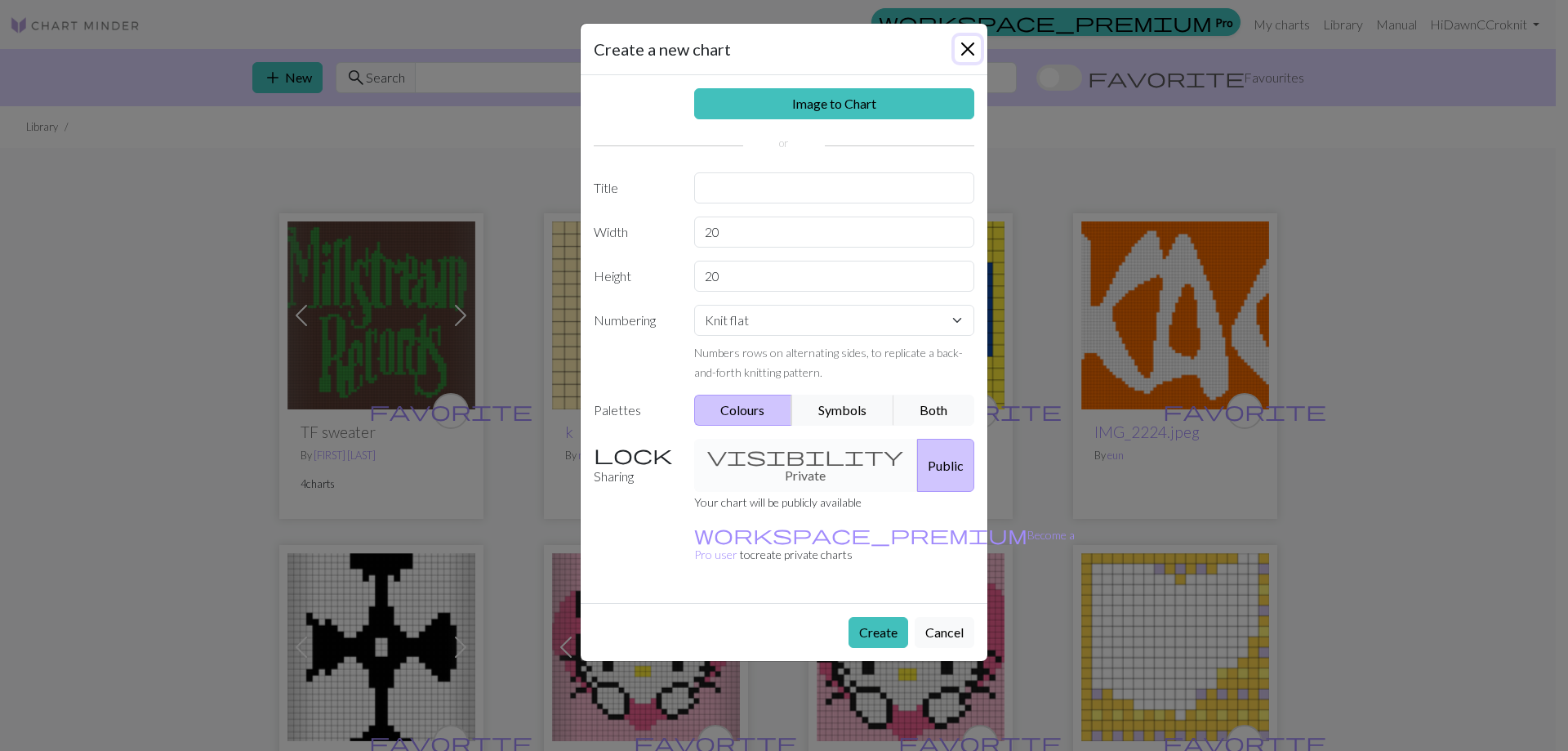 click at bounding box center [968, 49] 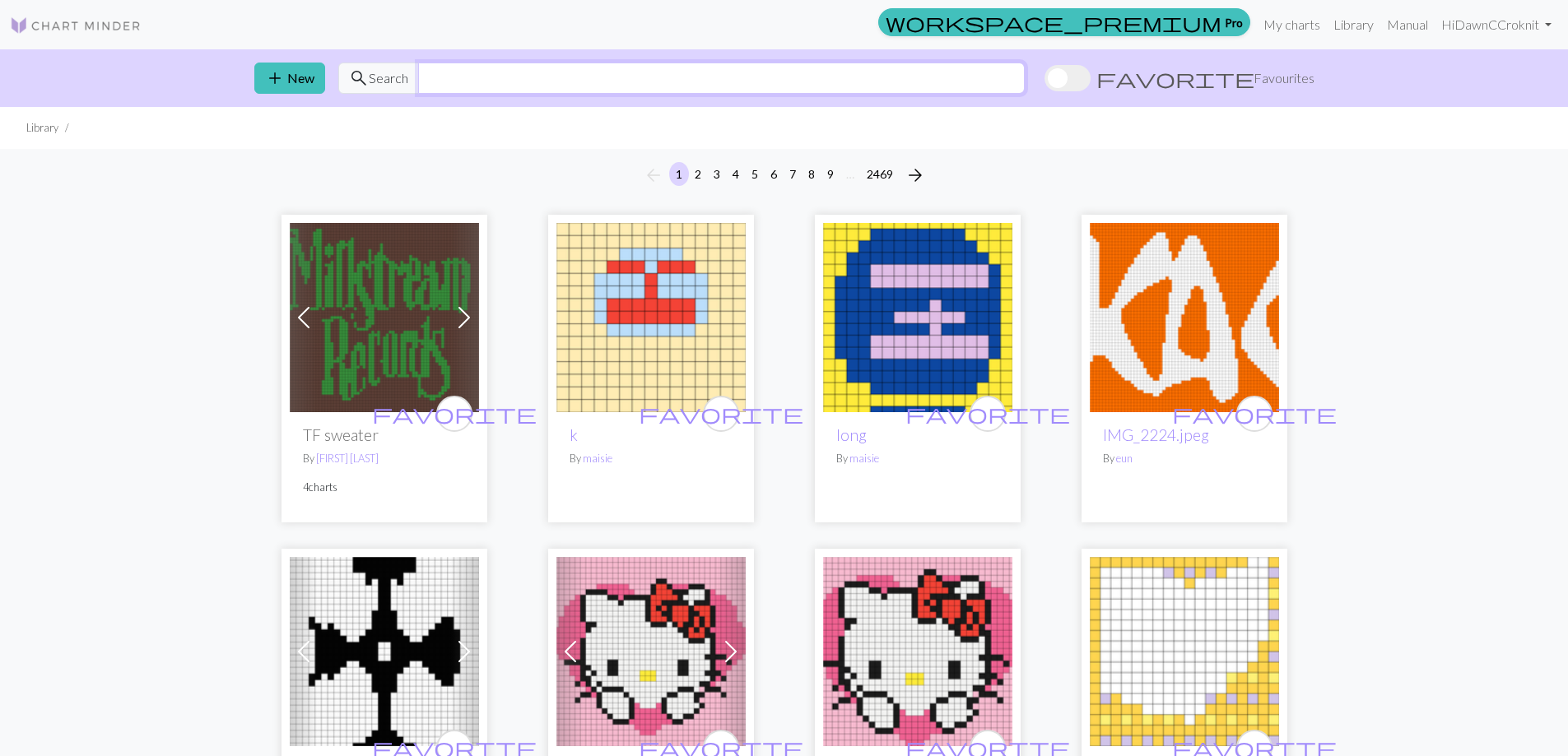 click at bounding box center (721, 78) 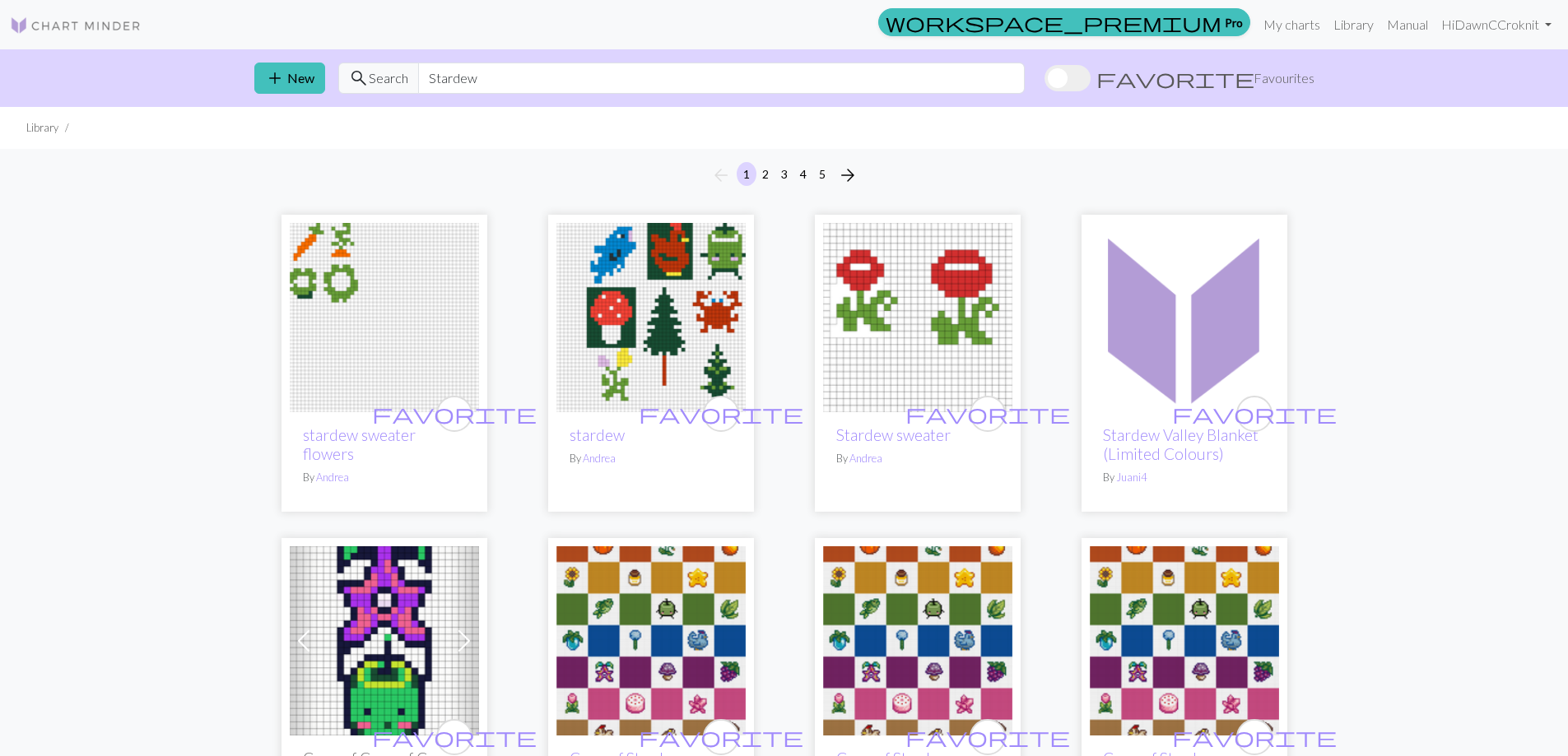 click on "Favourites" at bounding box center [1284, 78] 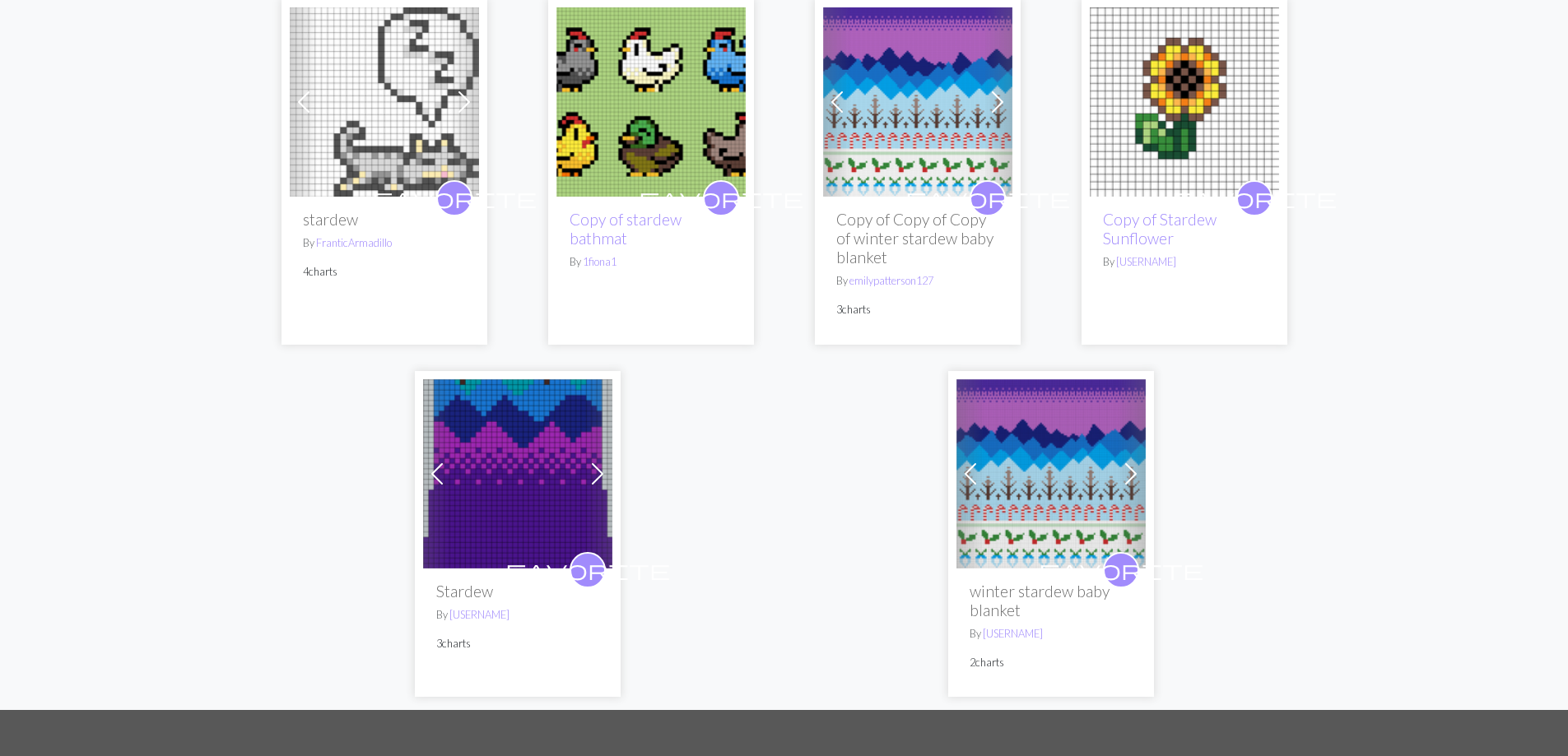 scroll, scrollTop: 165, scrollLeft: 0, axis: vertical 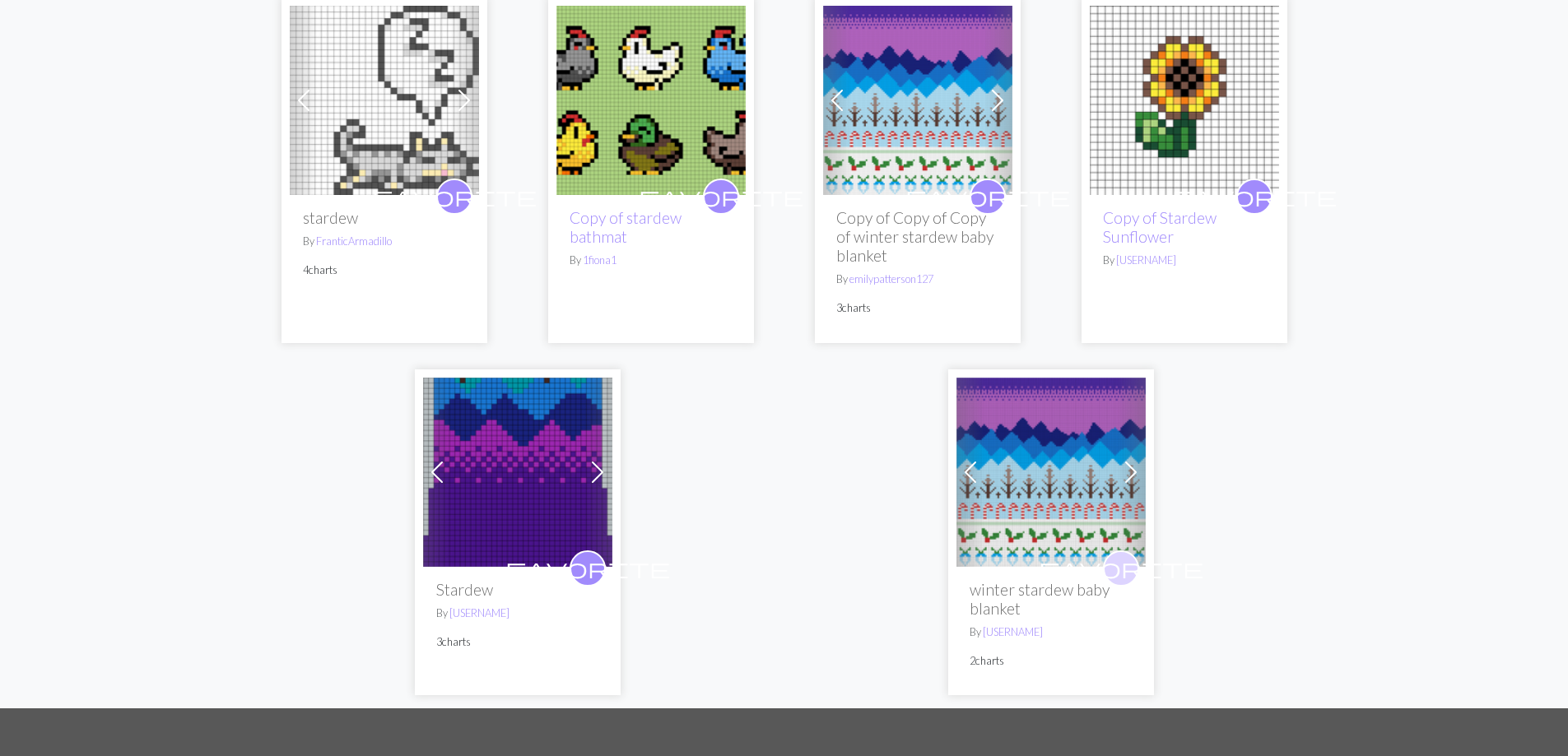 click on "favorite" at bounding box center [1121, 568] 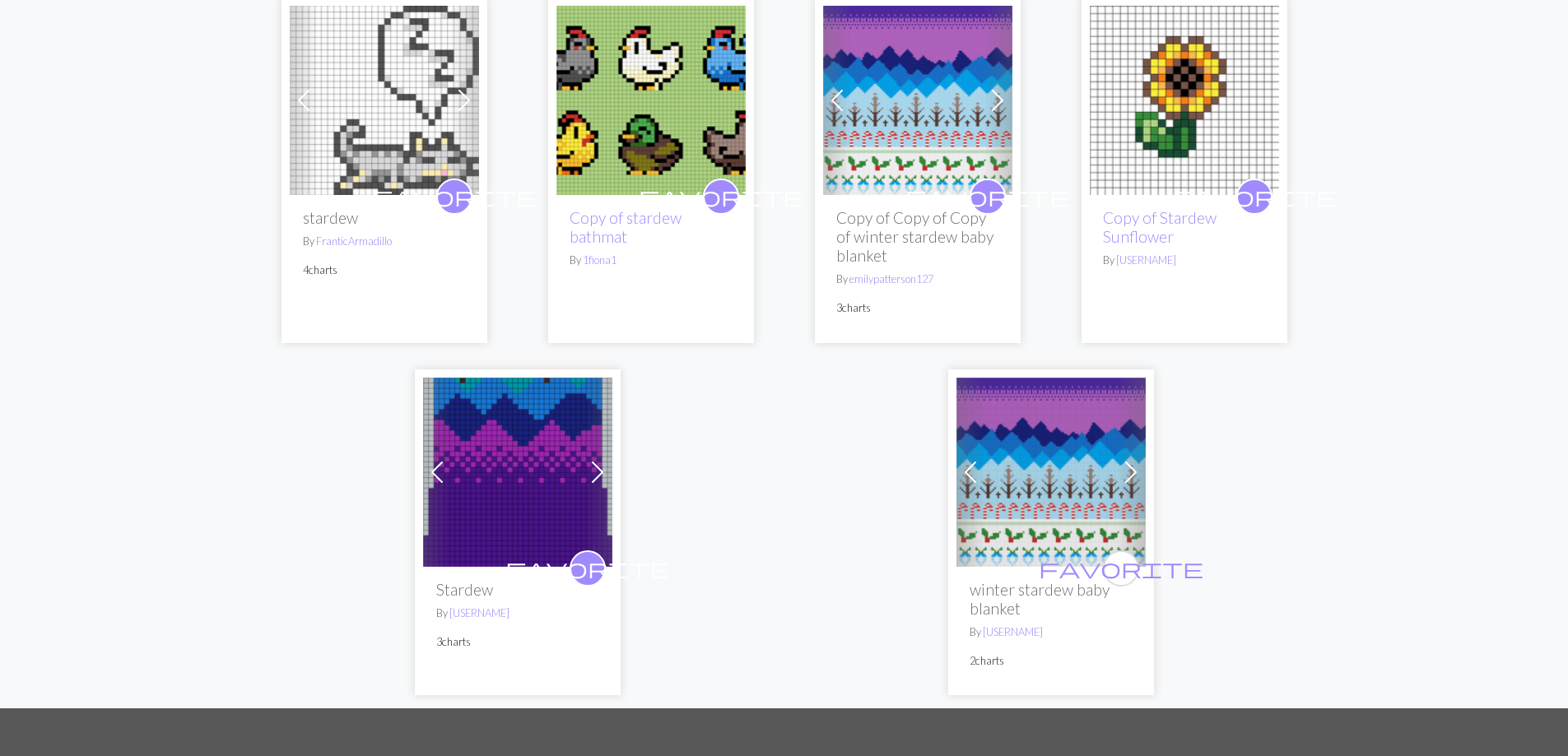 click at bounding box center (918, 100) 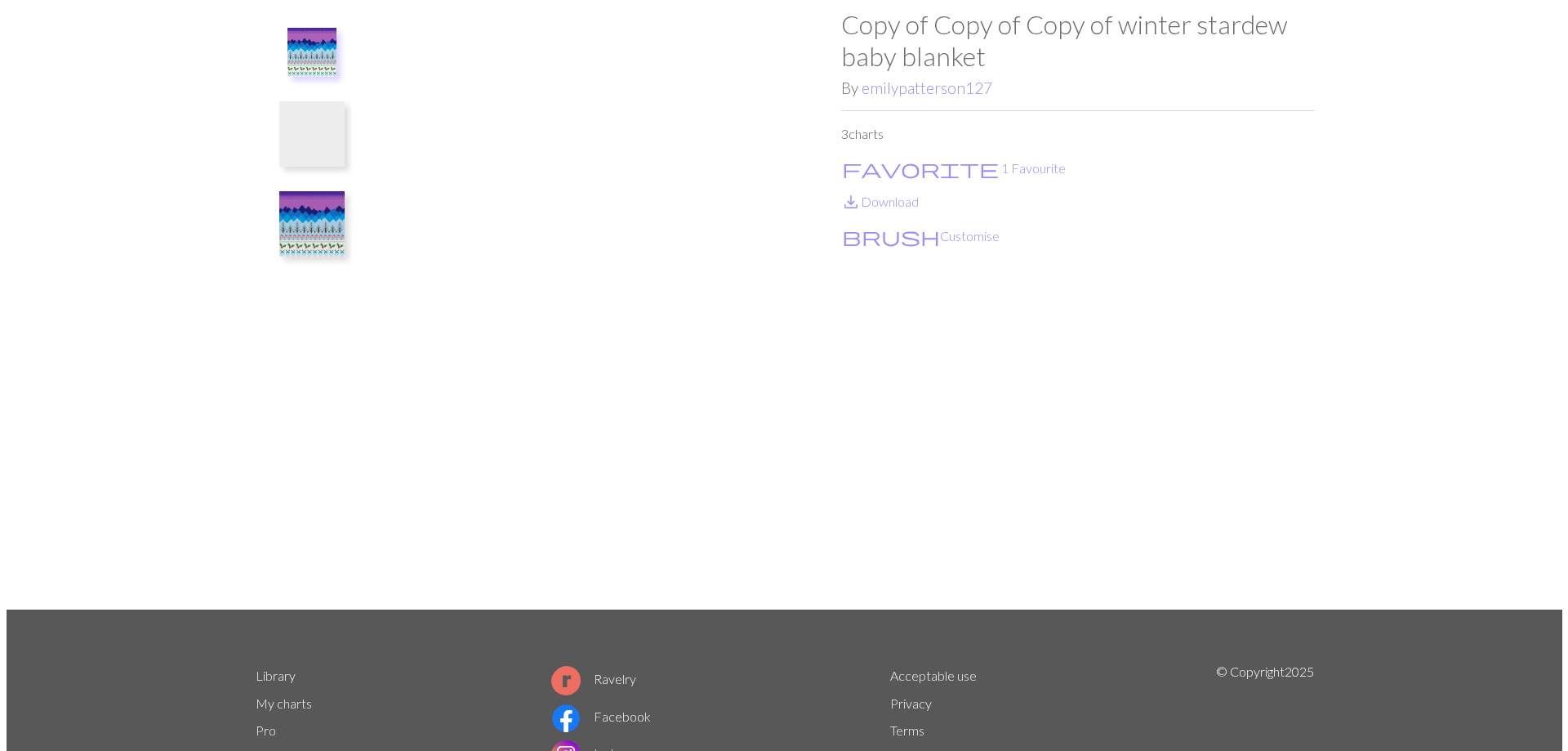 scroll, scrollTop: 0, scrollLeft: 0, axis: both 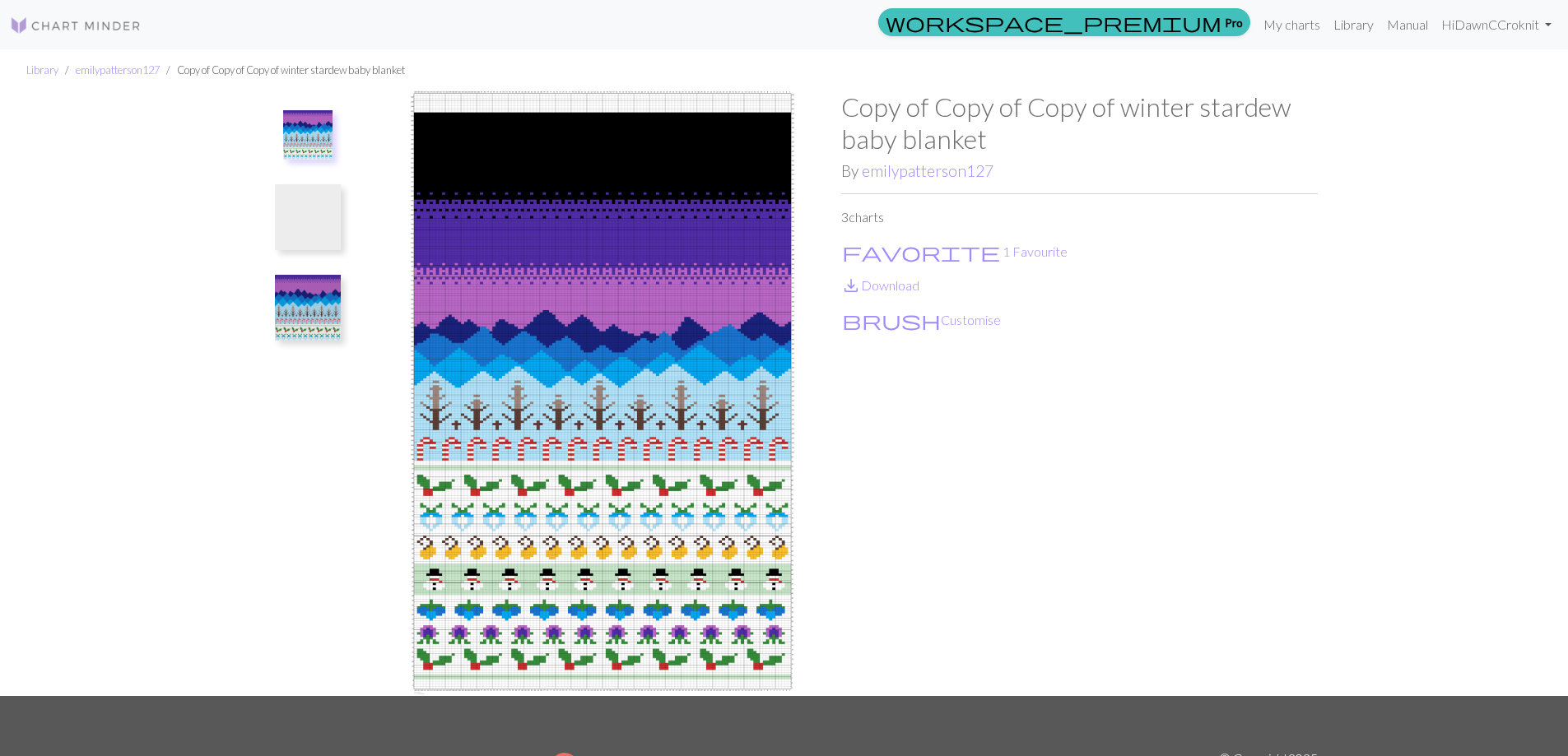 click at bounding box center [603, 393] 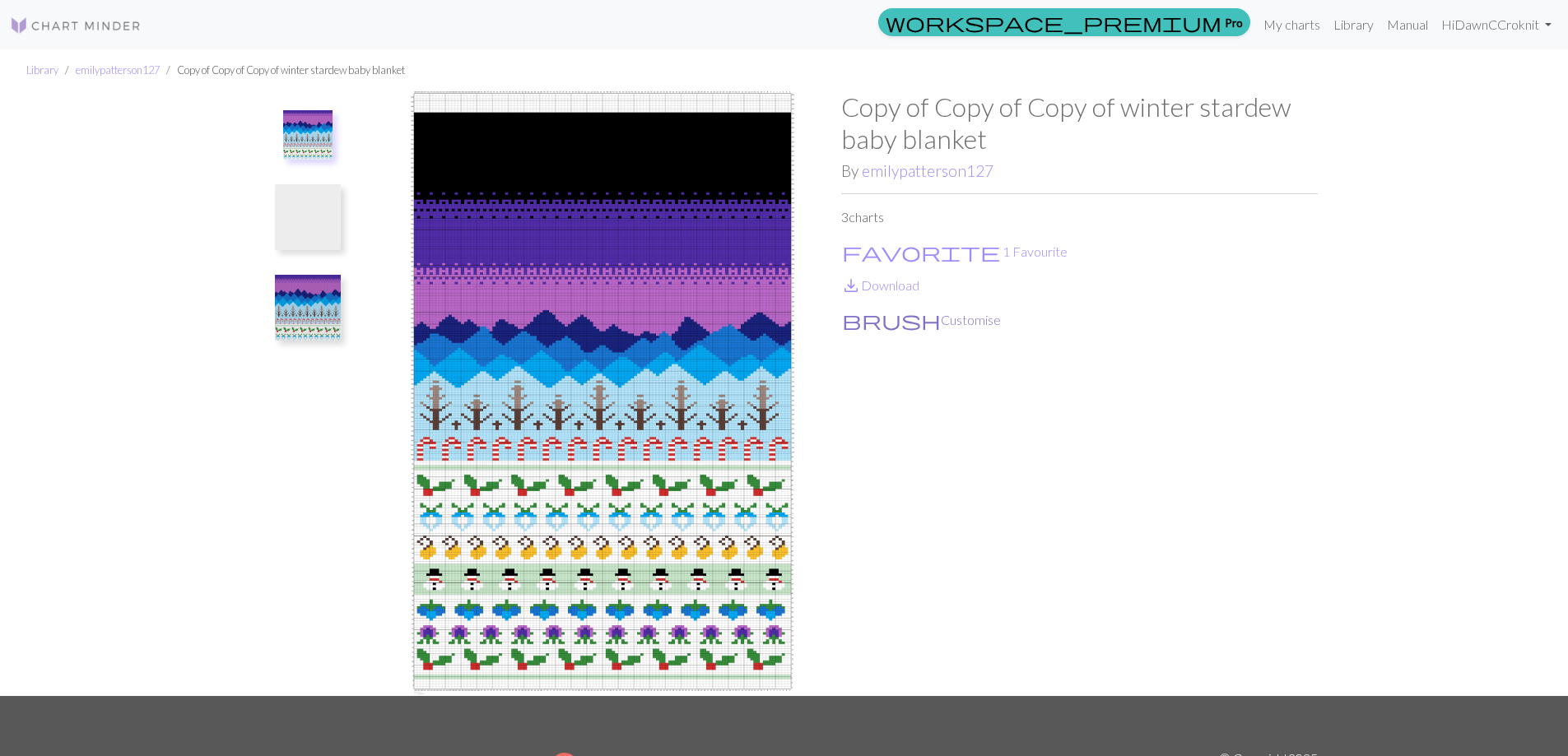 click on "brush Customise" at bounding box center (921, 320) 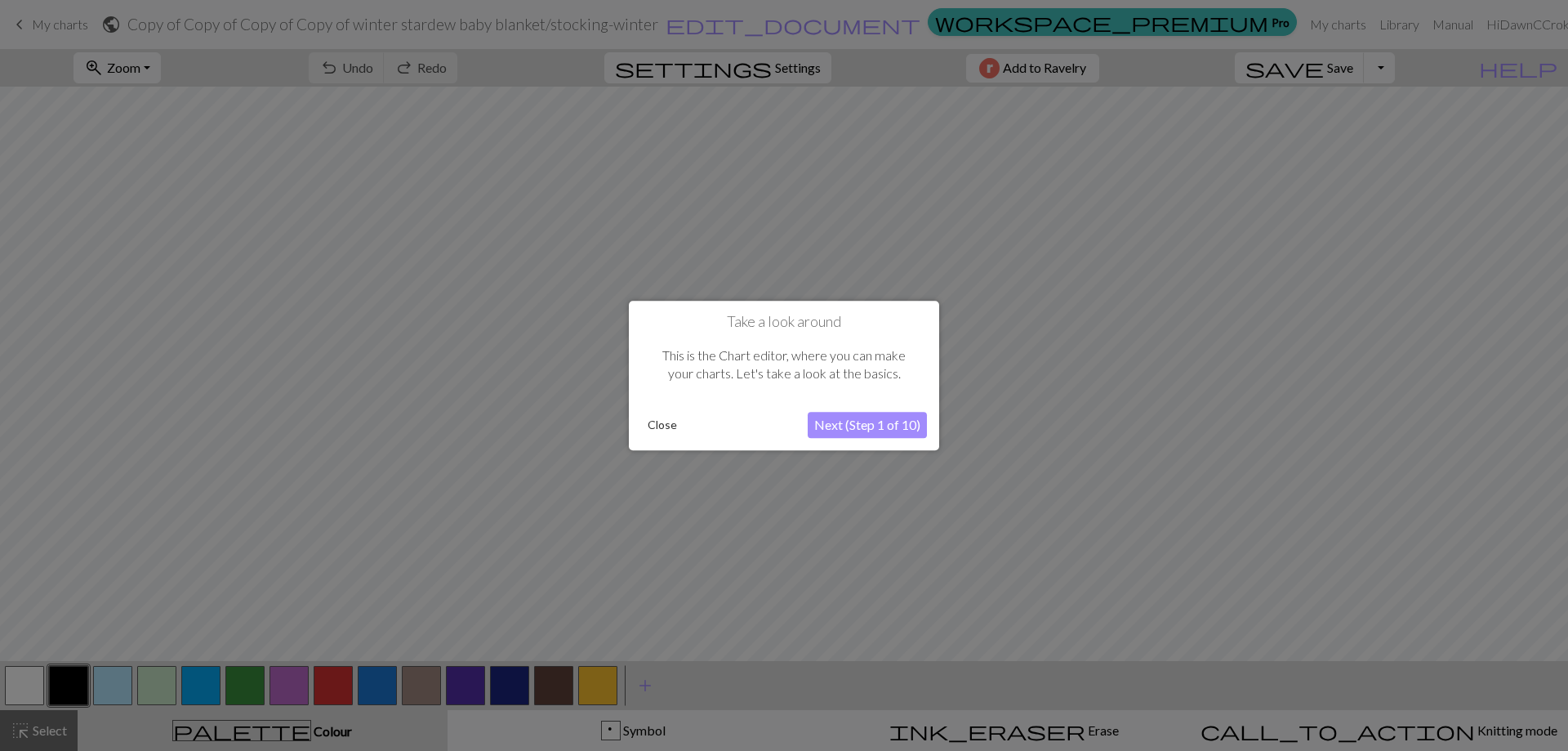 click on "Next (Step 1 of 10)" at bounding box center [867, 425] 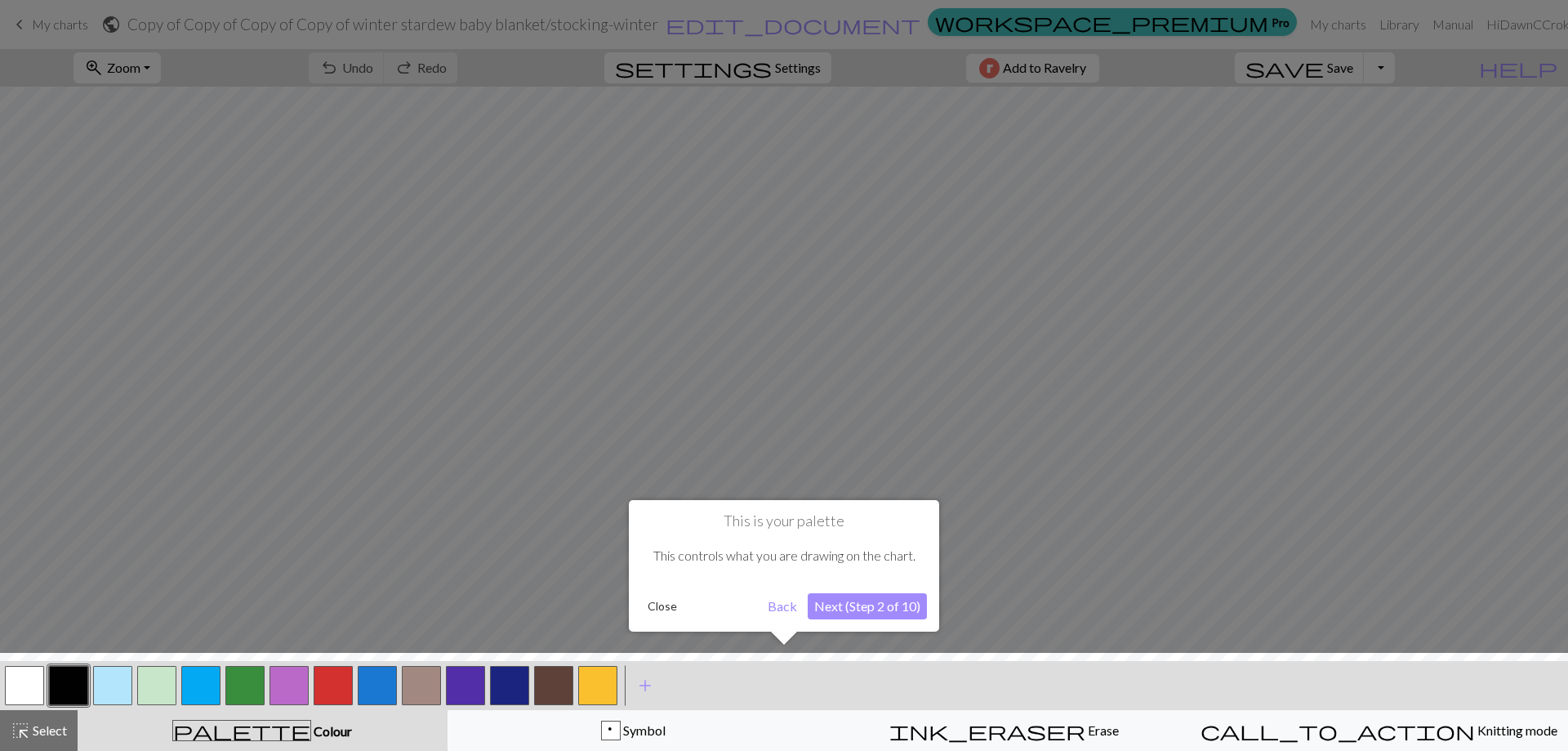 click on "Next (Step 2 of 10)" at bounding box center [867, 606] 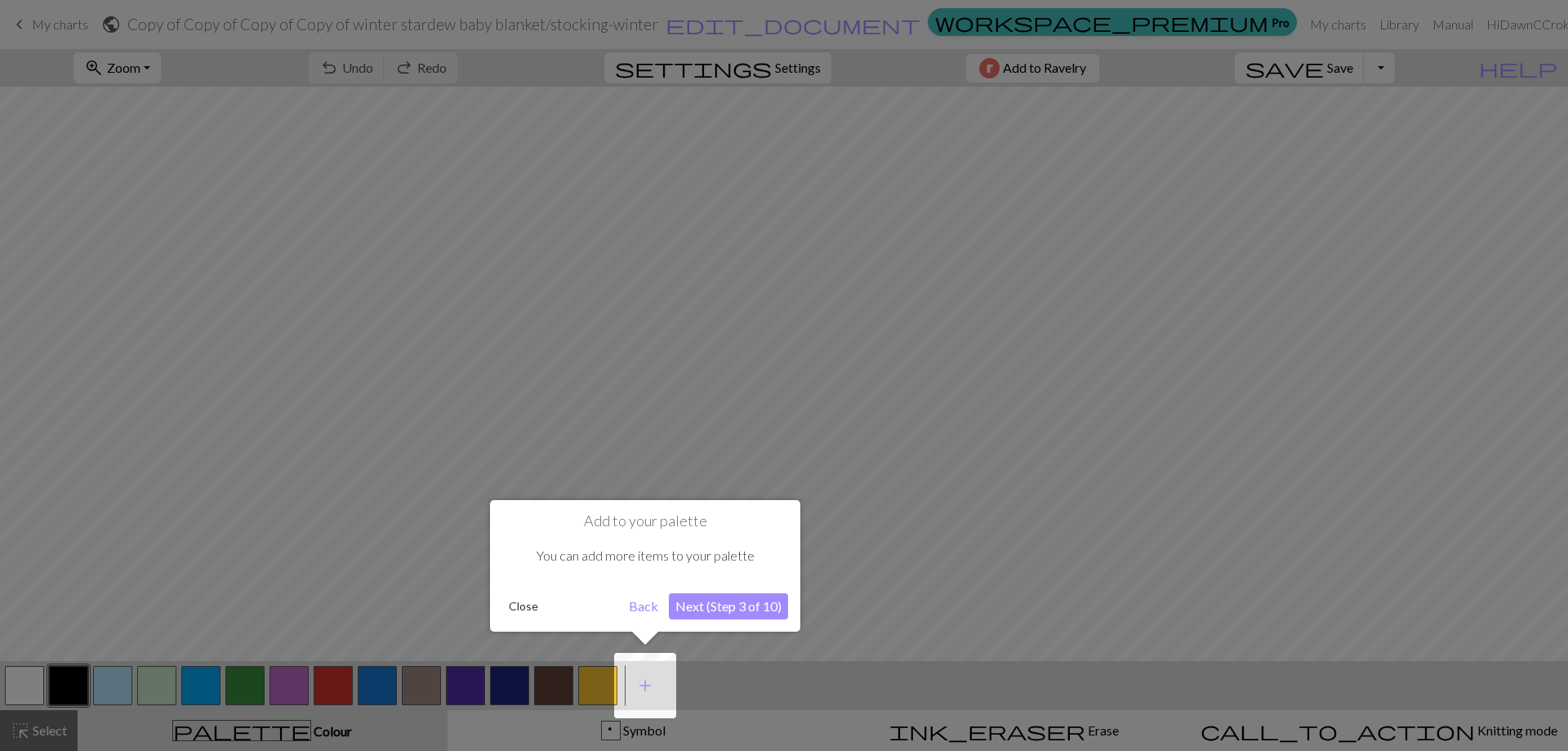click on "Next (Step 3 of 10)" at bounding box center [728, 606] 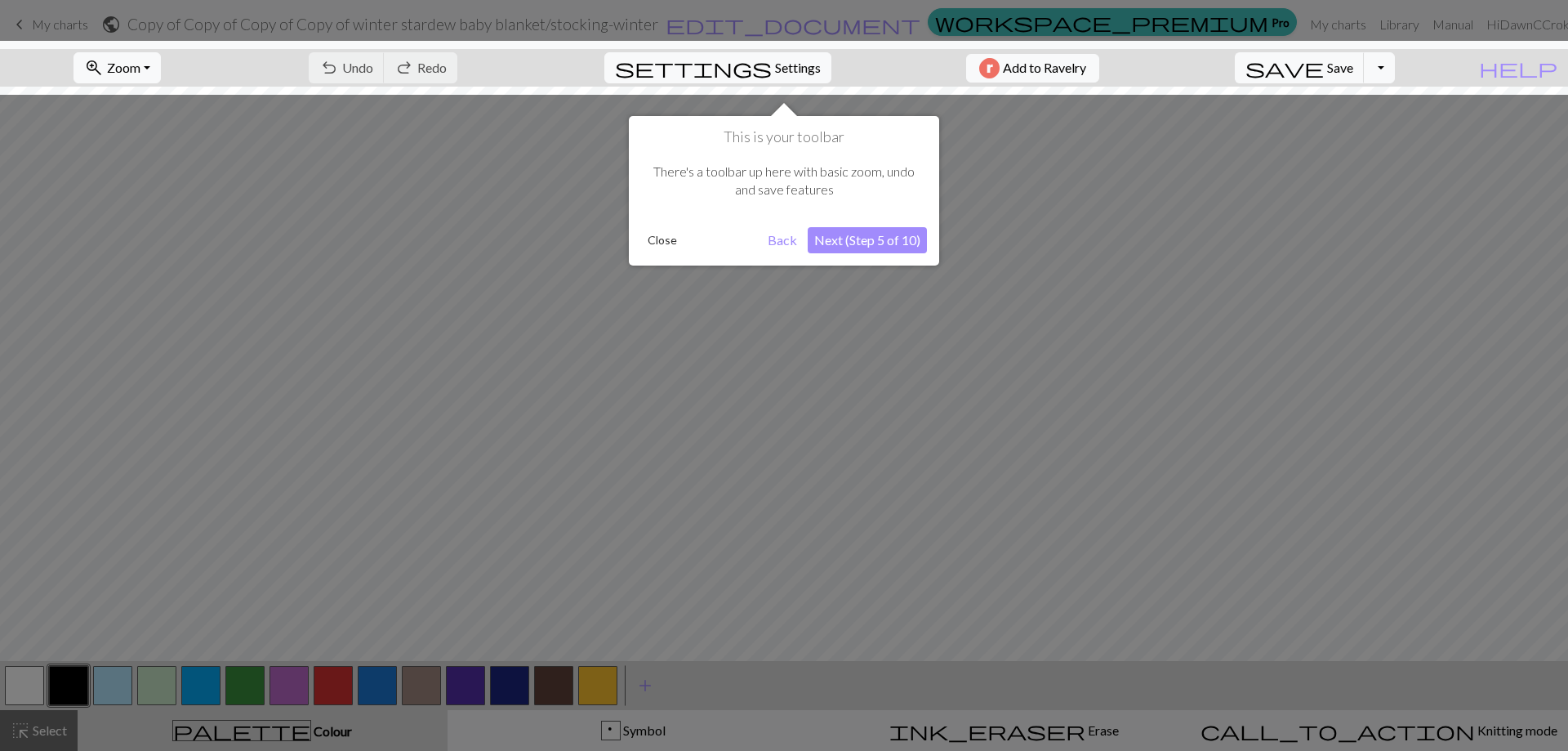 click on "Next (Step 5 of 10)" at bounding box center [867, 240] 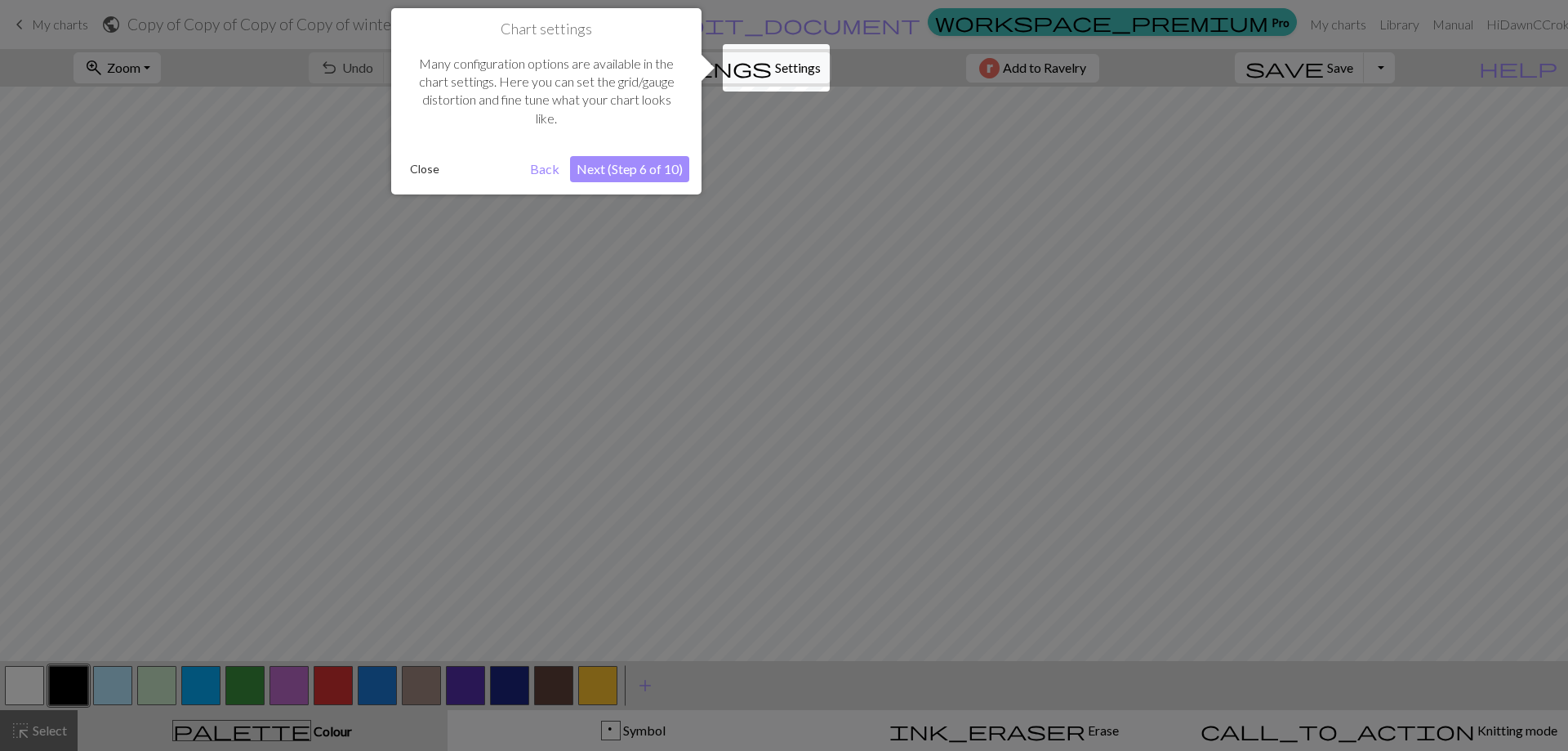 click on "Chart settings Many configuration options are available in the chart settings. Here you can set the grid/gauge distortion and fine tune what your chart looks like. Close Back Next (Step 6 of 10)" at bounding box center [546, 101] 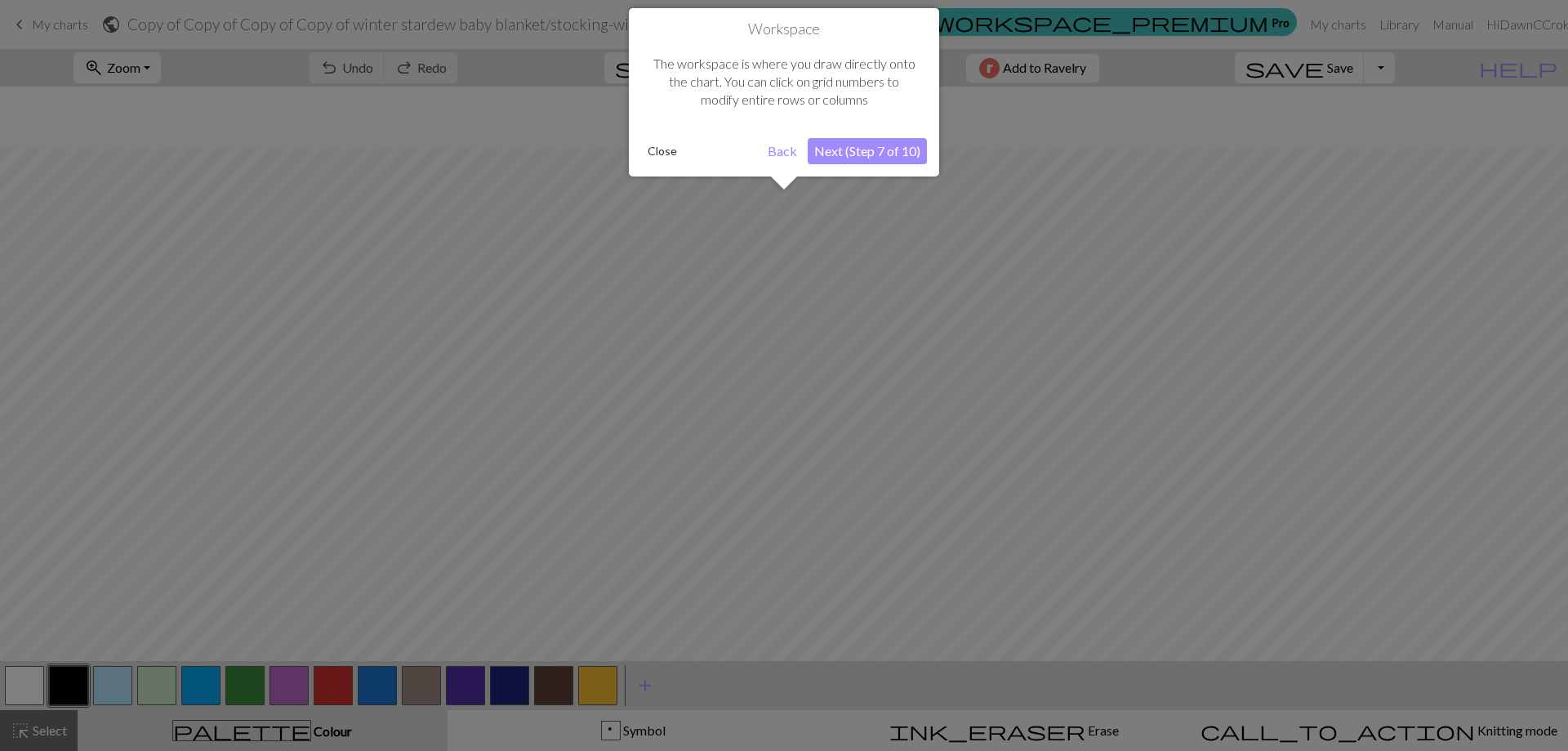 scroll, scrollTop: 62, scrollLeft: 0, axis: vertical 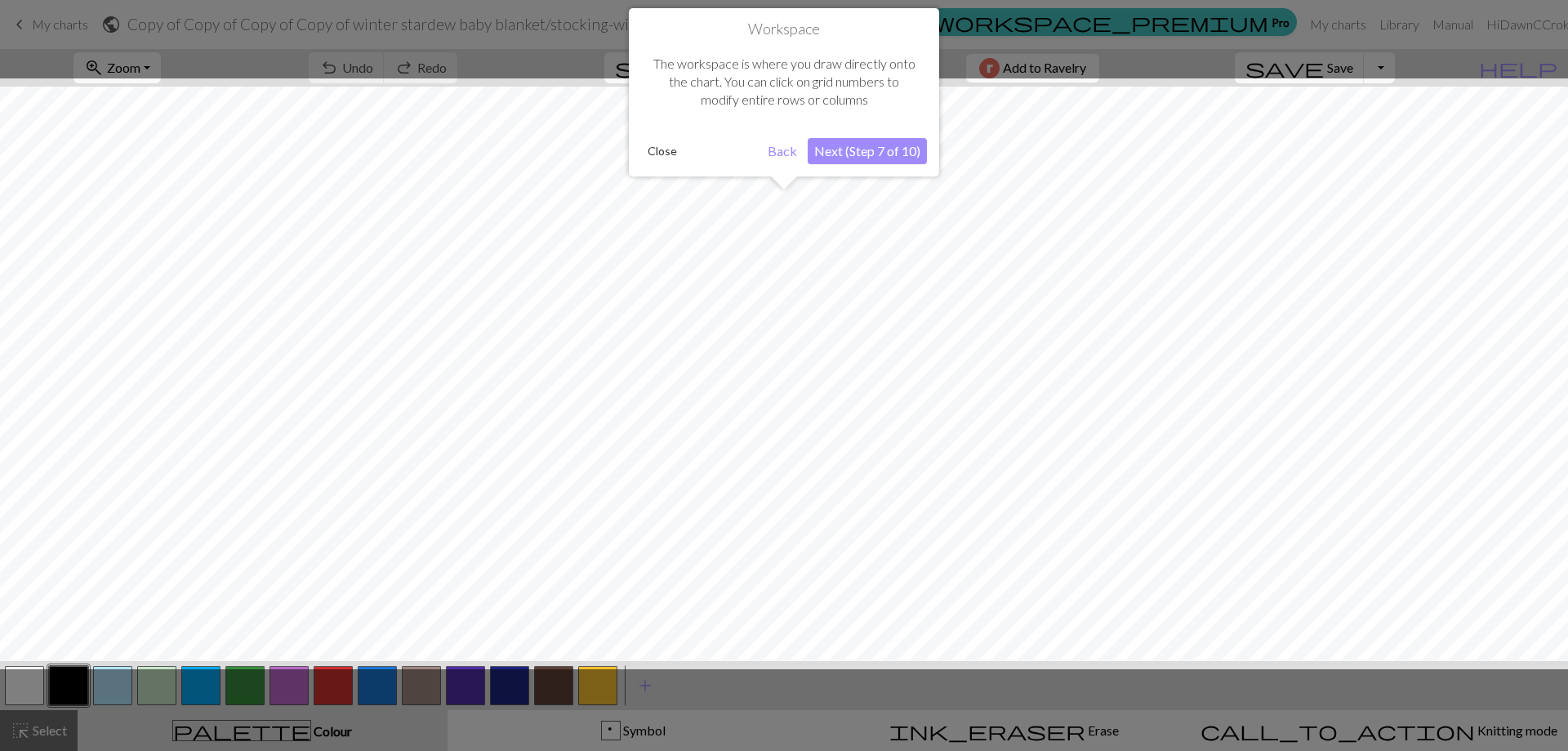 click on "Next (Step 7 of 10)" at bounding box center [867, 151] 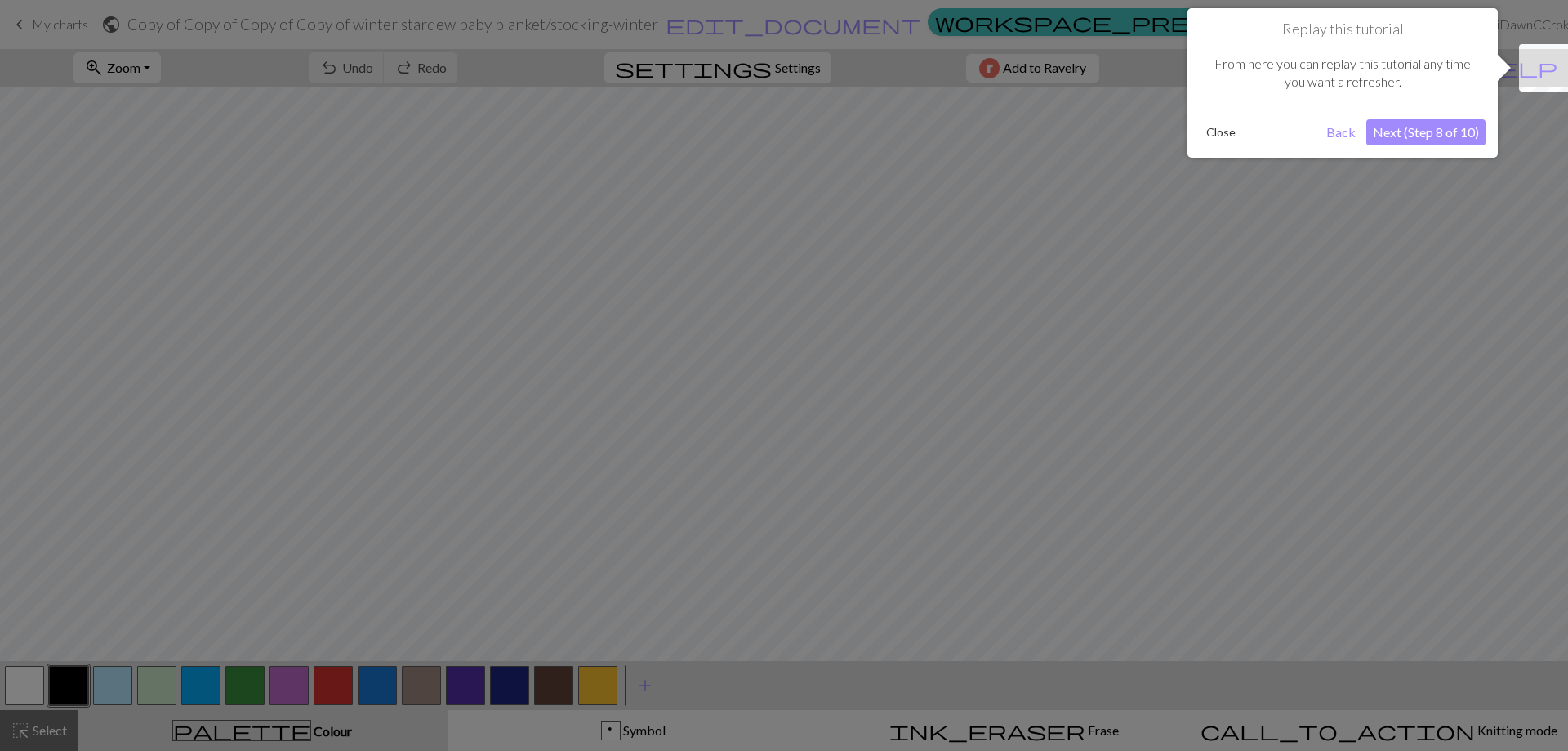 click on "Back" at bounding box center [1341, 132] 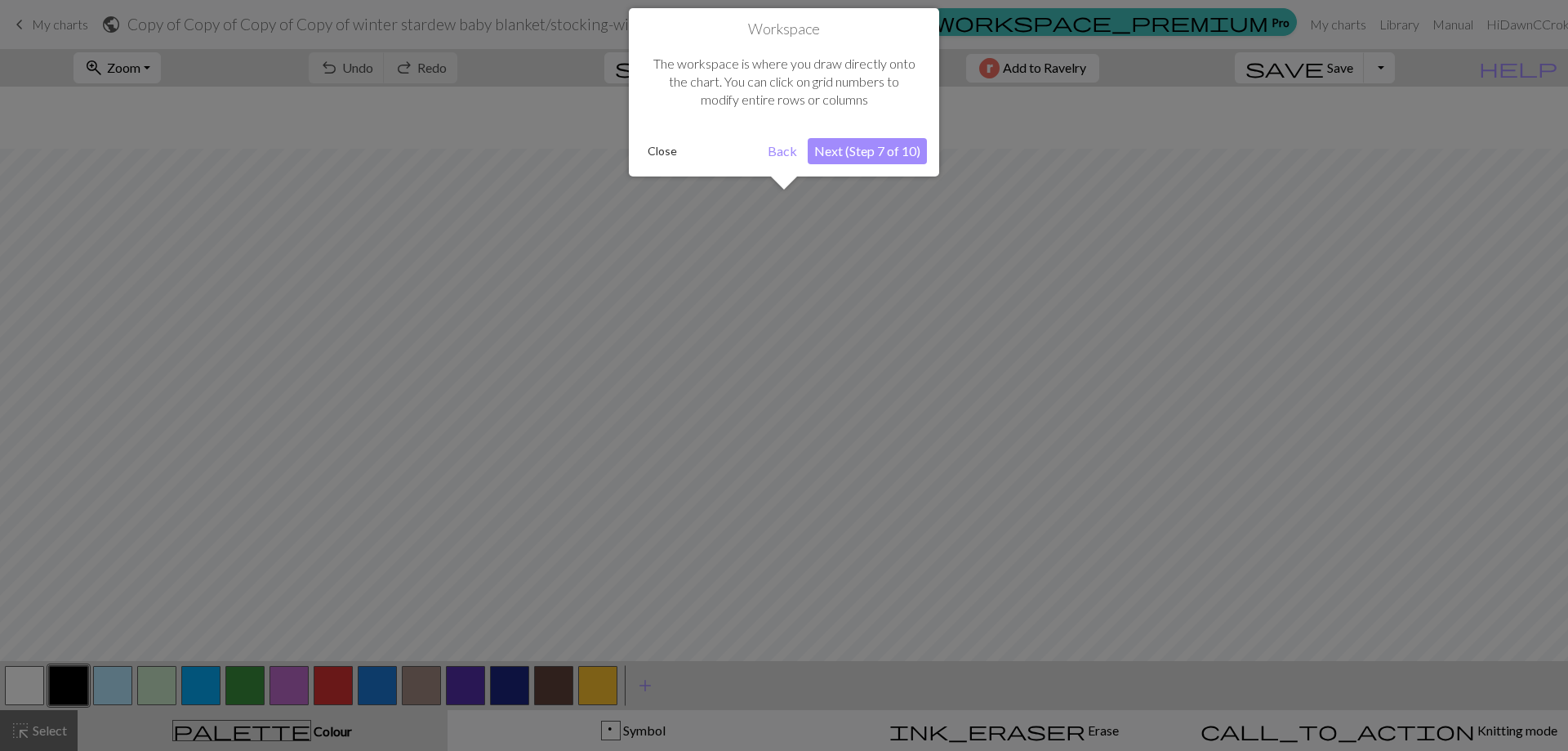 scroll, scrollTop: 124, scrollLeft: 0, axis: vertical 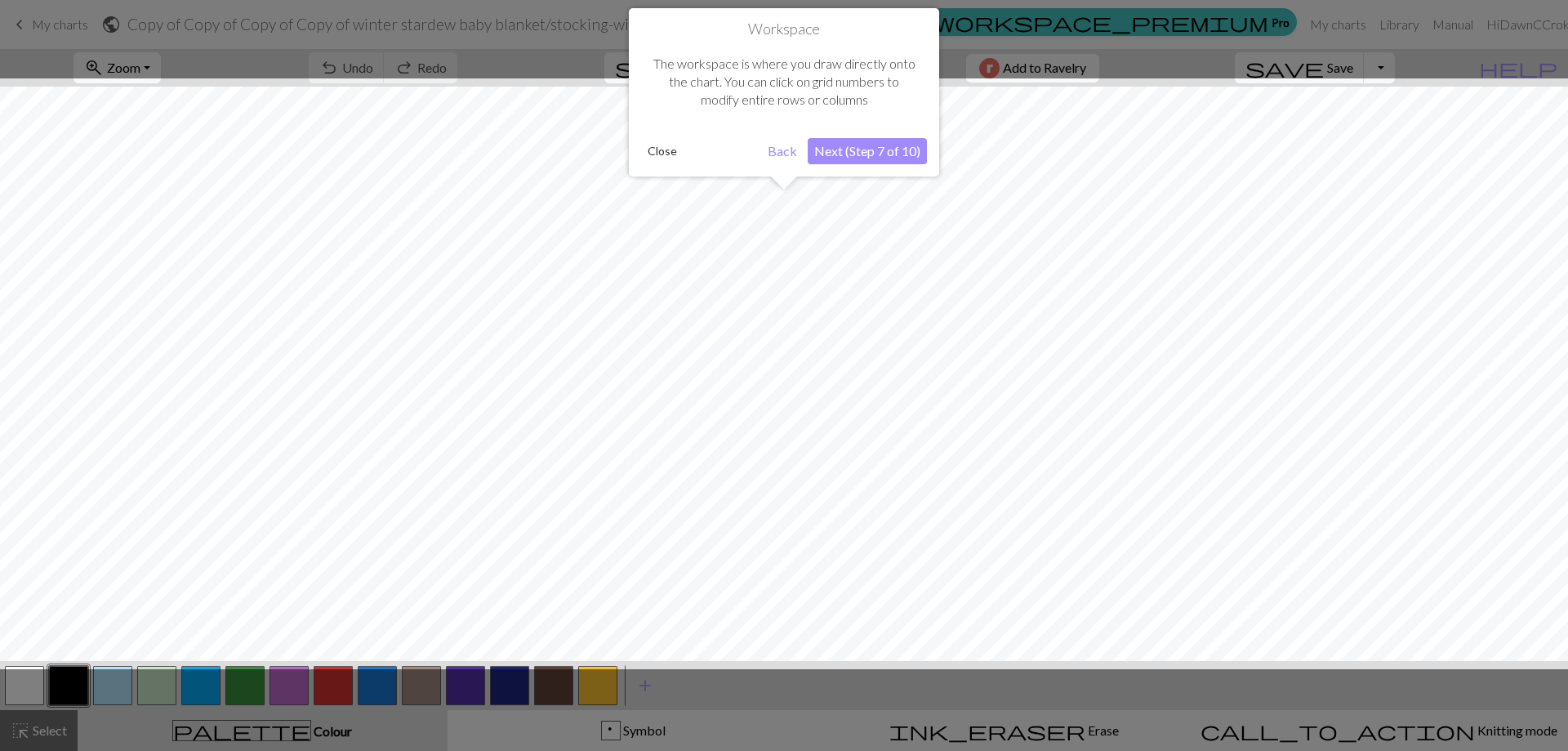click on "Next (Step 7 of 10)" at bounding box center (867, 151) 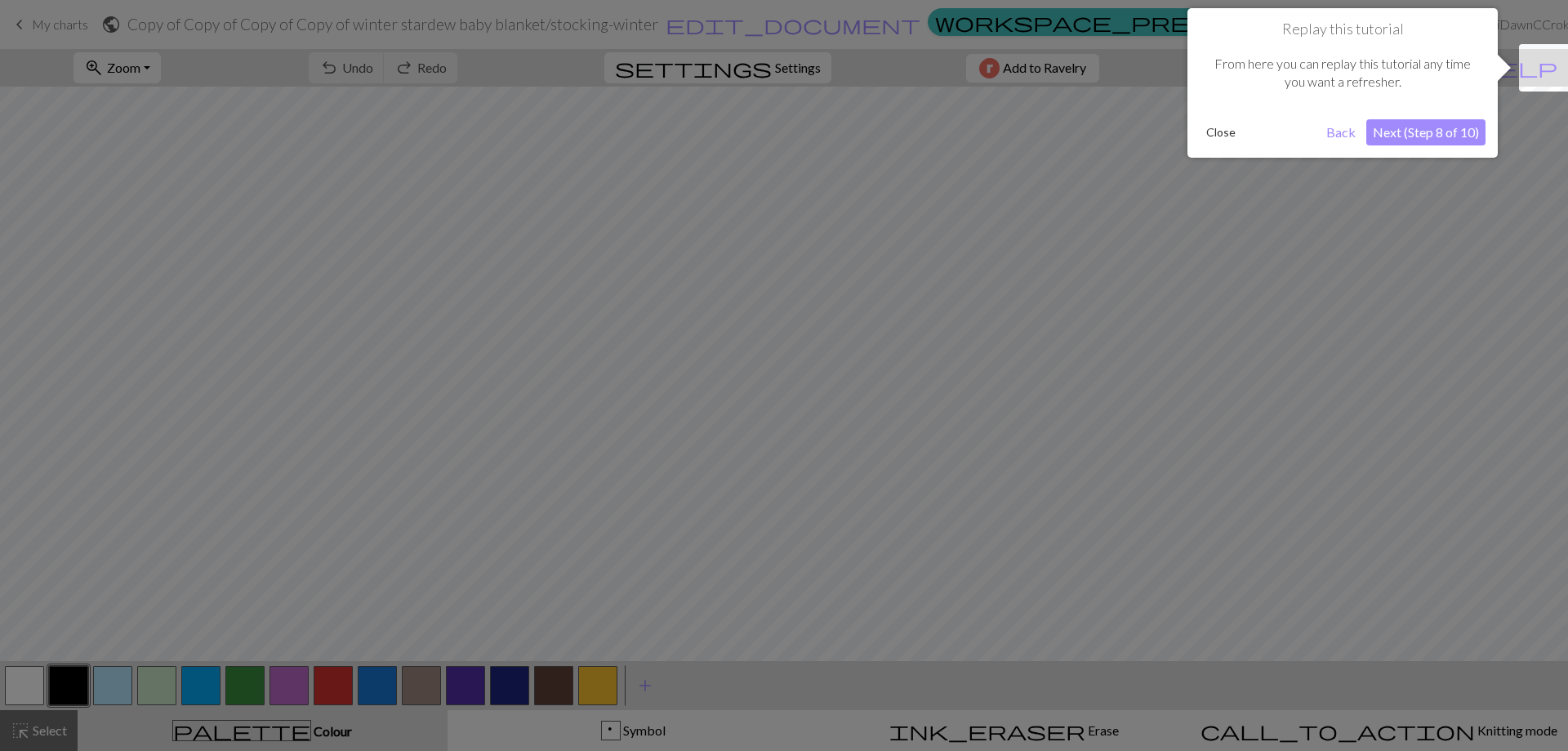 click on "Next (Step 8 of 10)" at bounding box center (1426, 132) 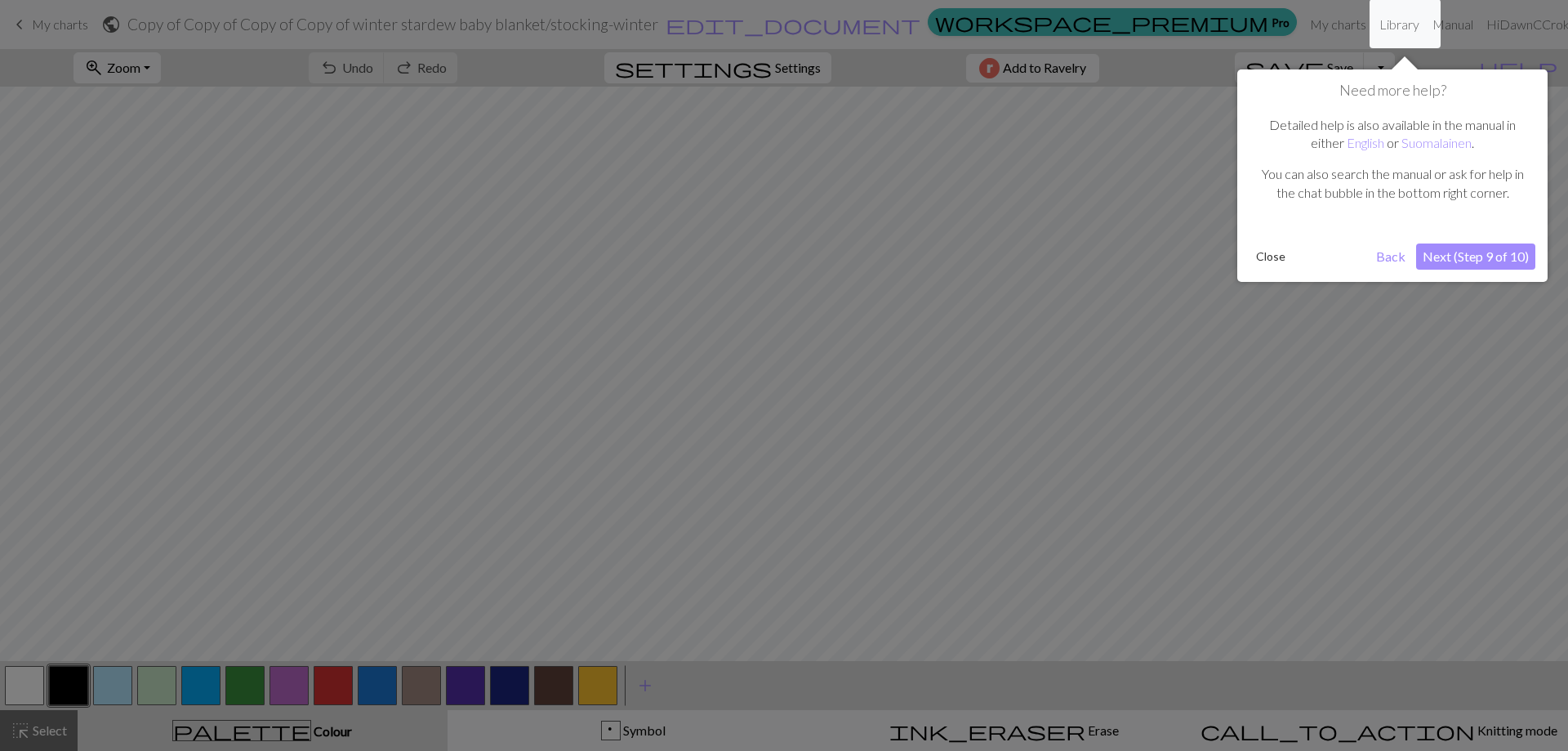 click on "Next (Step 9 of 10)" at bounding box center (1476, 257) 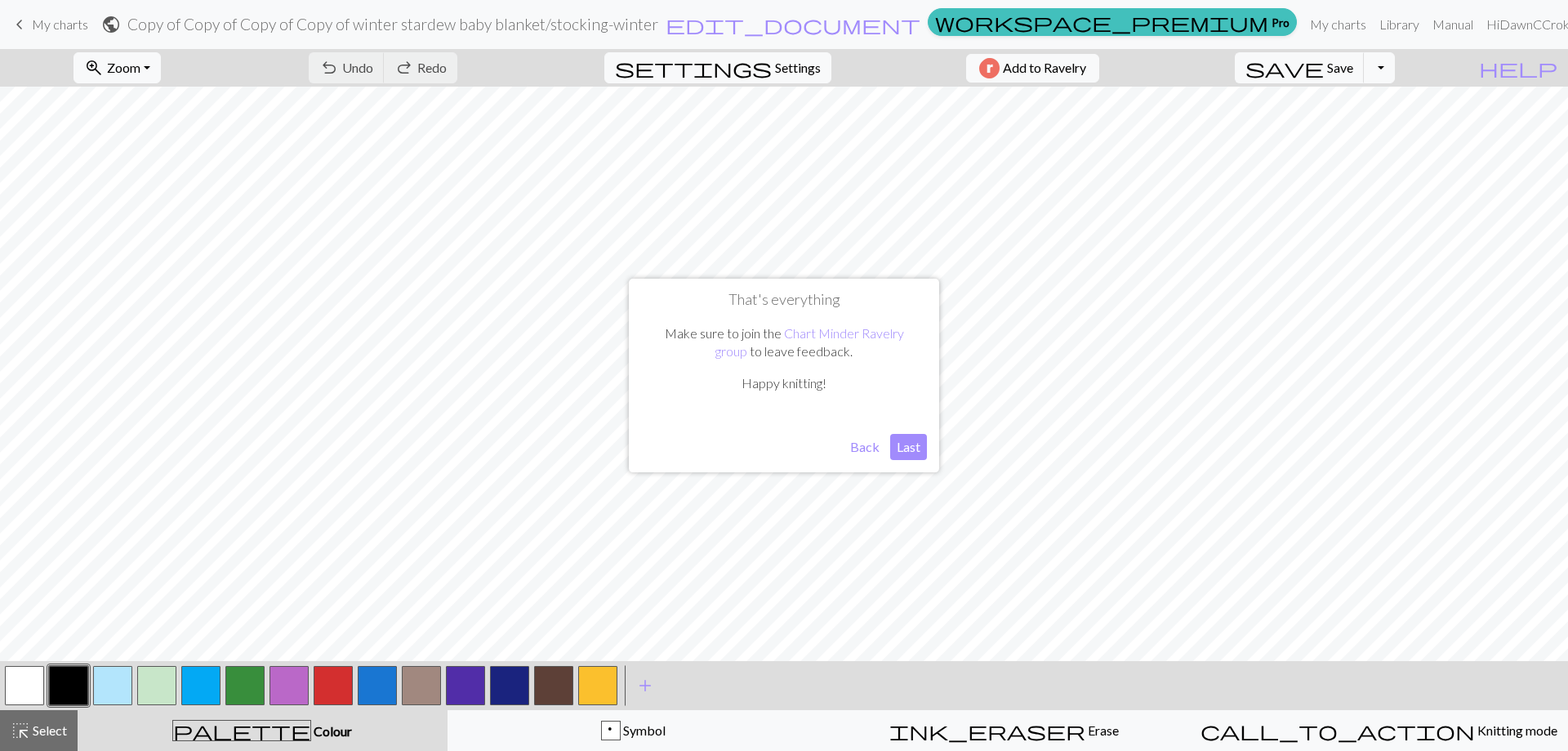 click on "Last" at bounding box center [908, 447] 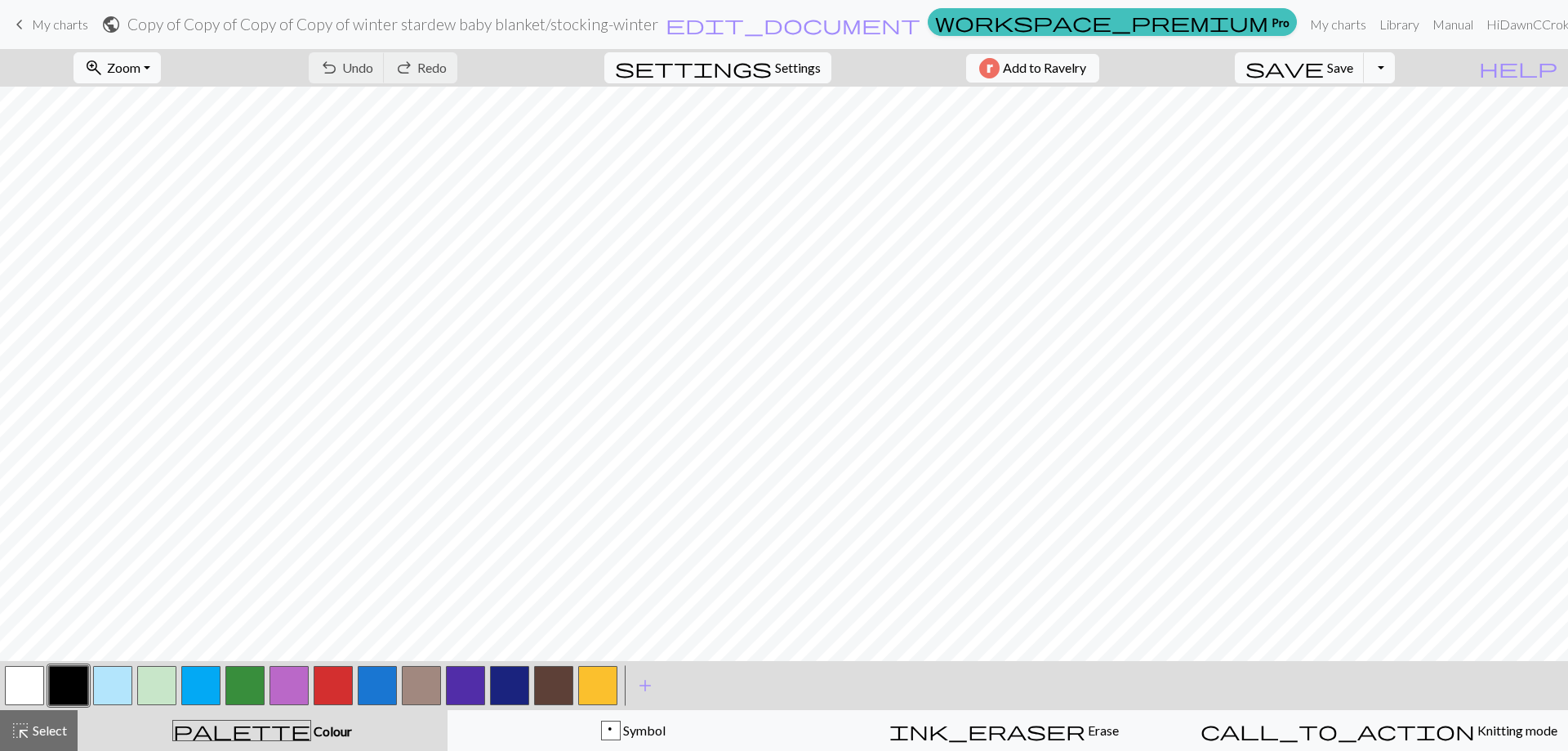 scroll, scrollTop: 3646, scrollLeft: 0, axis: vertical 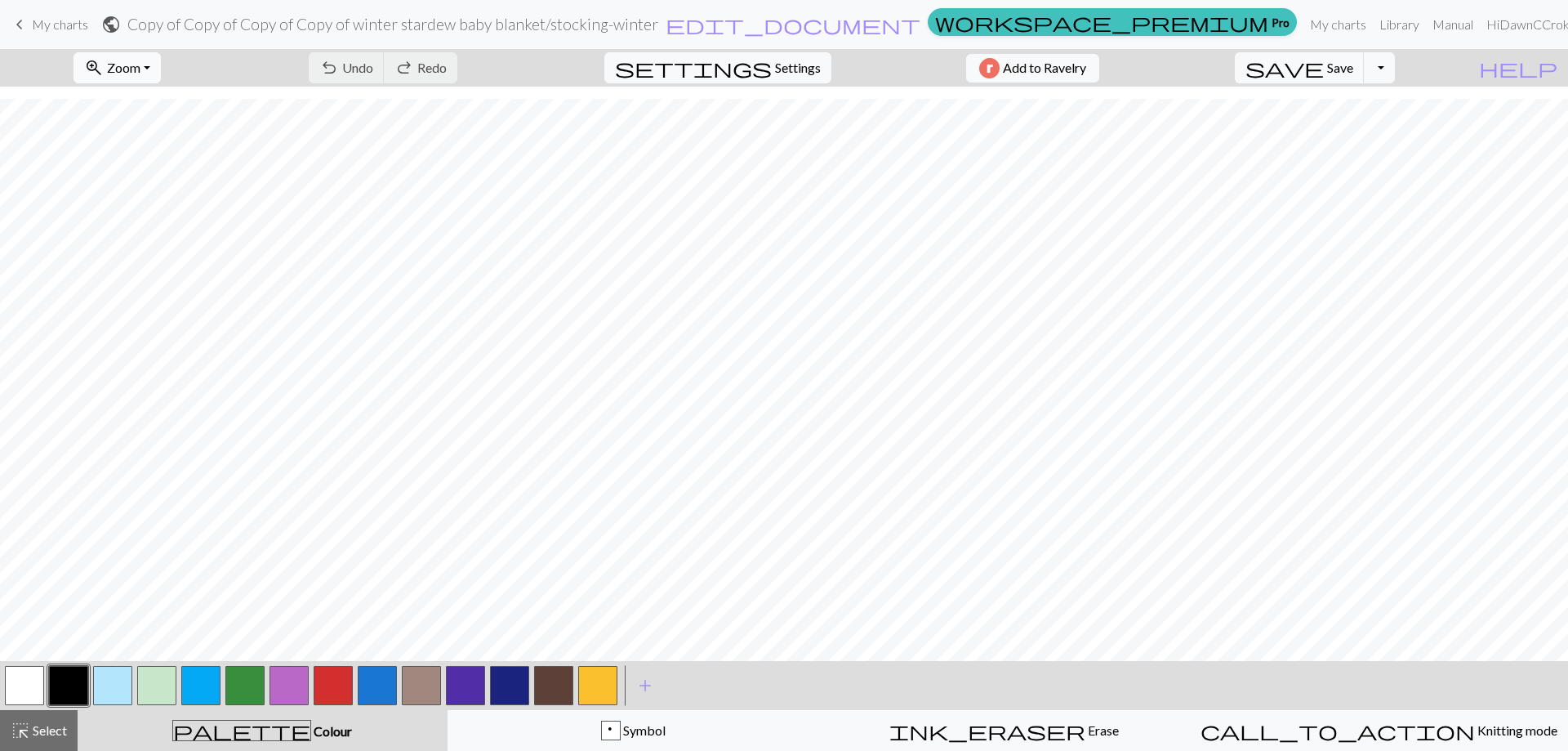 click on "zoom_in Zoom Zoom" at bounding box center (117, 68) 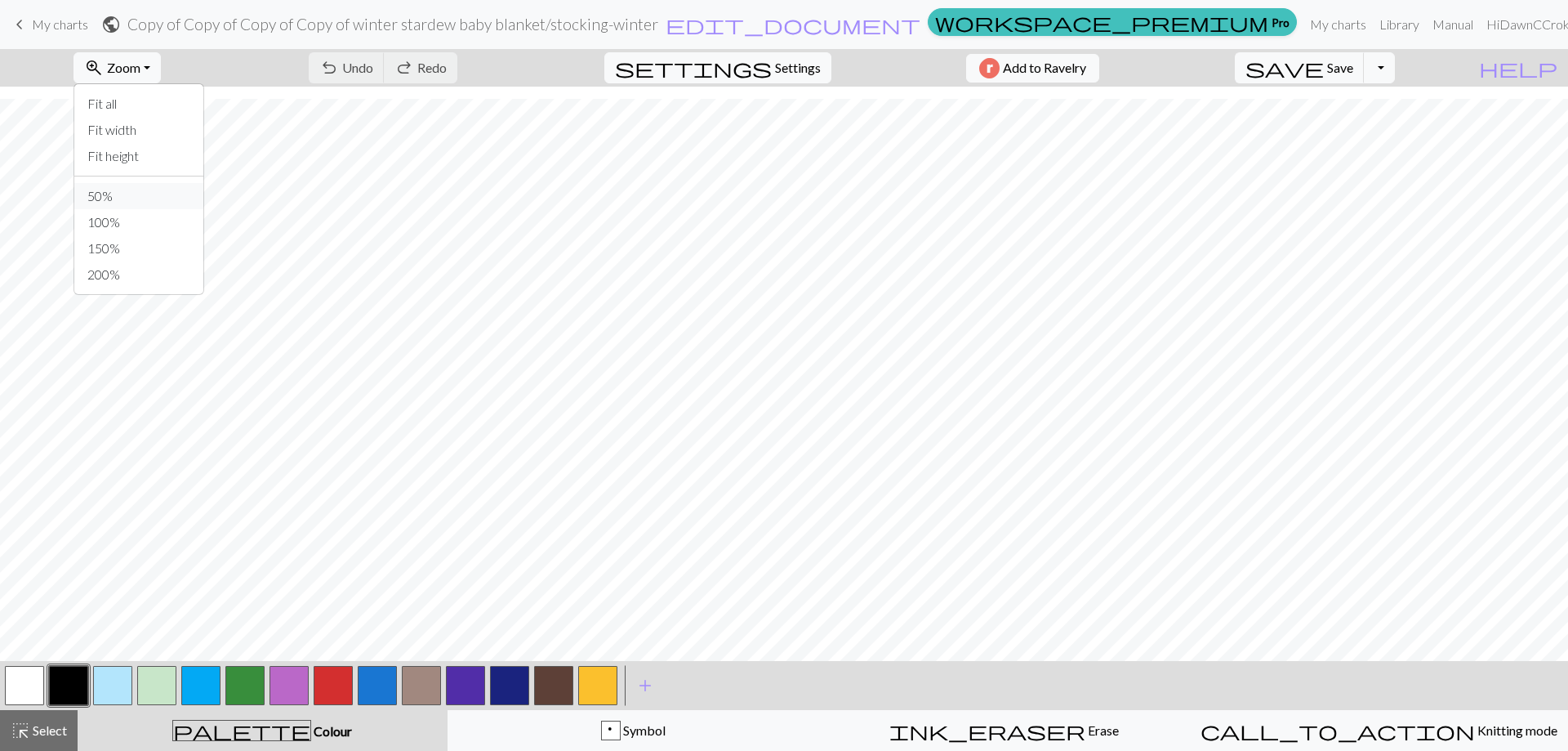 click on "50%" at bounding box center [139, 196] 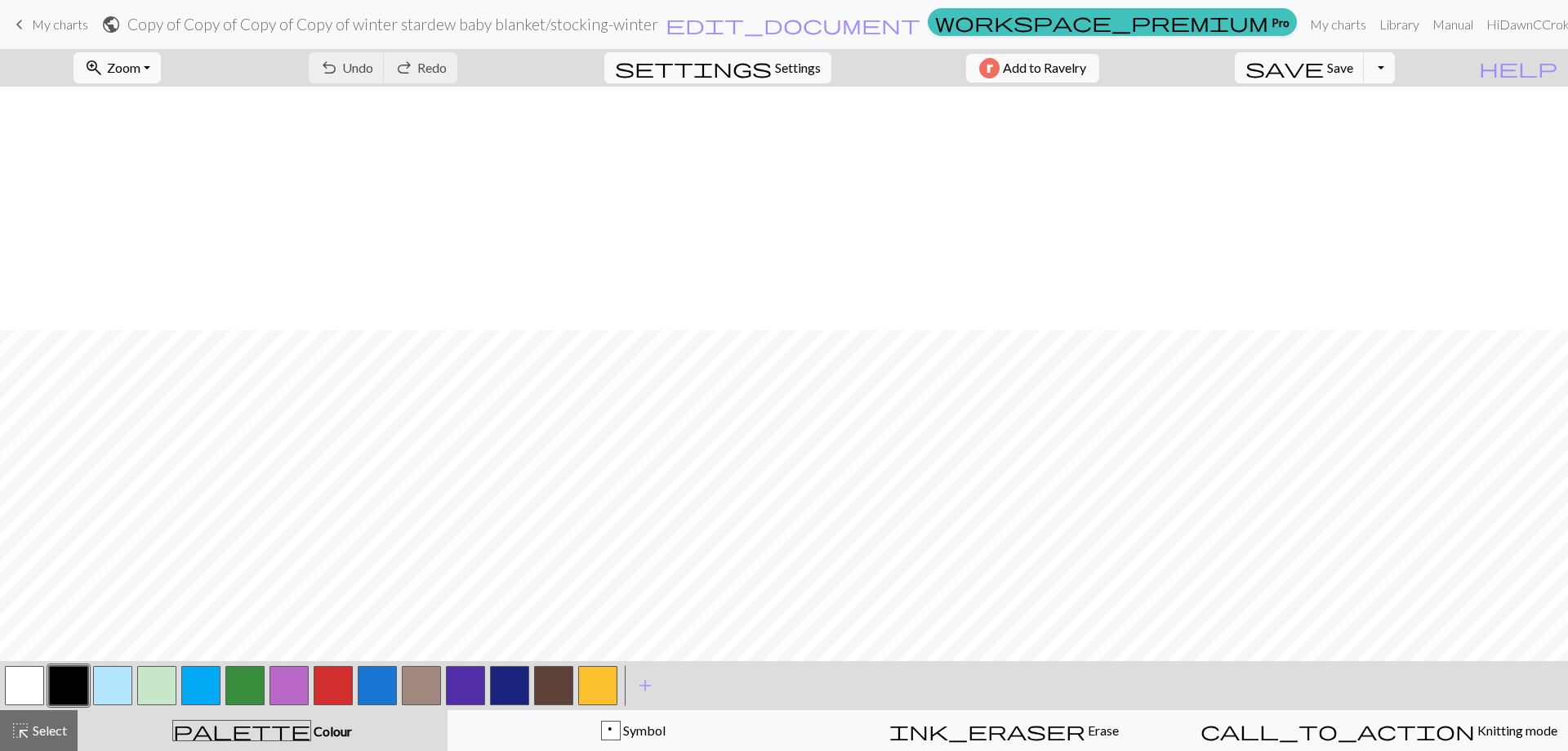 scroll, scrollTop: 245, scrollLeft: 0, axis: vertical 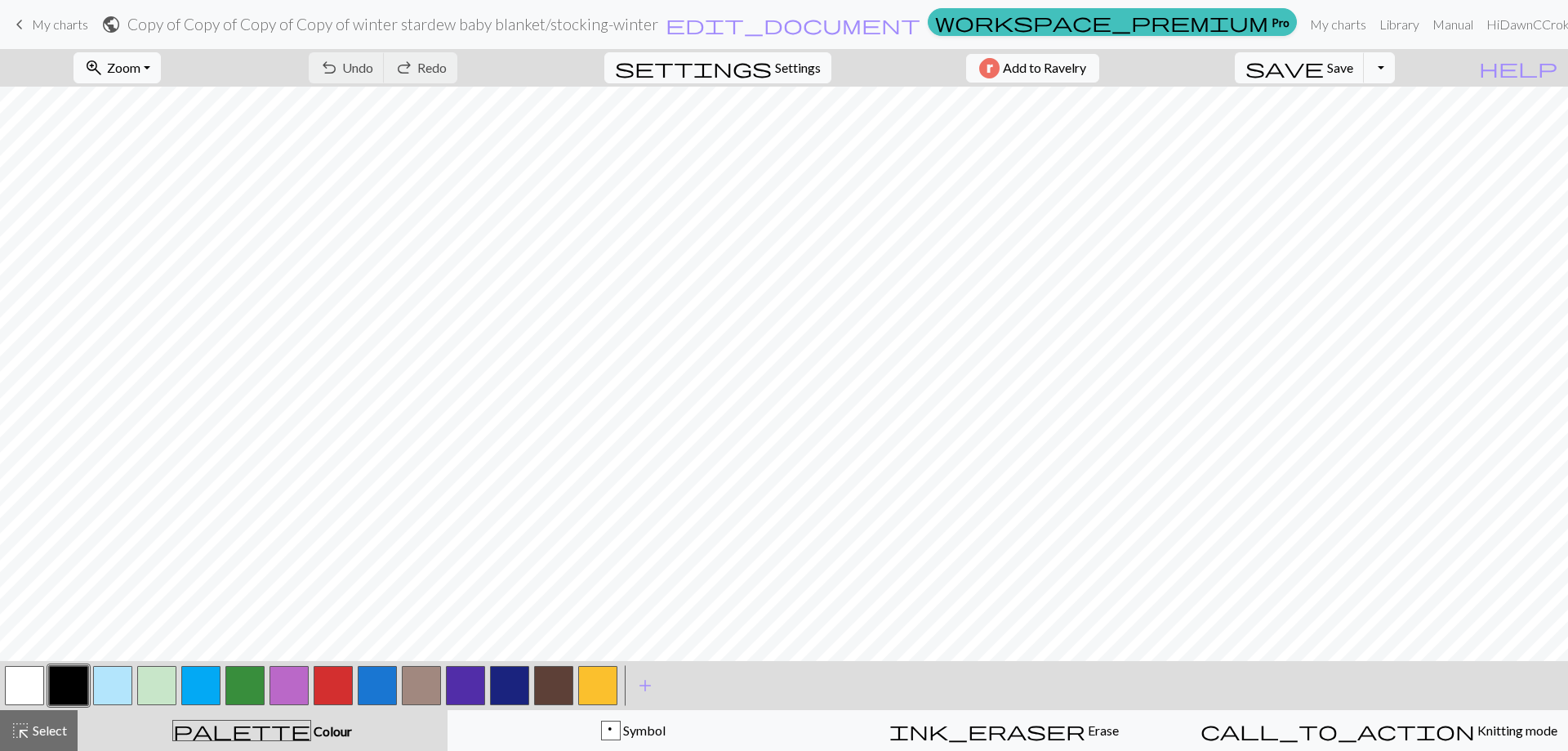 click on "My charts" at bounding box center [60, 24] 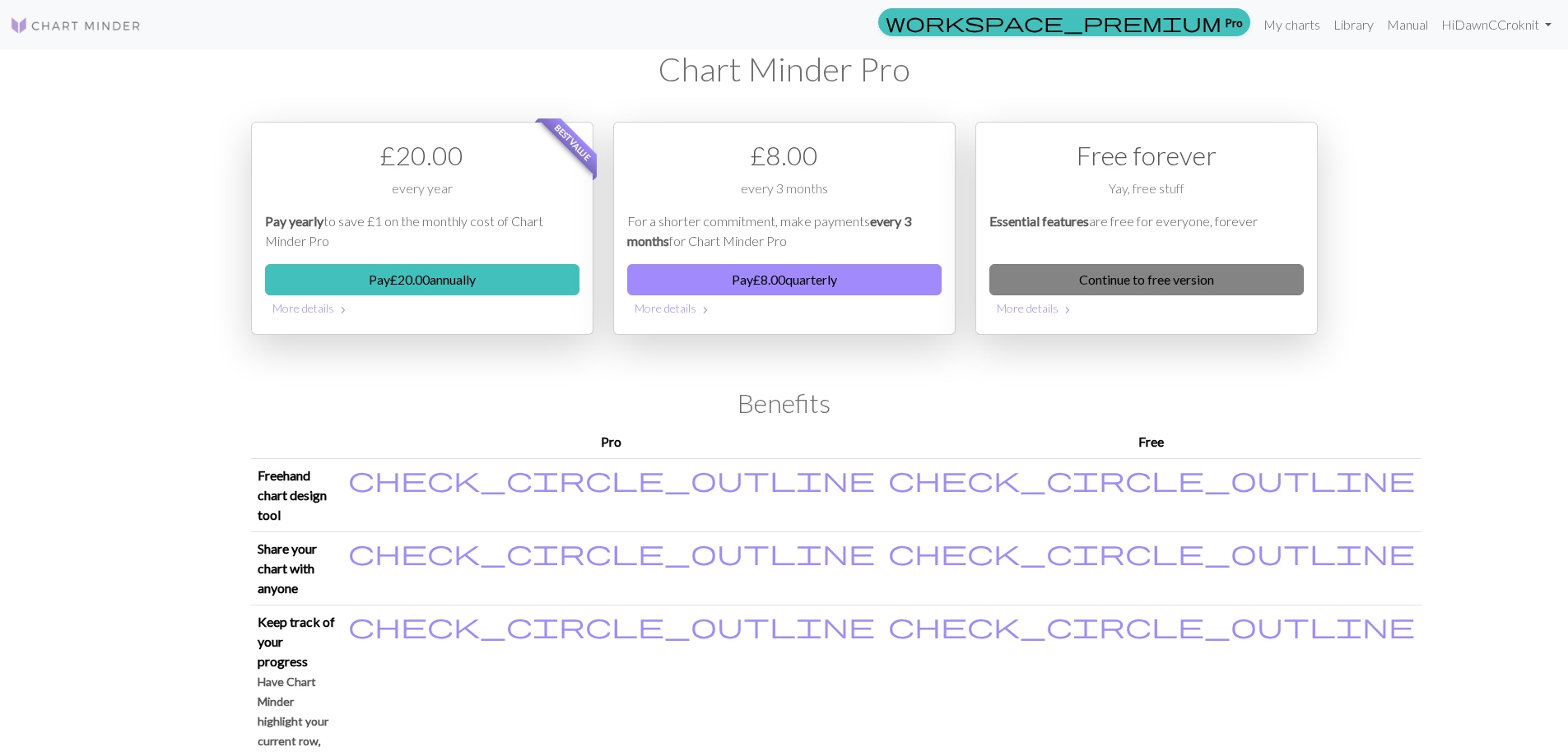 click on "Continue to free version" at bounding box center (1147, 280) 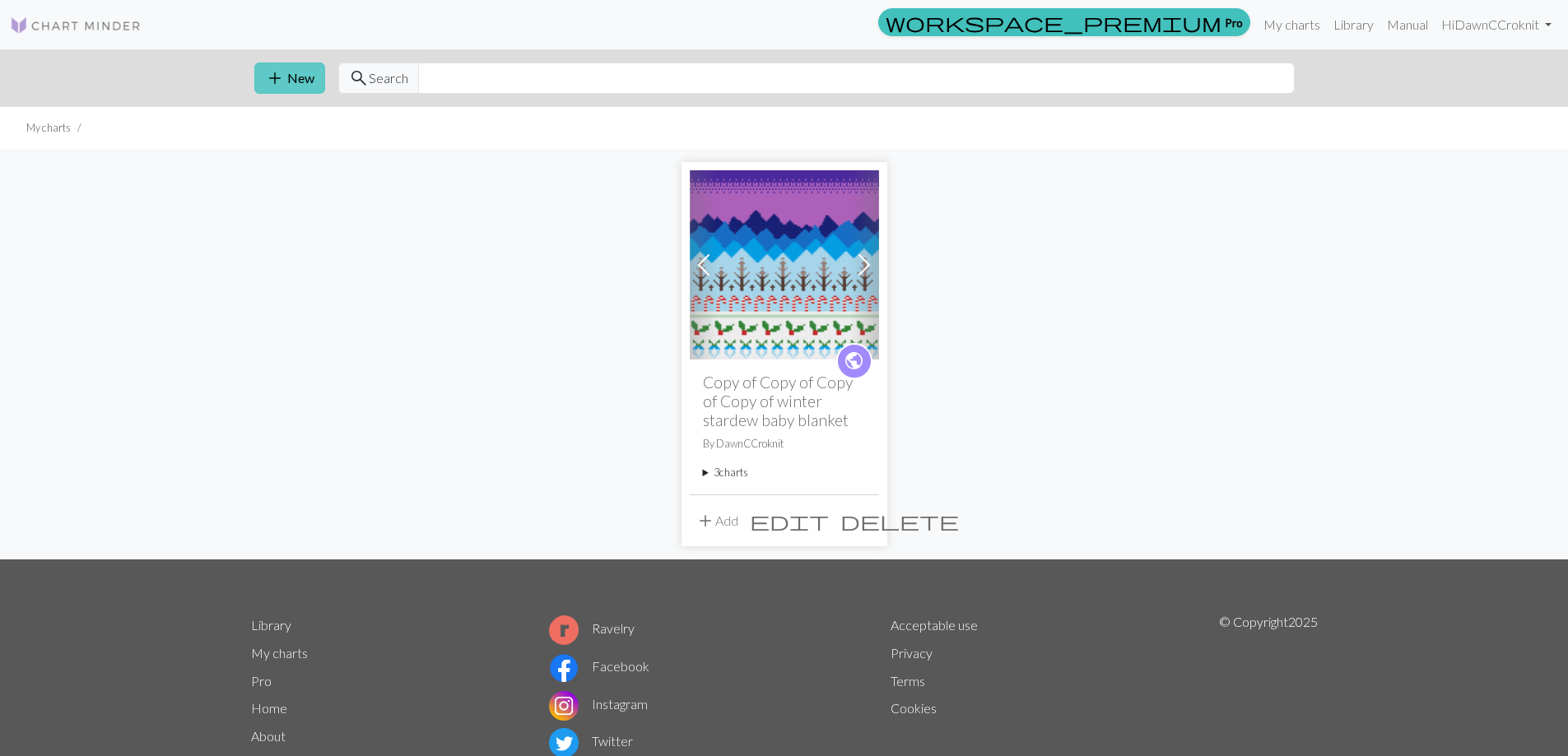 click on "add   New" at bounding box center (290, 78) 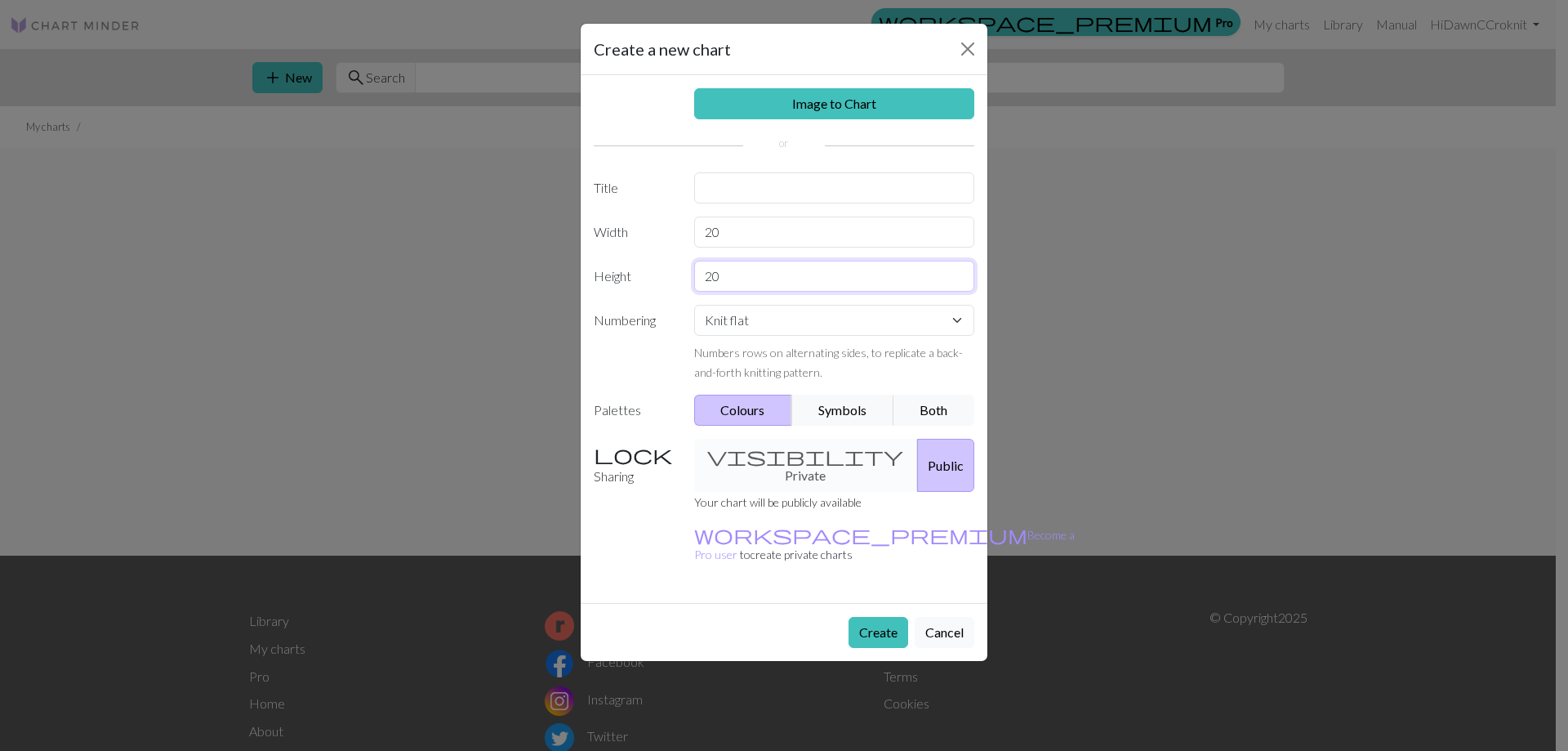 click on "20" at bounding box center (835, 276) 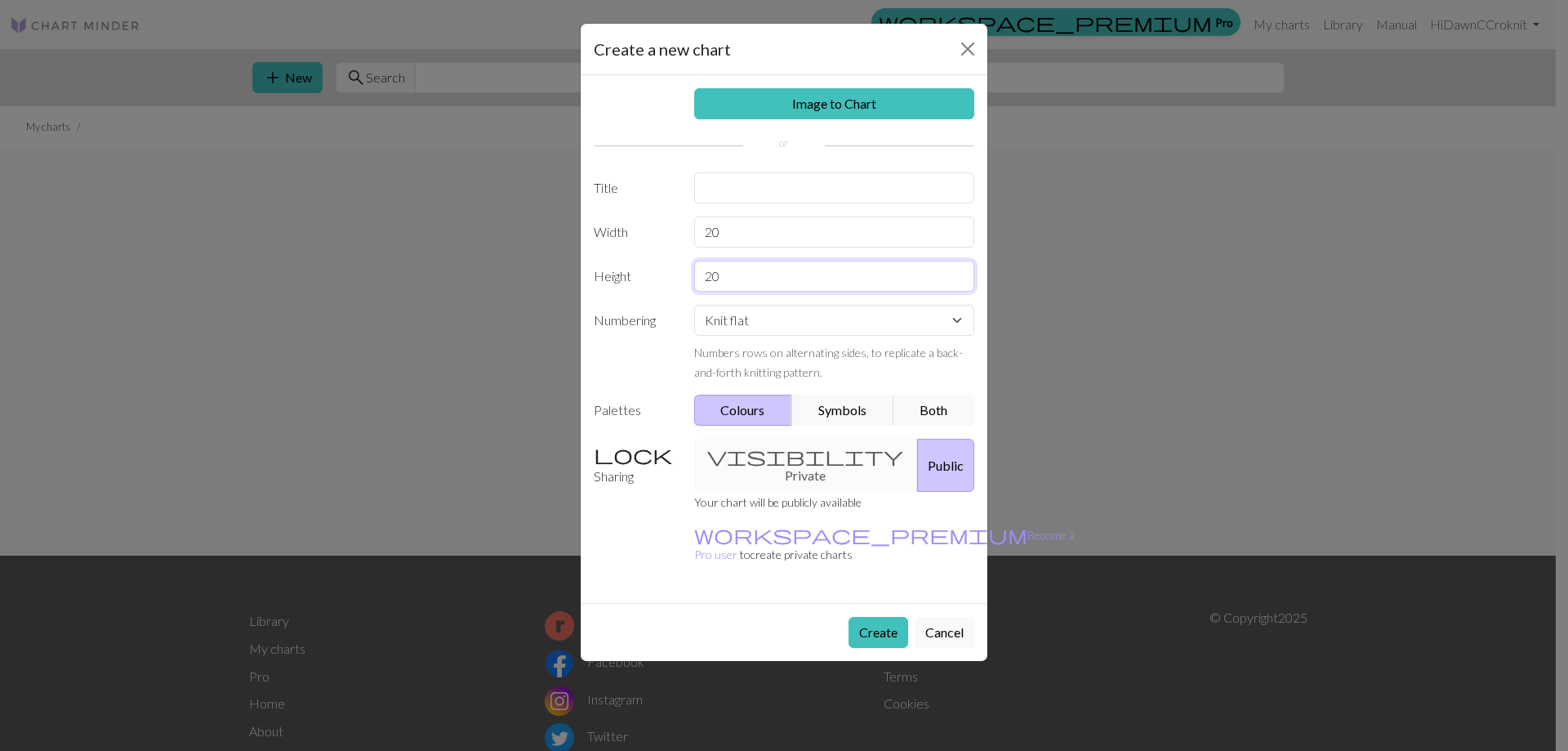 type on "2" 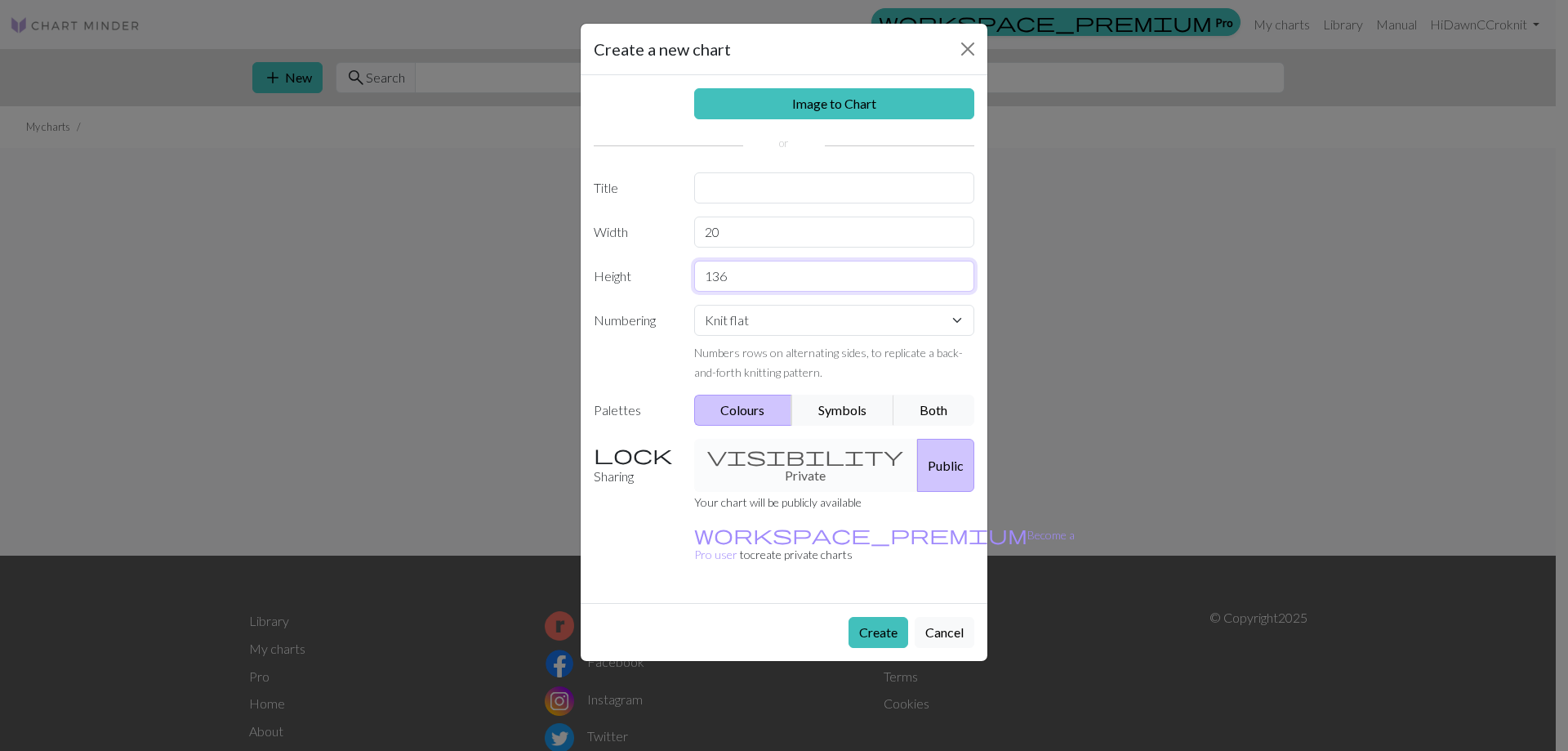 type on "136" 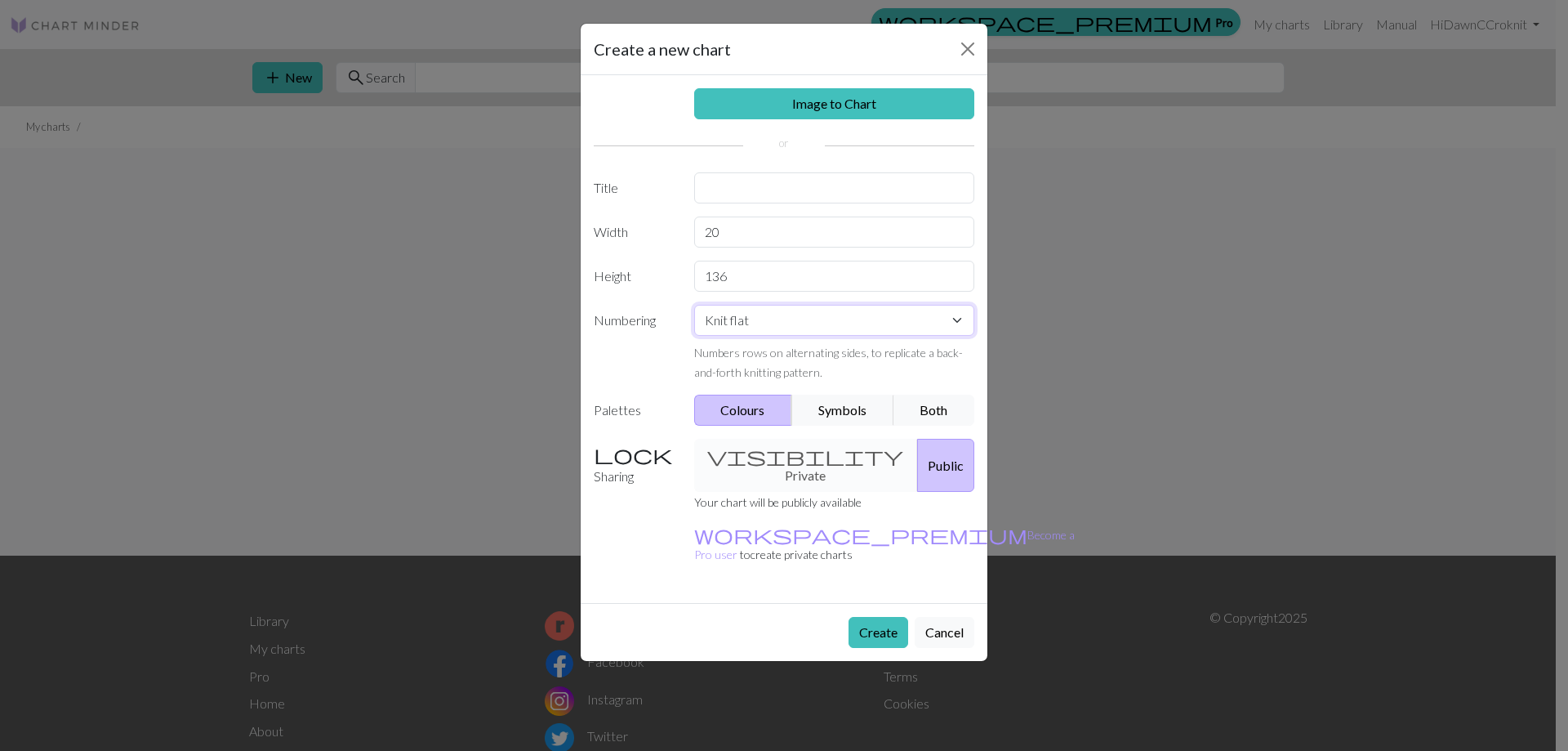 click on "Knit flat Knit in the round Lace knitting Cross stitch" at bounding box center [835, 320] 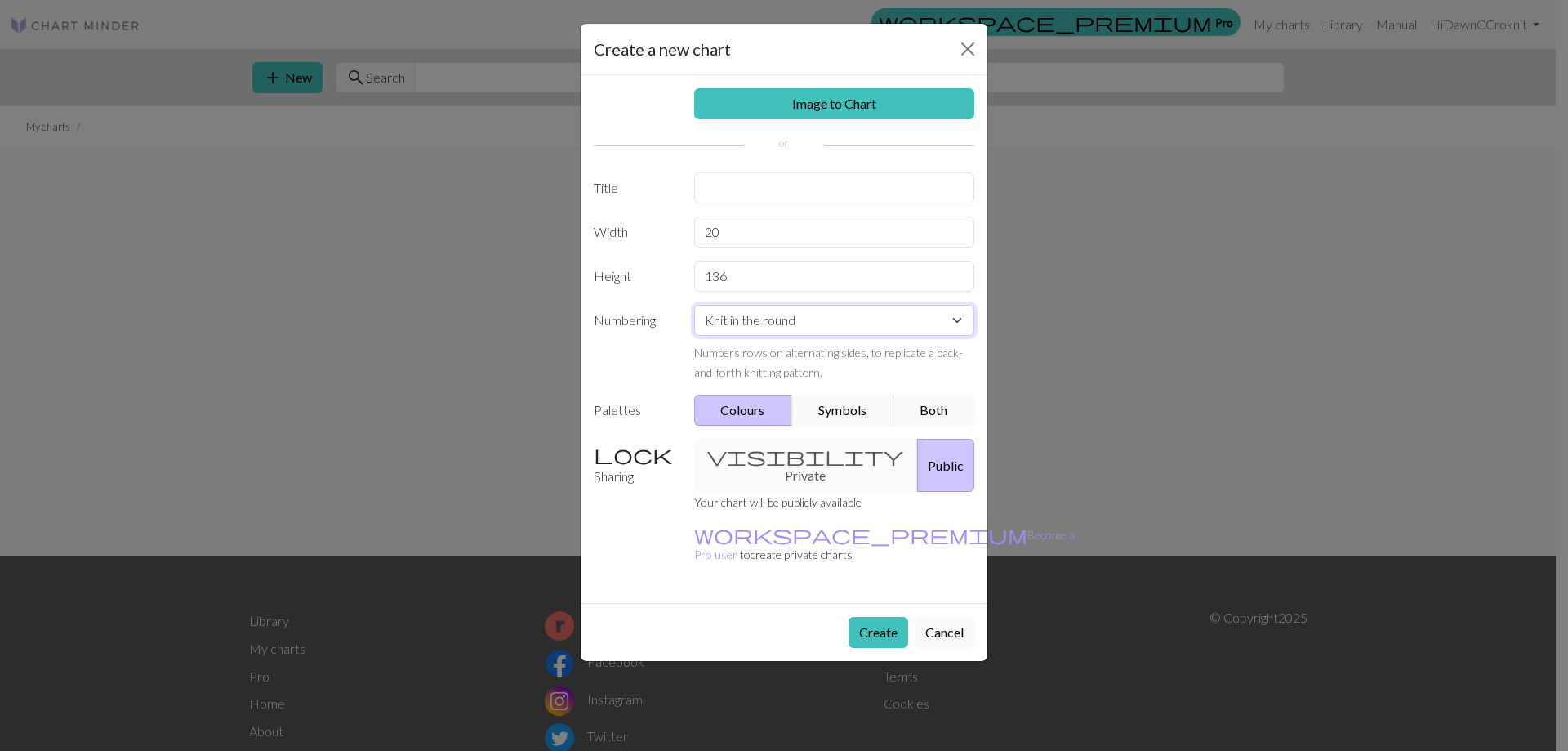 click on "Knit flat Knit in the round Lace knitting Cross stitch" at bounding box center (835, 320) 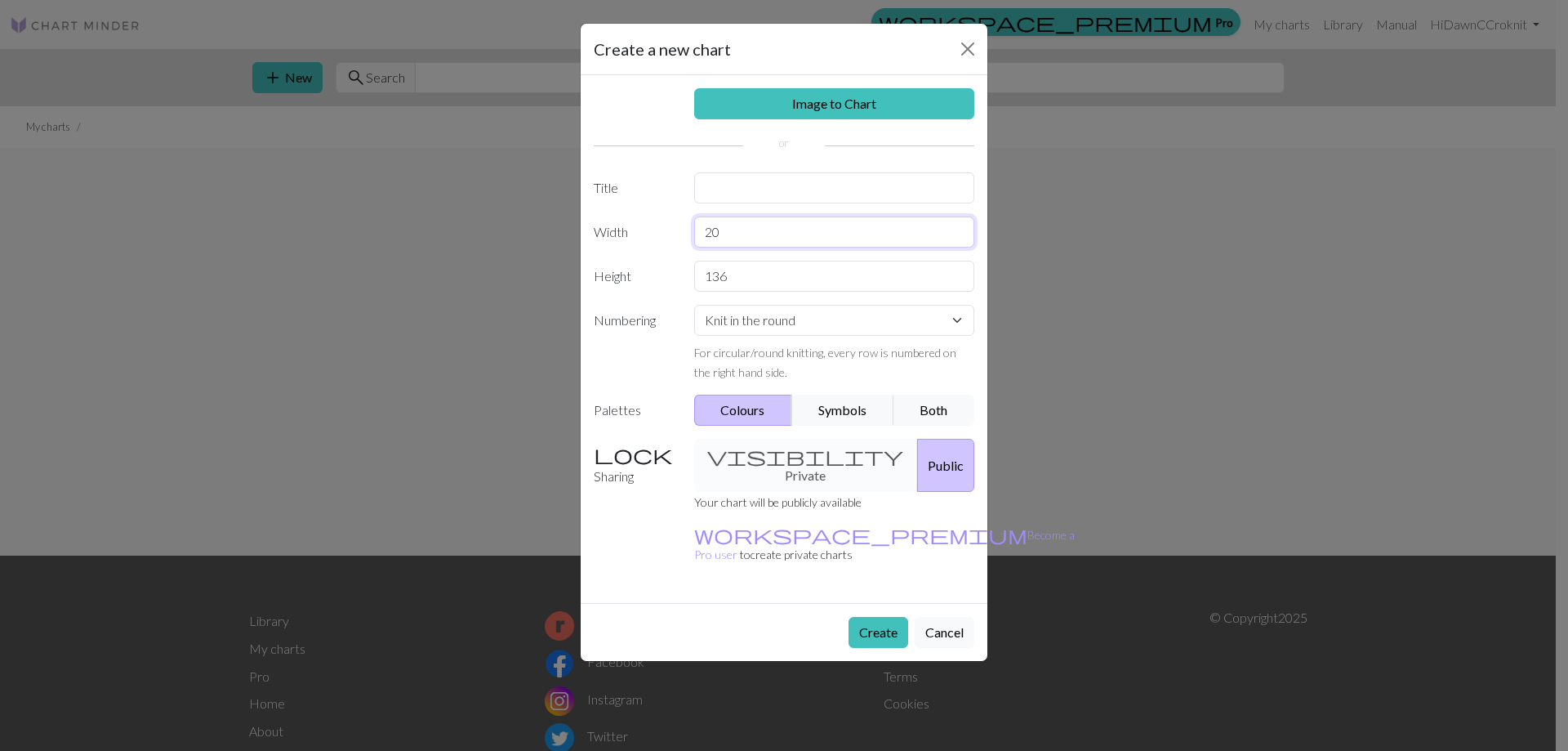click on "20" at bounding box center (835, 232) 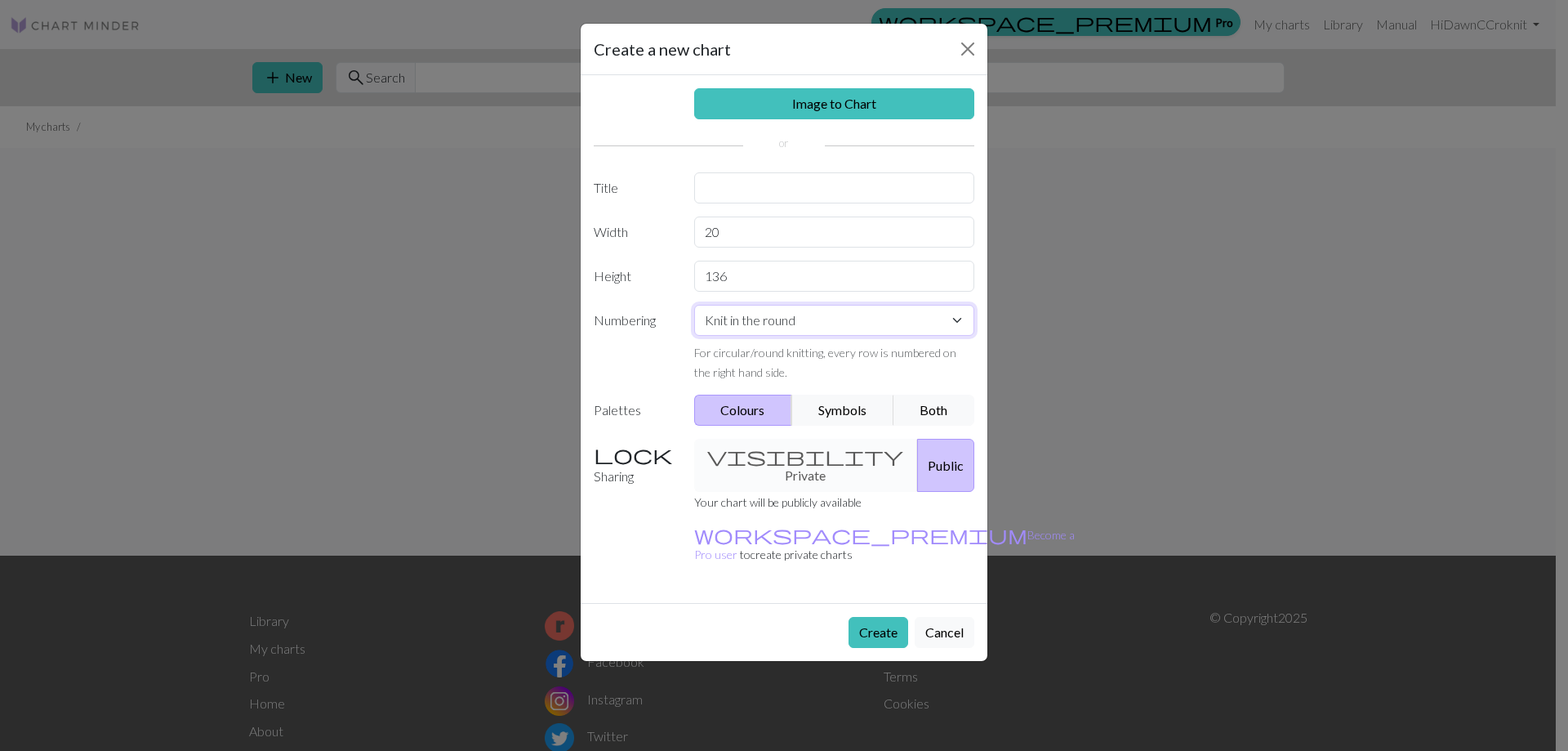 click on "Knit flat Knit in the round Lace knitting Cross stitch" at bounding box center [835, 320] 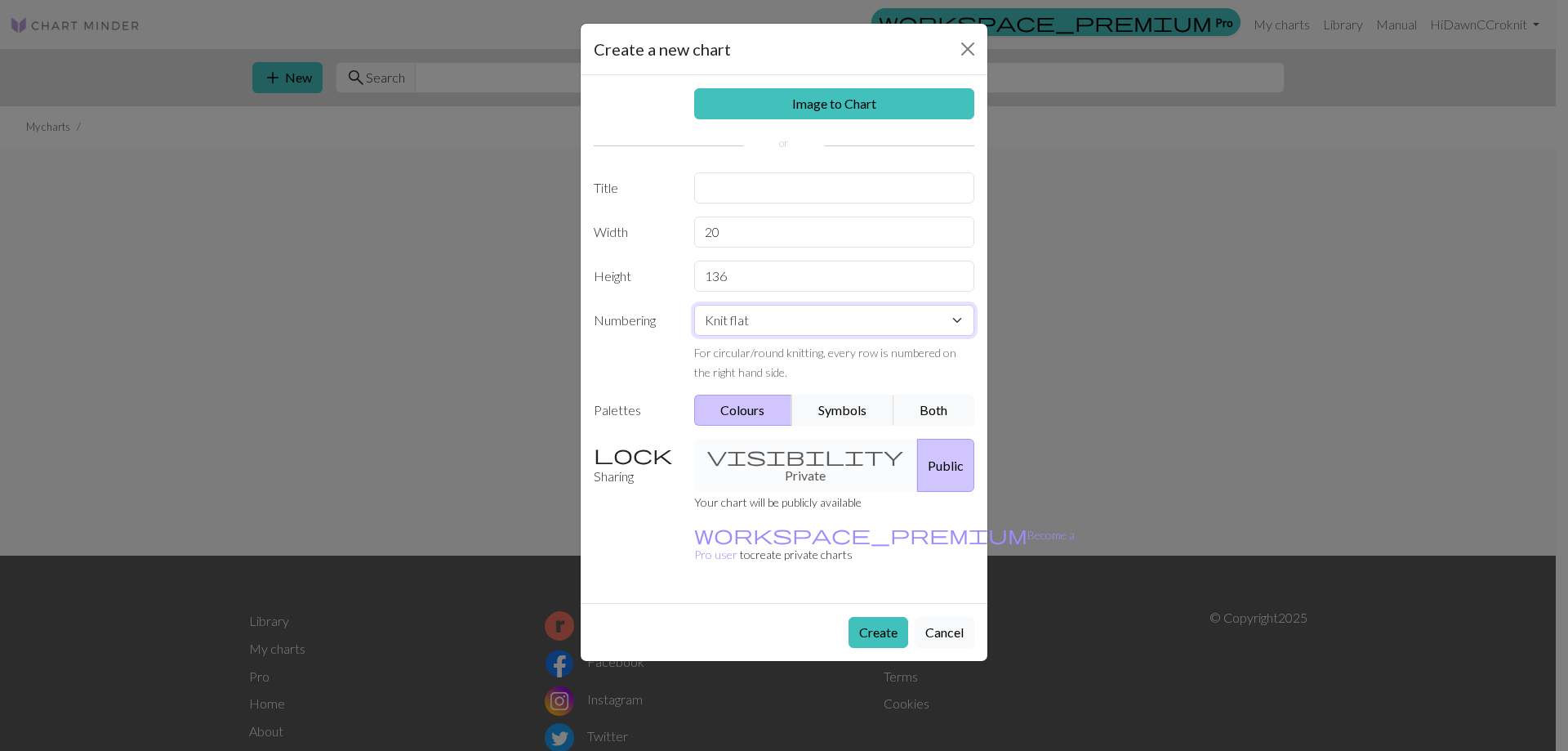 click on "Knit flat Knit in the round Lace knitting Cross stitch" at bounding box center [835, 320] 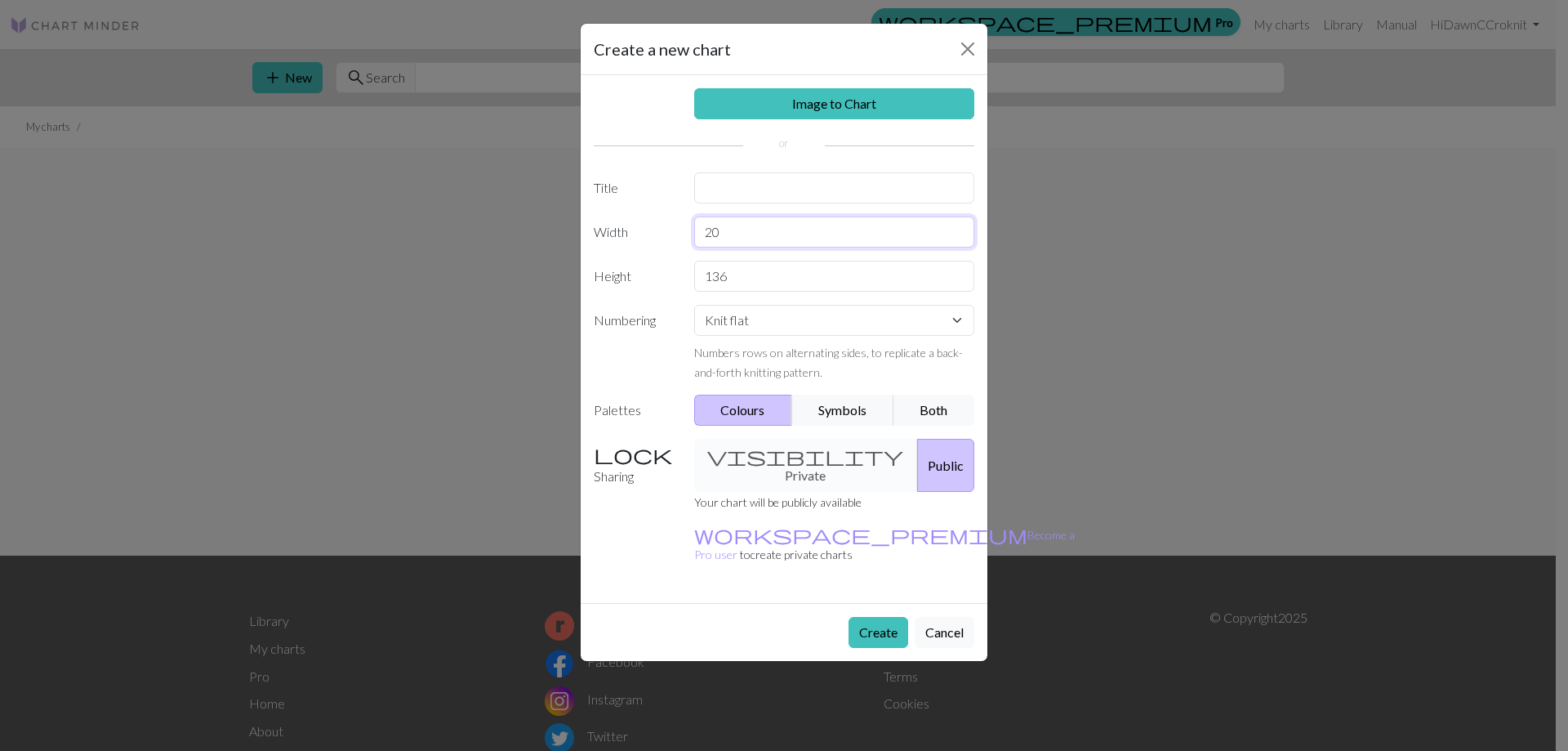 click on "20" at bounding box center [835, 232] 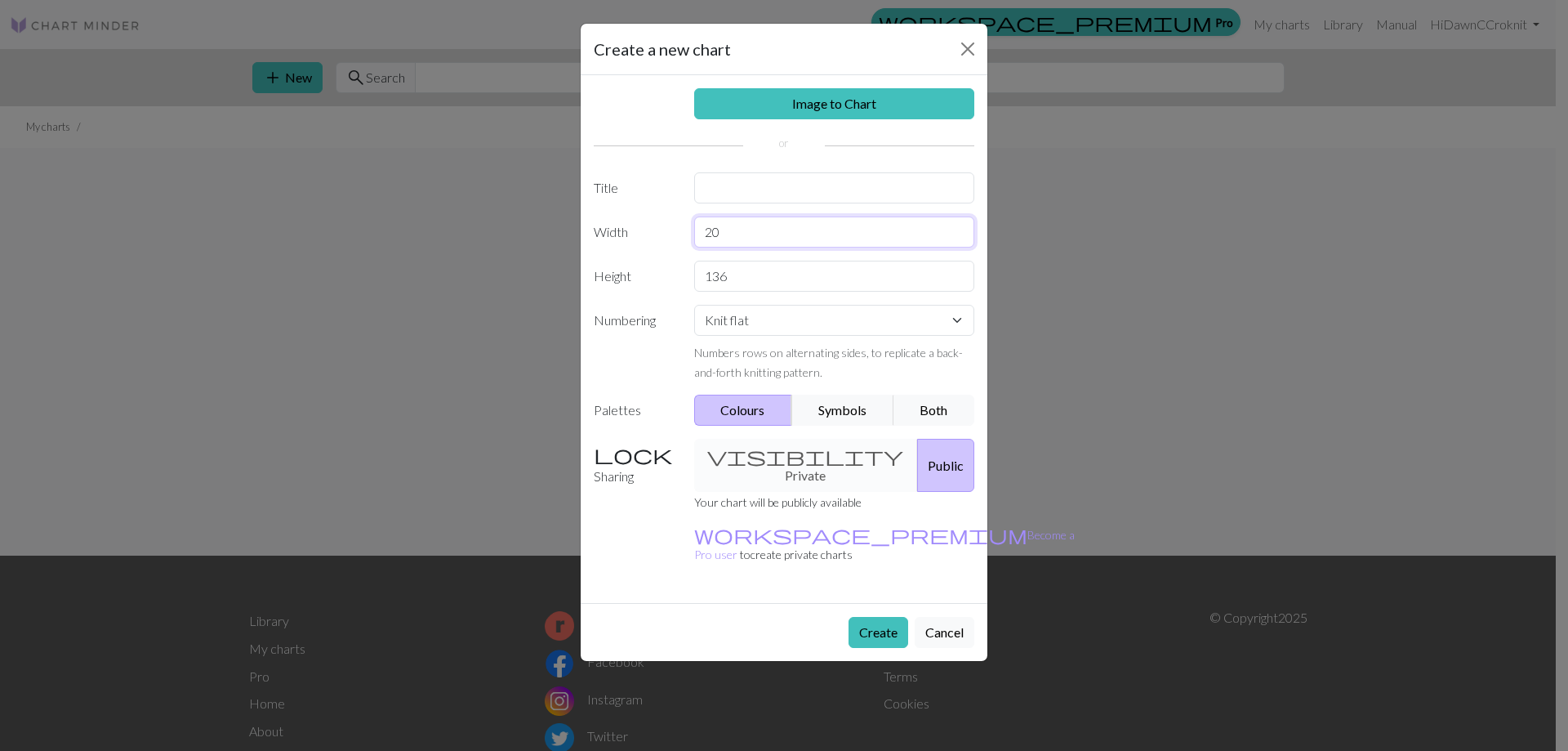 type on "2" 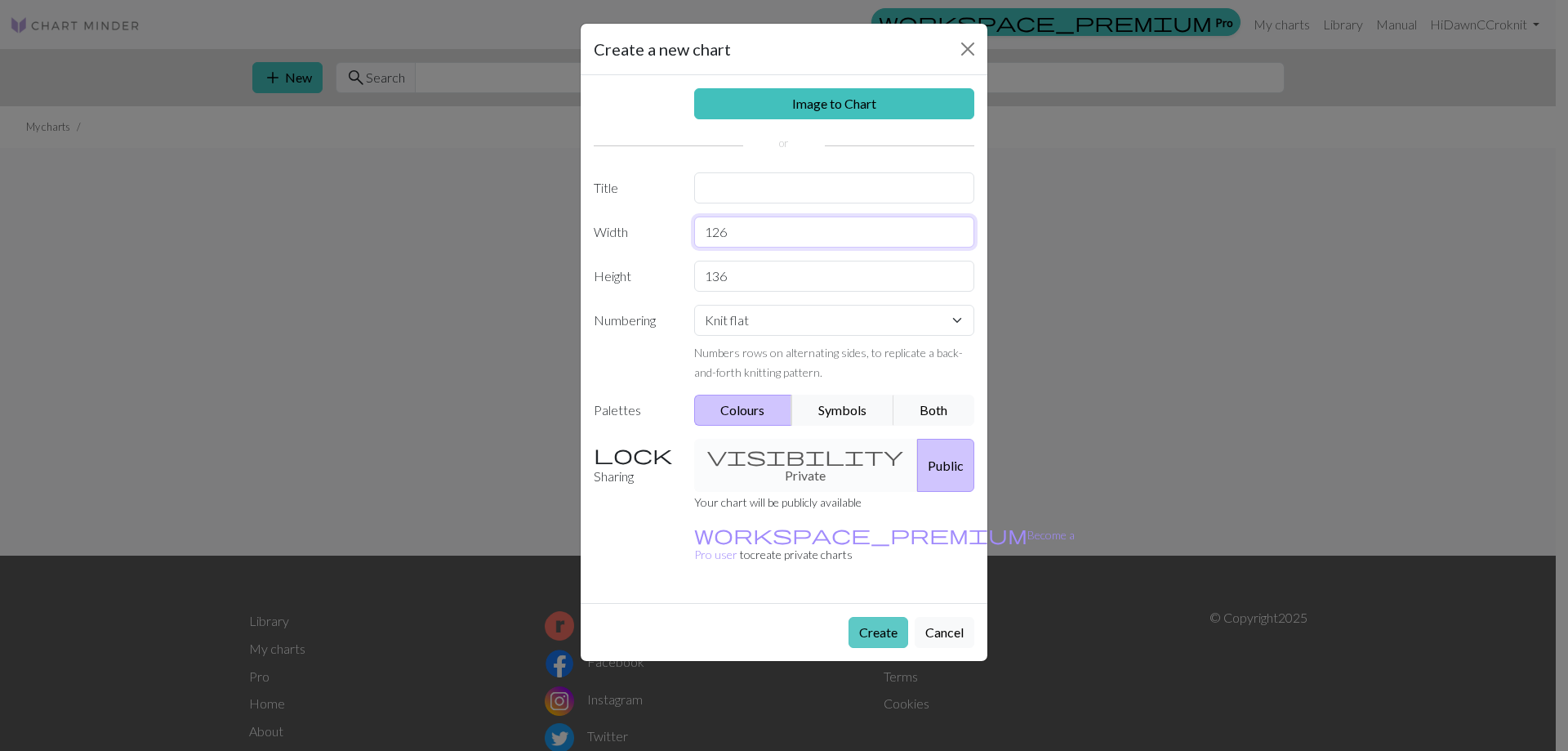 type on "126" 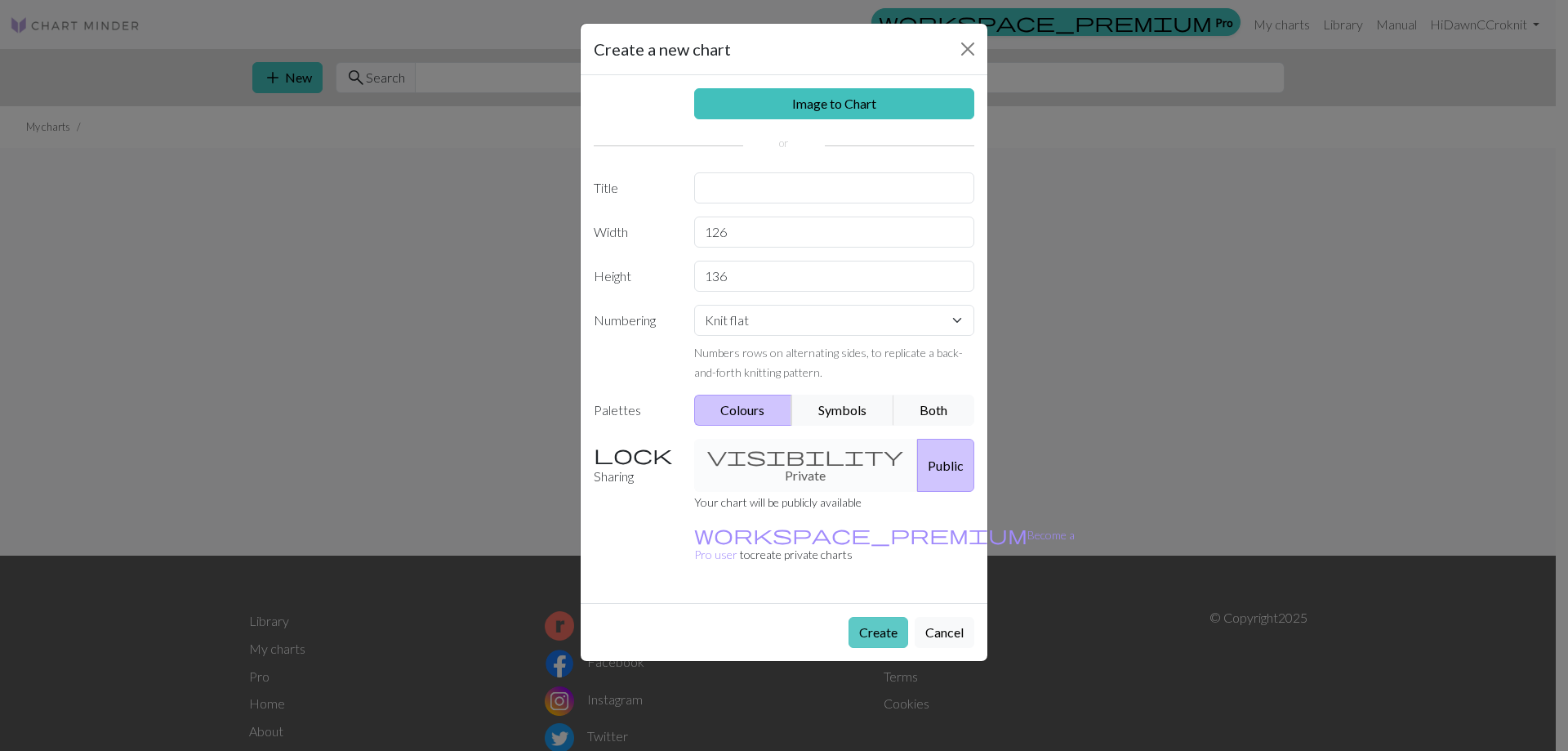 click on "Create" at bounding box center [878, 633] 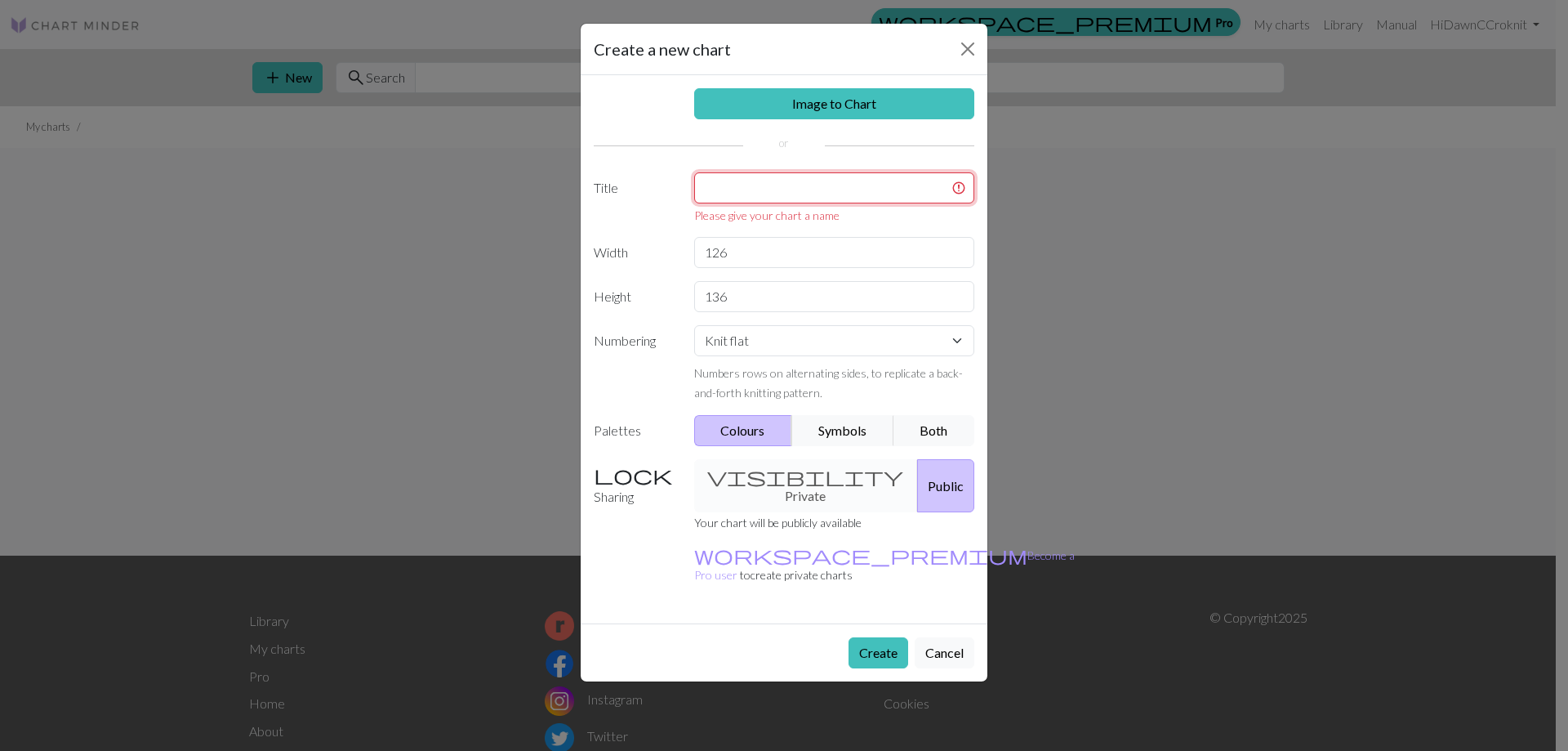 click at bounding box center [835, 188] 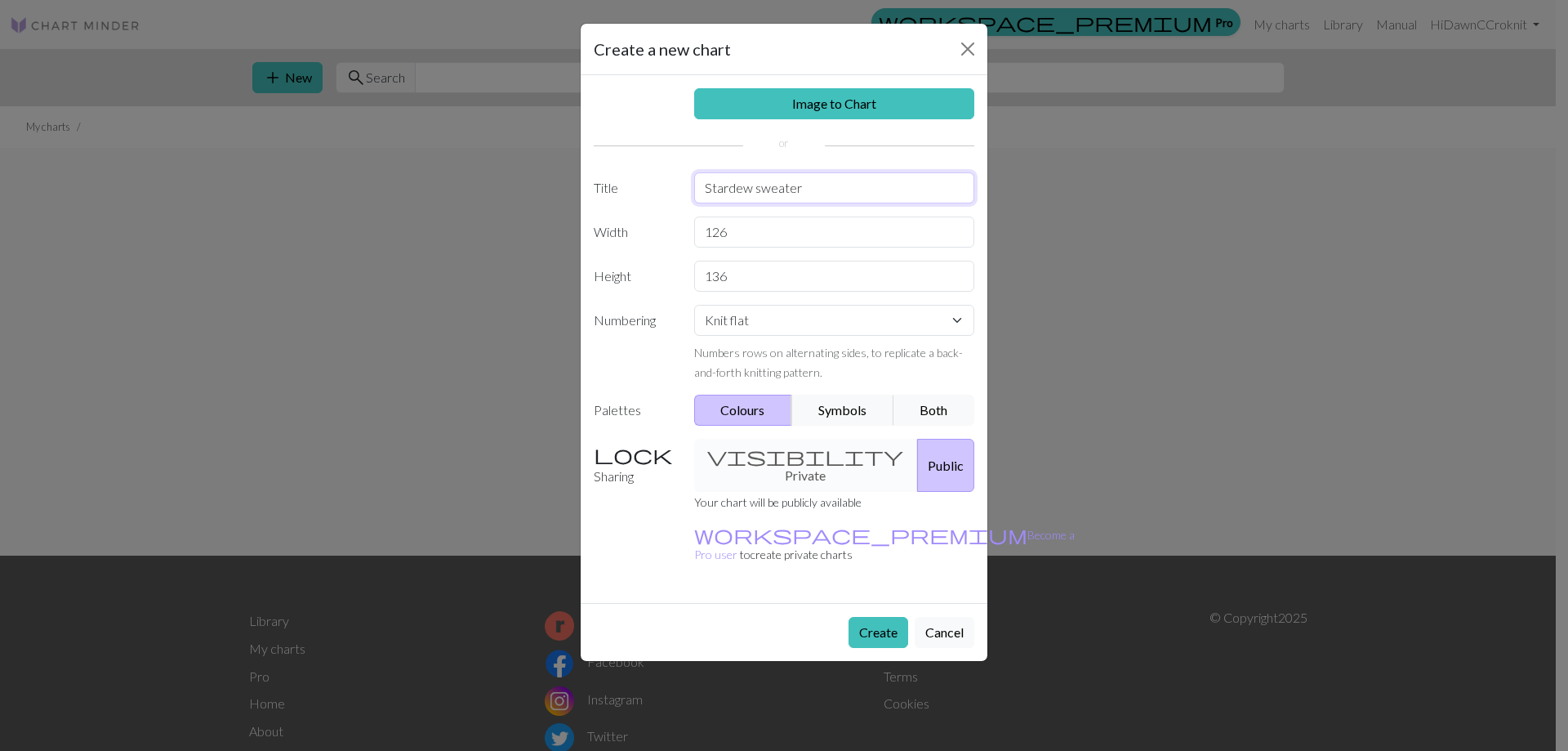 type on "Stardew sweater" 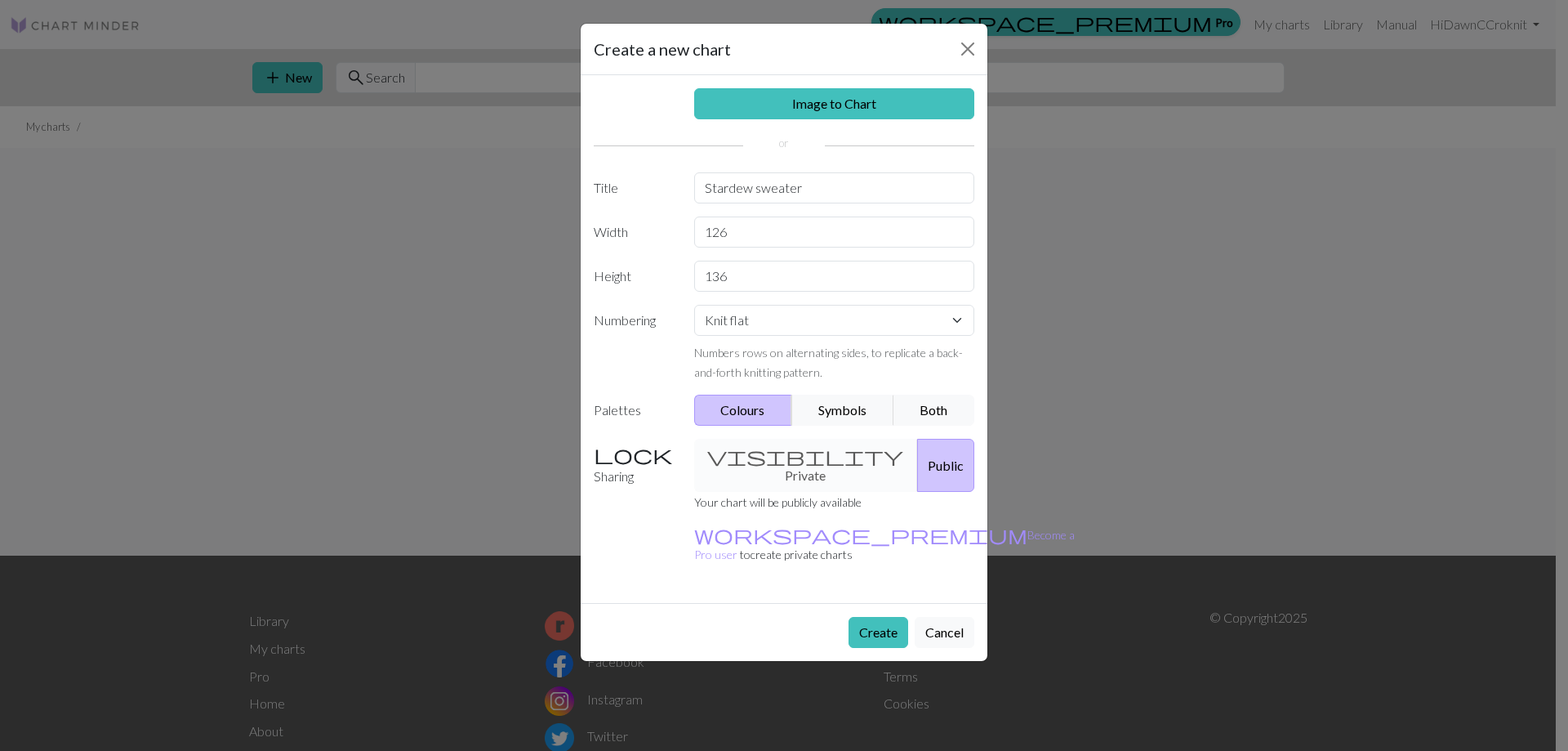 click on "Colours" at bounding box center [743, 410] 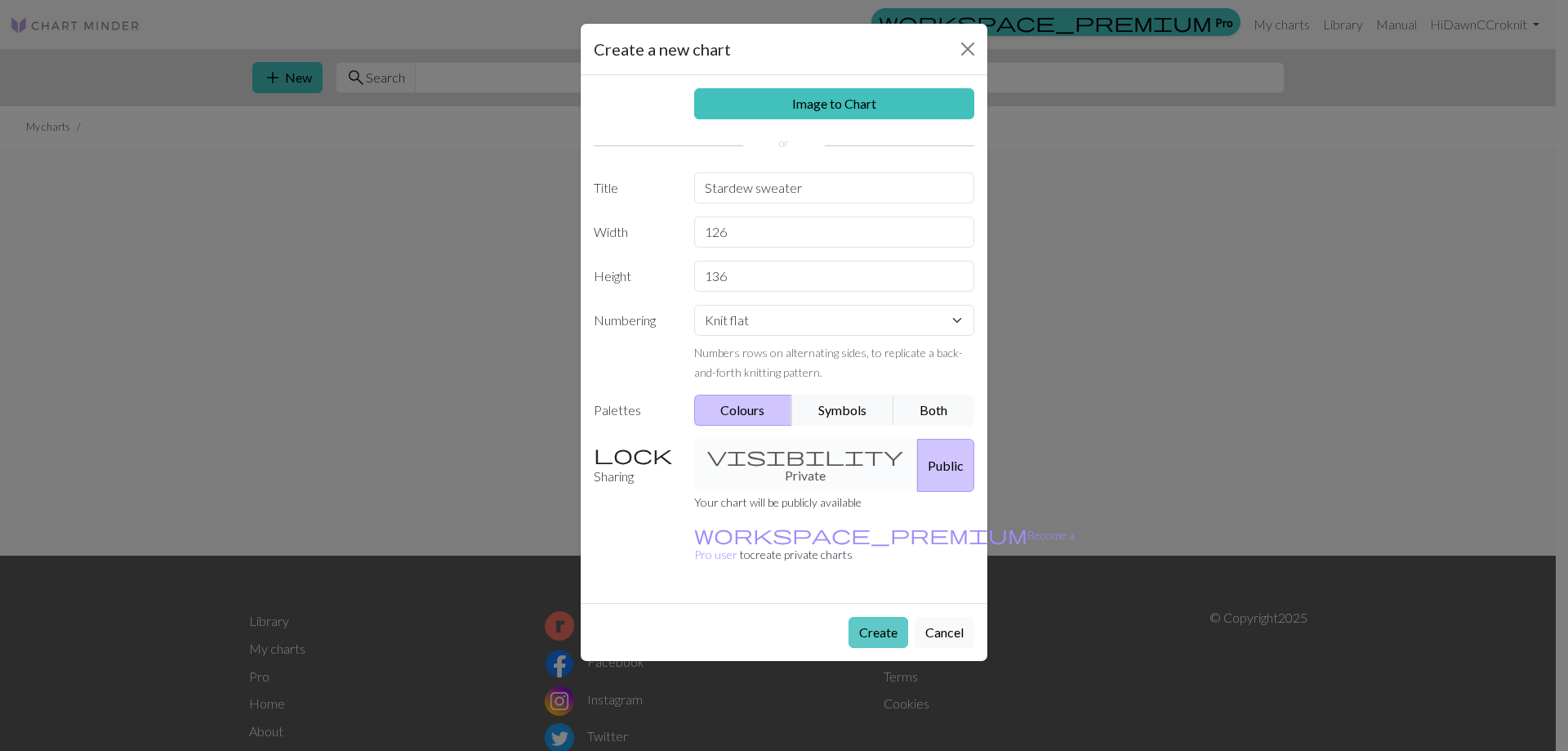 click on "Create" at bounding box center [878, 633] 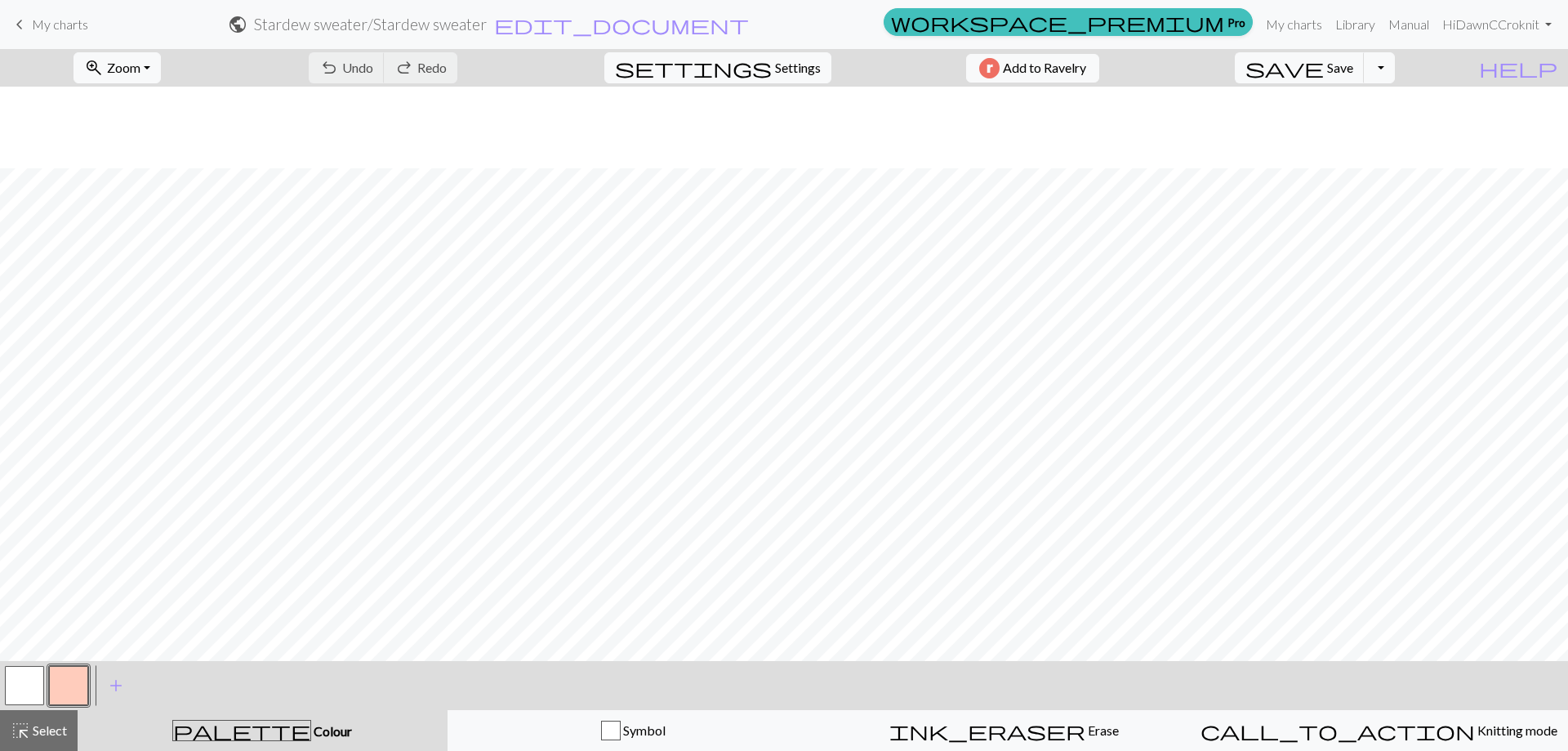 scroll, scrollTop: 82, scrollLeft: 0, axis: vertical 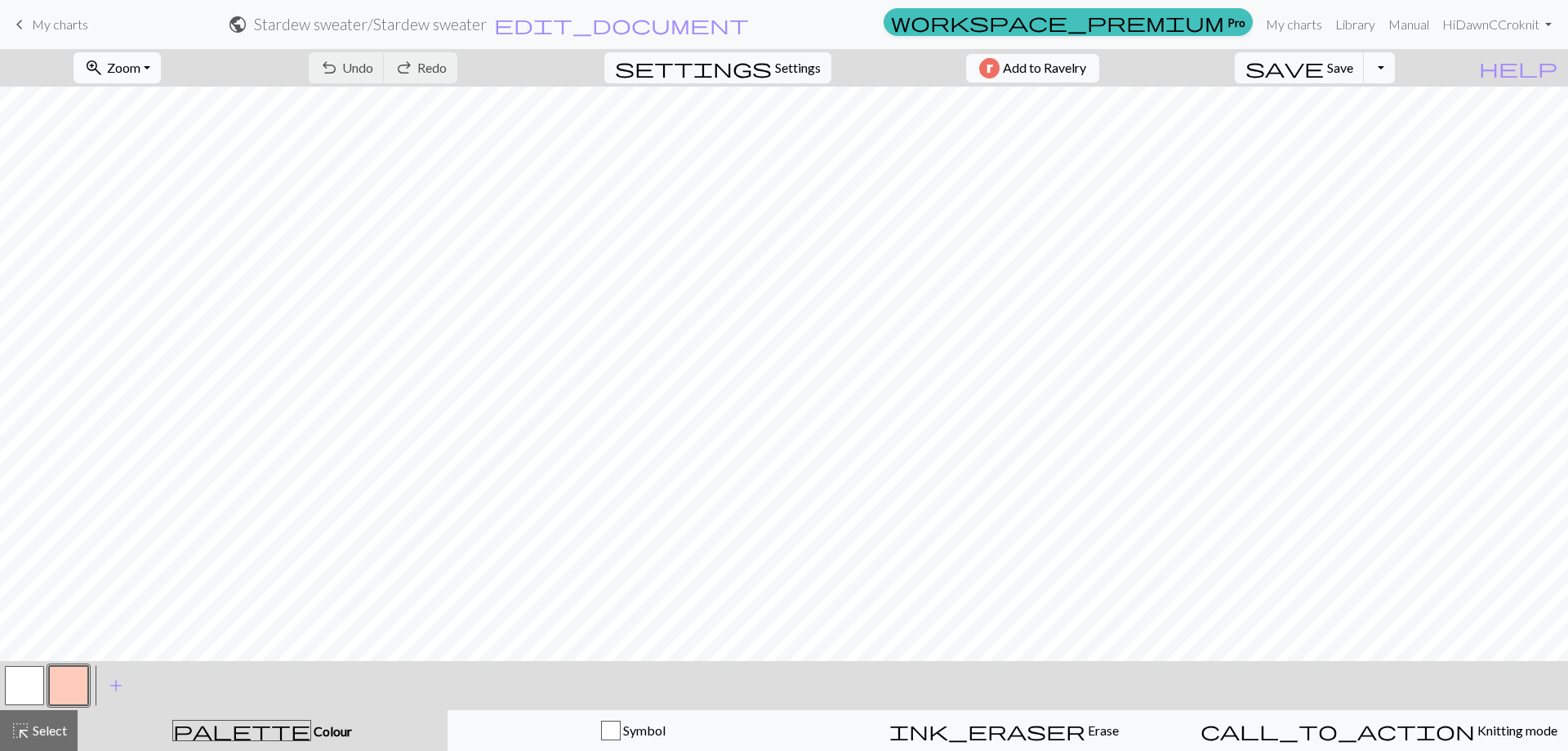 click on "zoom_in" at bounding box center [94, 68] 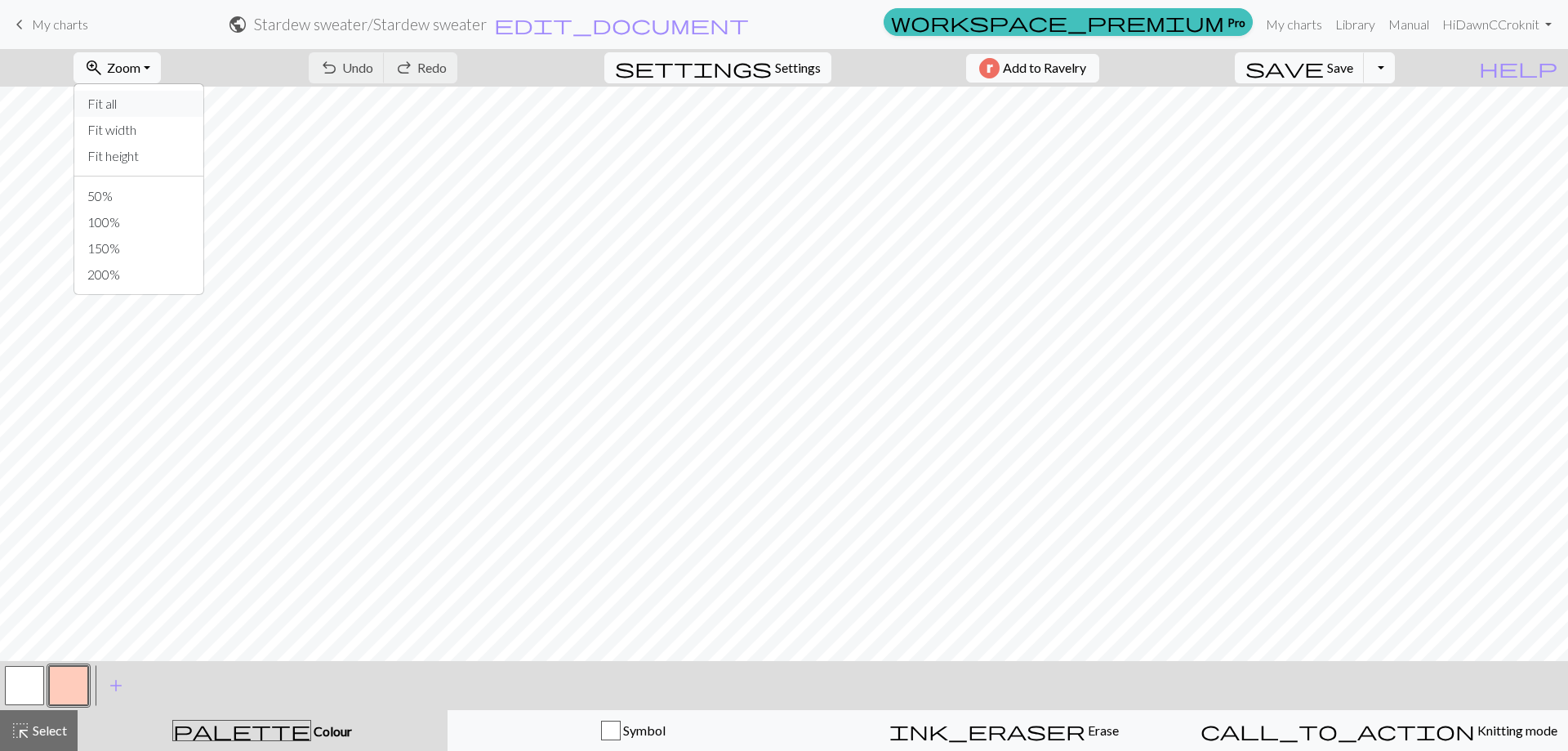 click on "Fit all" at bounding box center [139, 104] 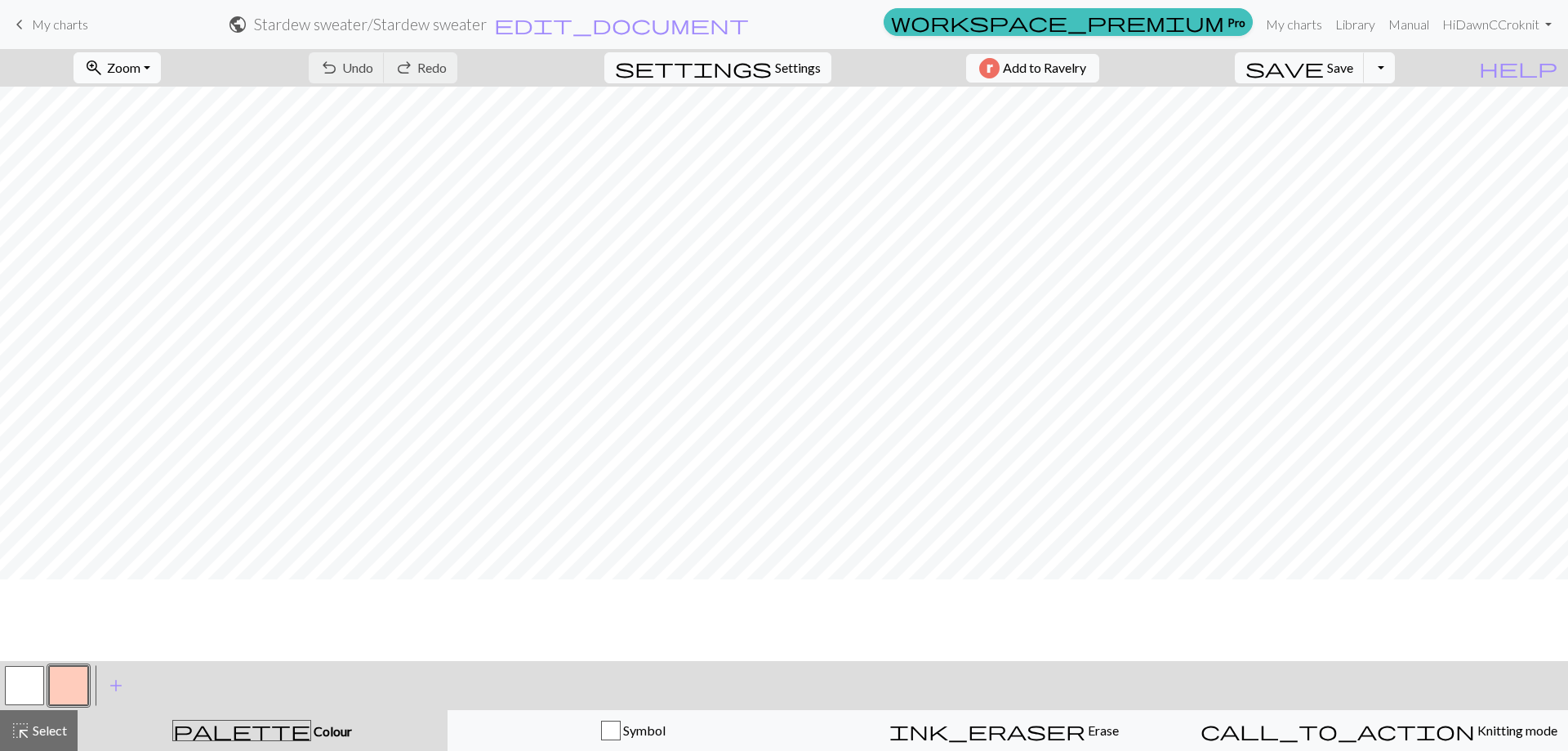 click on "Zoom" at bounding box center (123, 67) 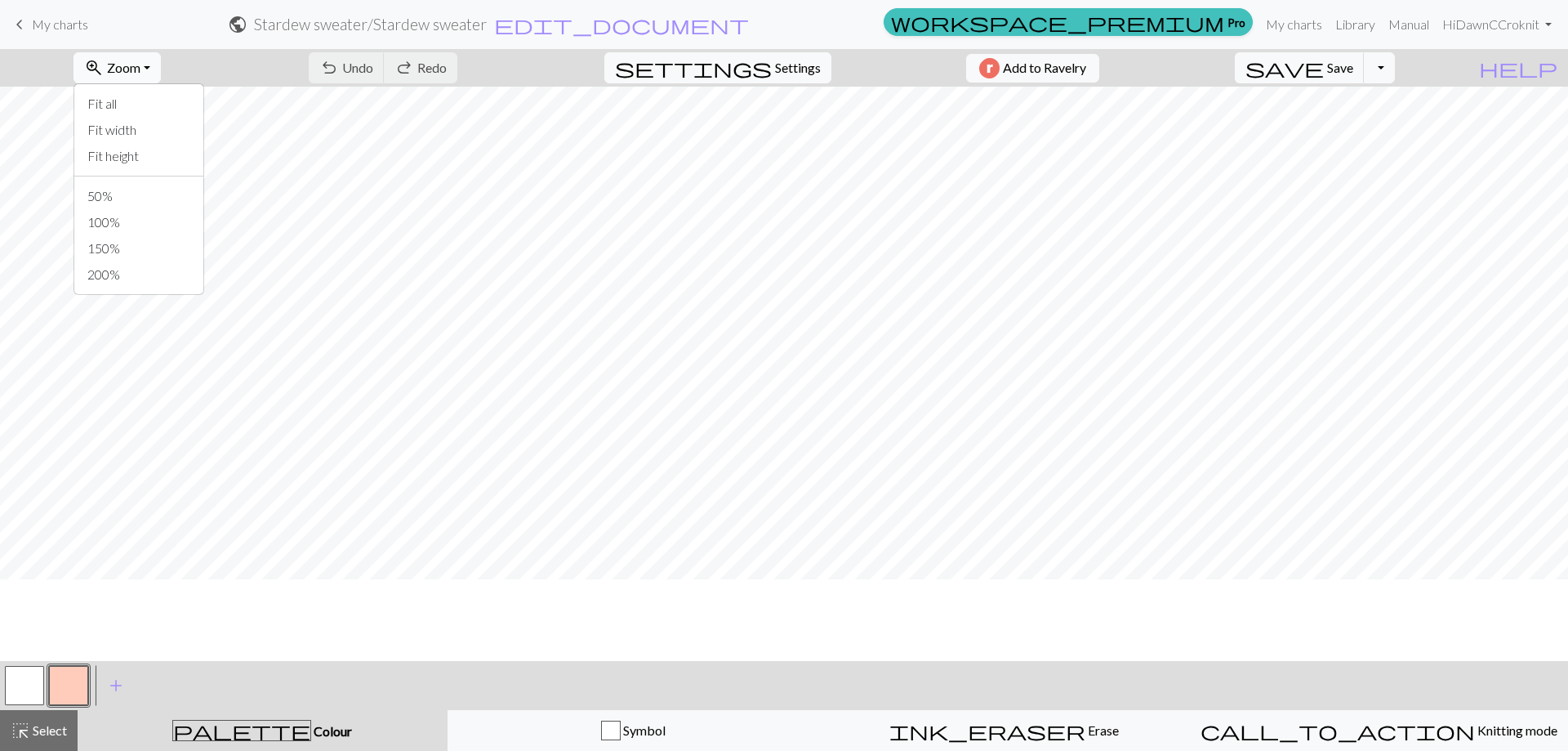 scroll, scrollTop: 0, scrollLeft: 0, axis: both 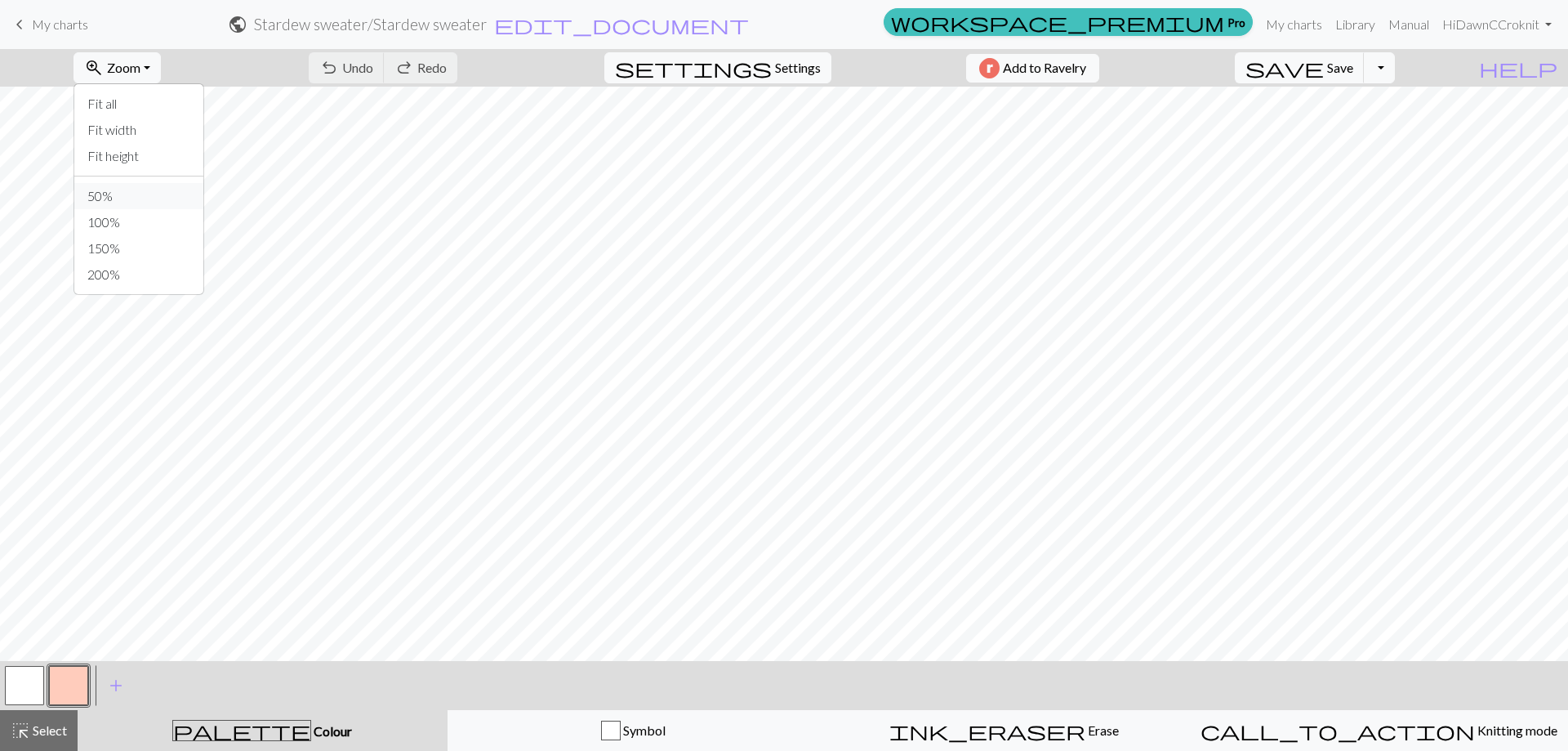 click on "50%" at bounding box center (139, 196) 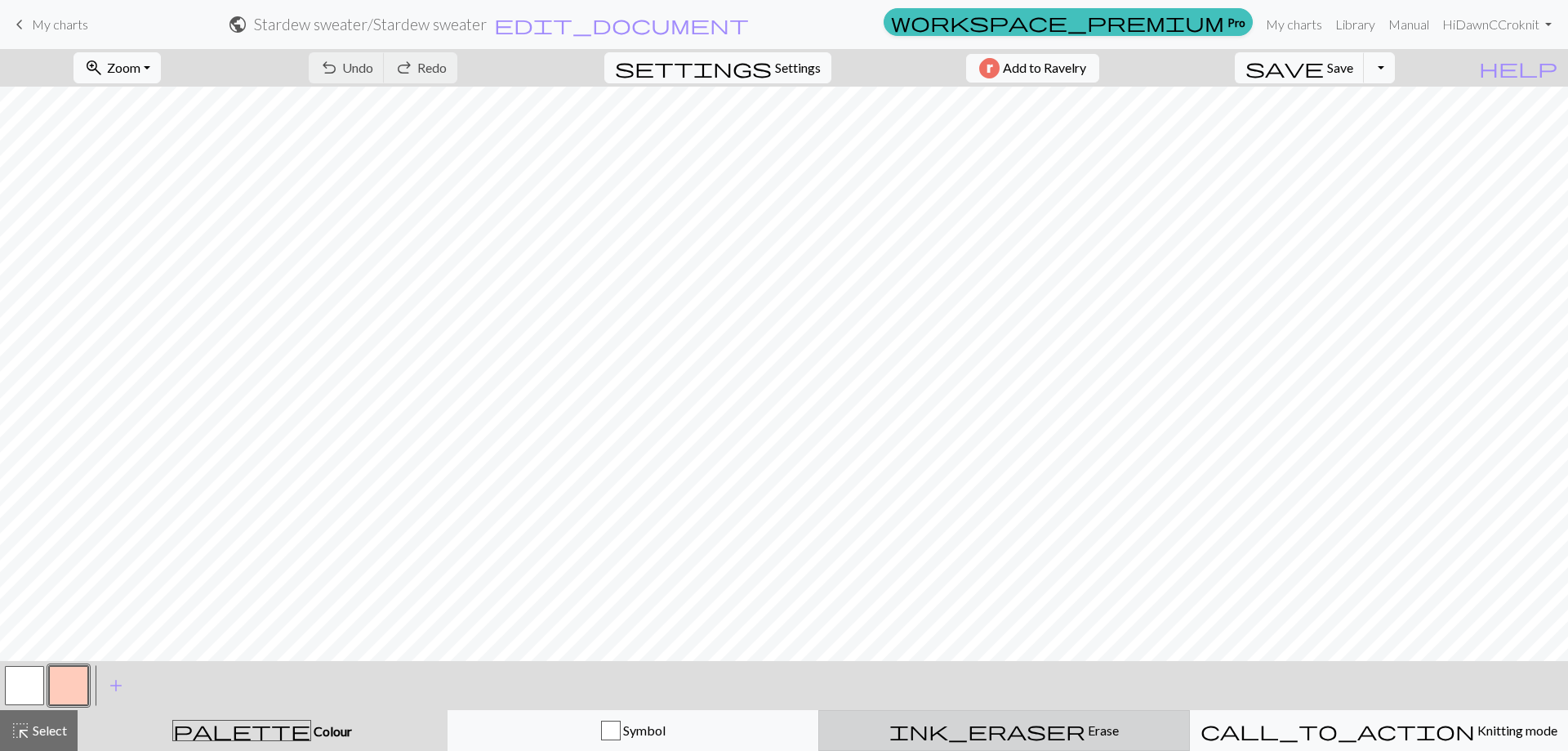 click on "ink_eraser" at bounding box center [987, 731] 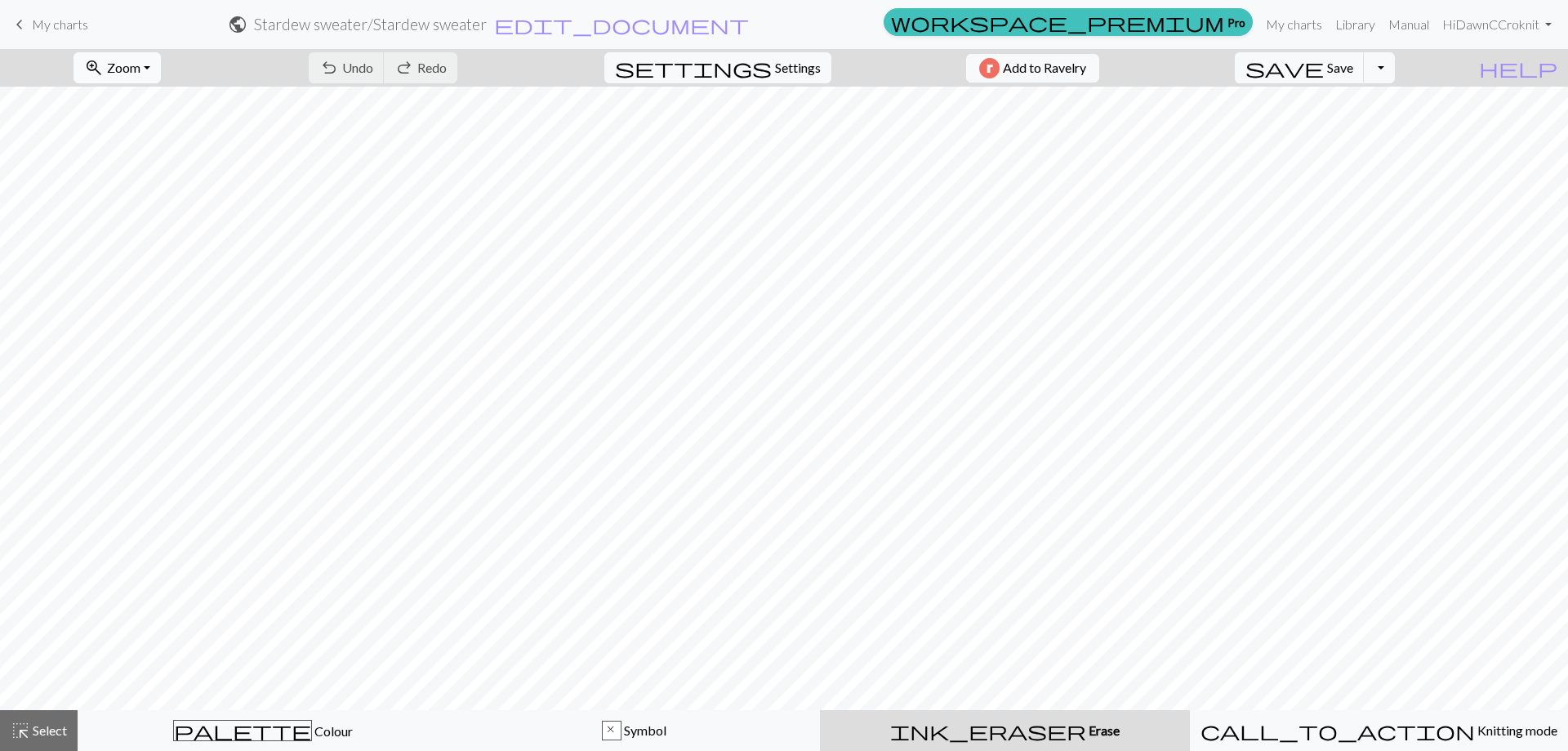 click on "zoom_in Zoom Zoom" at bounding box center [117, 68] 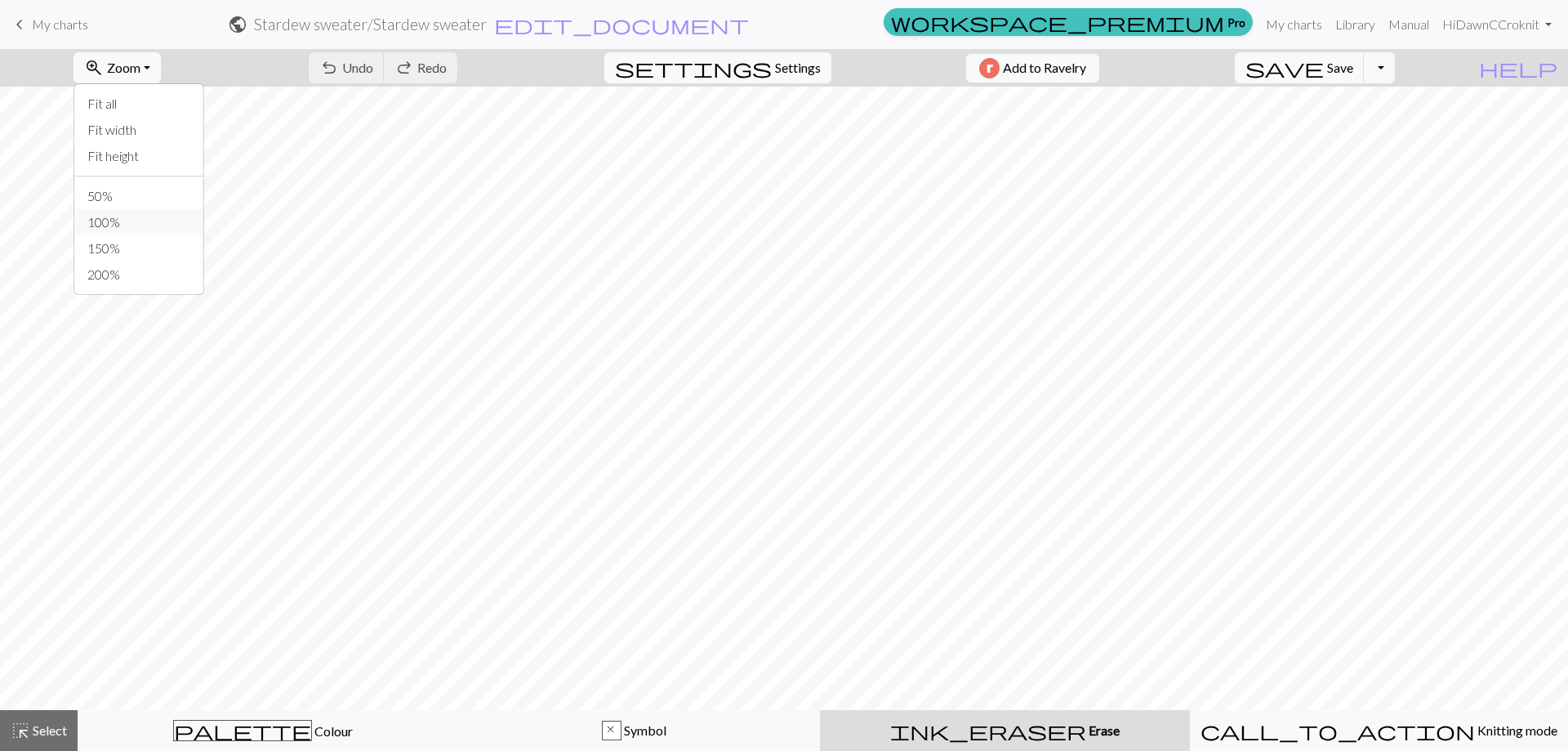 click on "100%" at bounding box center [139, 222] 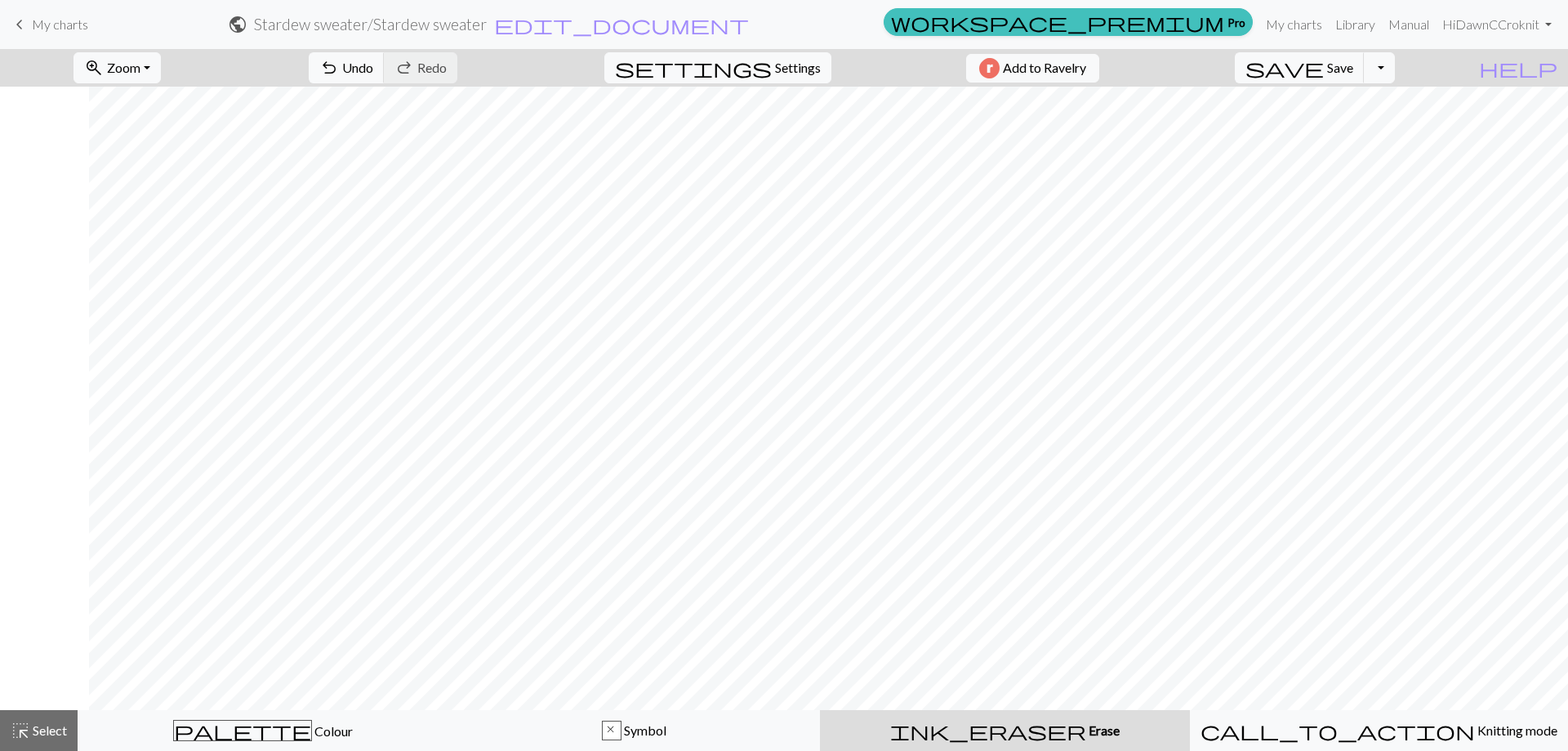 scroll, scrollTop: 0, scrollLeft: 1272, axis: horizontal 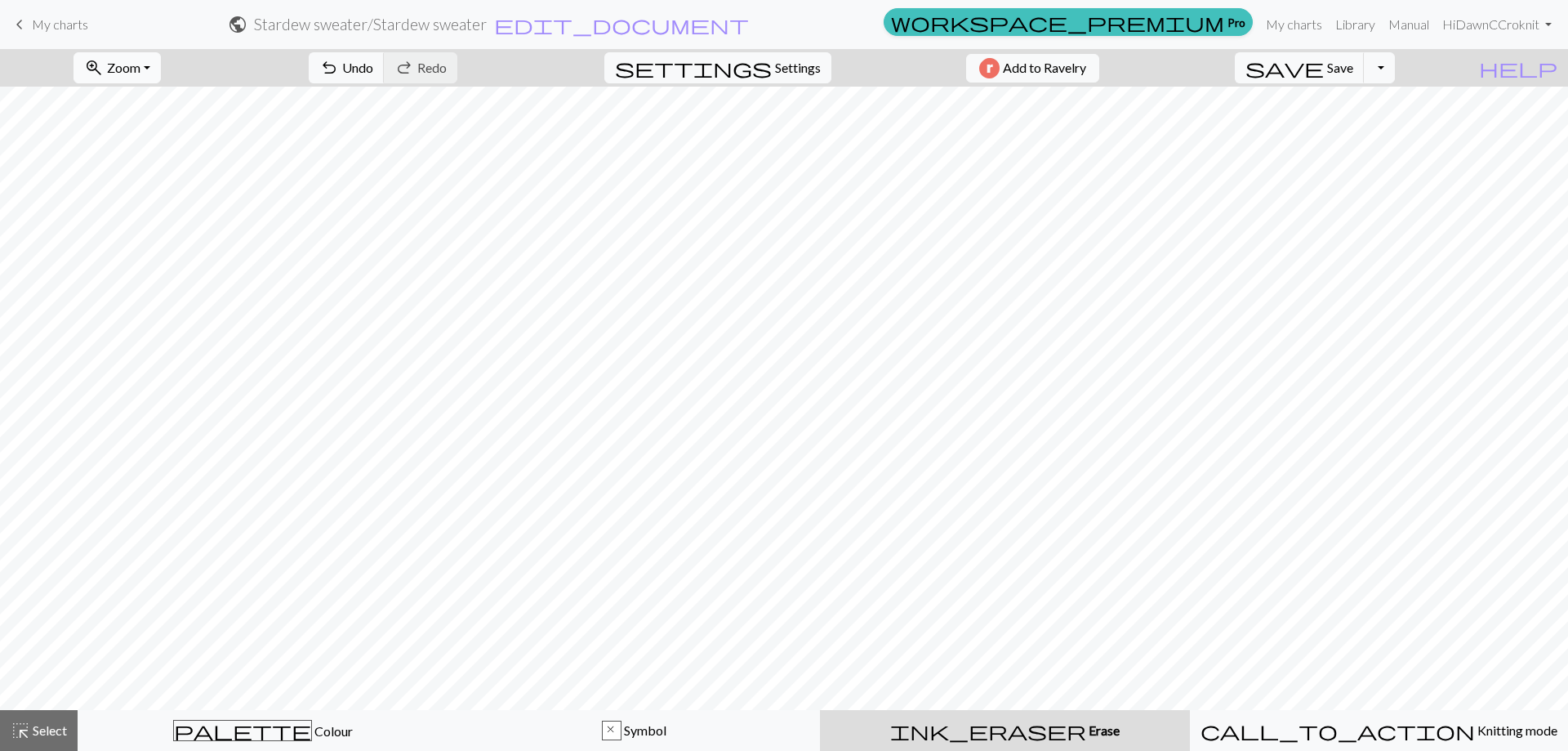 click on "zoom_in Zoom Zoom" at bounding box center [117, 68] 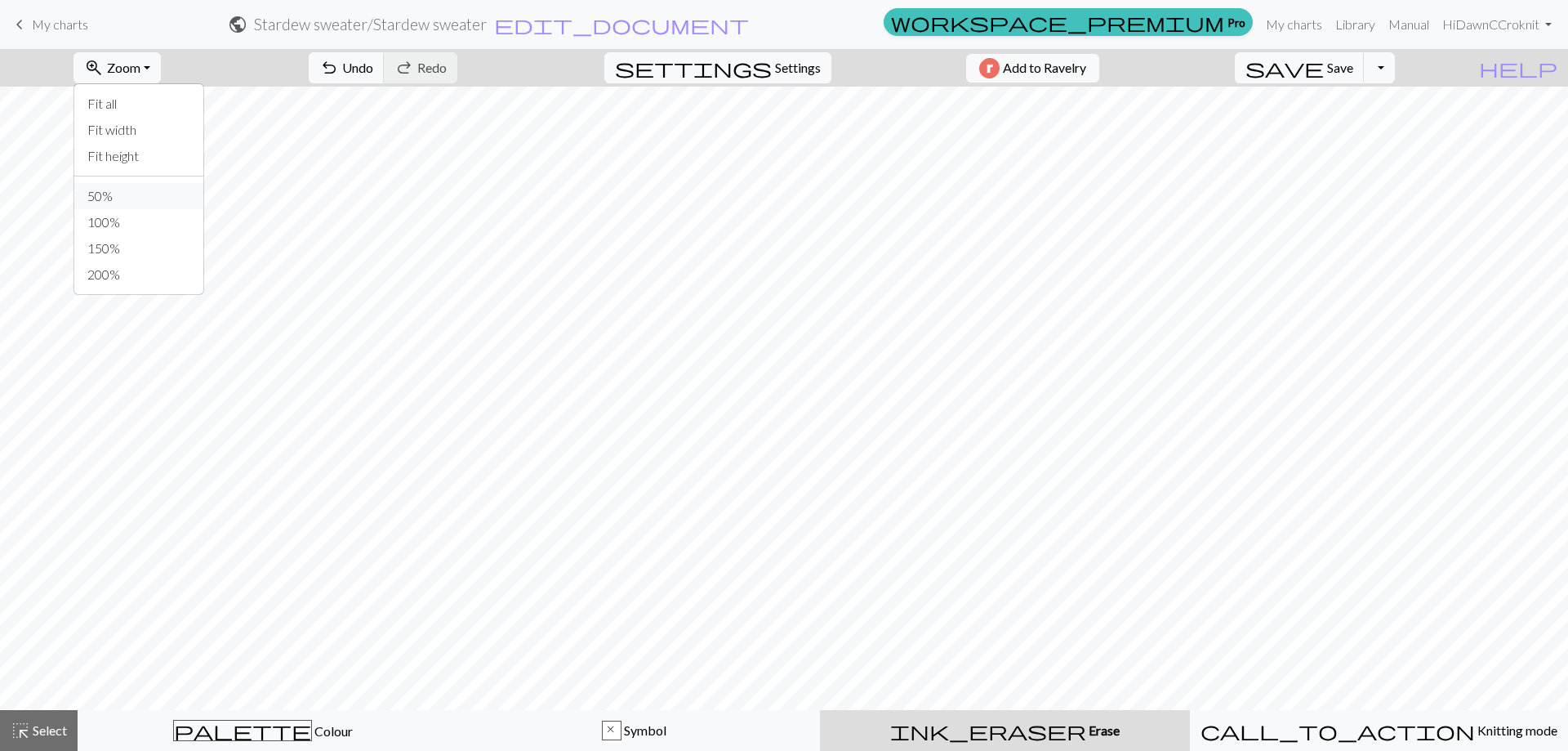 click on "50%" at bounding box center (139, 196) 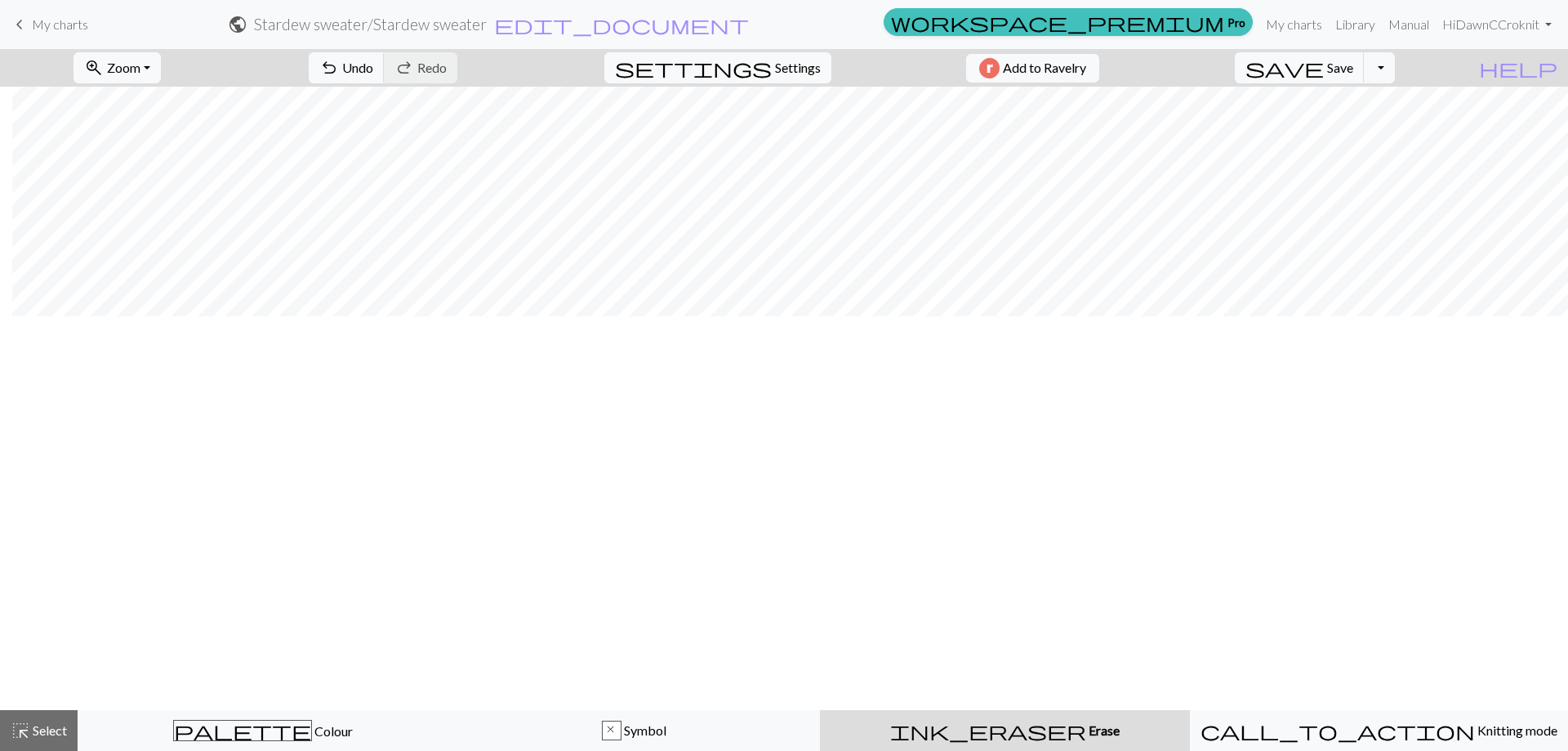 scroll, scrollTop: 0, scrollLeft: 12, axis: horizontal 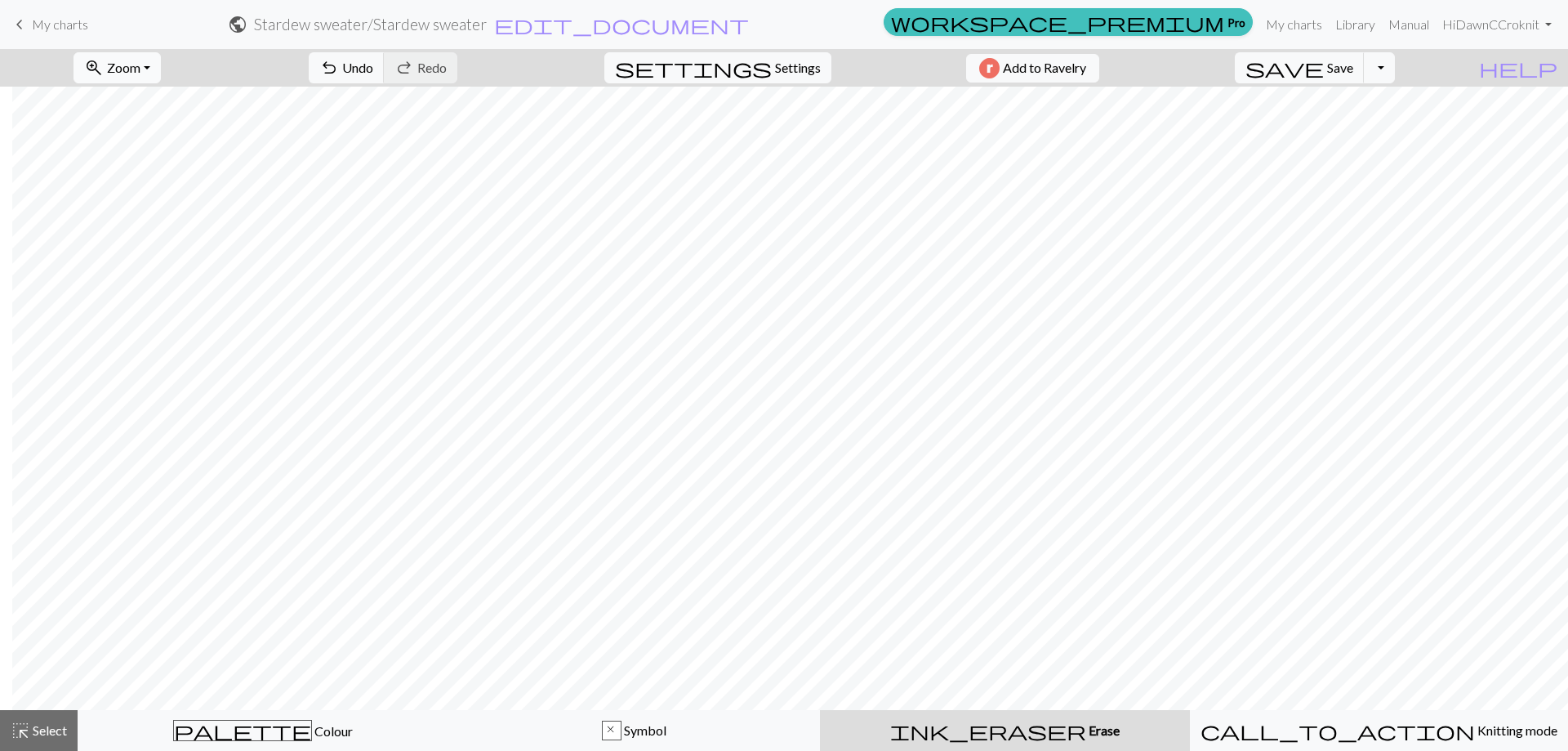 click on "zoom_in Zoom Zoom" at bounding box center [117, 68] 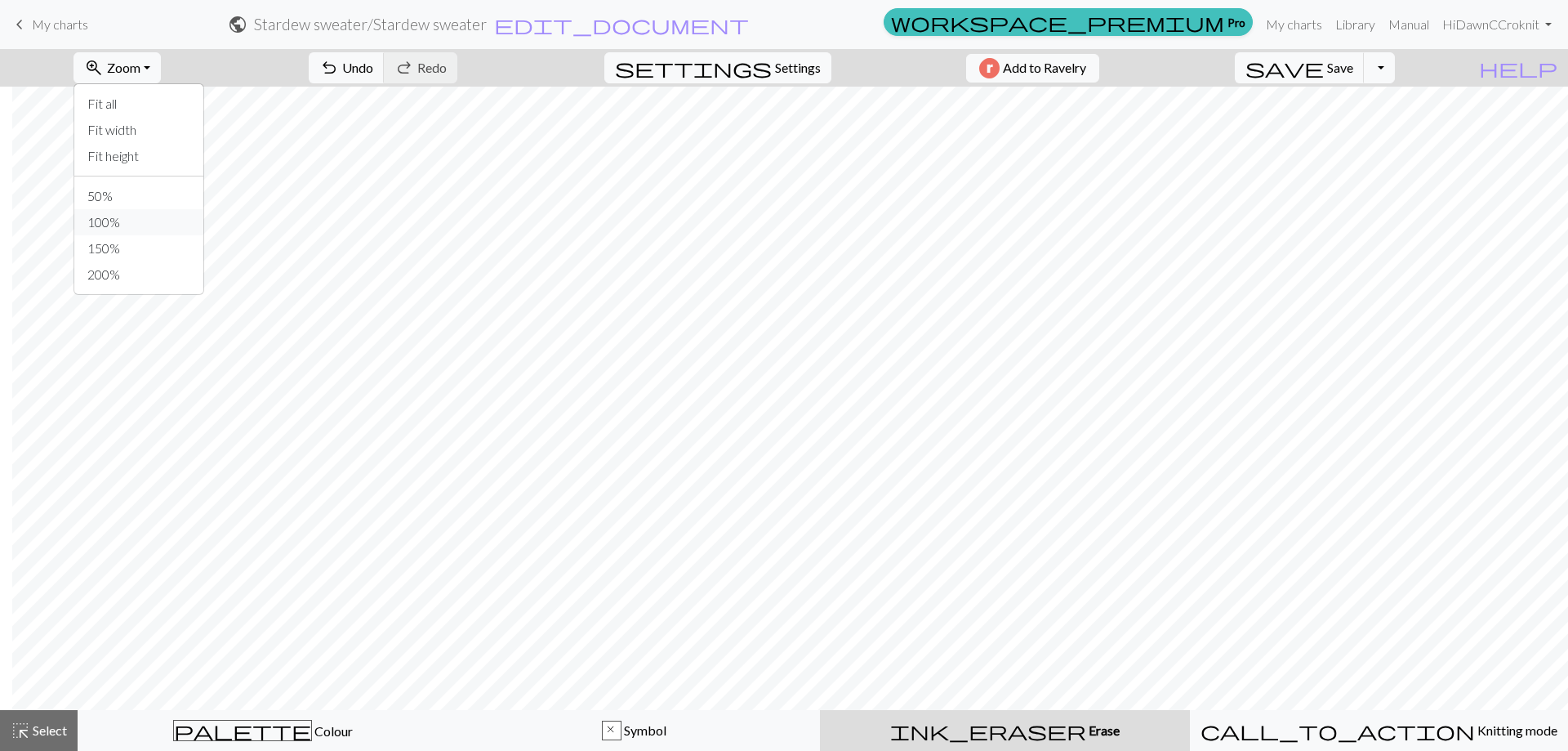 click on "100%" at bounding box center (139, 222) 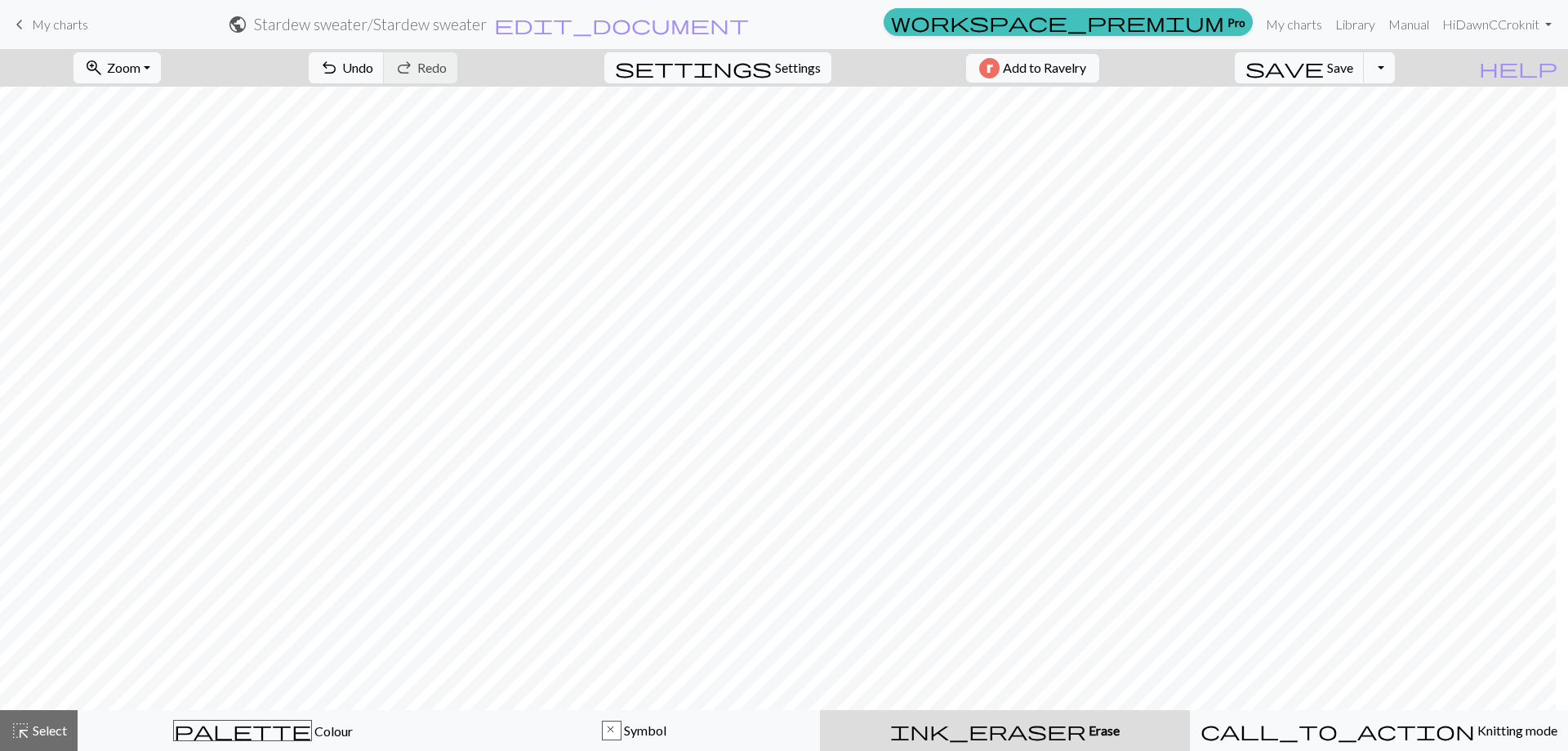 scroll, scrollTop: 0, scrollLeft: 0, axis: both 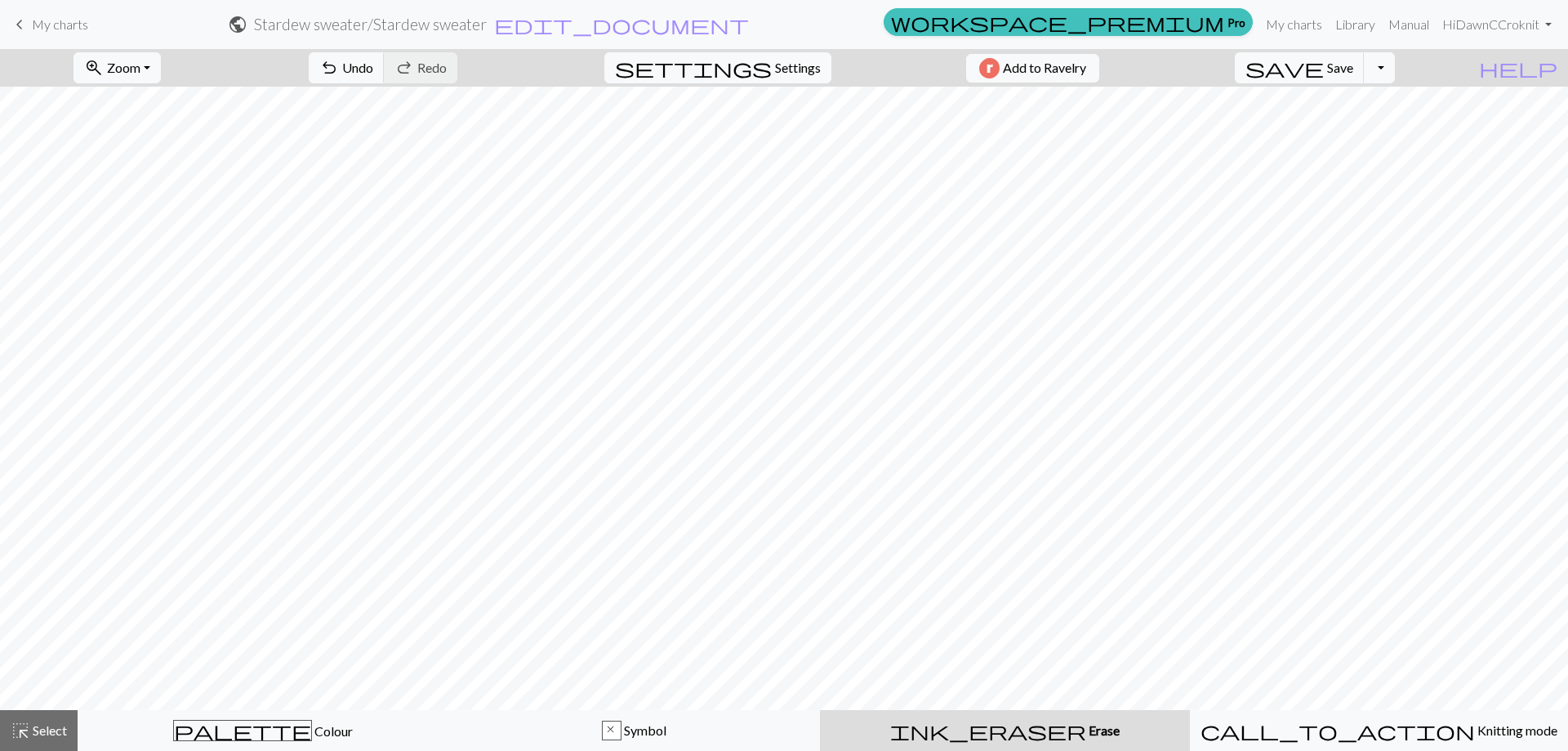click on "My charts" at bounding box center [60, 24] 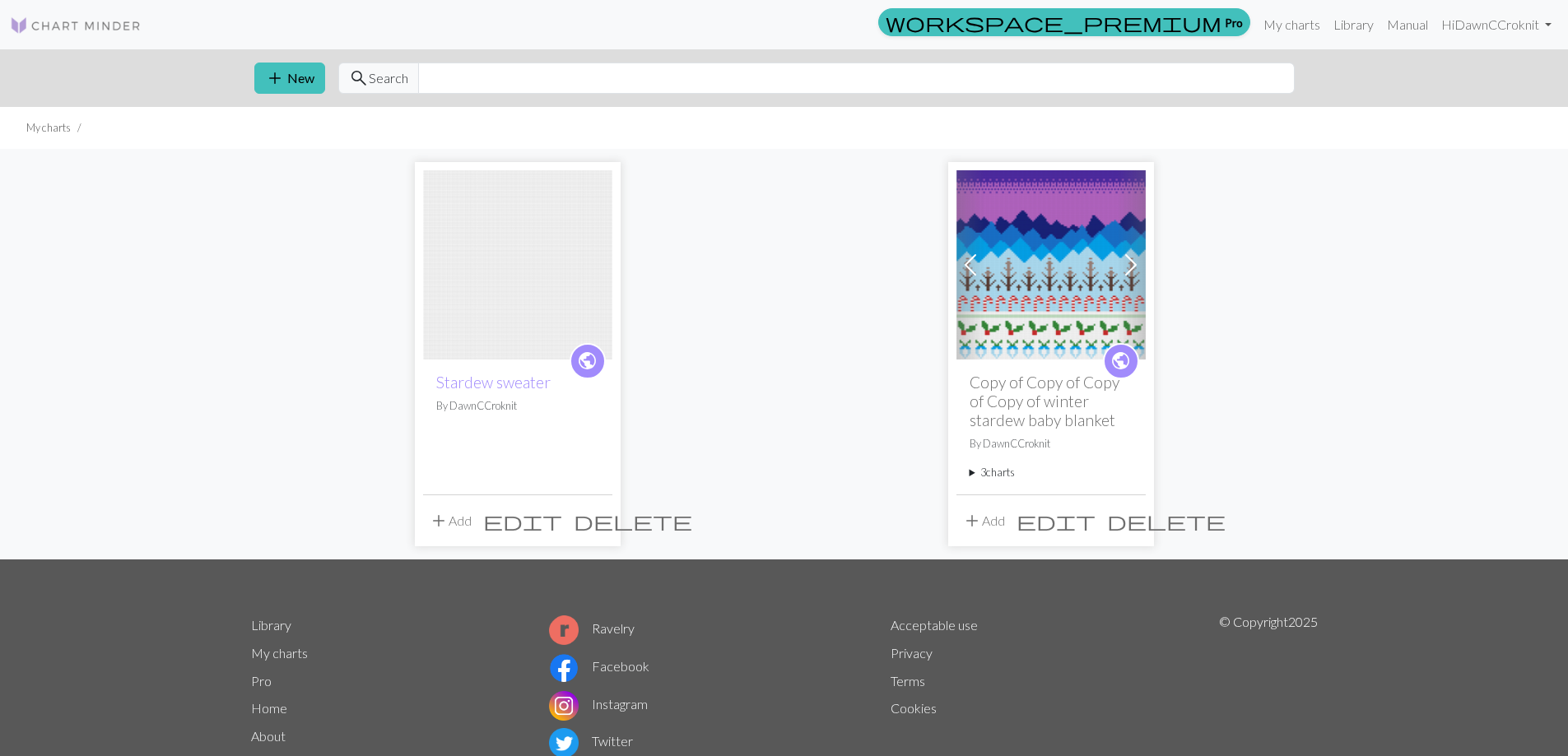 click on "edit" at bounding box center [523, 521] 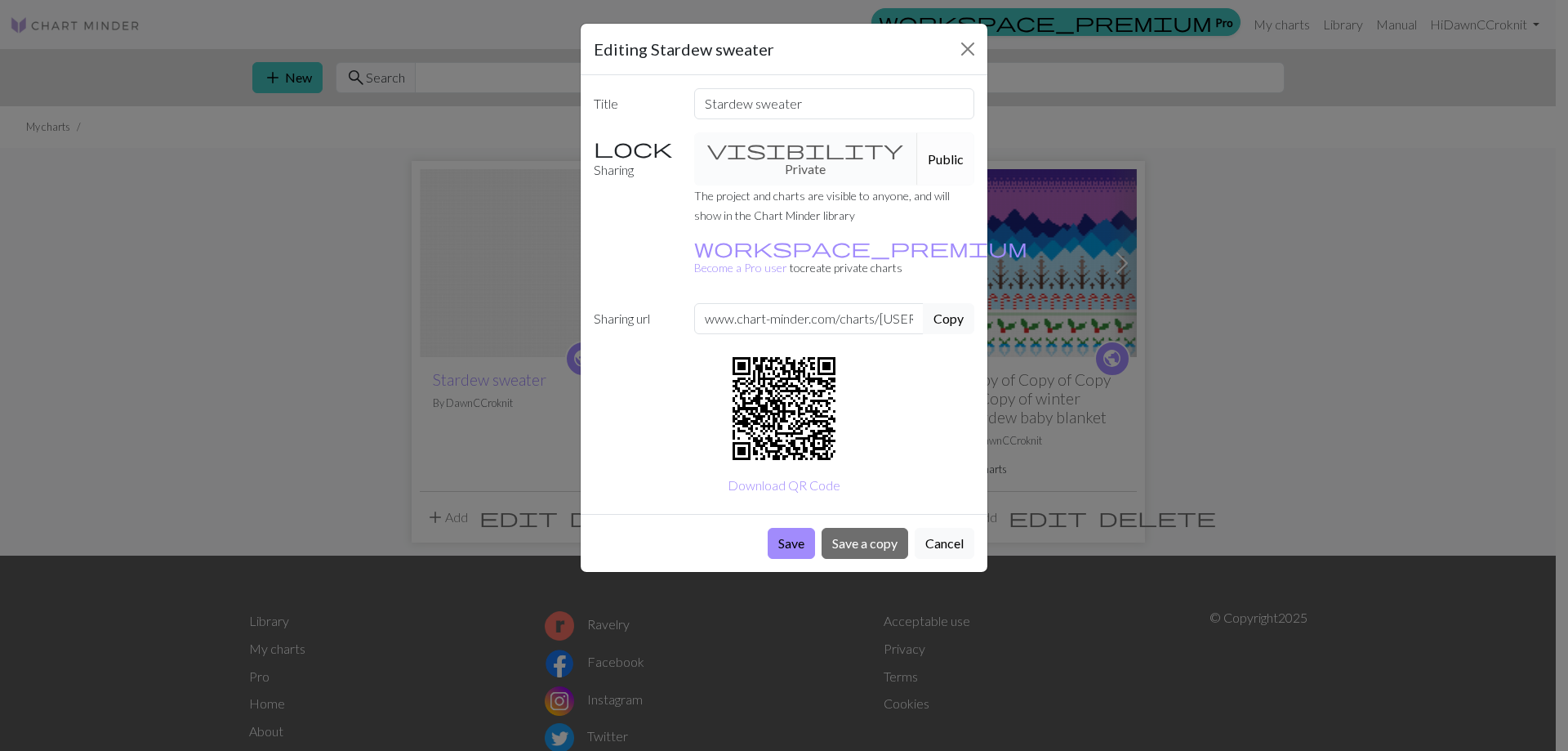 click on "Cancel" at bounding box center [944, 543] 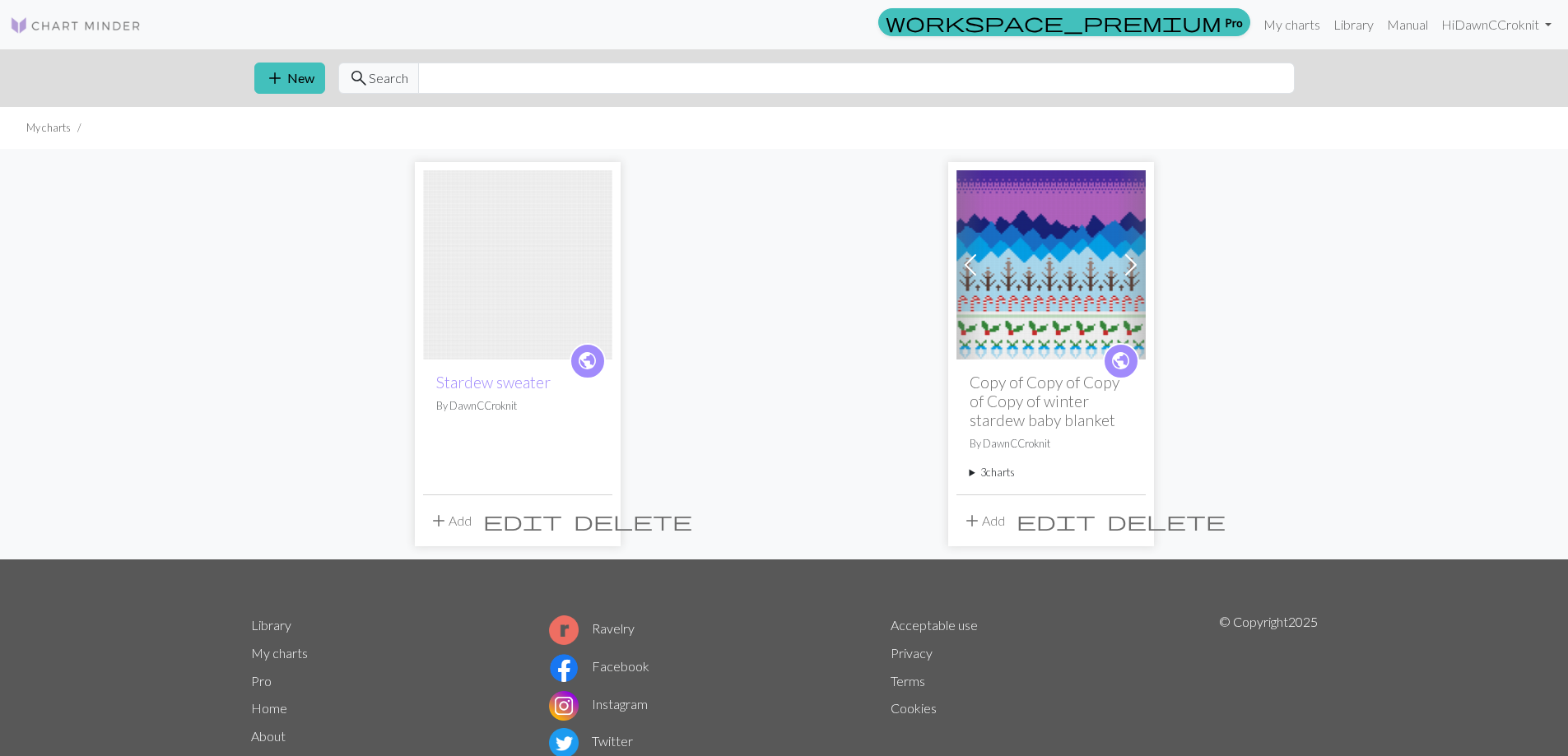click on "delete" at bounding box center (633, 521) 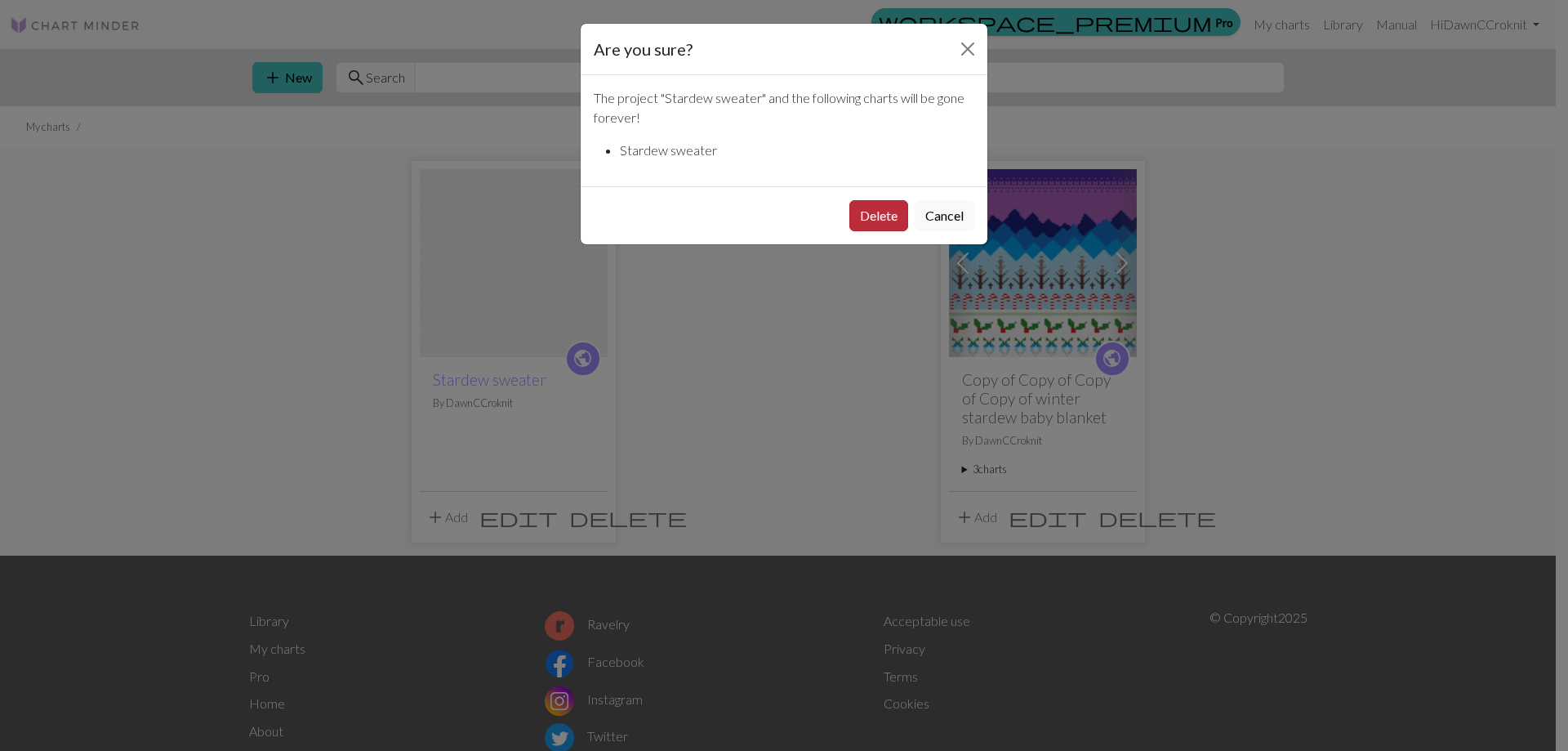 click on "Delete" at bounding box center [879, 216] 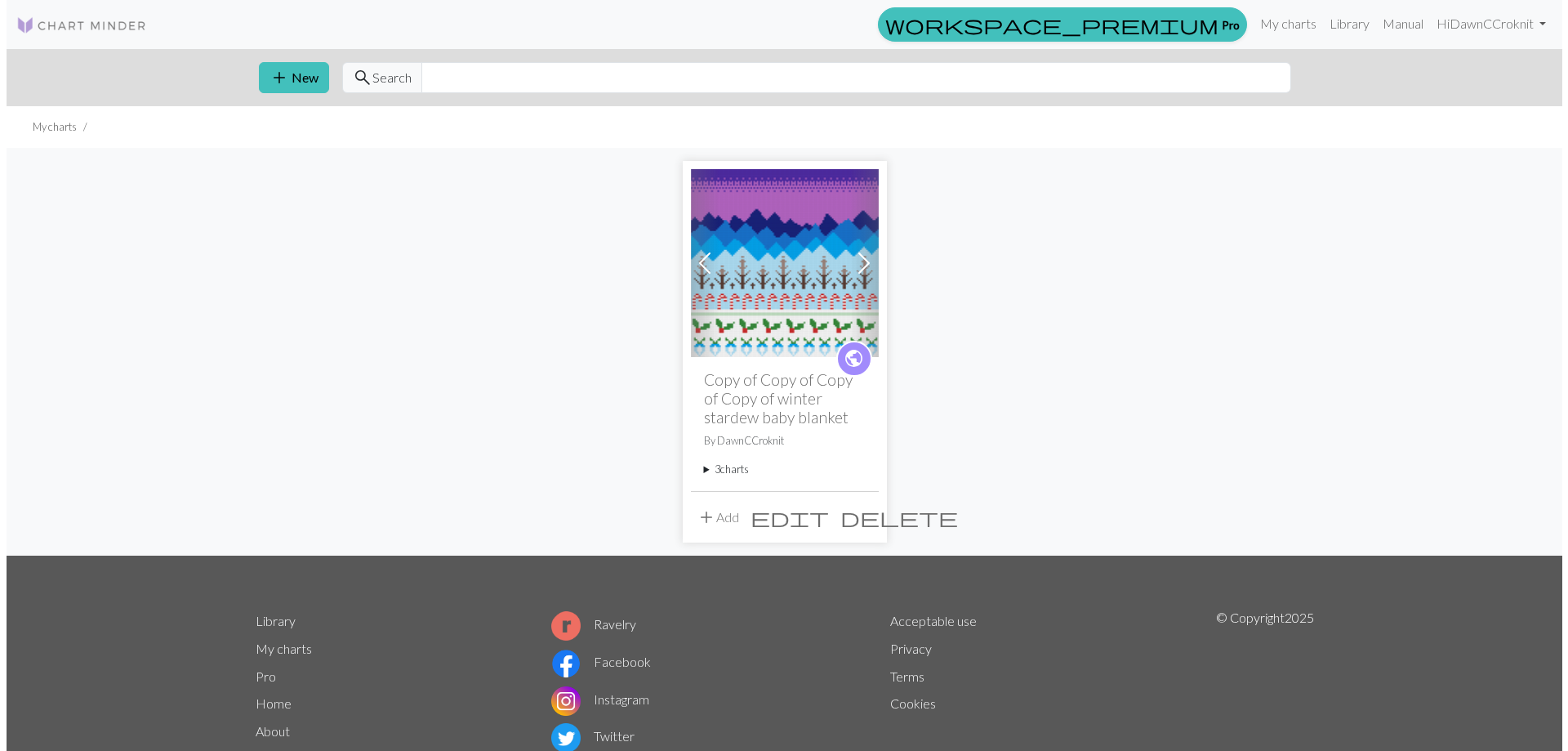 scroll, scrollTop: 0, scrollLeft: 0, axis: both 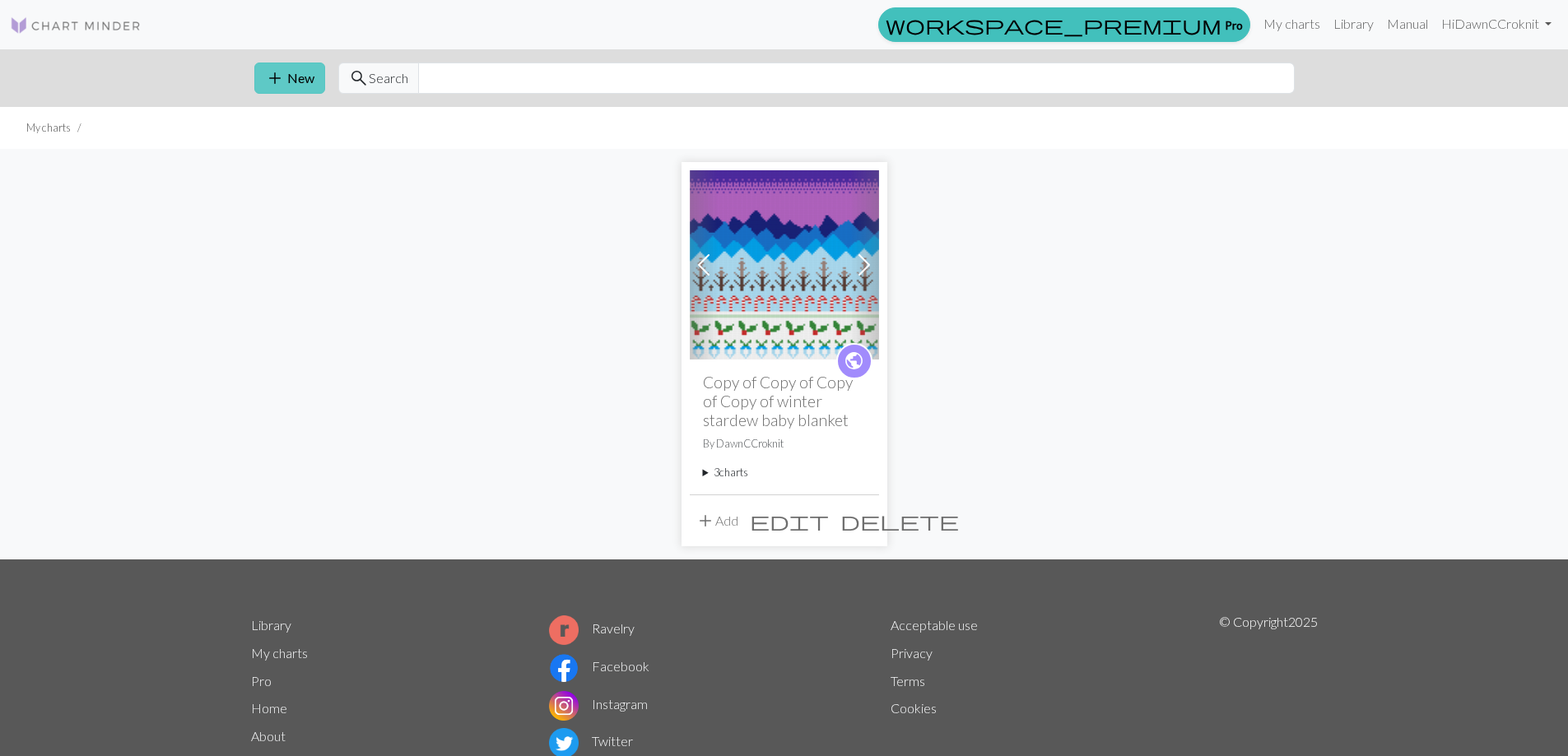 click on "add" at bounding box center [275, 78] 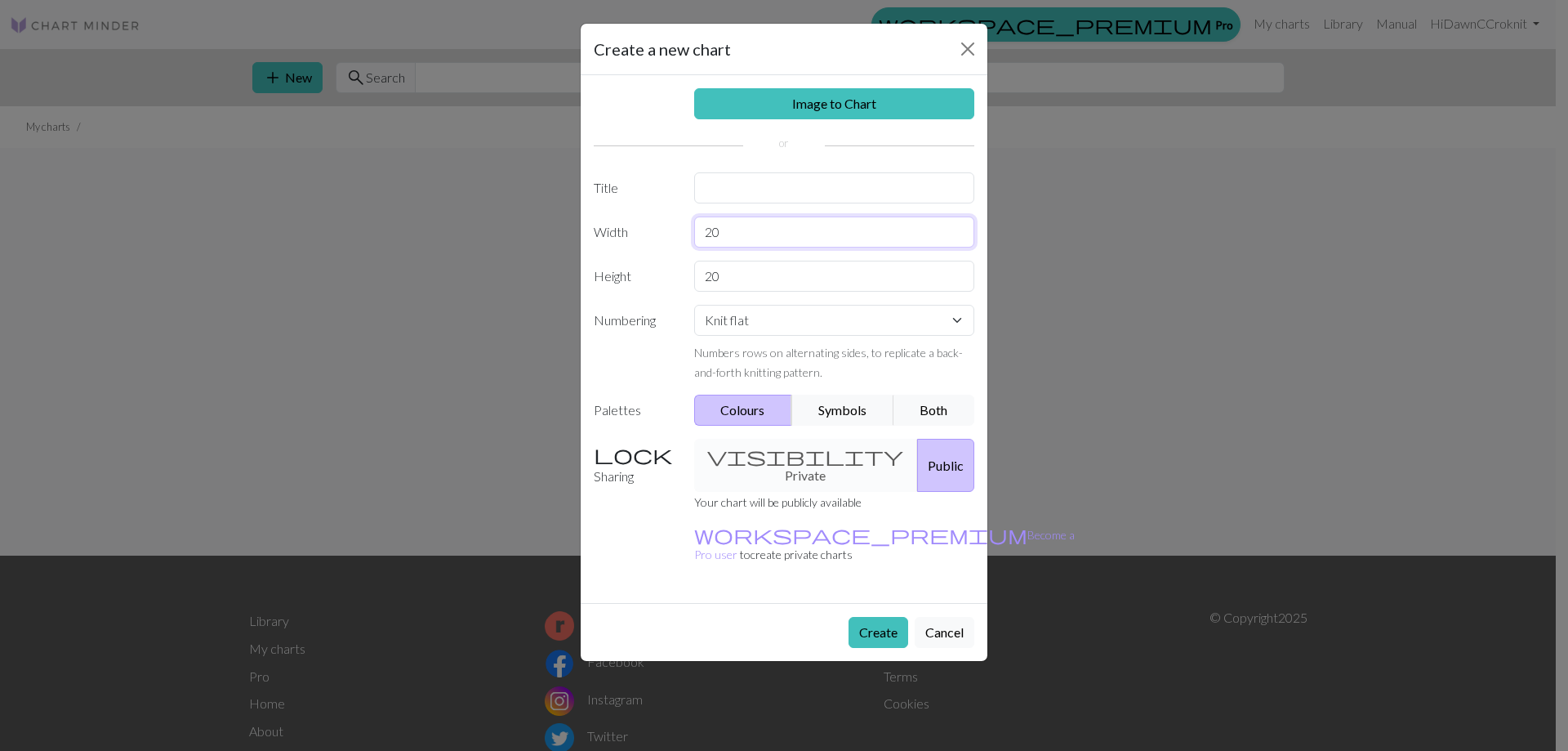 click on "20" at bounding box center [835, 232] 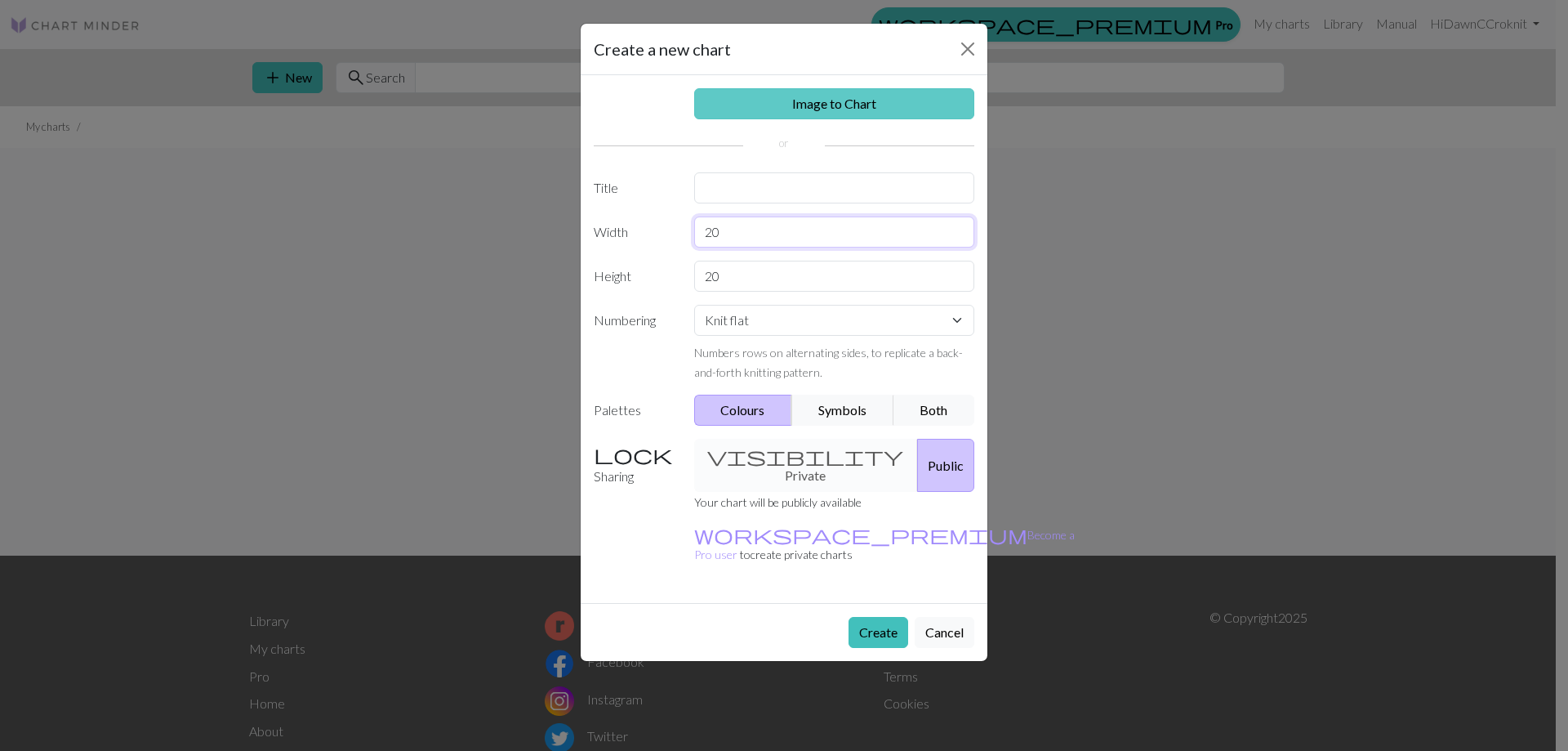 type on "2" 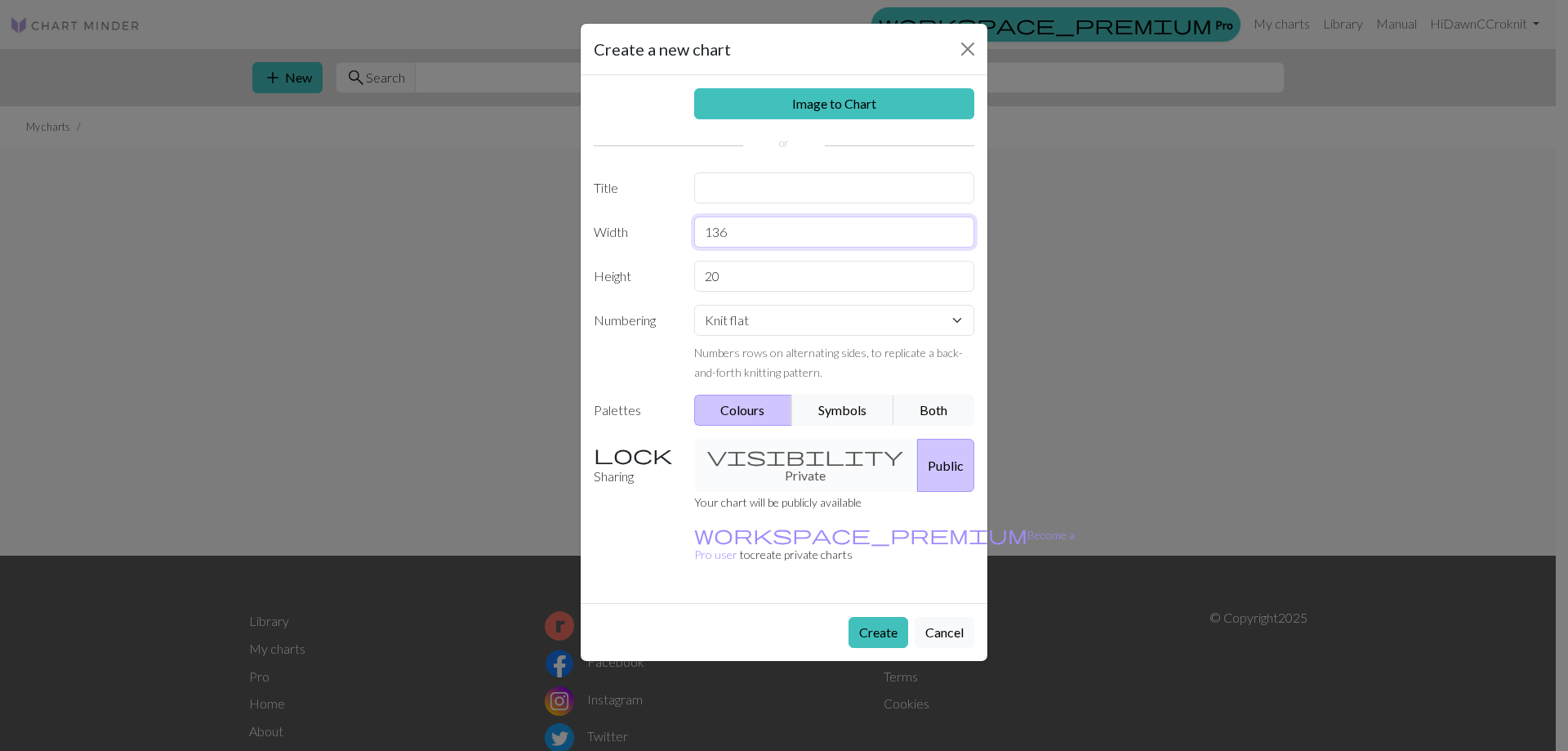 type on "136" 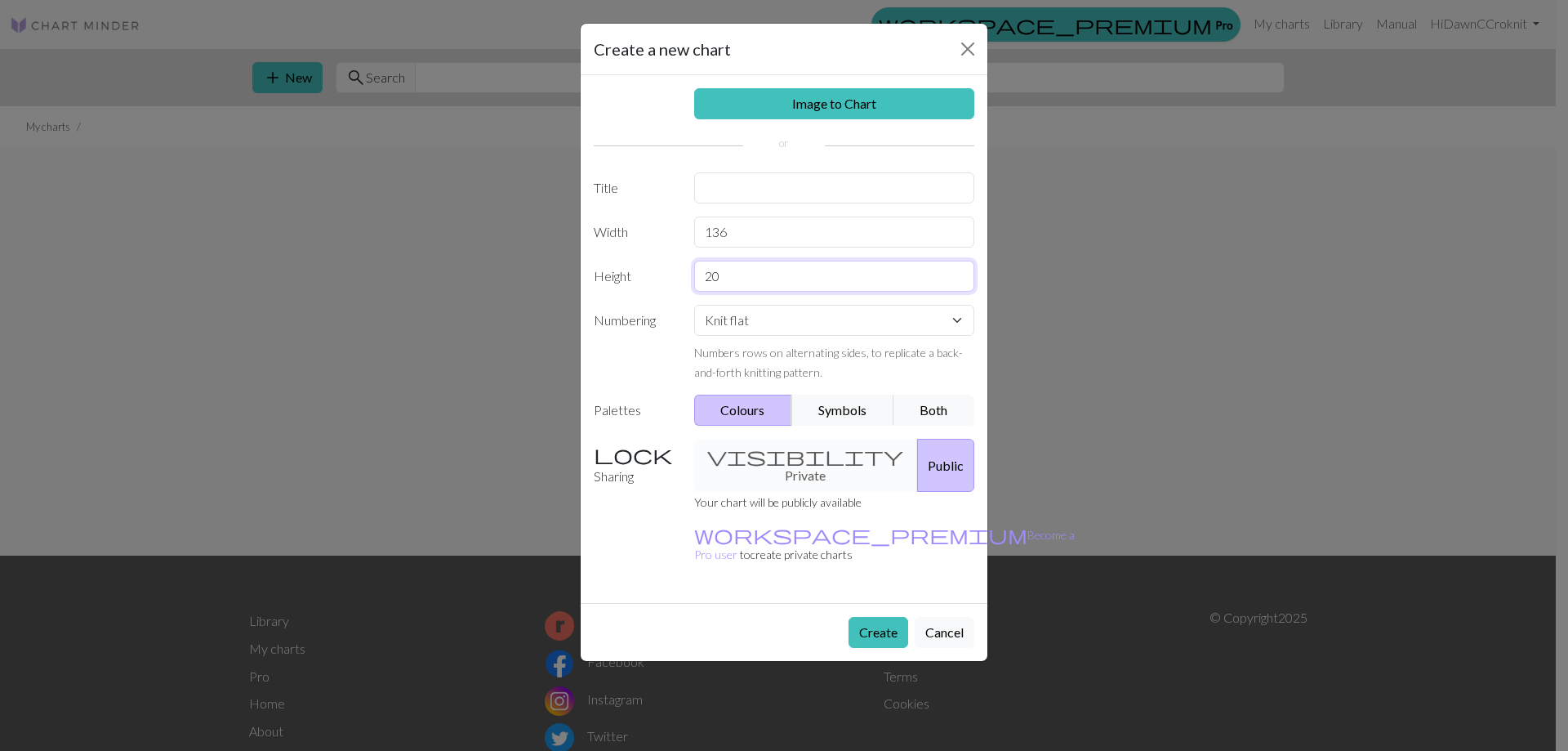 click on "20" at bounding box center [835, 276] 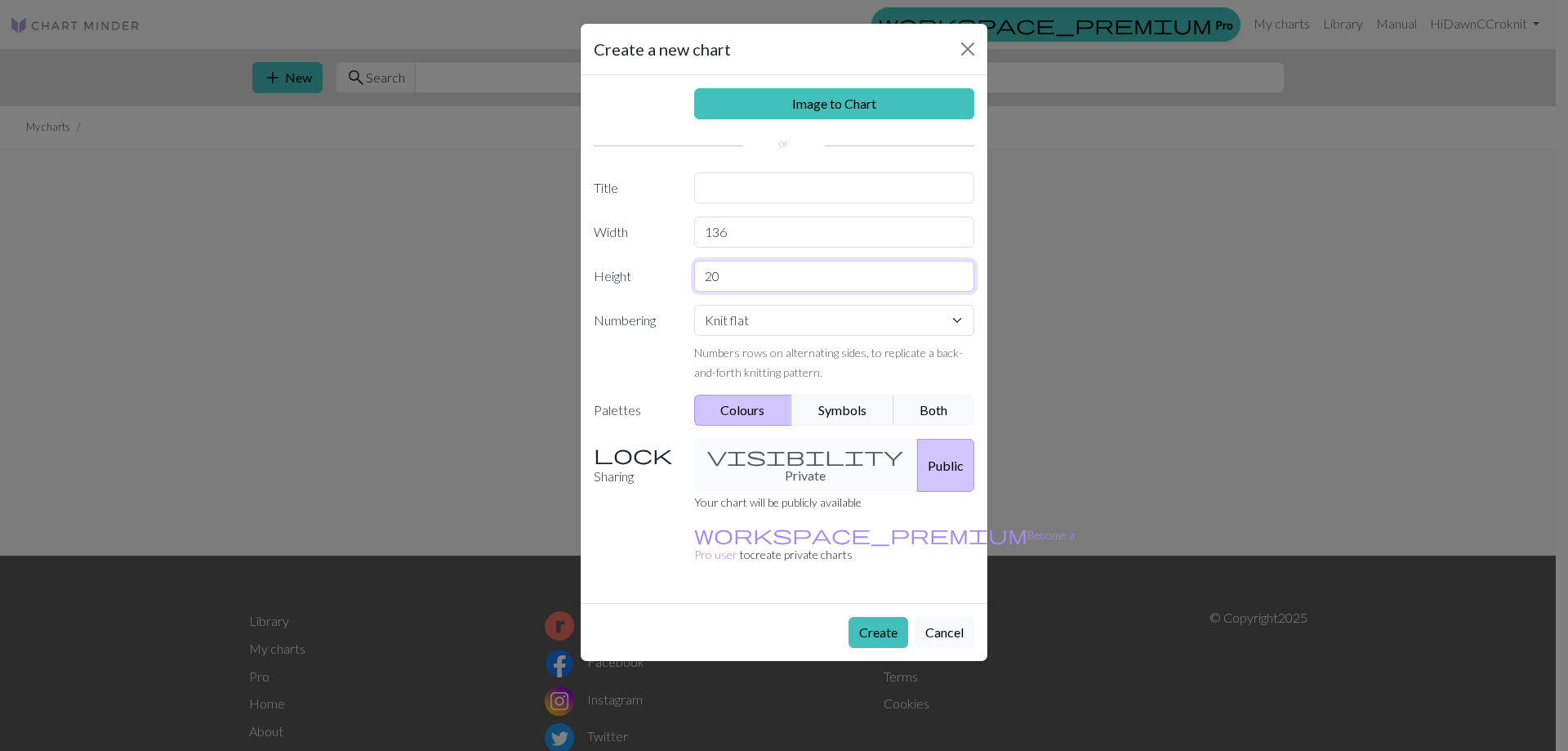 type on "2" 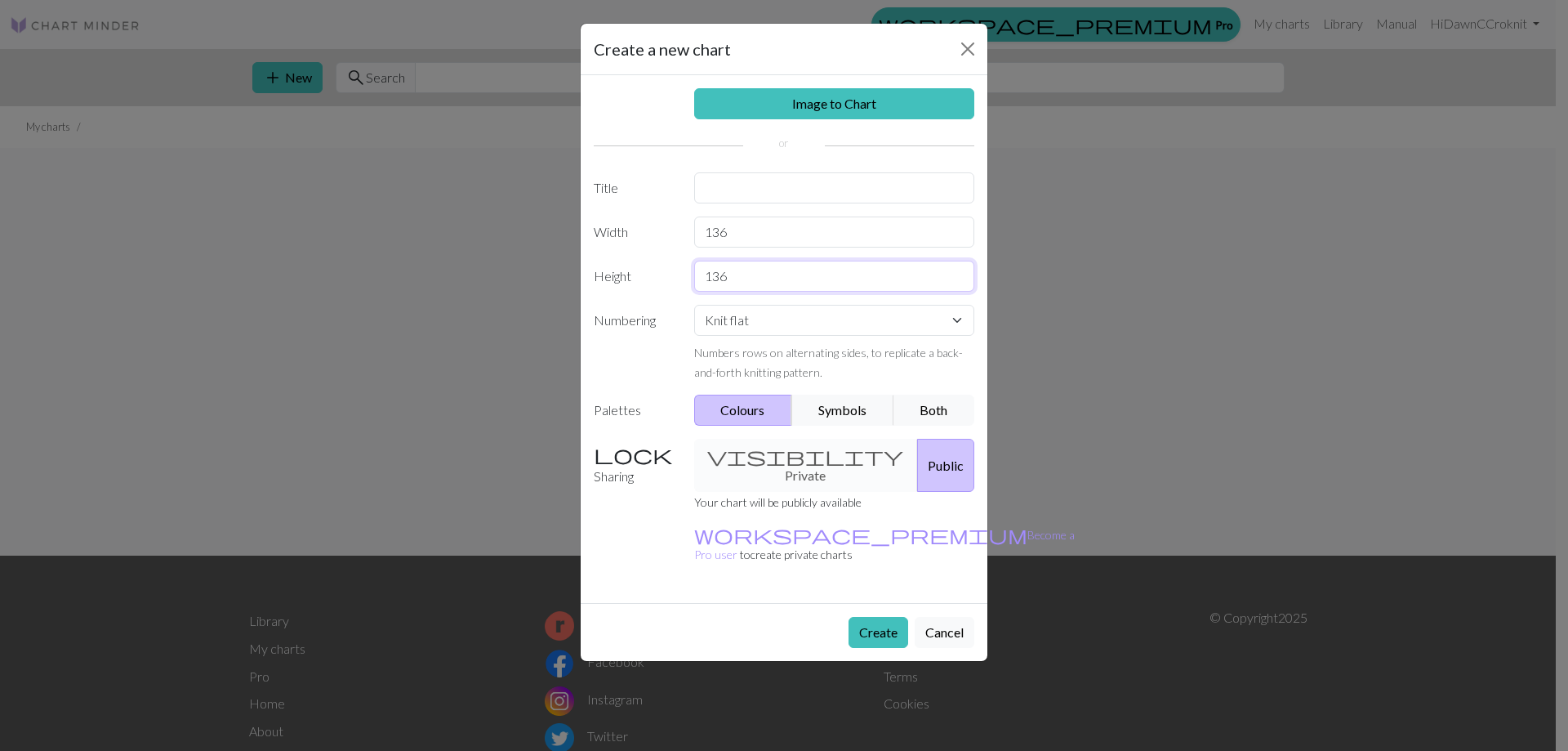 type on "136" 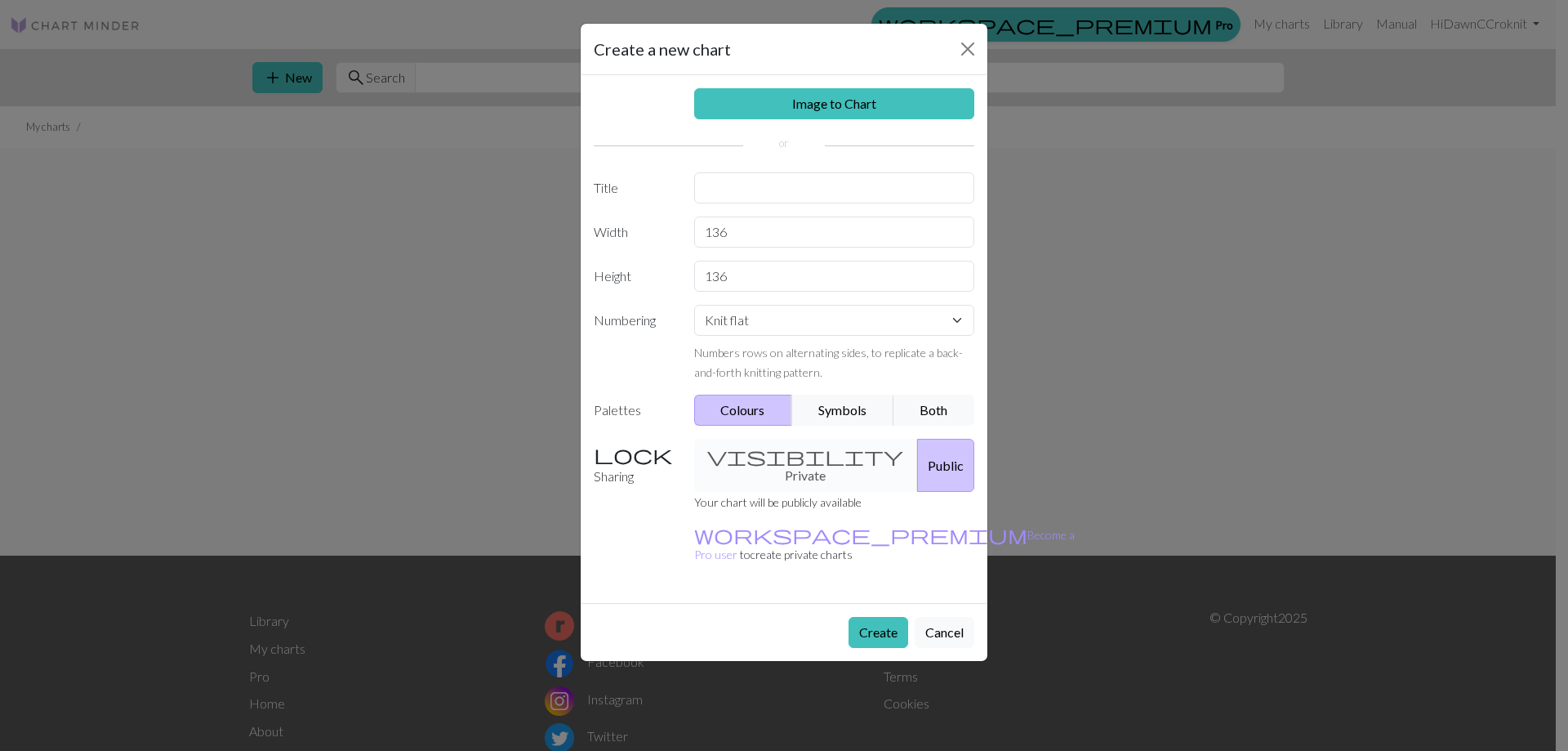 click on "visibility  Private Public" at bounding box center (835, 465) 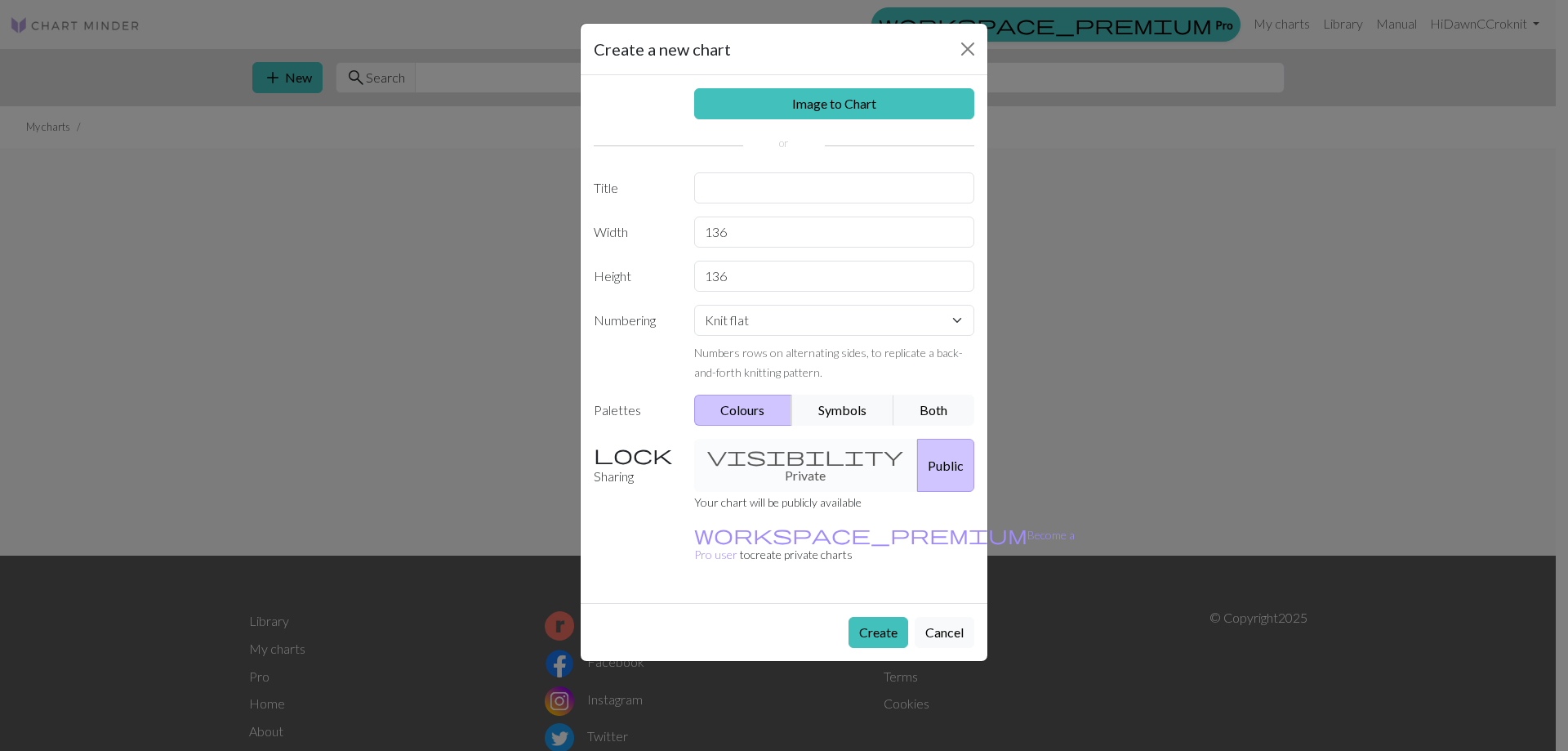 click on "visibility  Private Public" at bounding box center [835, 465] 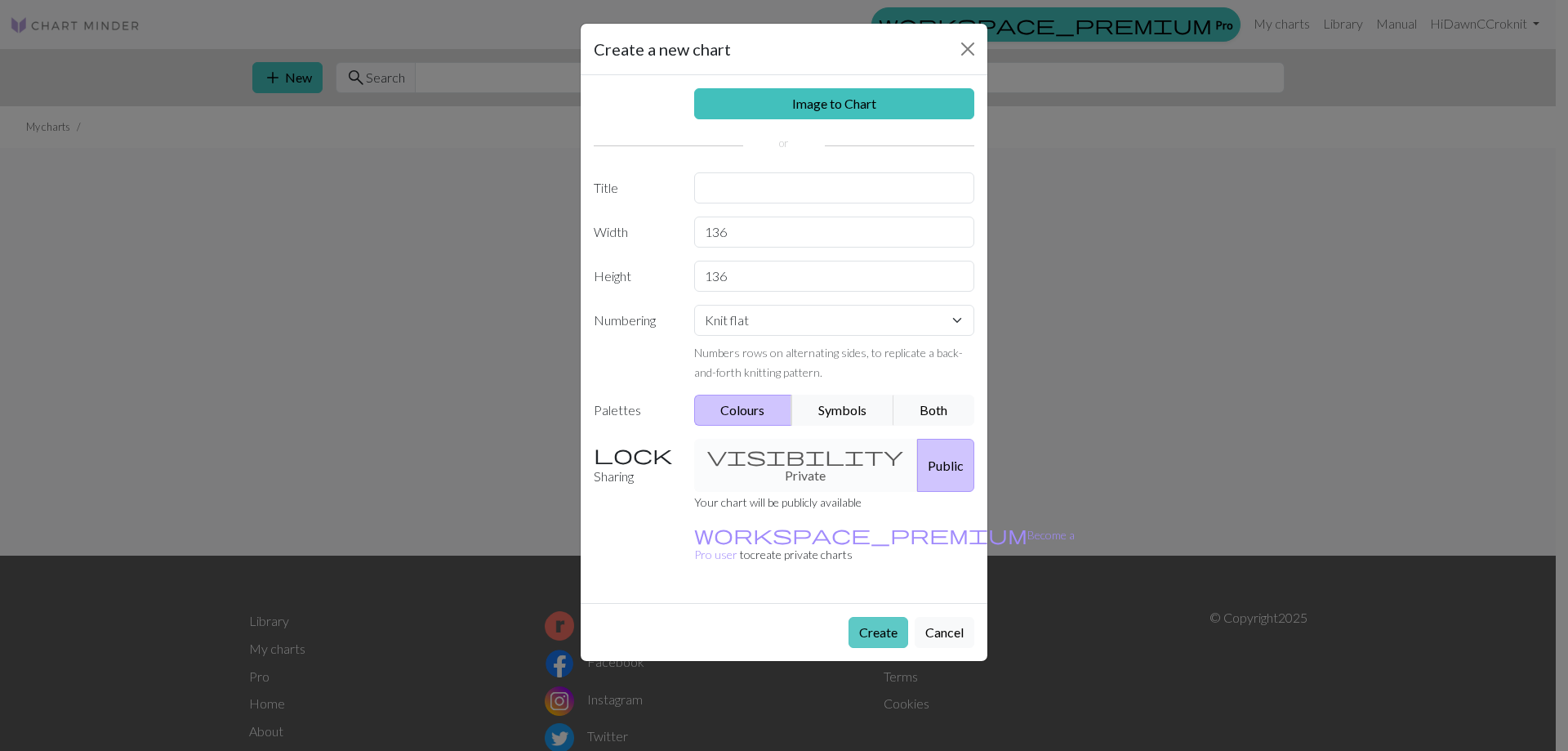 click on "Create" at bounding box center (878, 633) 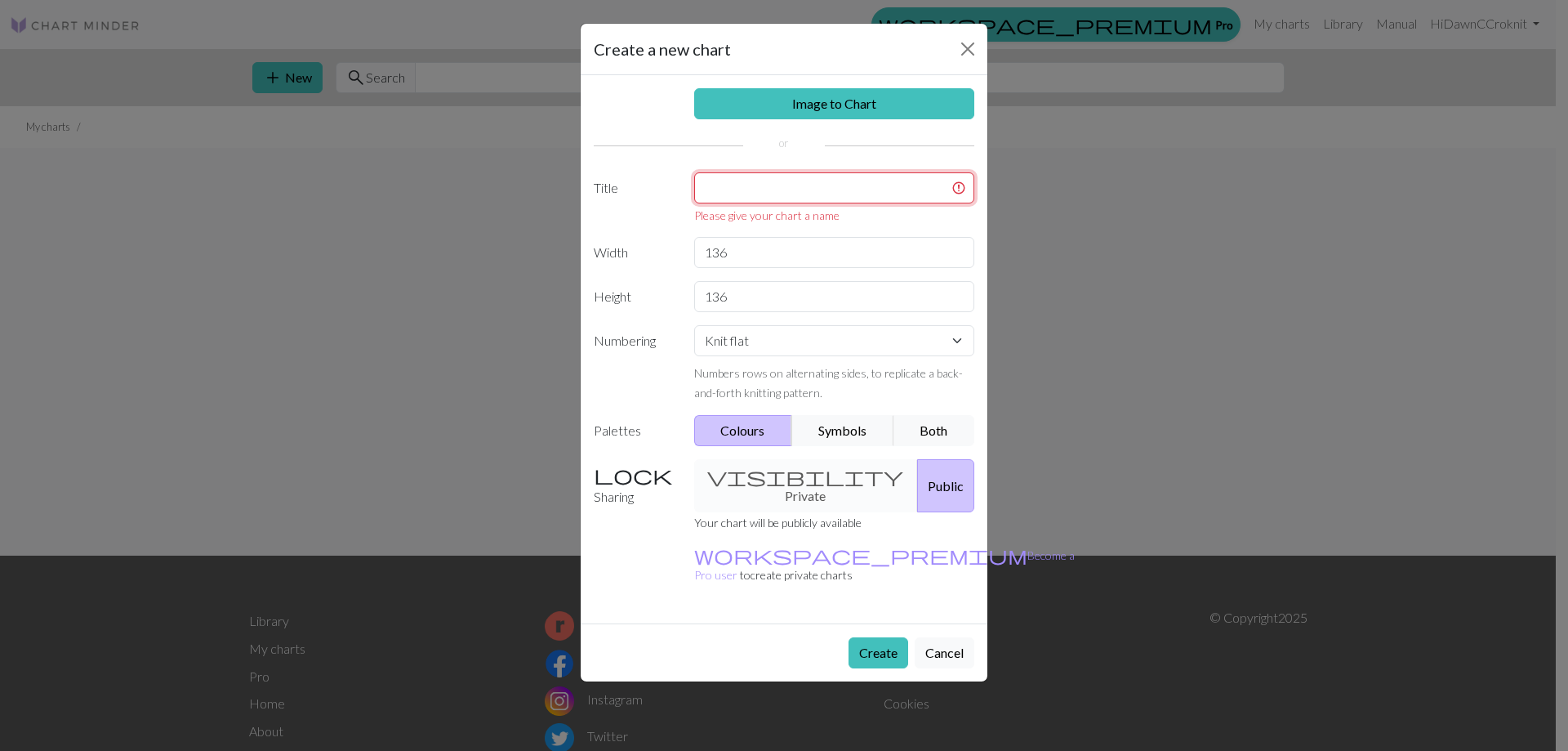 click at bounding box center (835, 188) 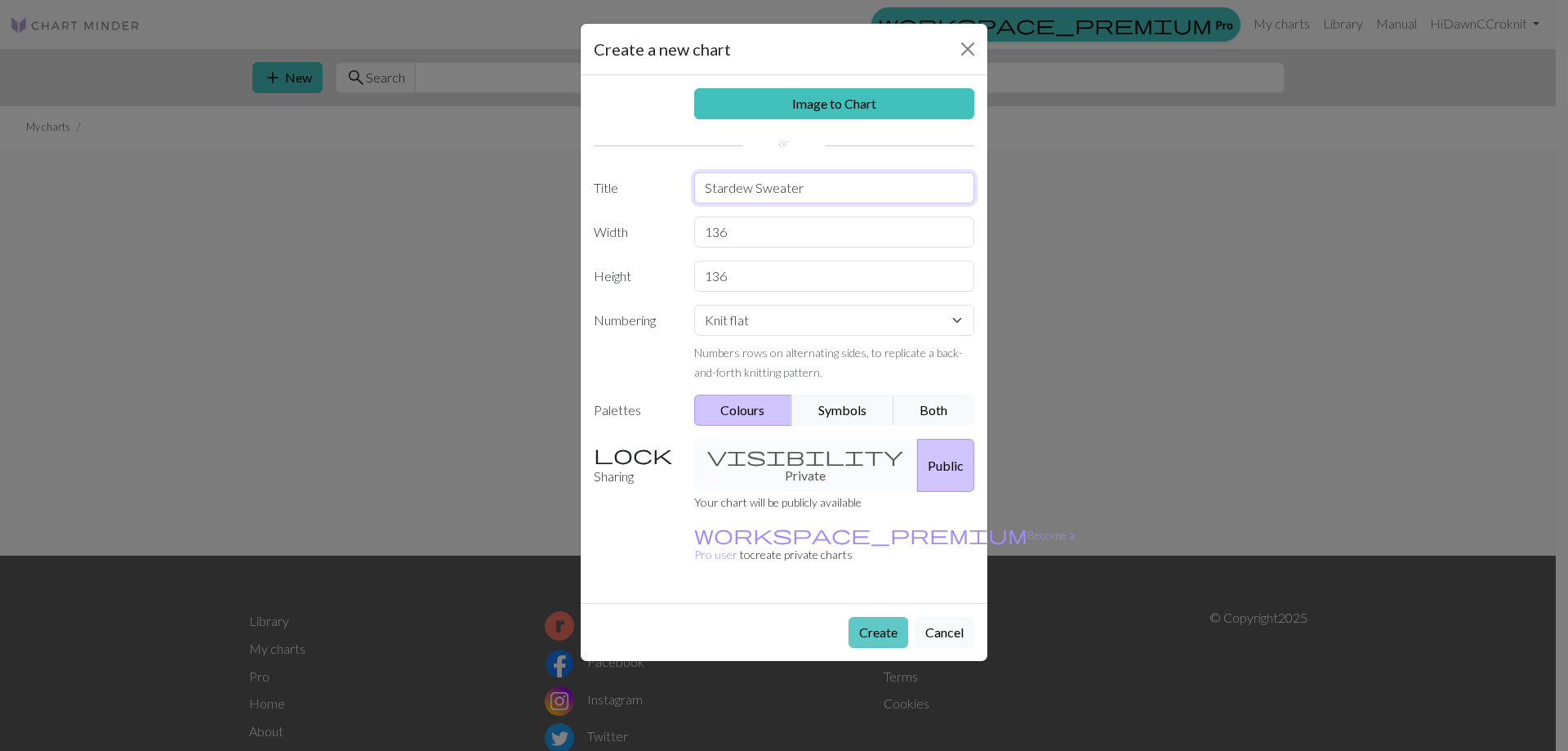 type on "Stardew Sweater" 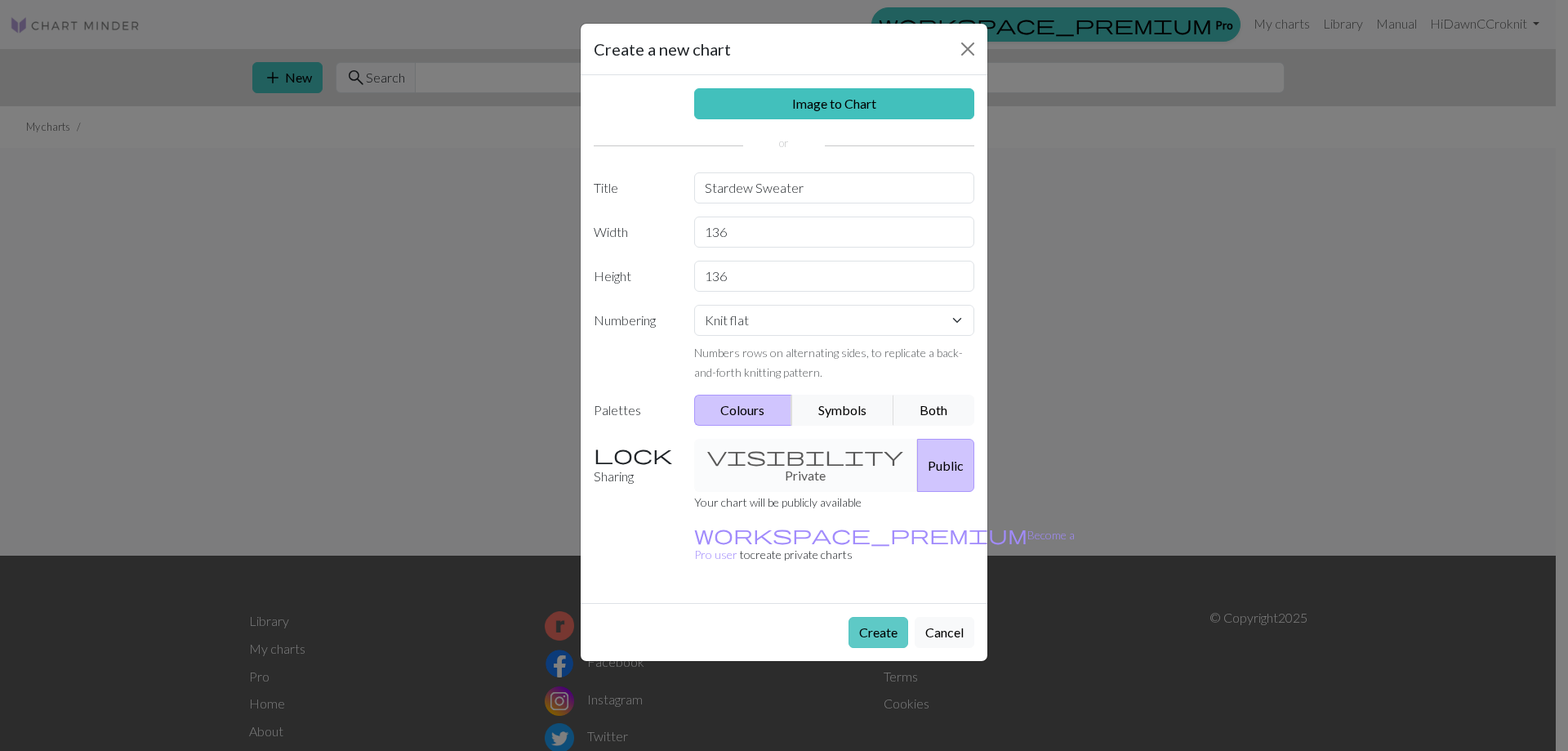 click on "Create" at bounding box center (878, 633) 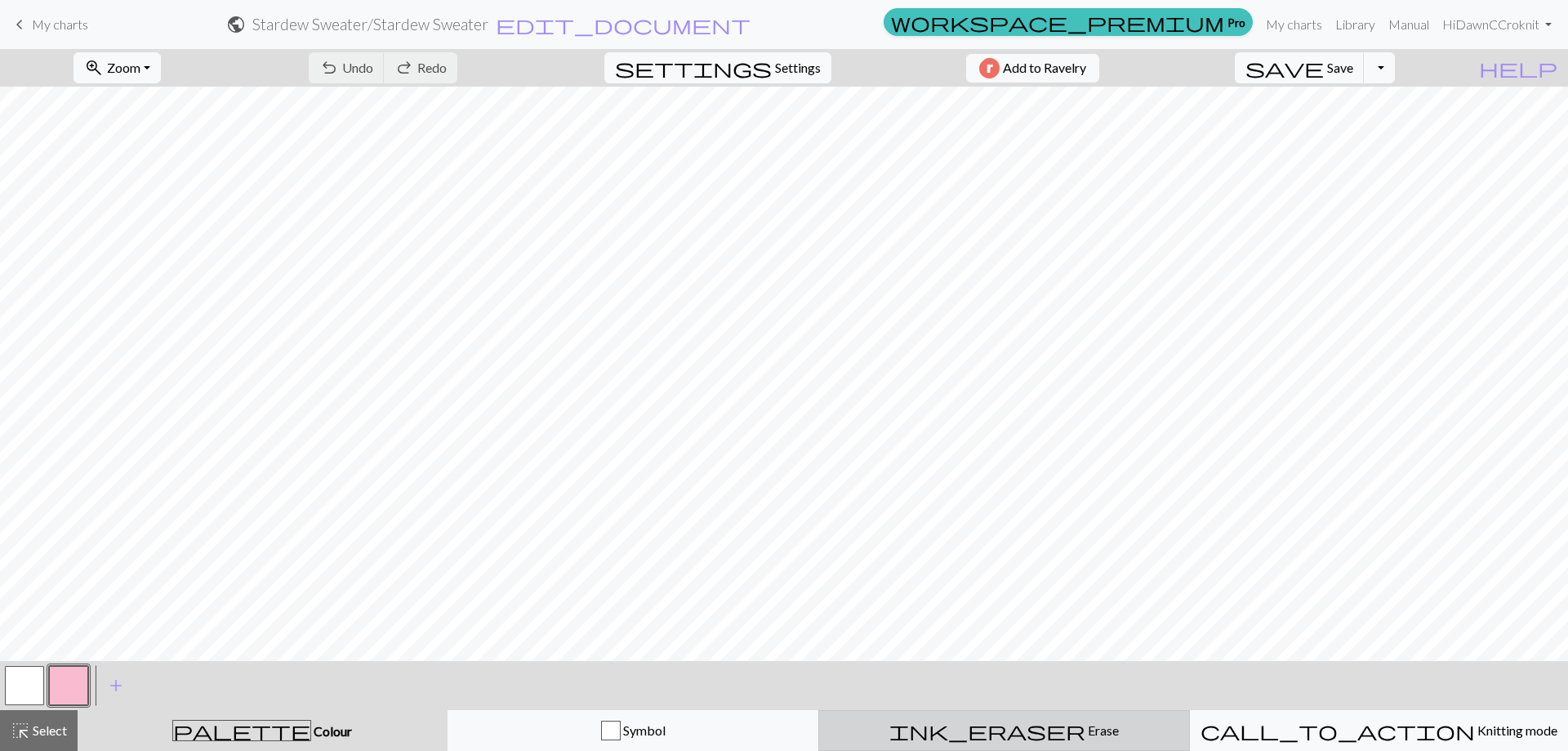 click on "ink_eraser" at bounding box center [987, 731] 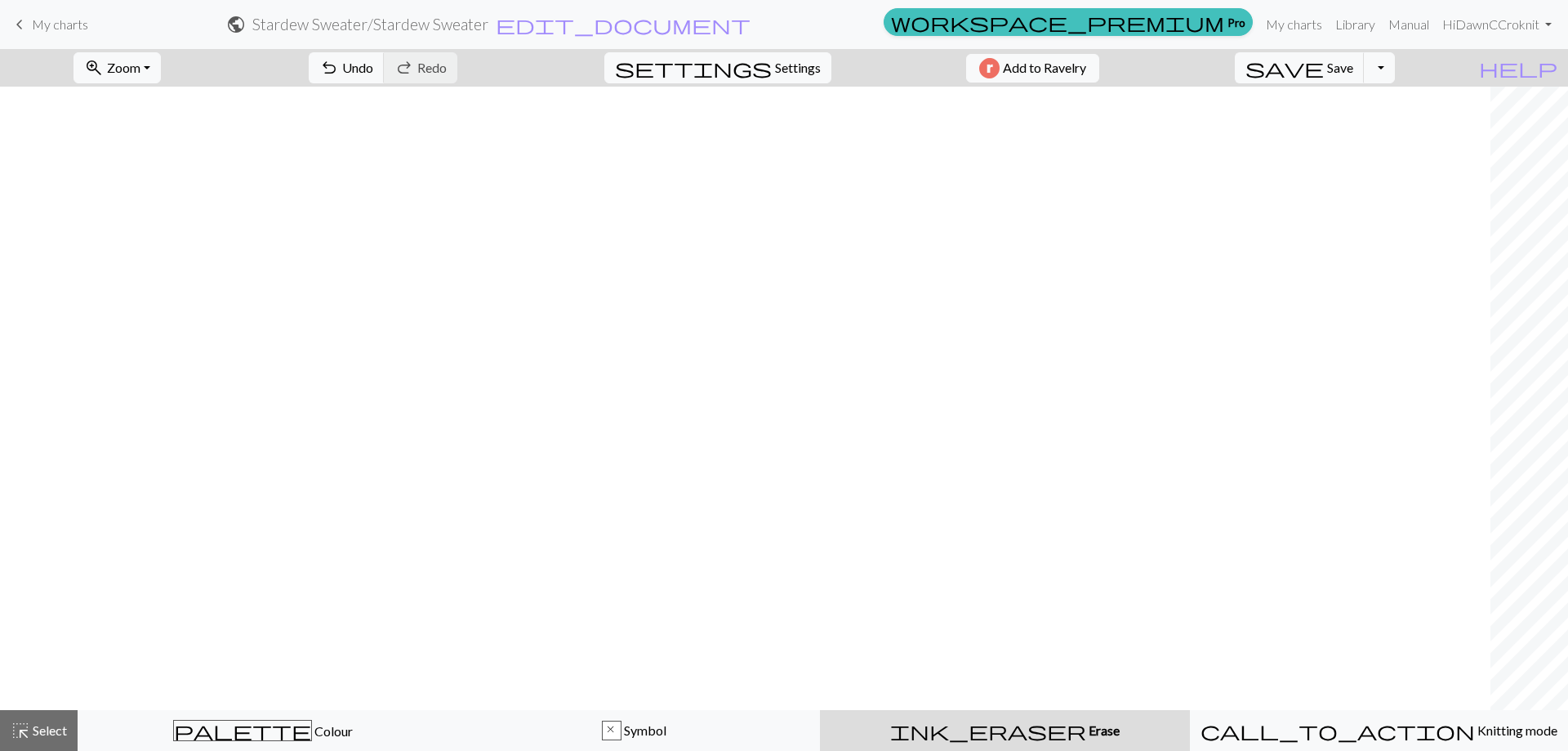 scroll, scrollTop: 0, scrollLeft: 1490, axis: horizontal 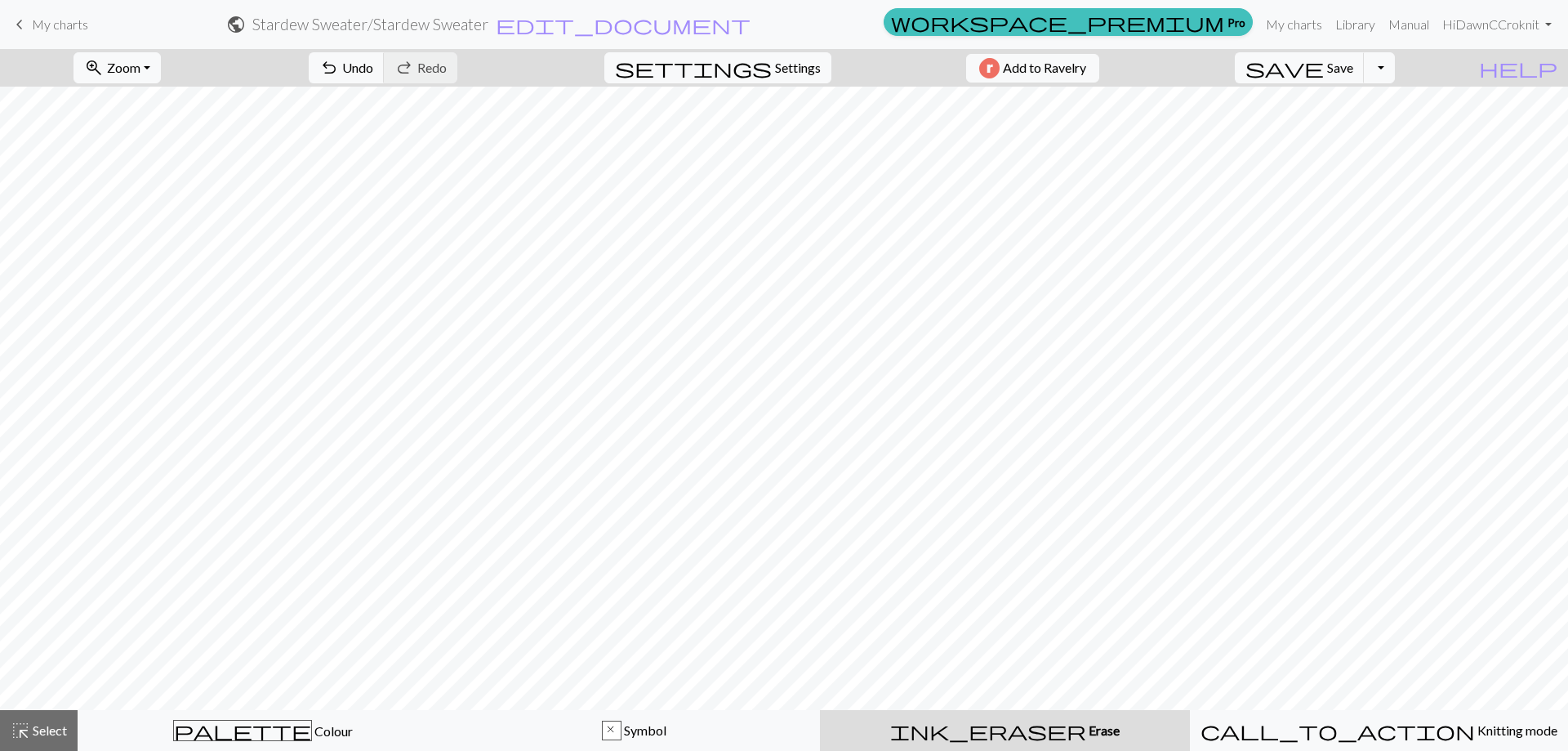 click on "Erase" at bounding box center (1102, 730) 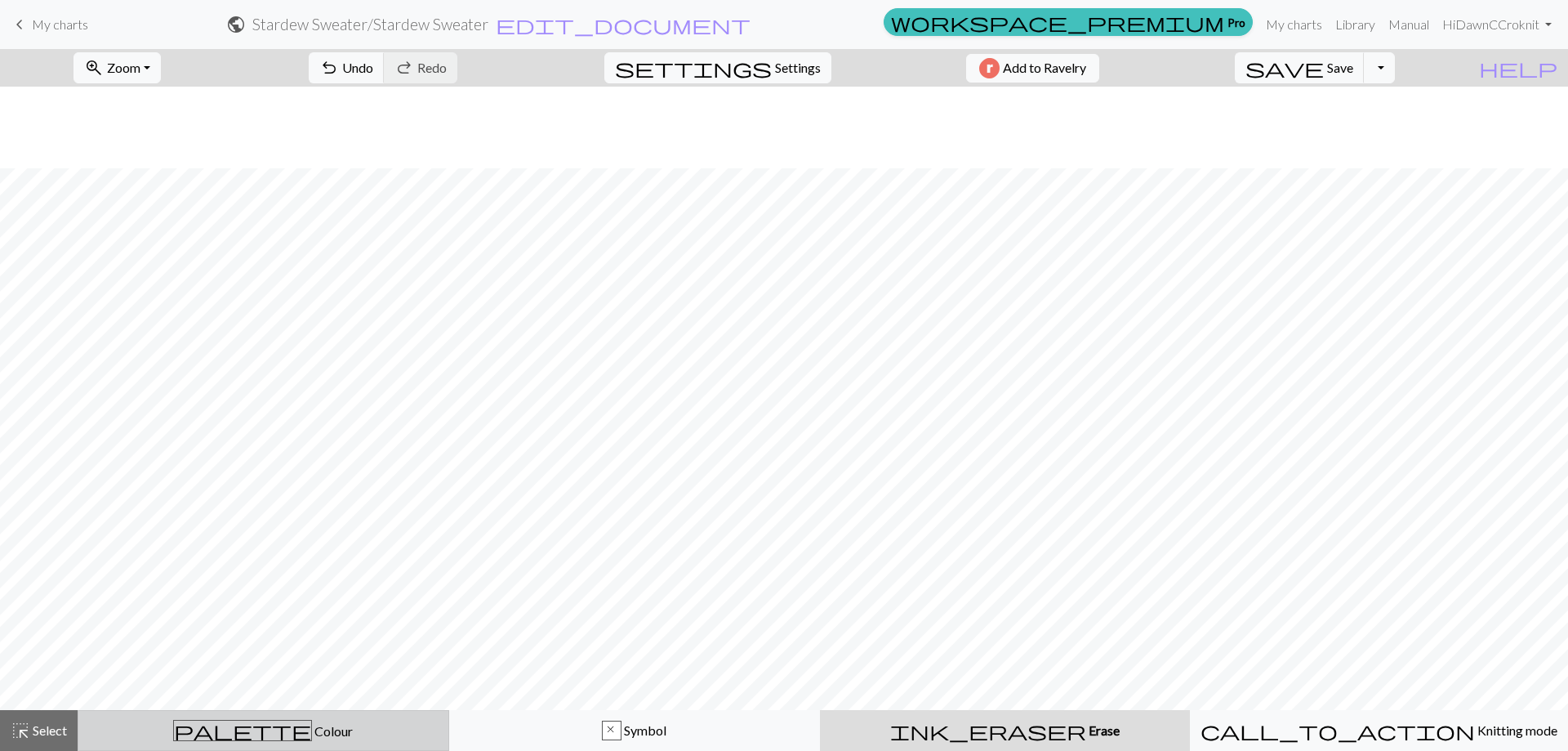 scroll, scrollTop: 735, scrollLeft: 0, axis: vertical 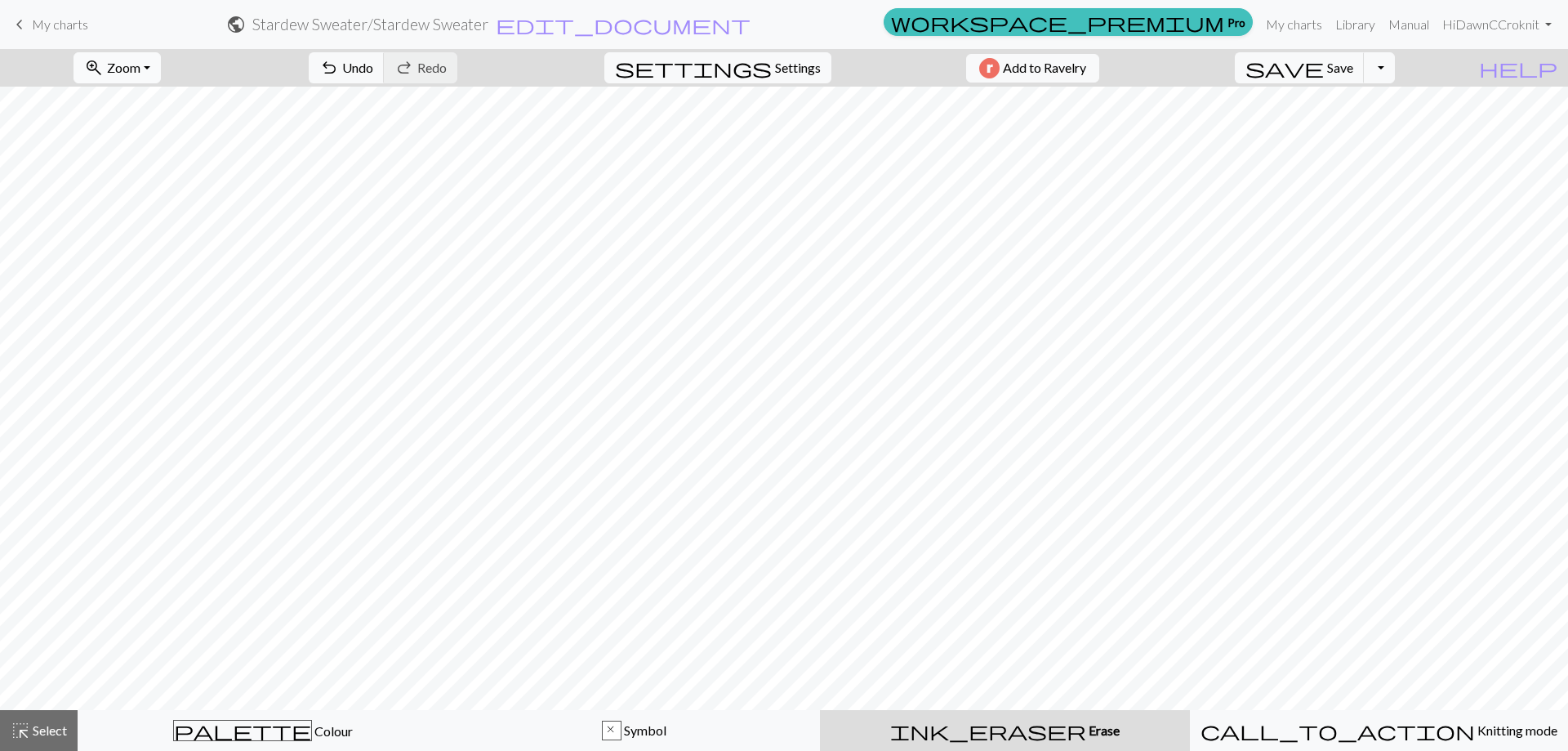 click on "Zoom" at bounding box center [123, 67] 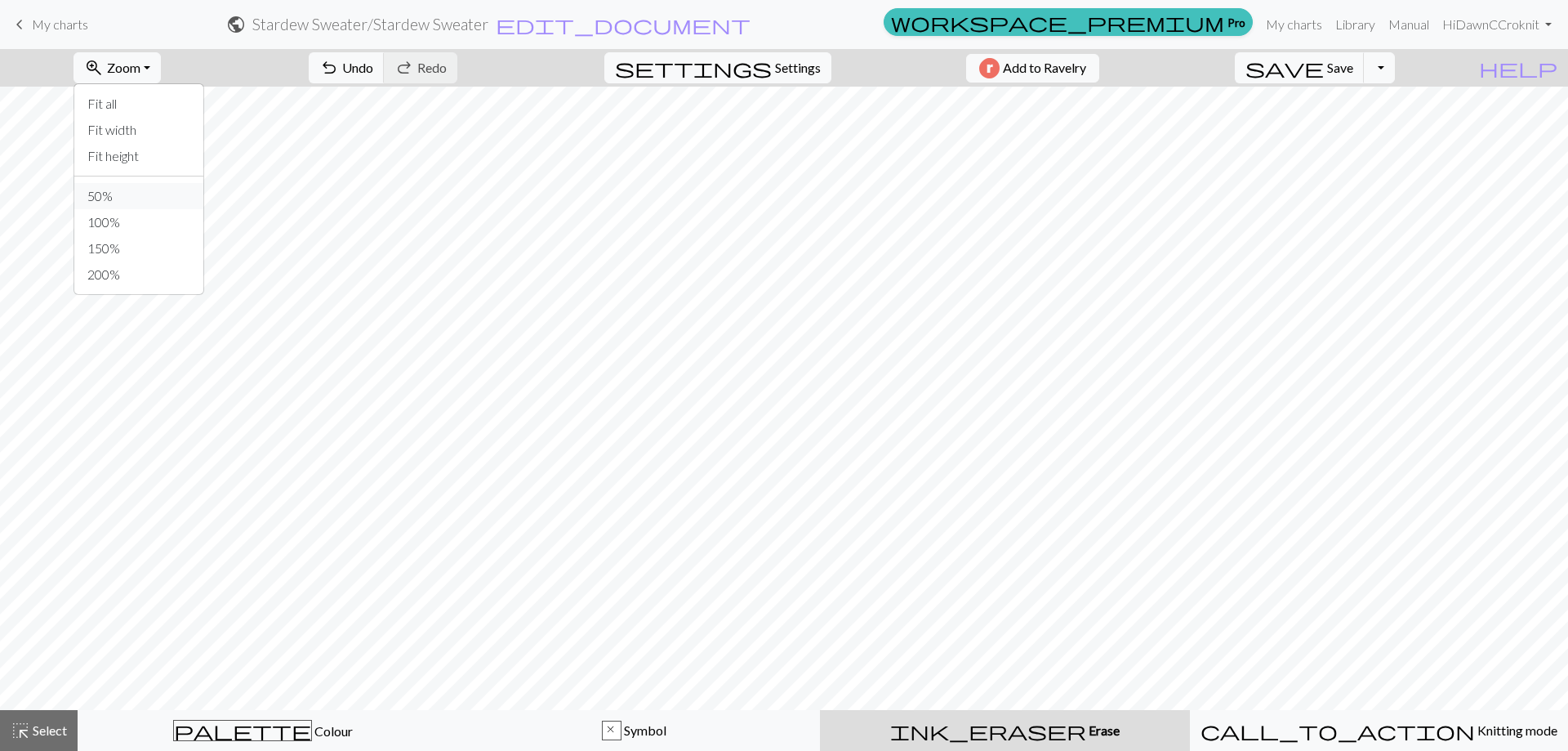 click on "50%" at bounding box center (139, 196) 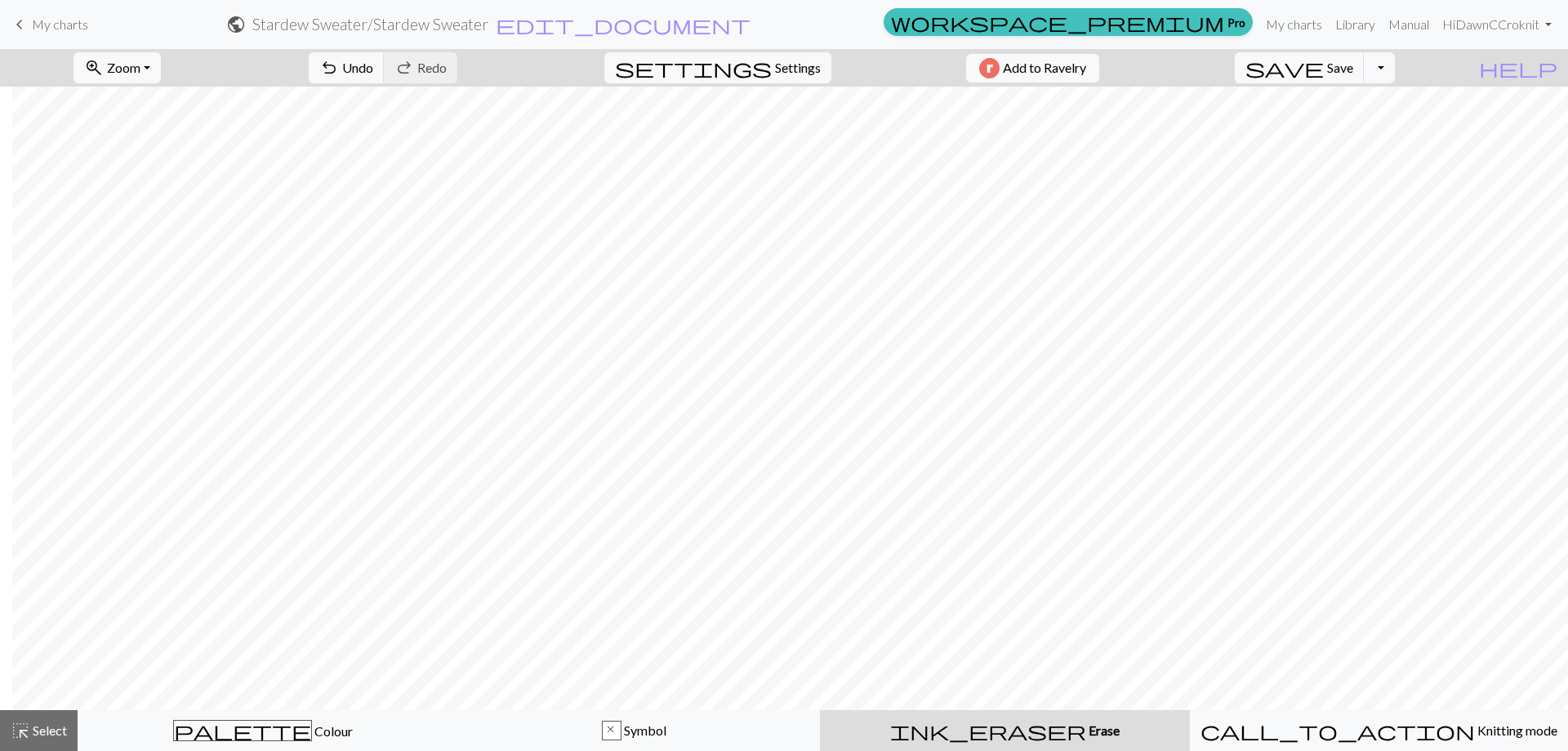 scroll, scrollTop: 0, scrollLeft: 12, axis: horizontal 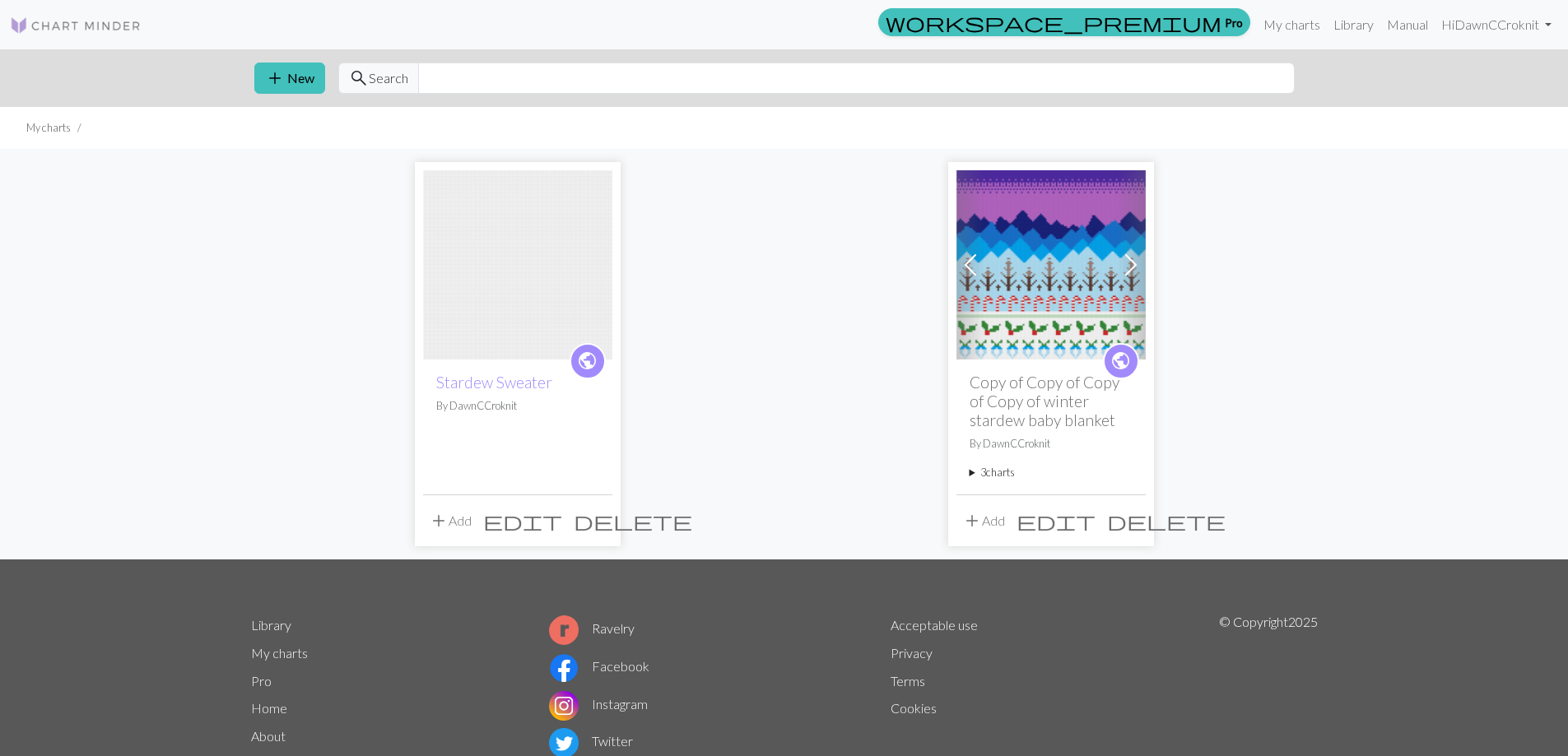 click on "delete" at bounding box center (633, 521) 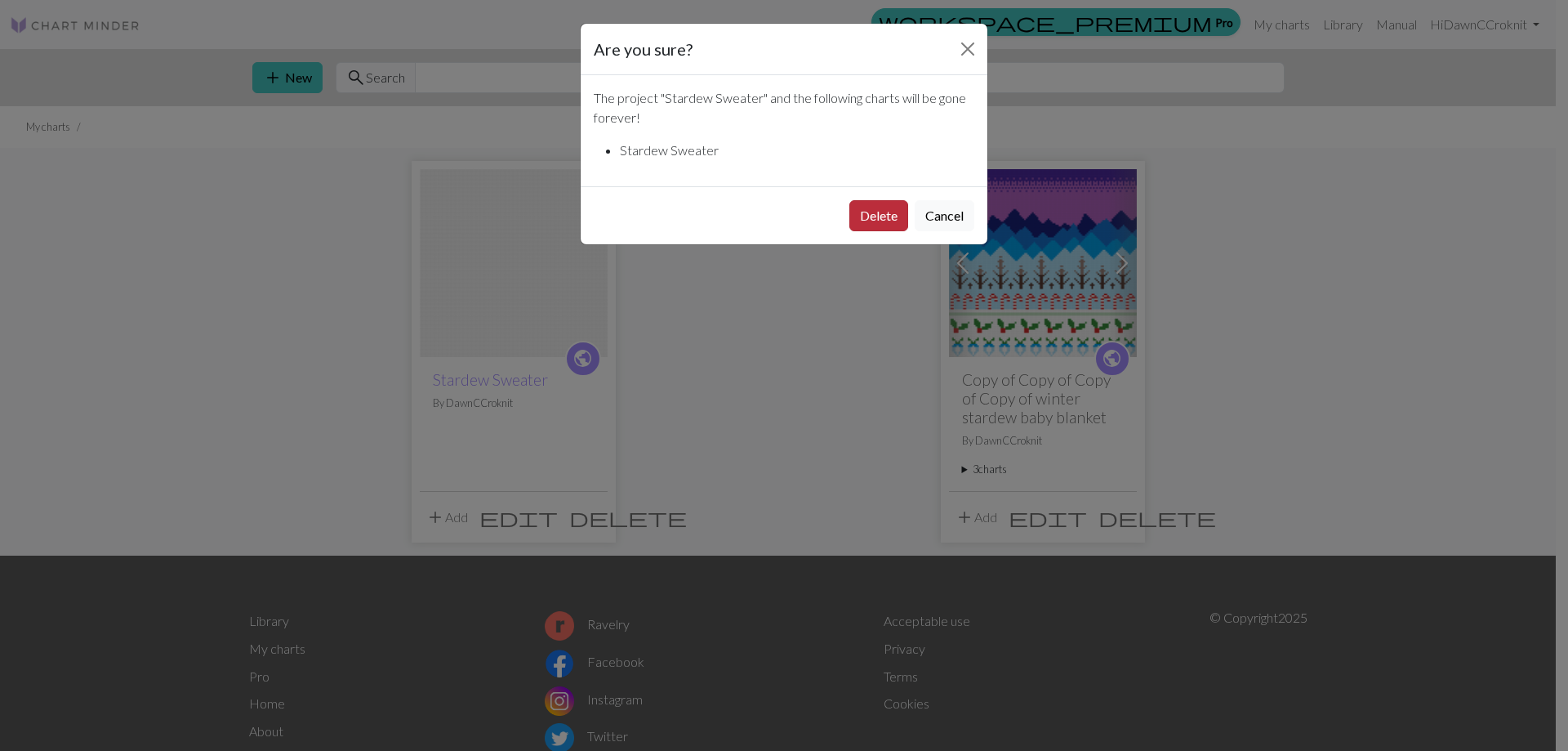 click on "Delete" at bounding box center (879, 216) 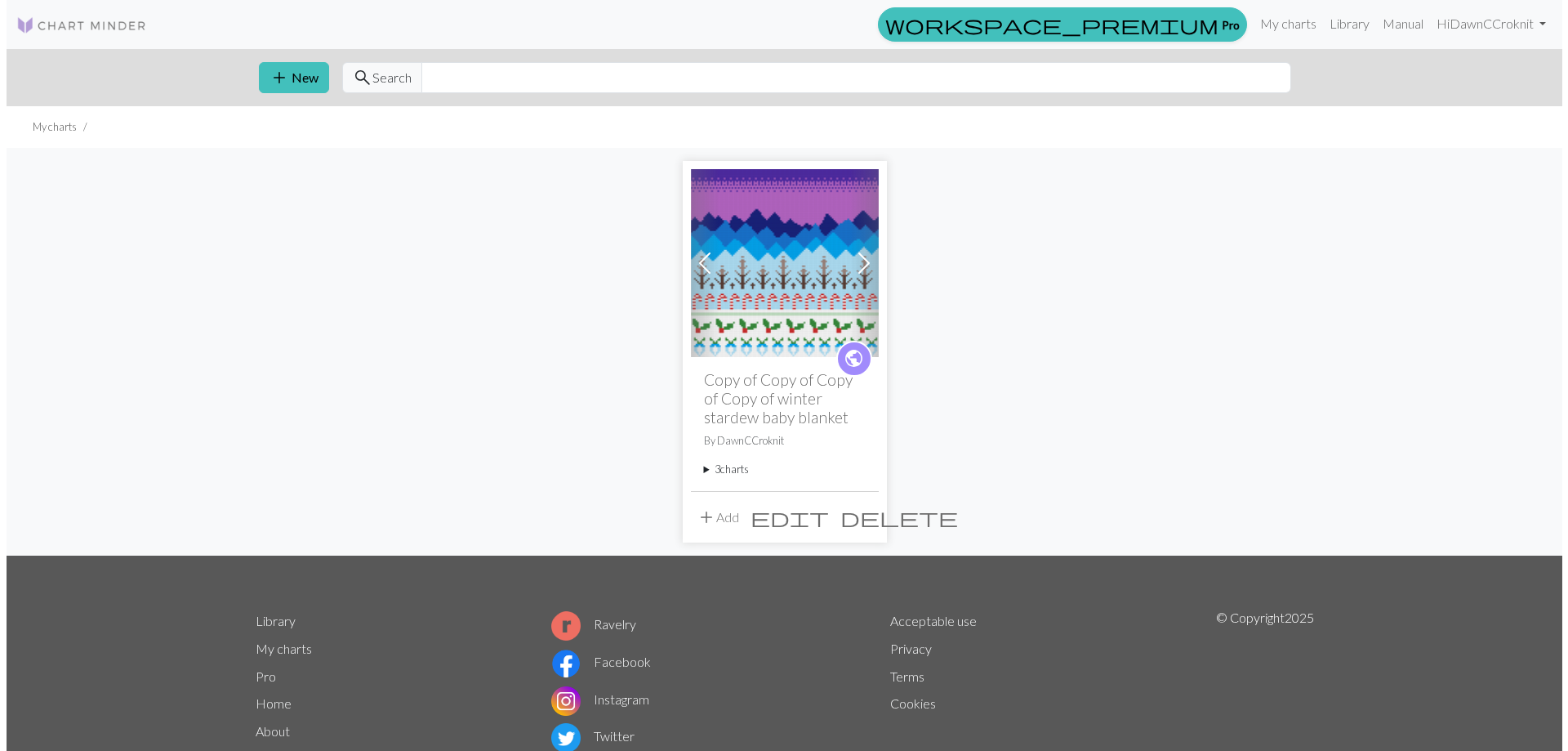scroll, scrollTop: 0, scrollLeft: 0, axis: both 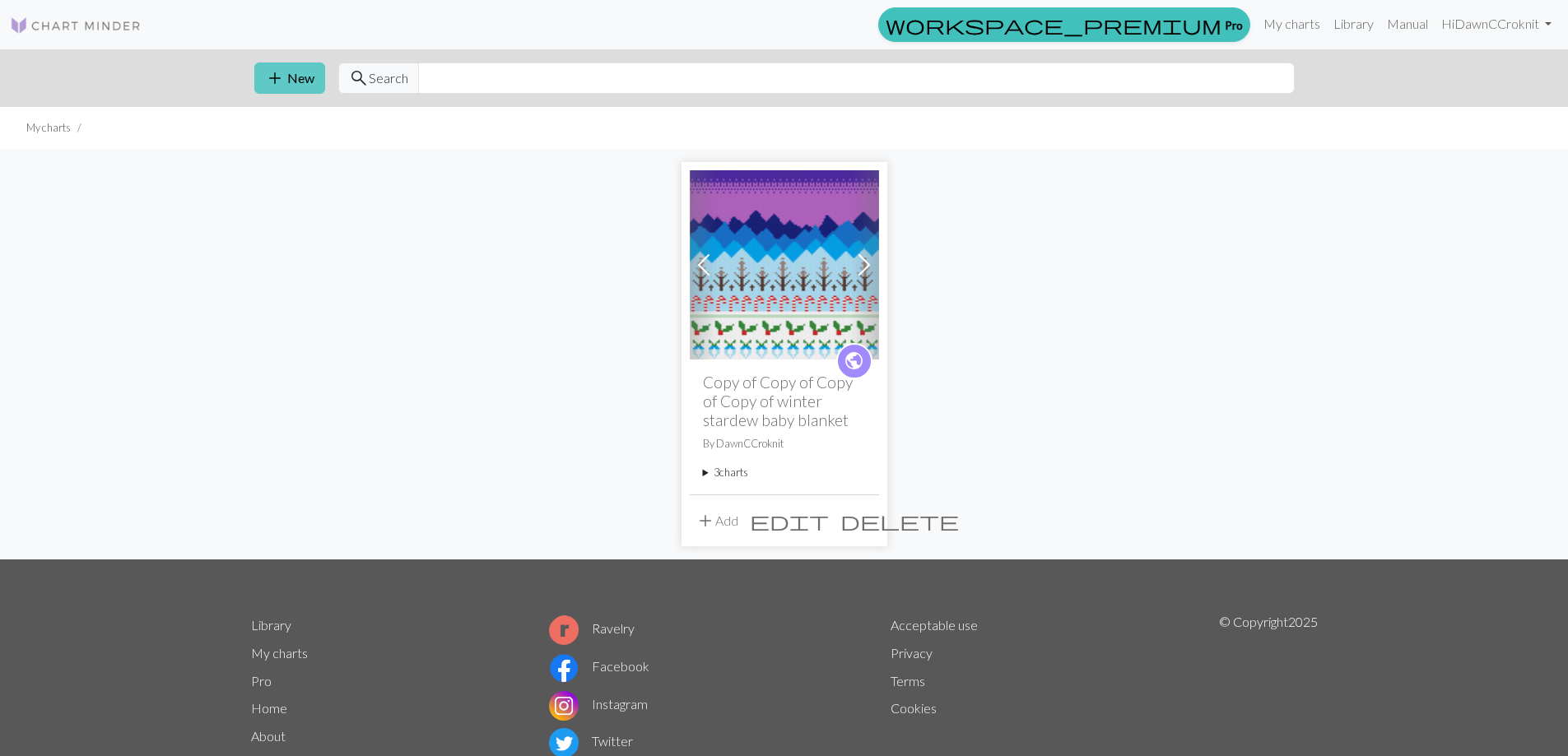 click on "add   New" at bounding box center (290, 78) 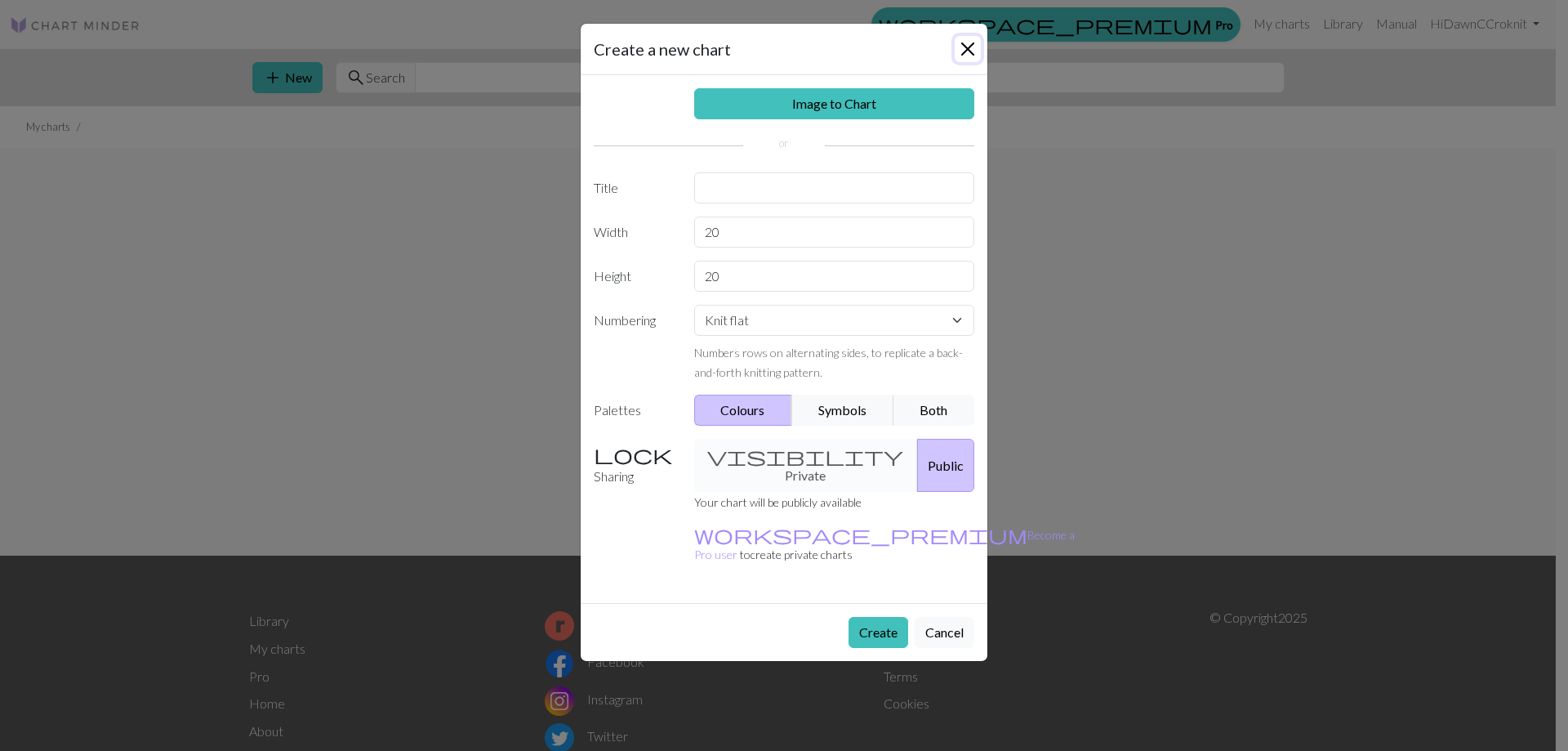 click at bounding box center (968, 49) 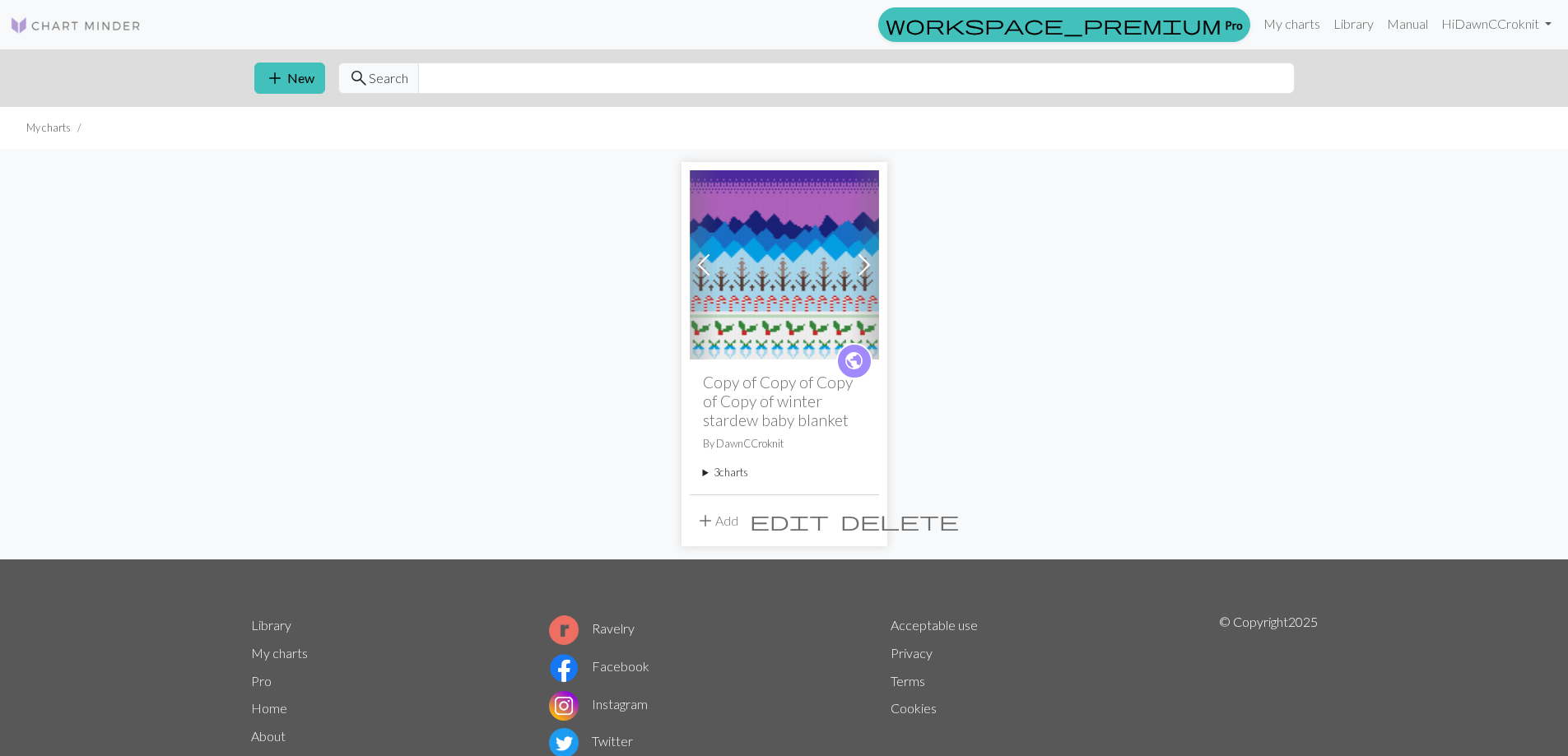 click at bounding box center (784, 265) 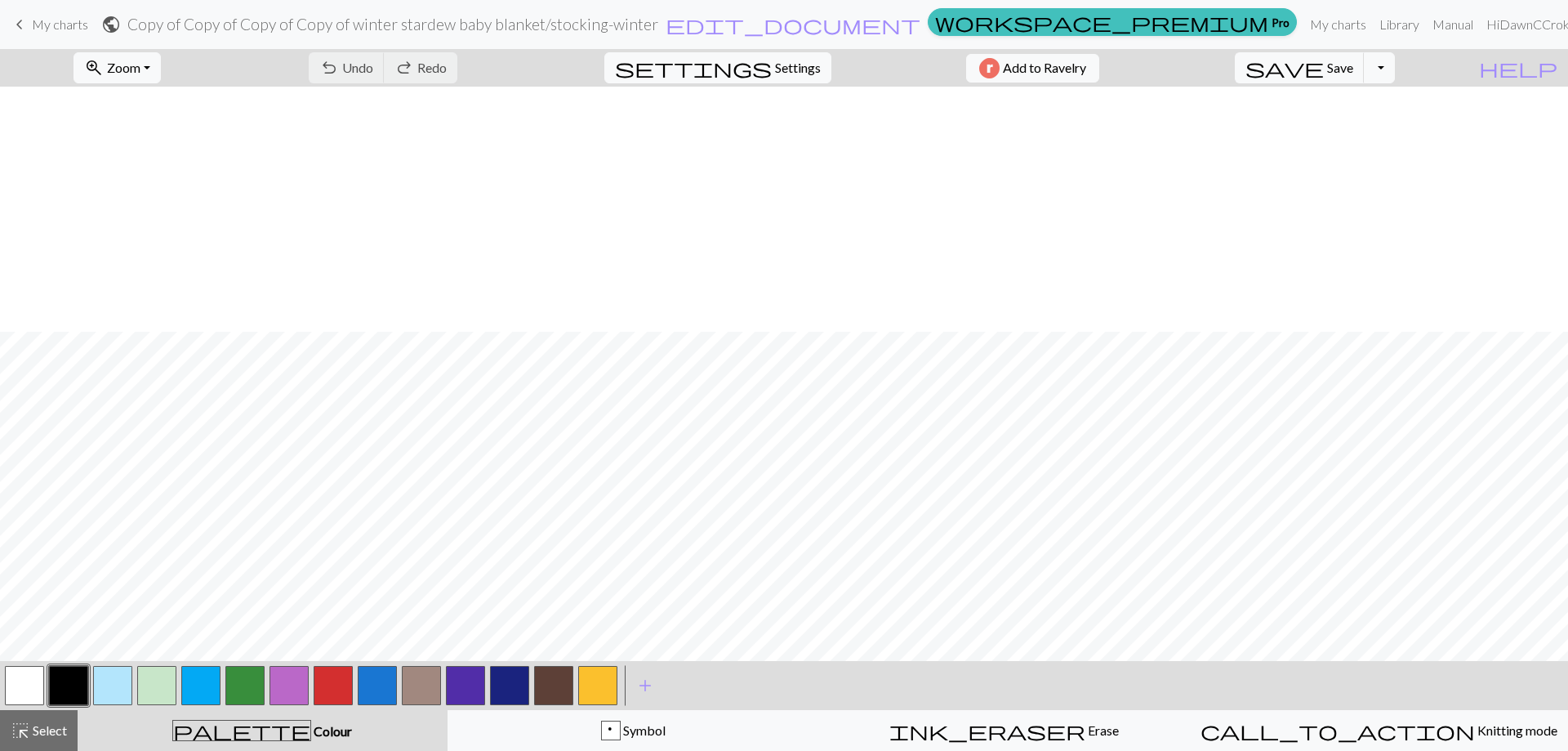 scroll, scrollTop: 1716, scrollLeft: 0, axis: vertical 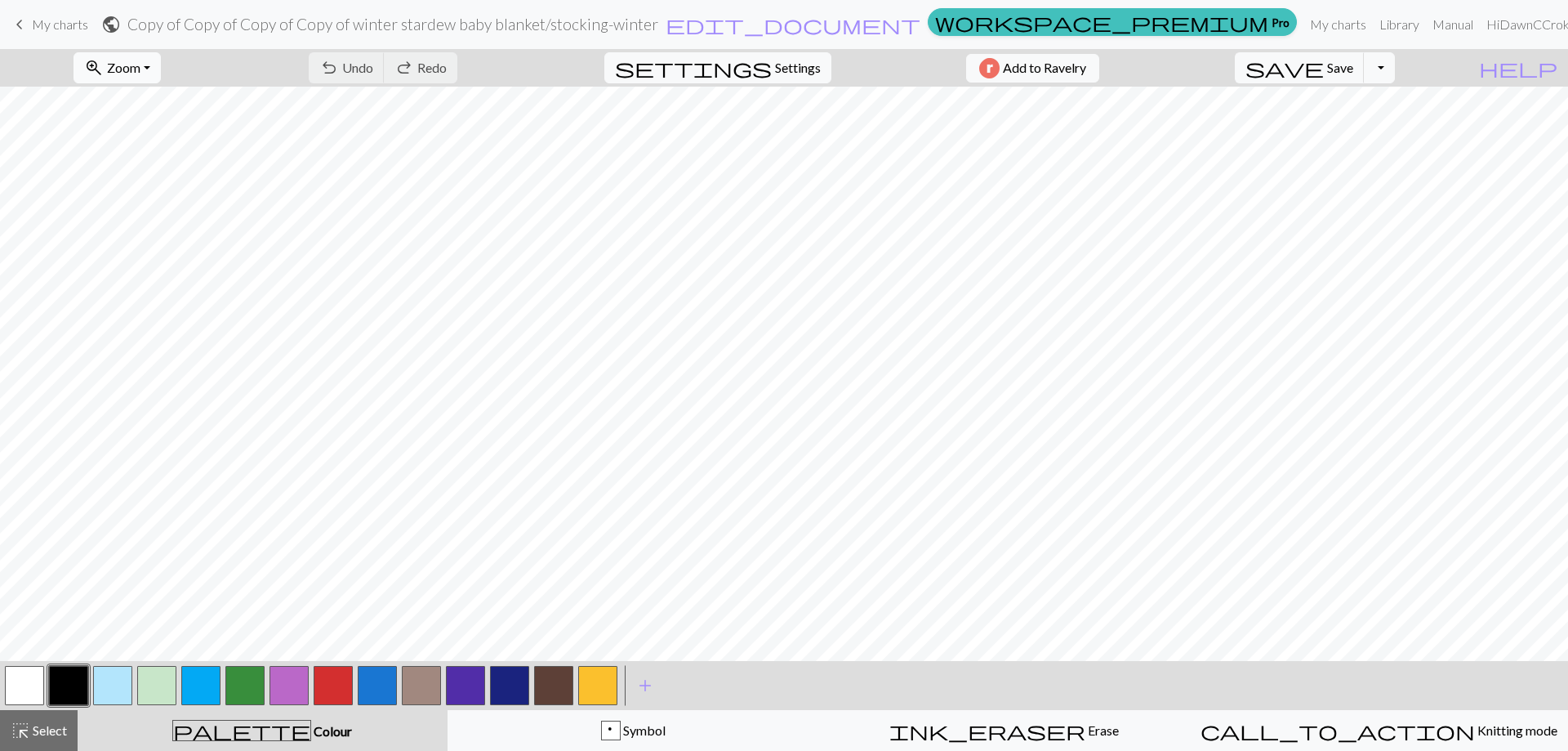 click on "Zoom" at bounding box center (123, 67) 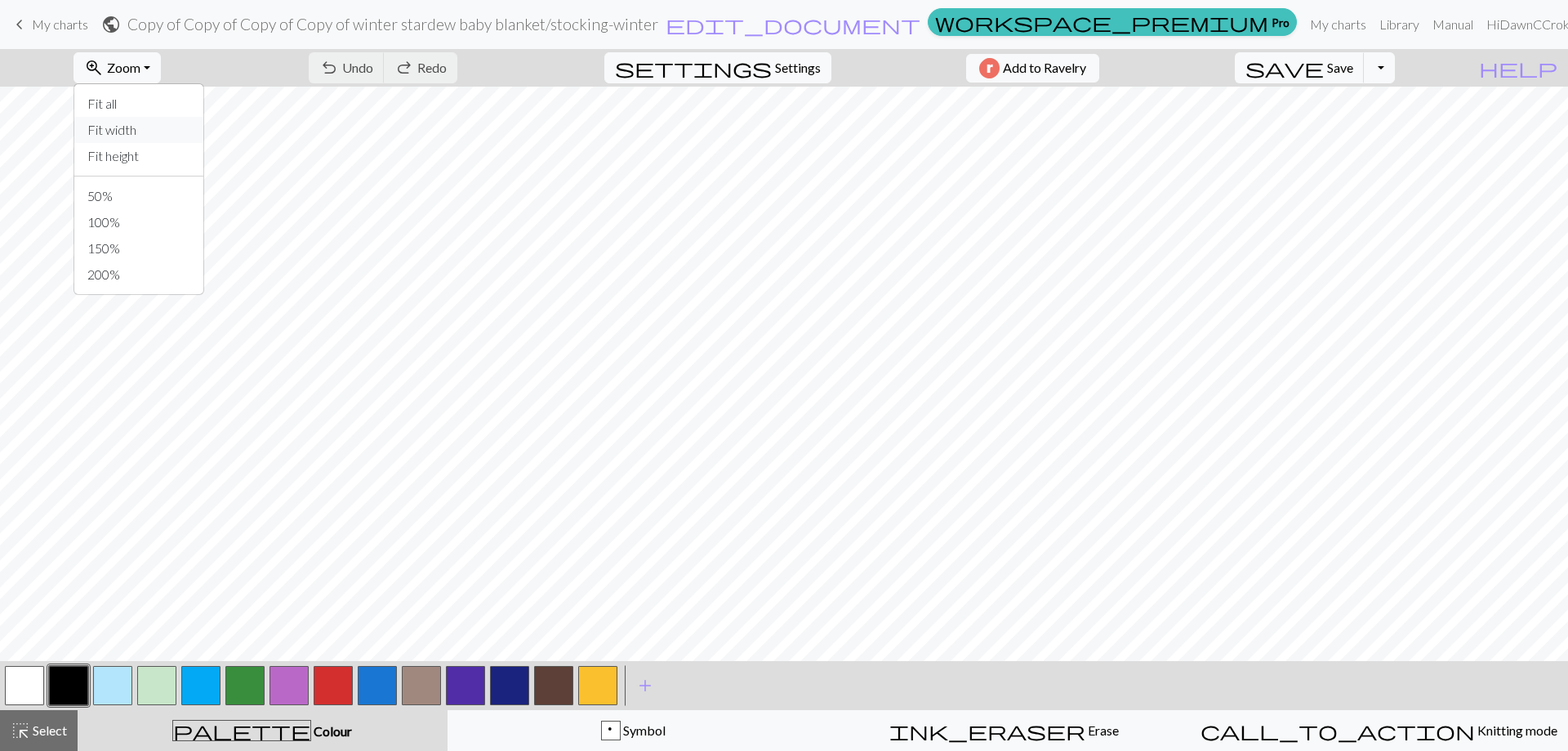 click on "Fit width" at bounding box center (139, 130) 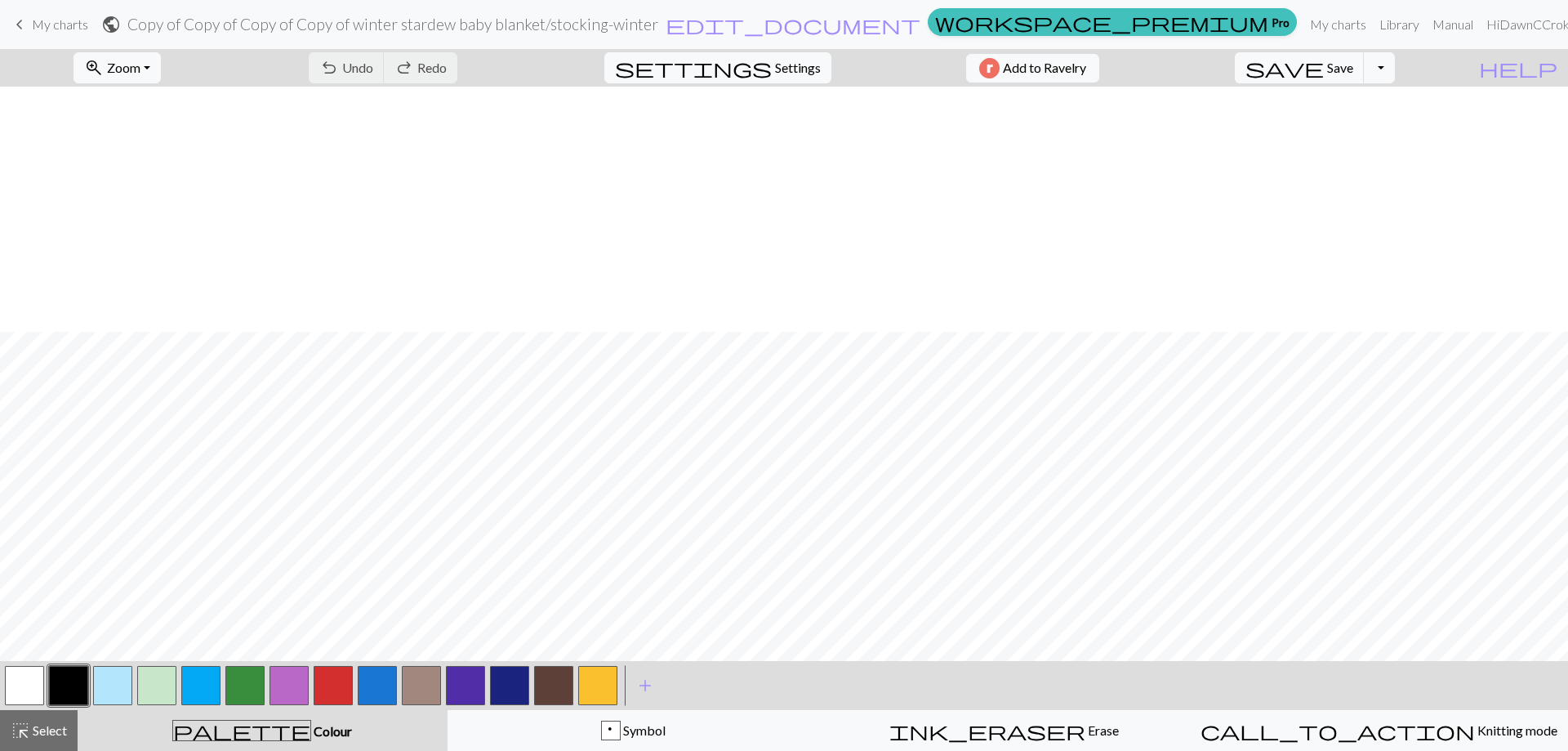 scroll, scrollTop: 1547, scrollLeft: 0, axis: vertical 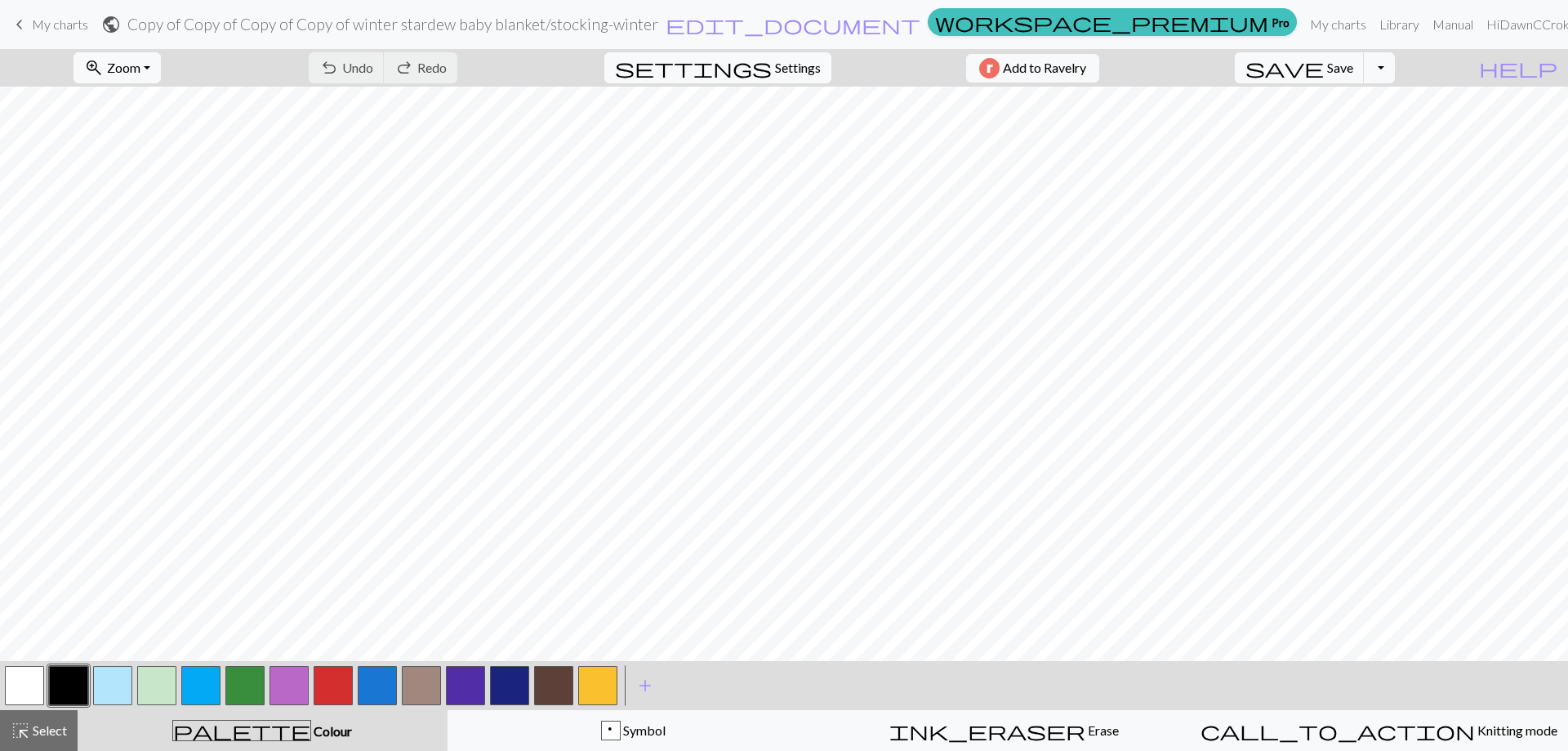 click on "My charts" at bounding box center [60, 24] 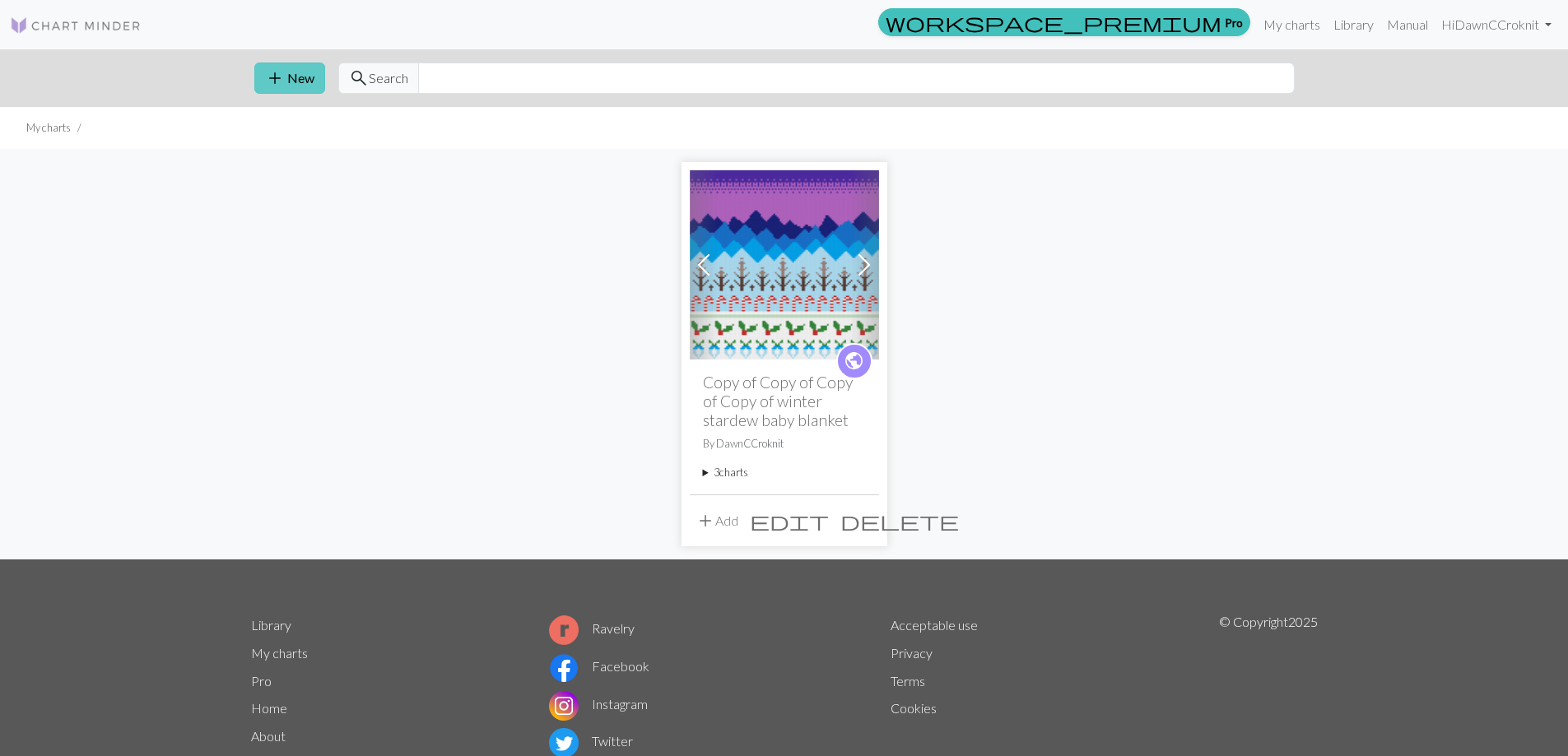 click on "add" at bounding box center [275, 78] 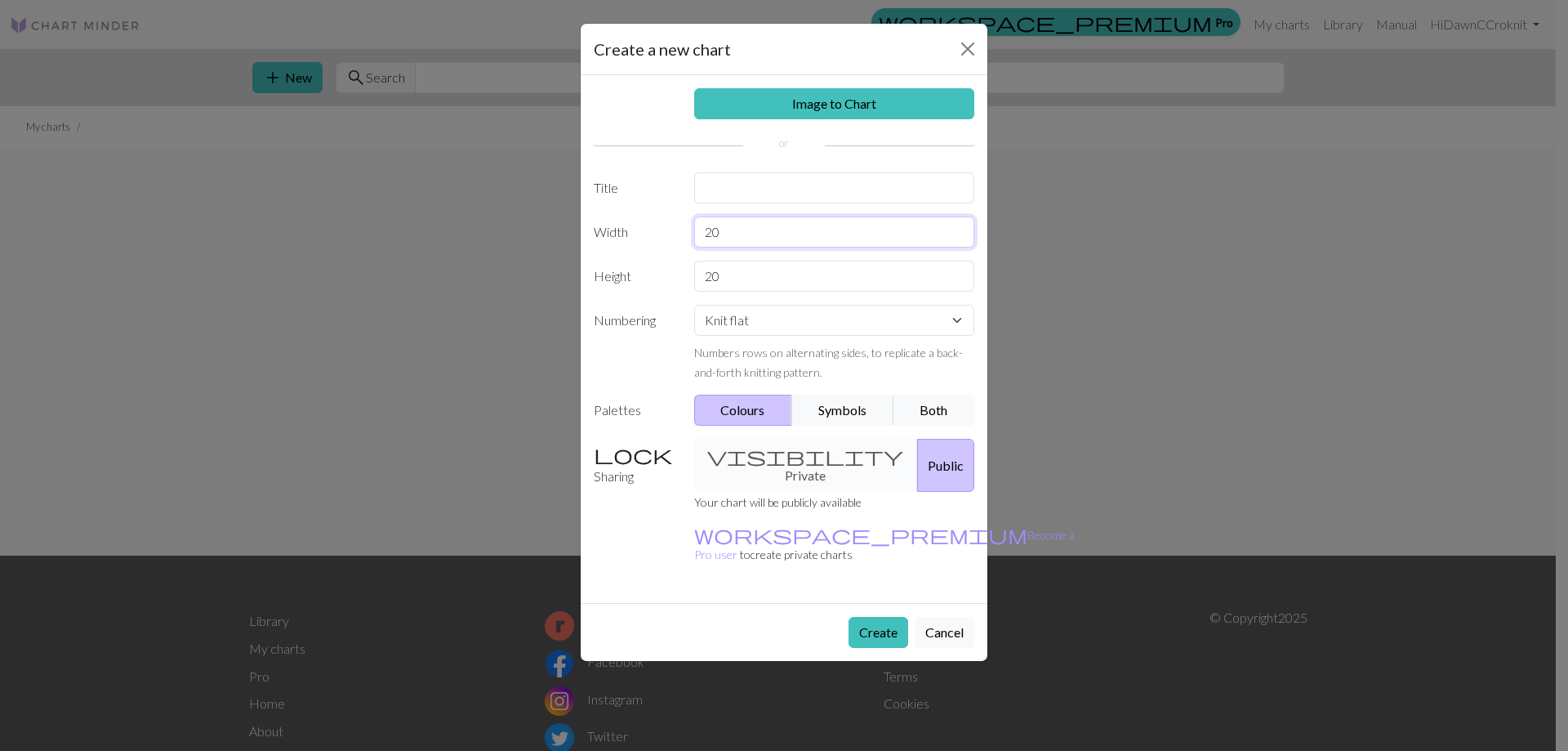 click on "20" at bounding box center (835, 232) 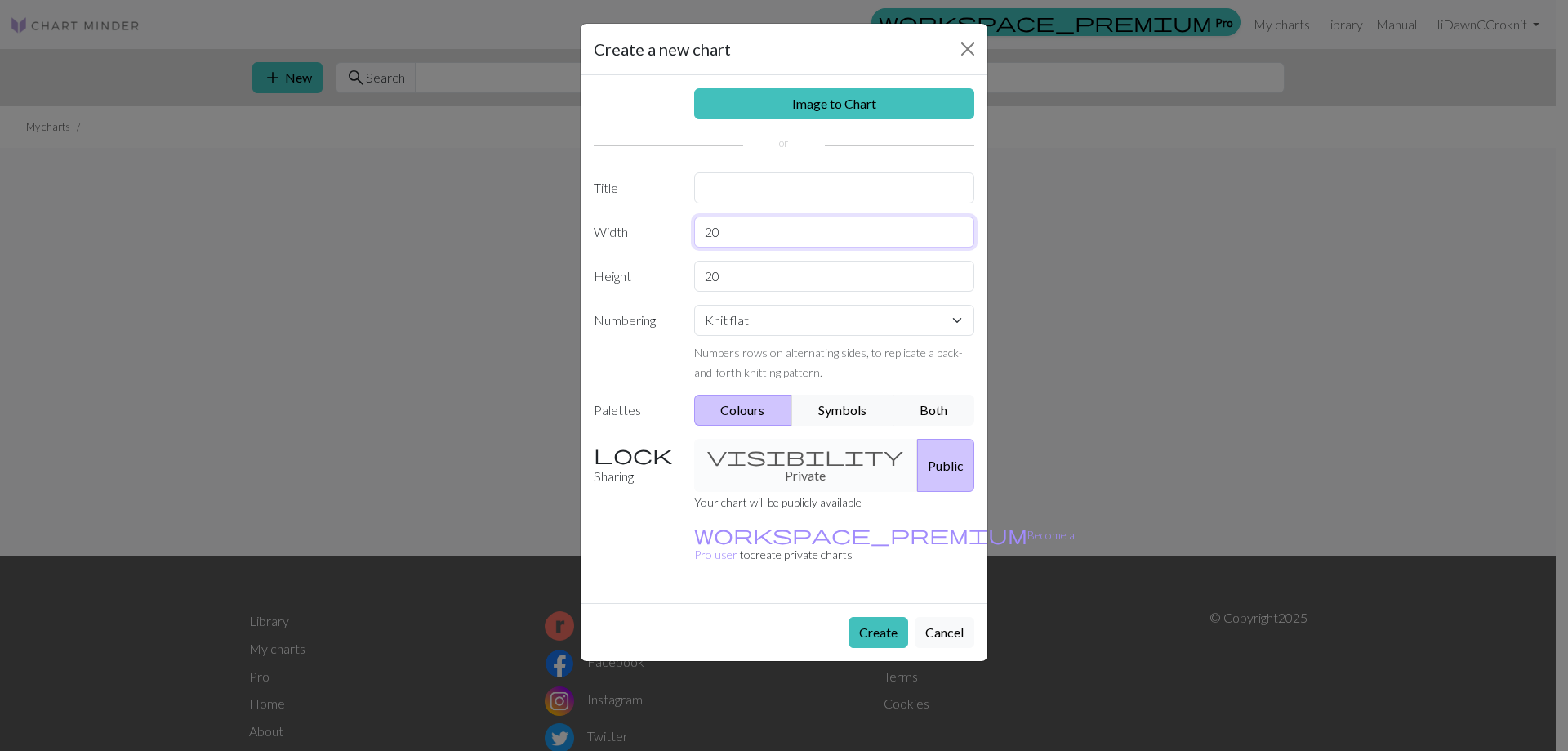 type on "2" 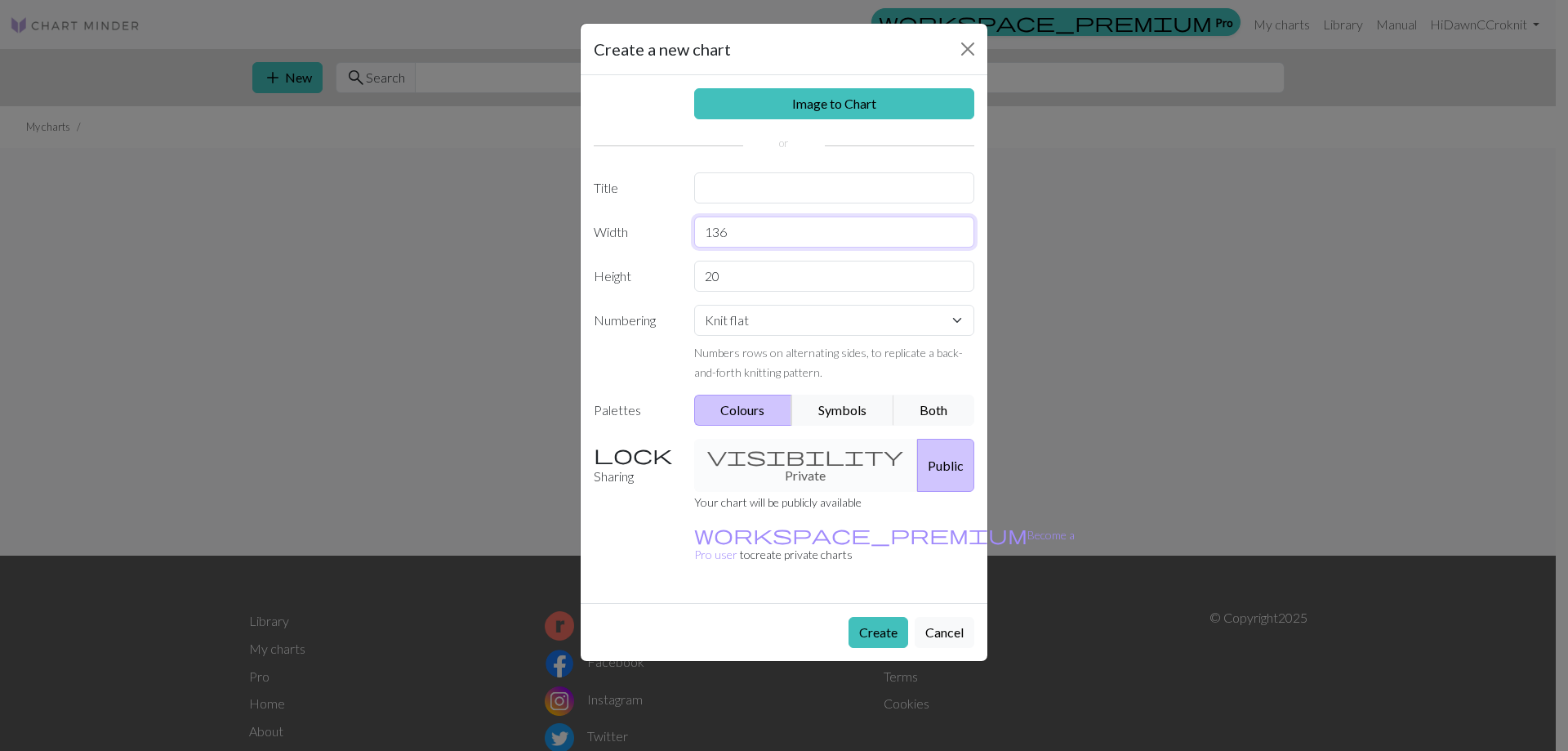type on "136" 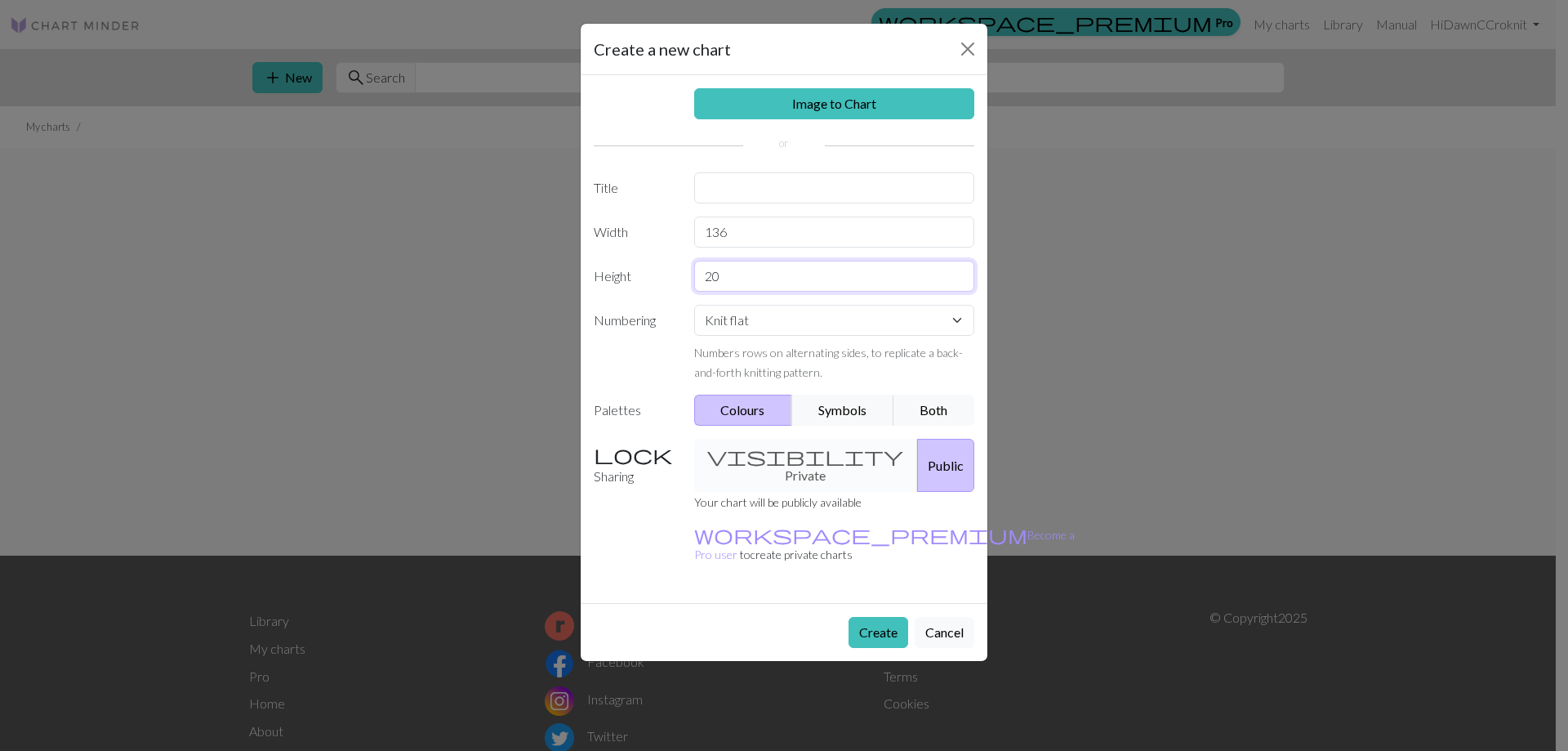 click on "20" at bounding box center (835, 276) 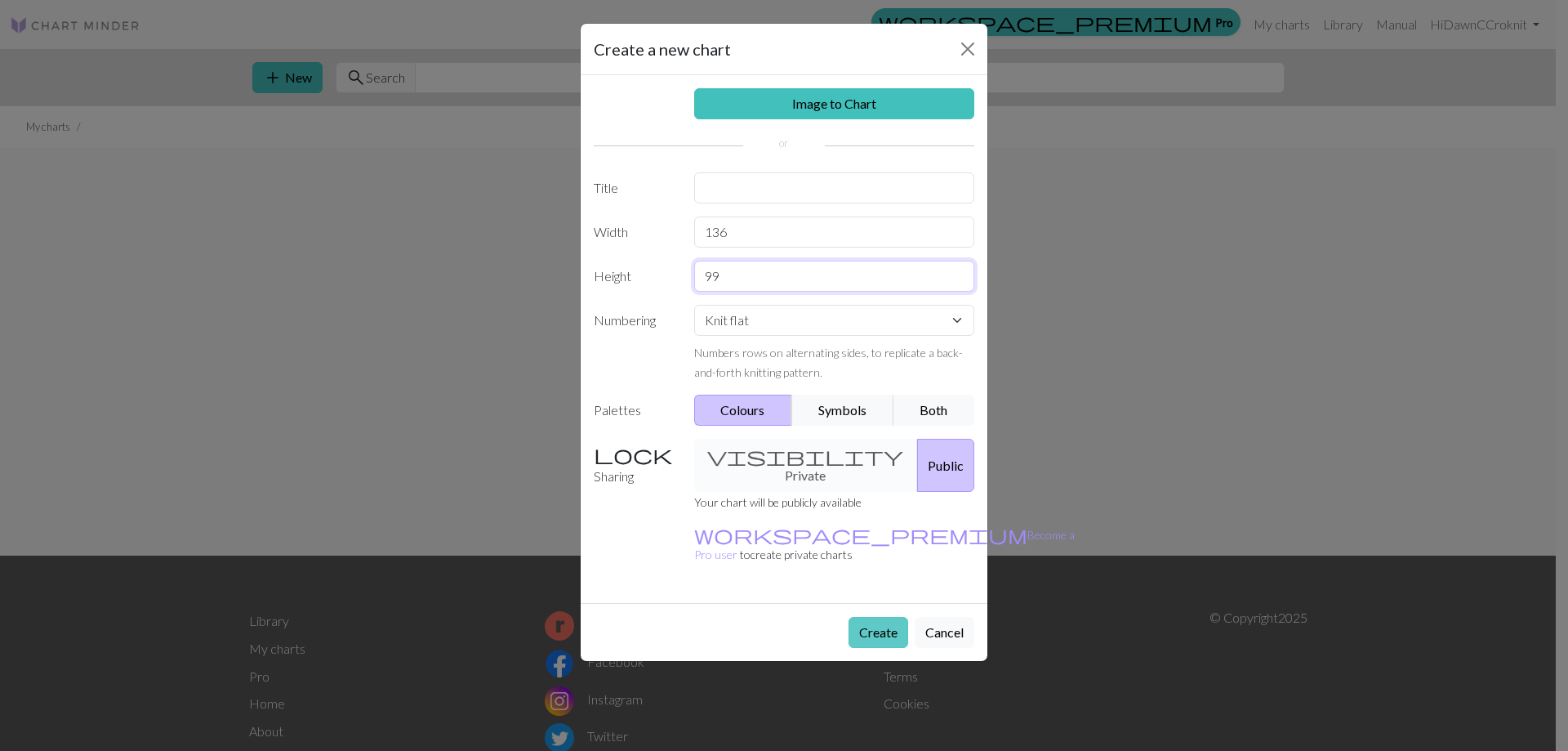 type on "99" 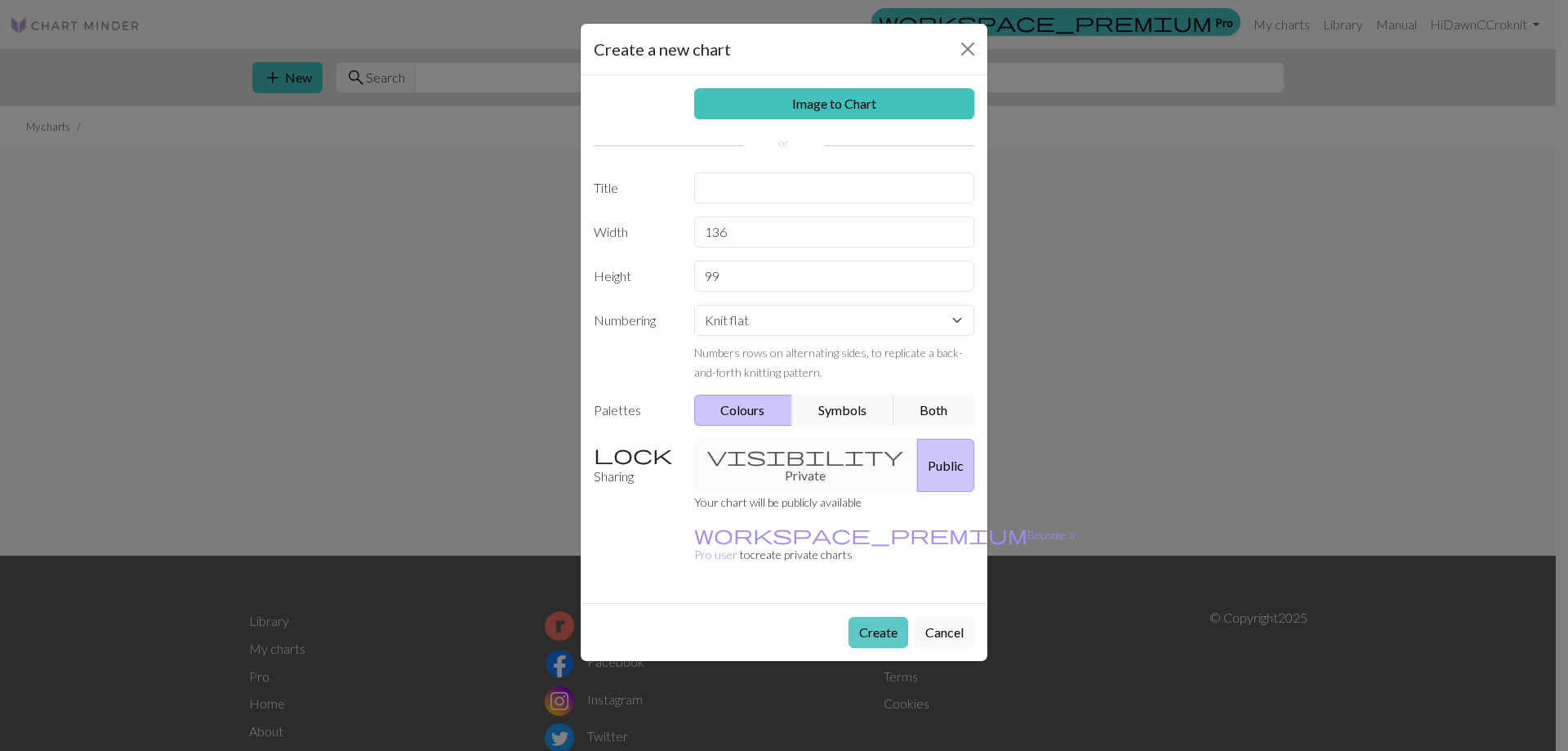 drag, startPoint x: 862, startPoint y: 592, endPoint x: 882, endPoint y: 576, distance: 25.612 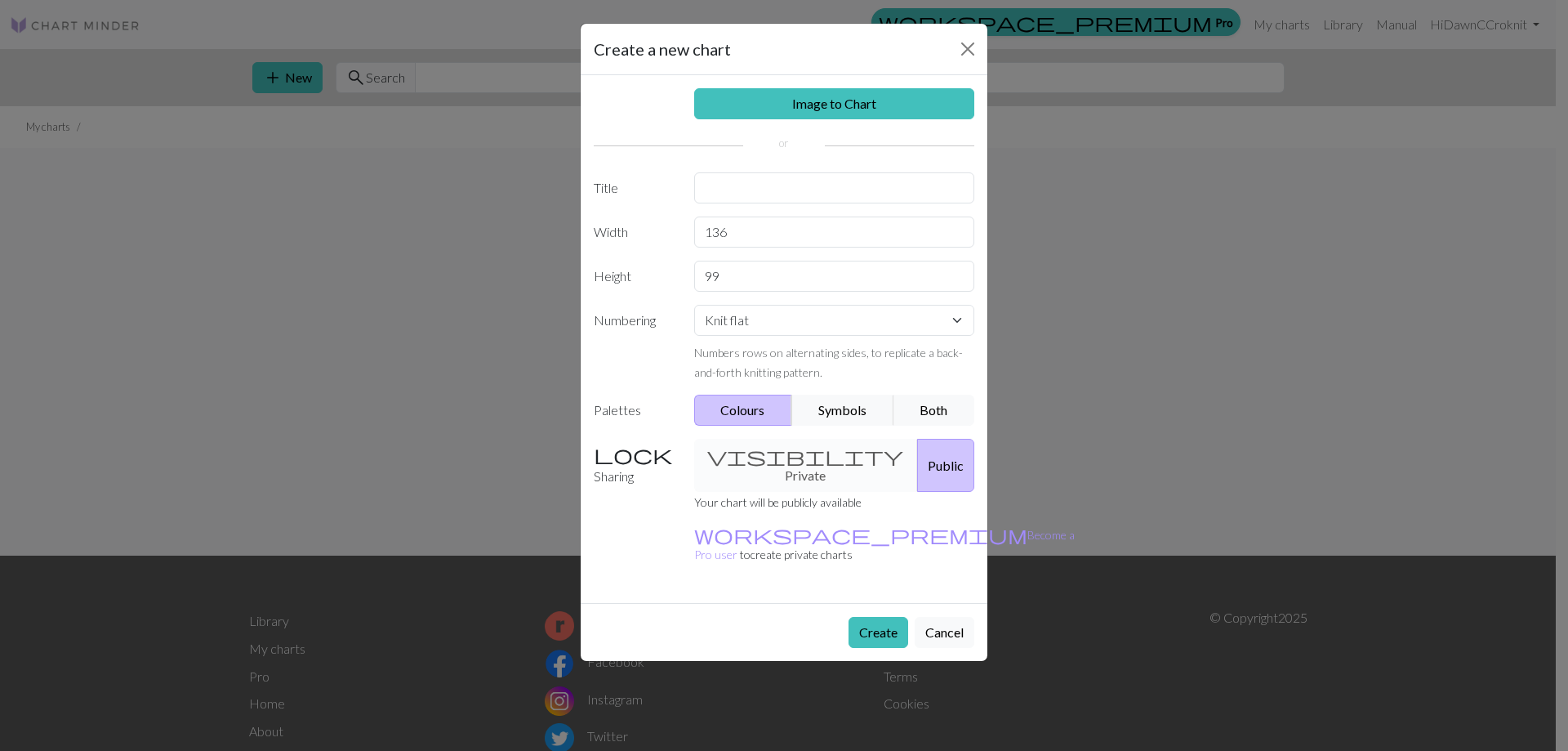 click on "Create" at bounding box center (878, 633) 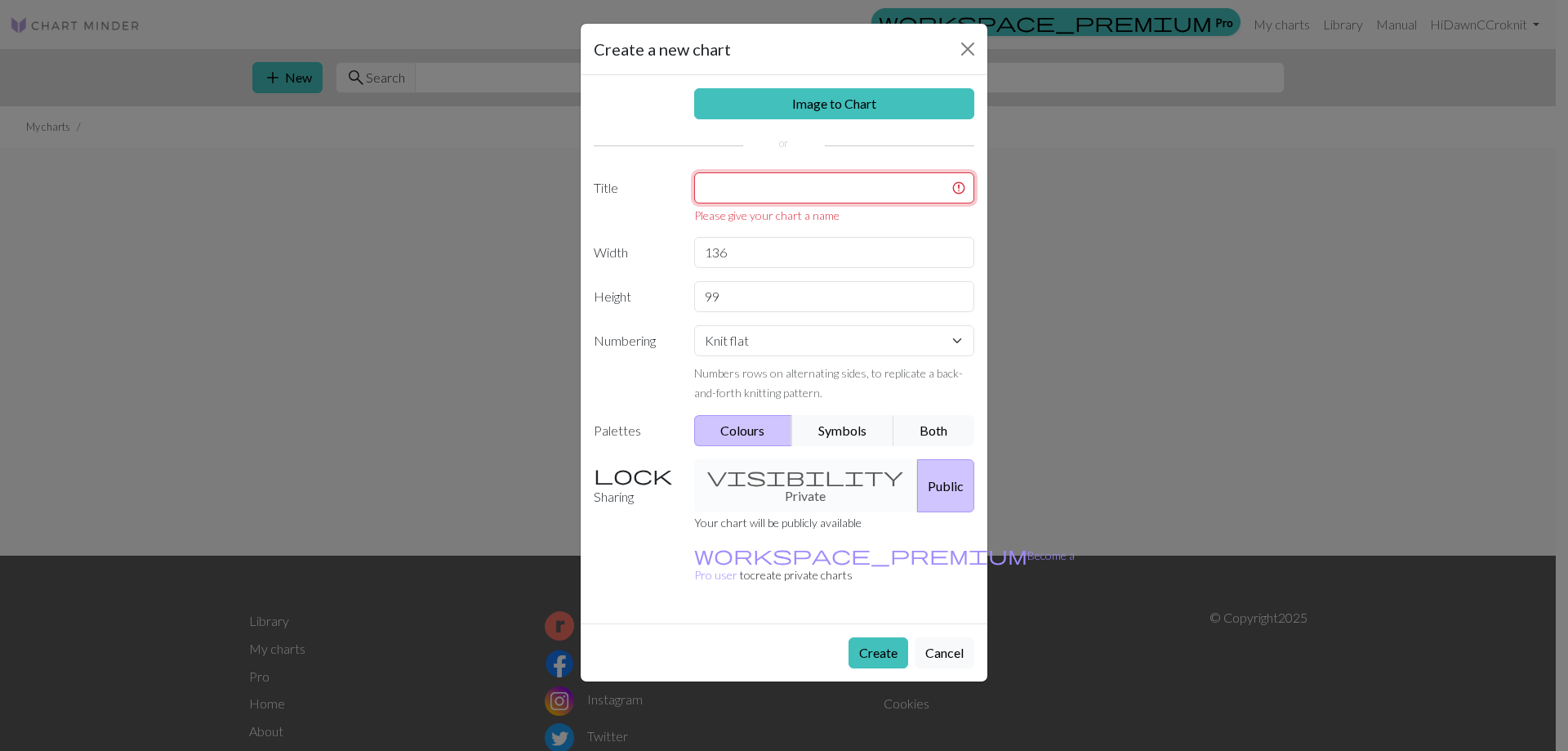 click at bounding box center (835, 188) 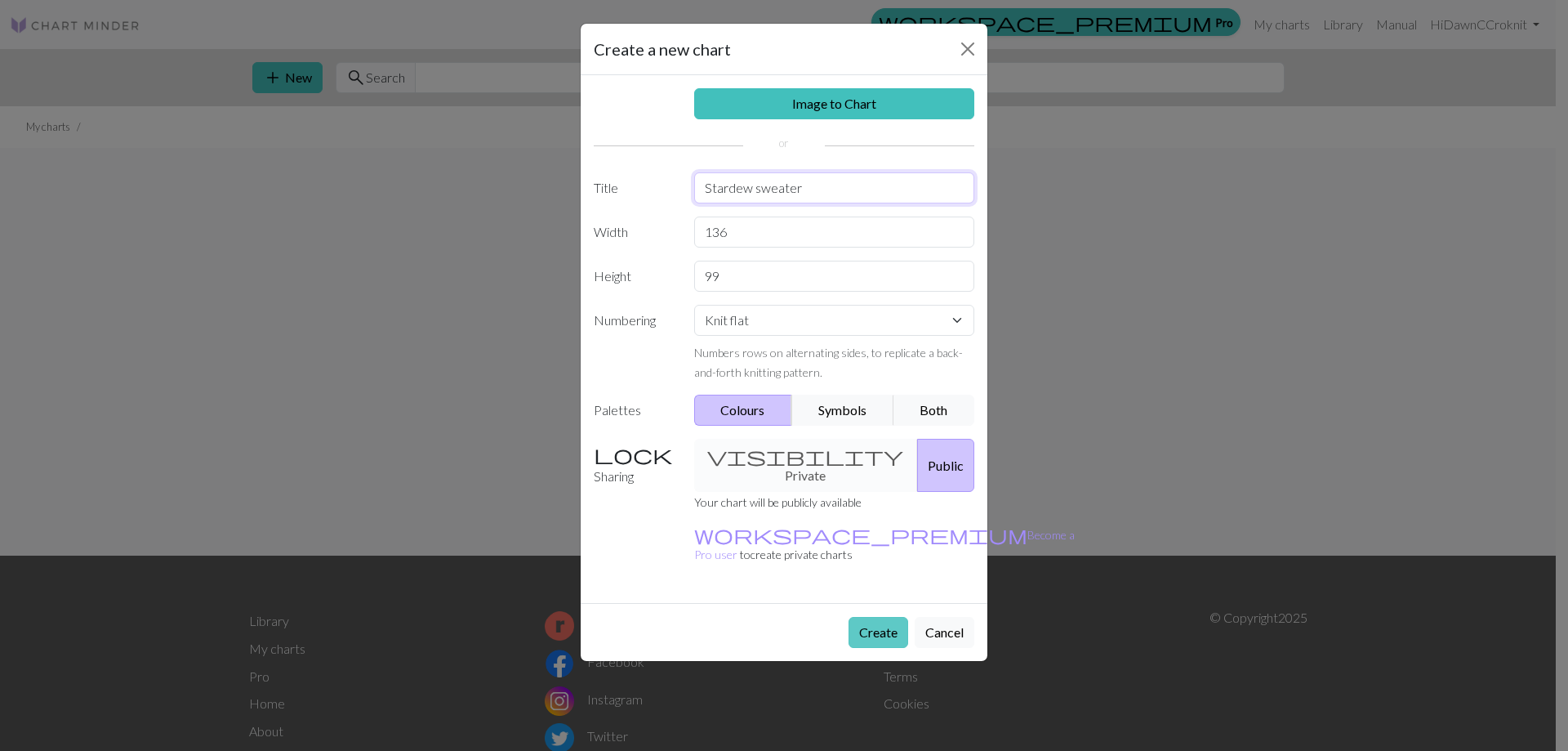 type on "Stardew sweater" 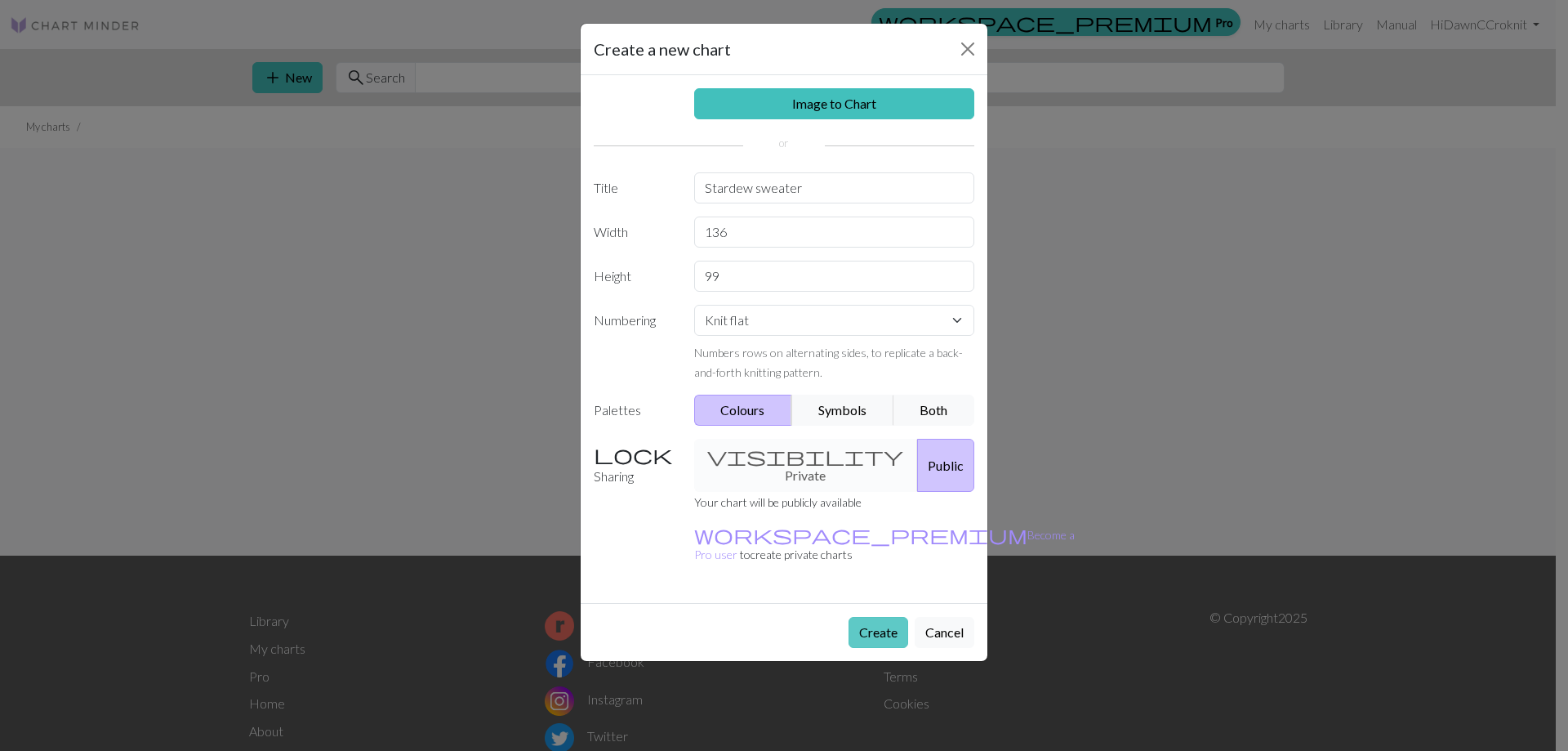 click on "Create" at bounding box center (878, 633) 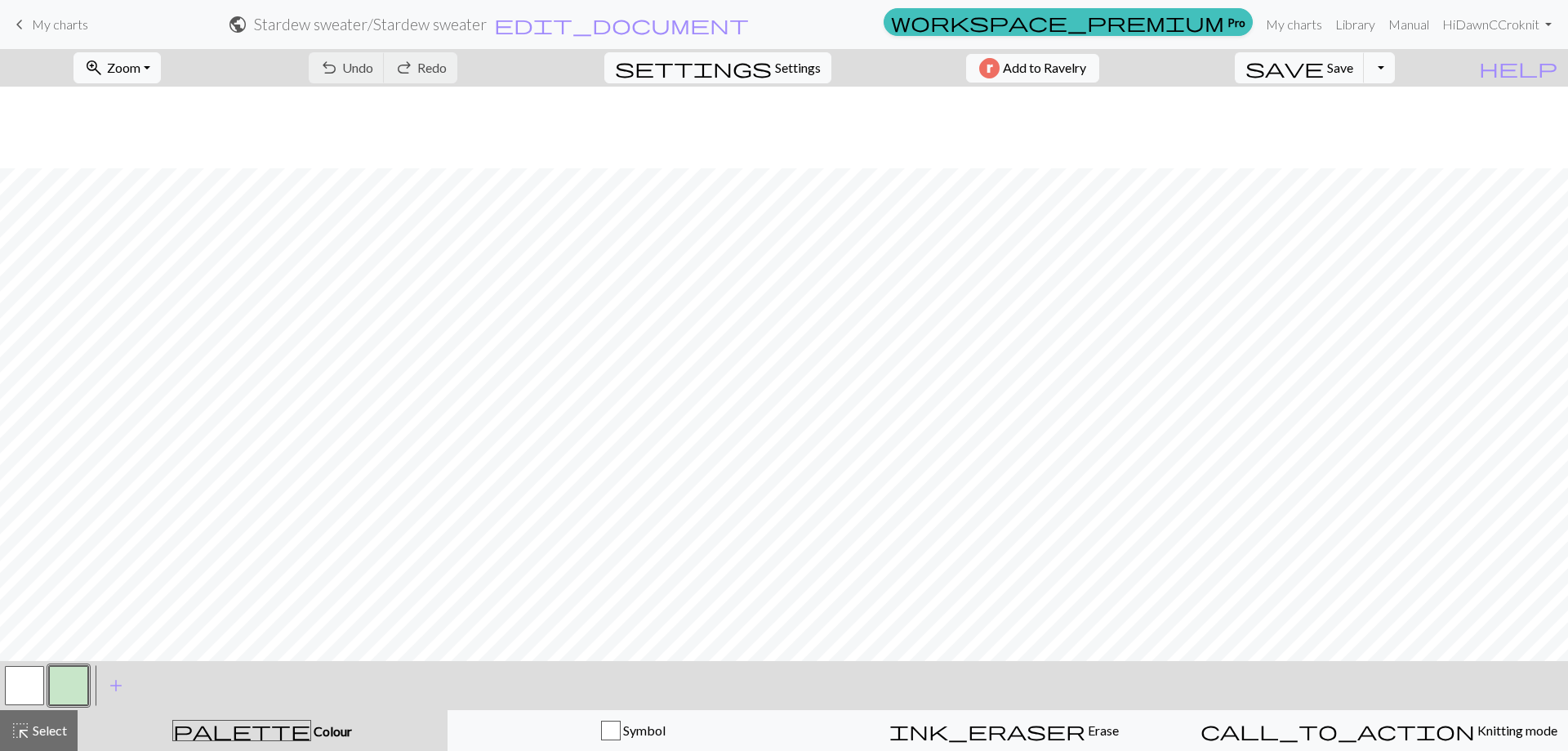 scroll, scrollTop: 82, scrollLeft: 0, axis: vertical 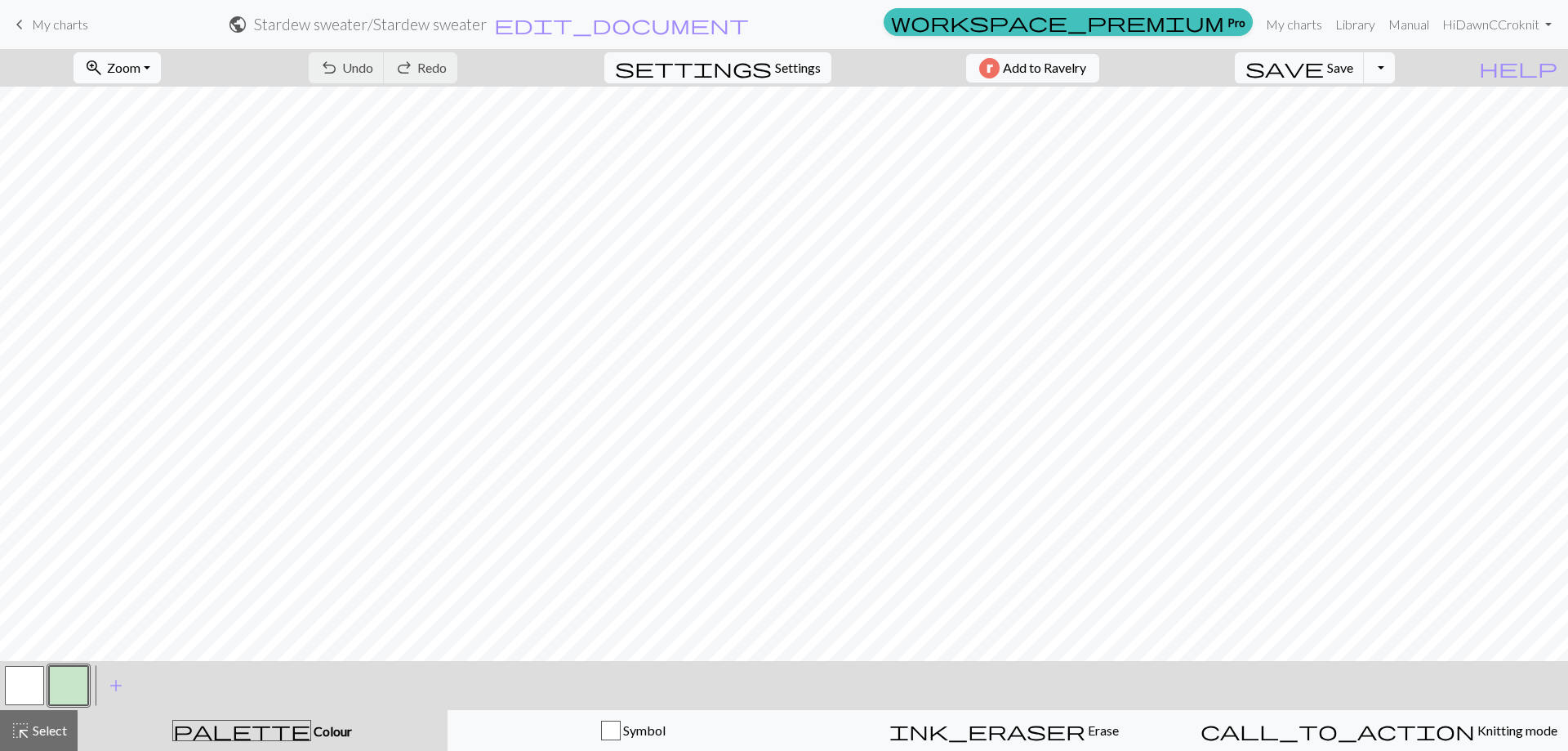 click on "Zoom" at bounding box center (123, 67) 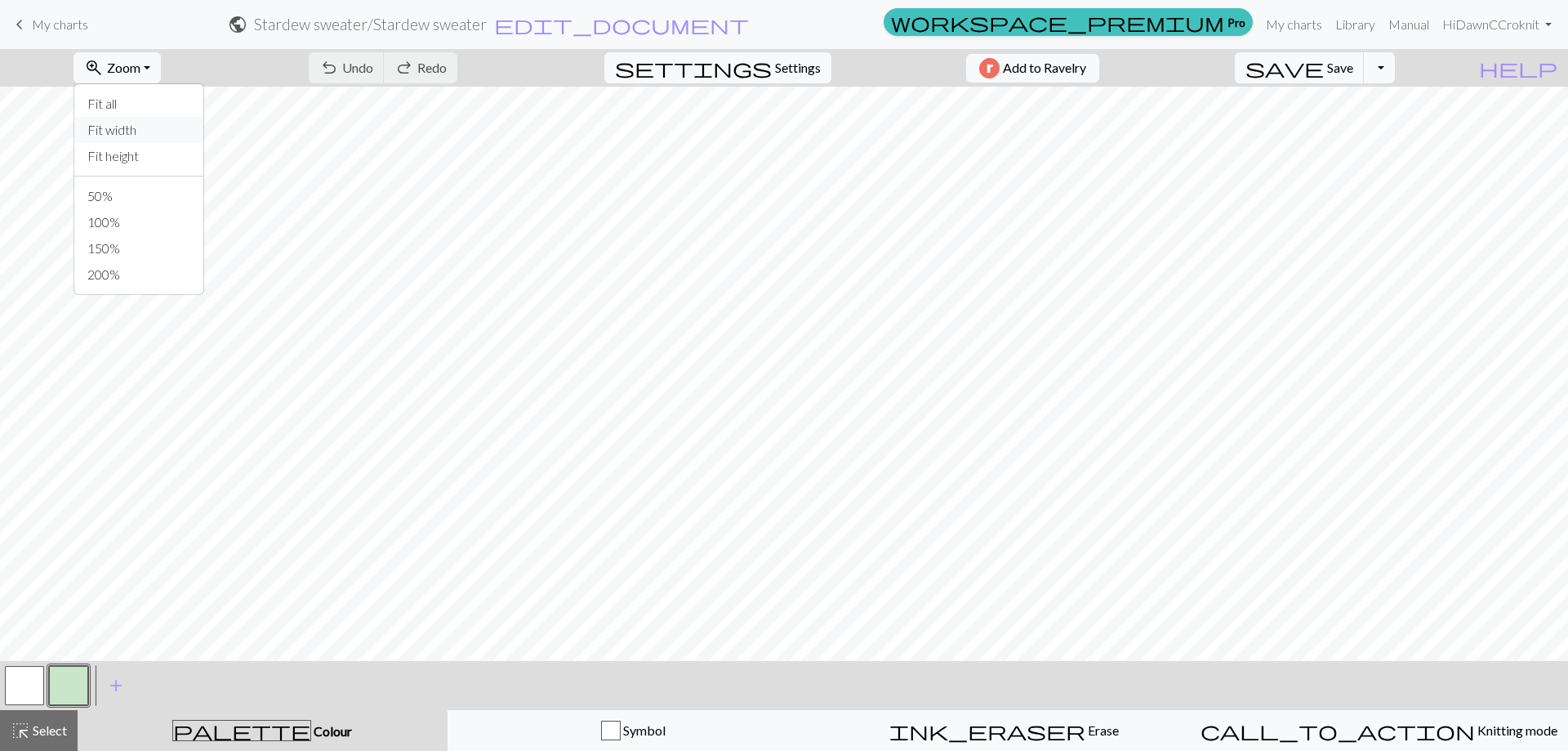click on "Fit width" at bounding box center (139, 130) 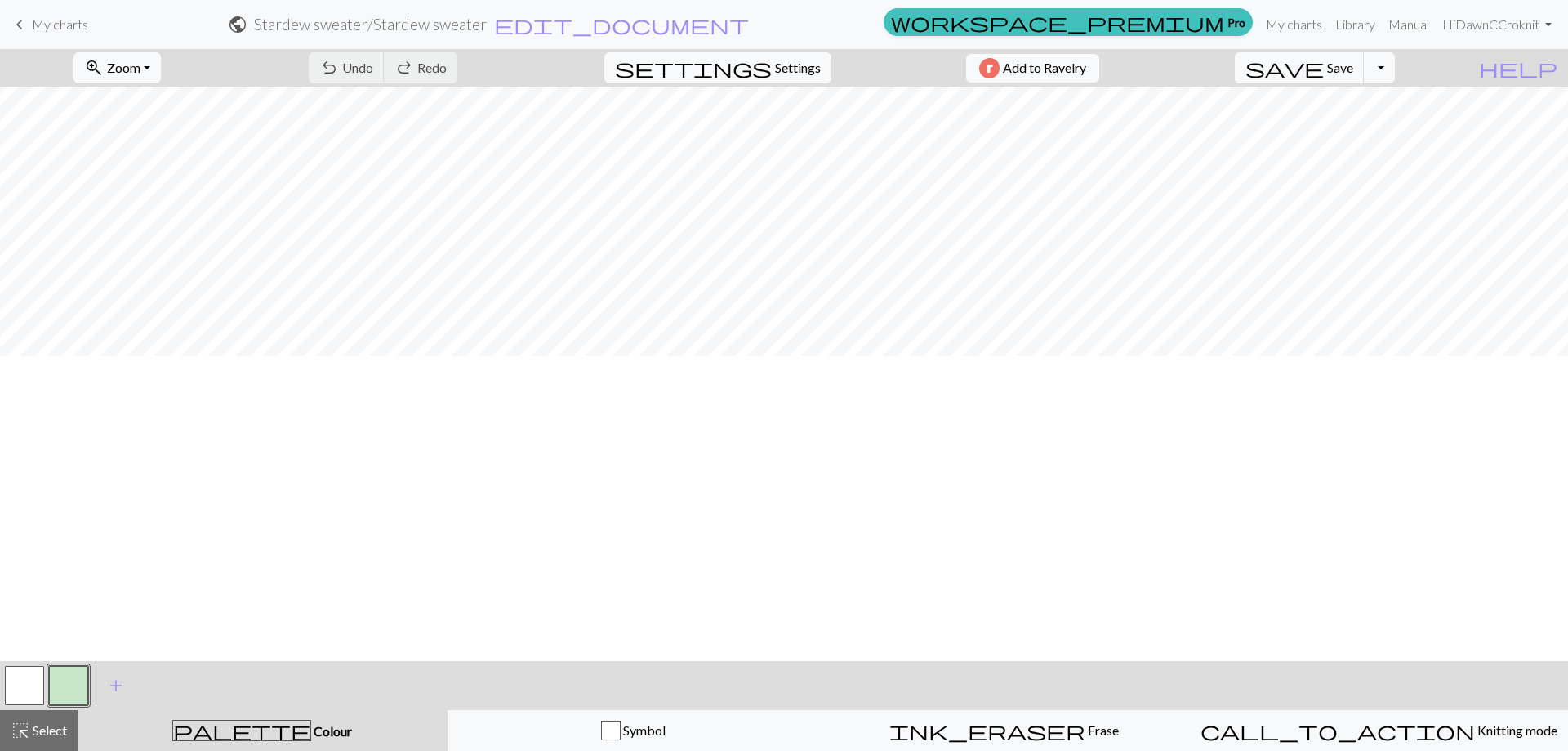 scroll, scrollTop: 0, scrollLeft: 0, axis: both 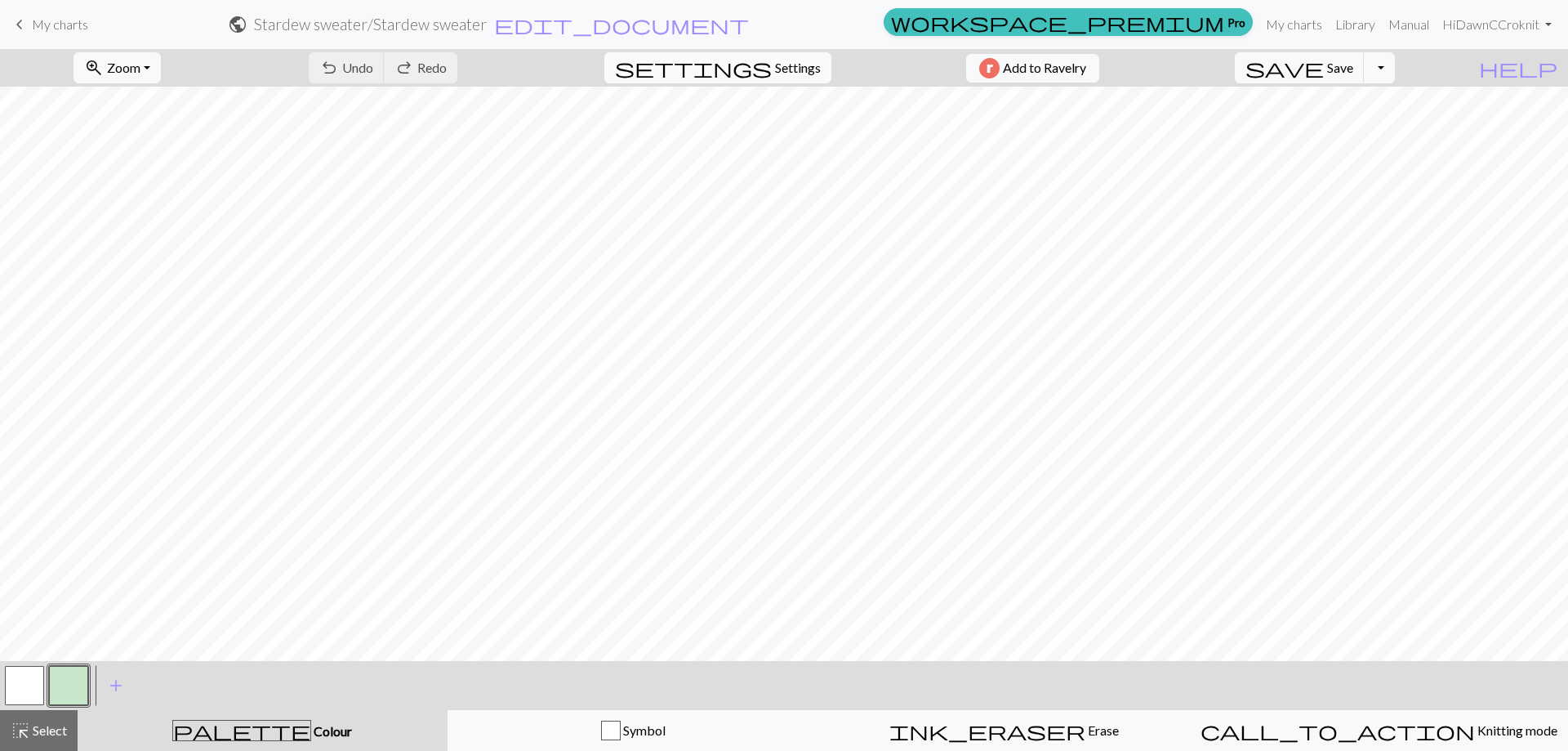 click on "settings  Settings" at bounding box center (718, 68) 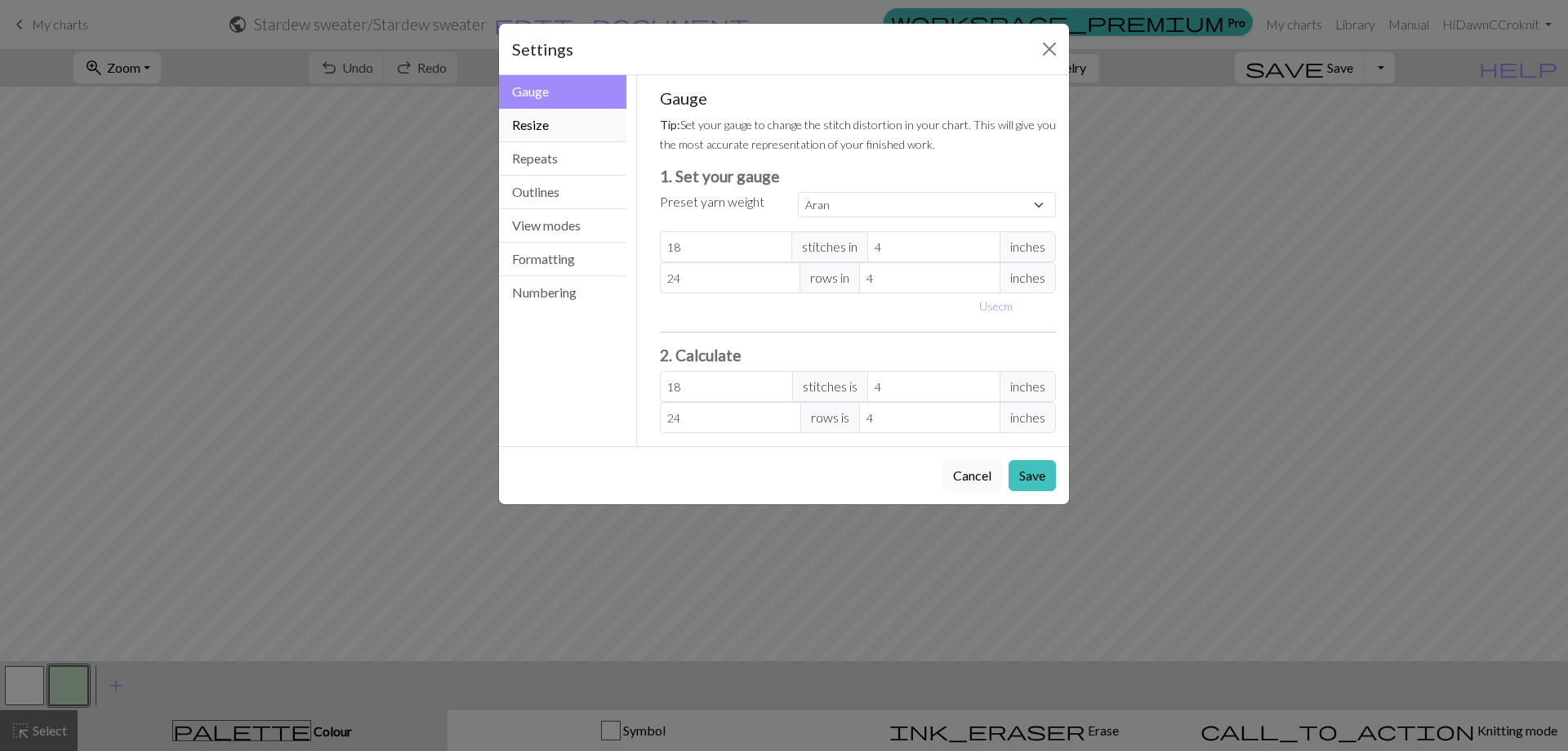click on "Resize" at bounding box center [563, 125] 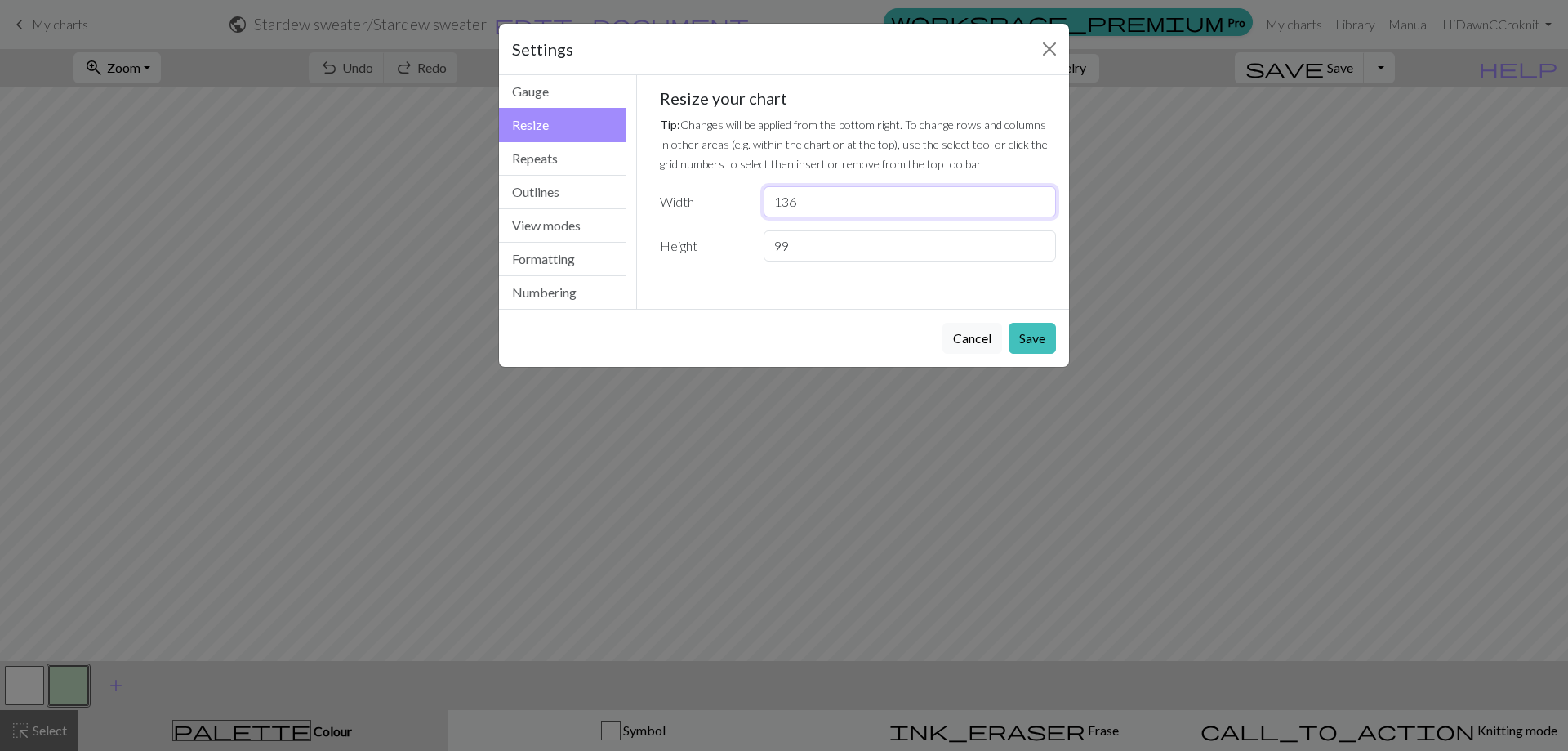 click on "136" at bounding box center (910, 202) 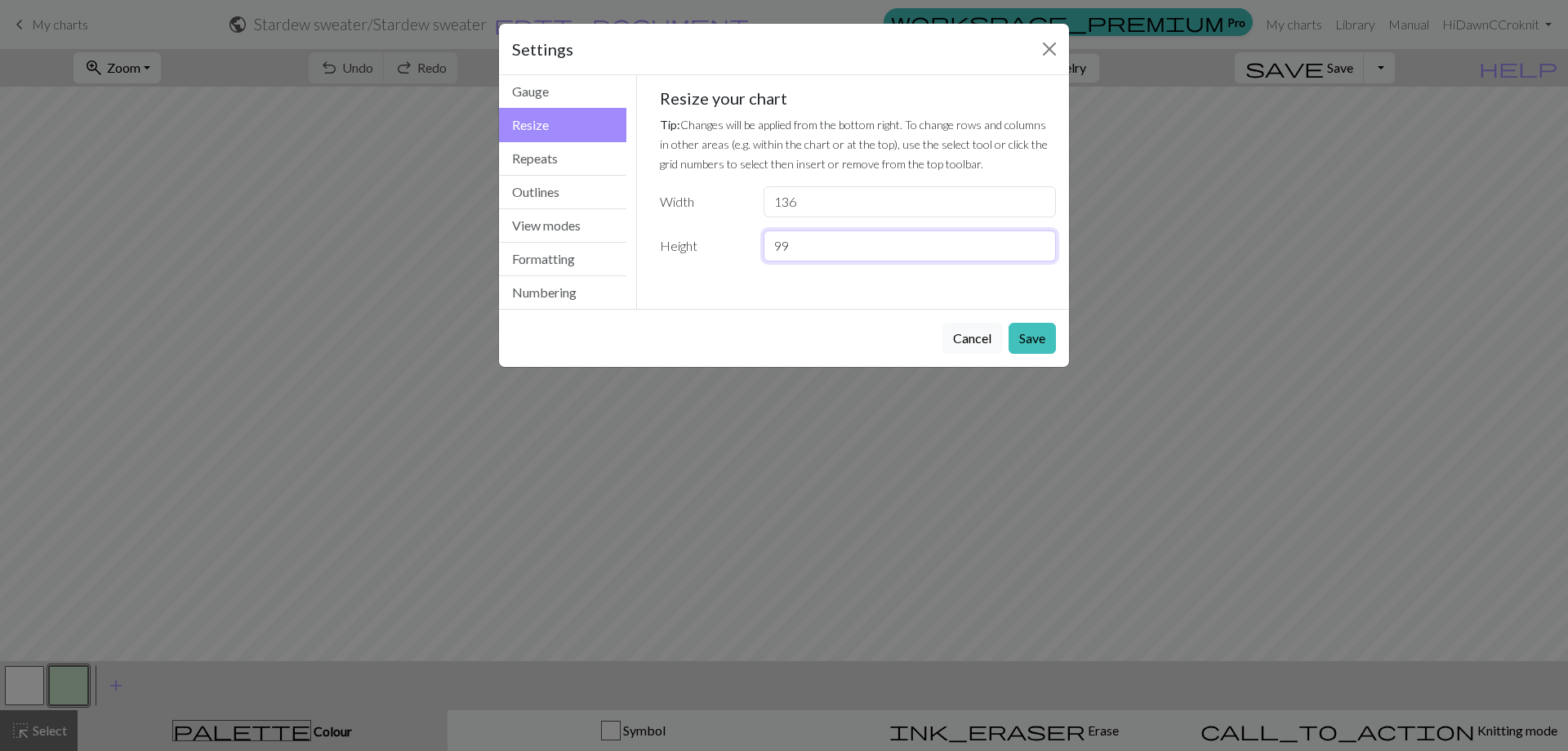 click on "99" at bounding box center (910, 246) 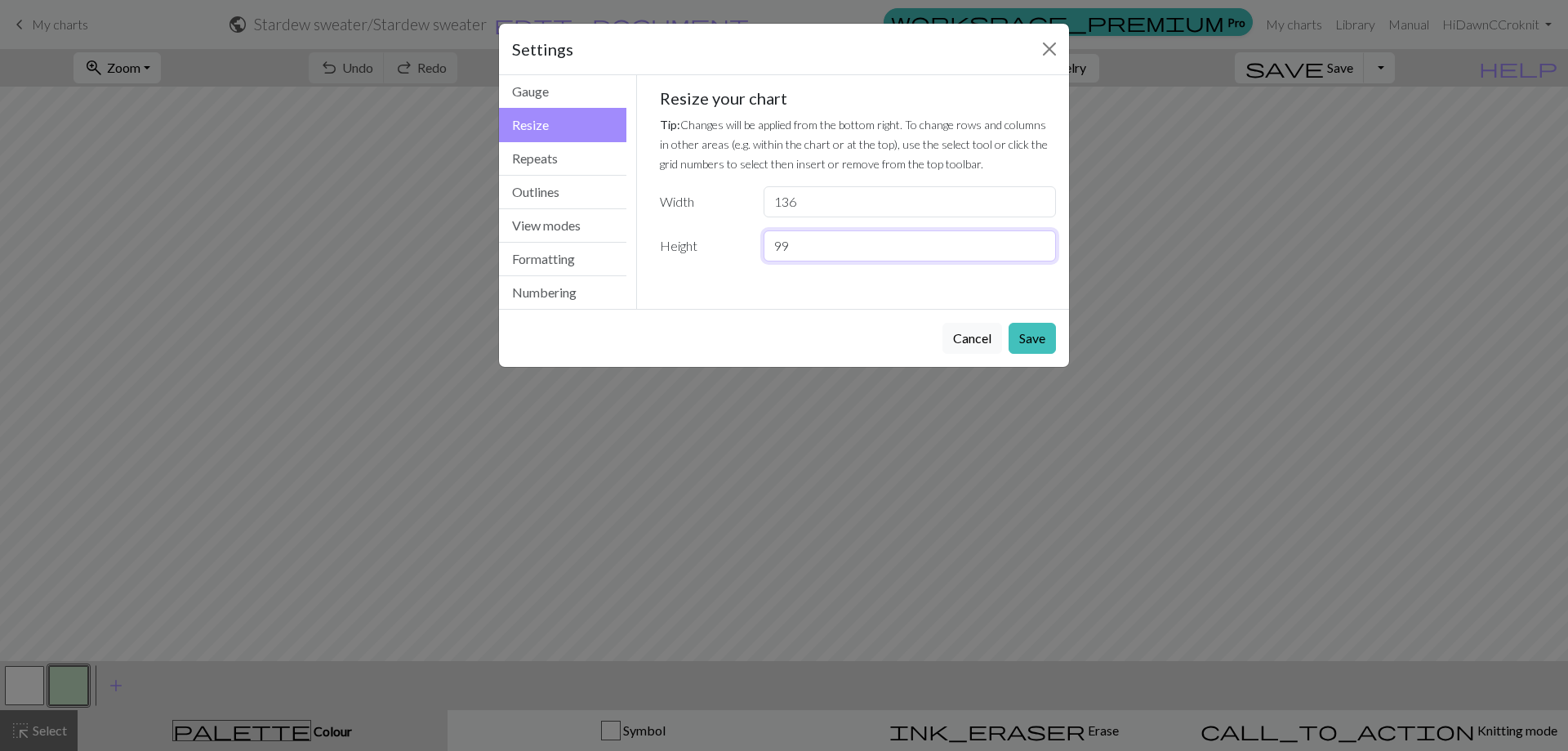 type on "9" 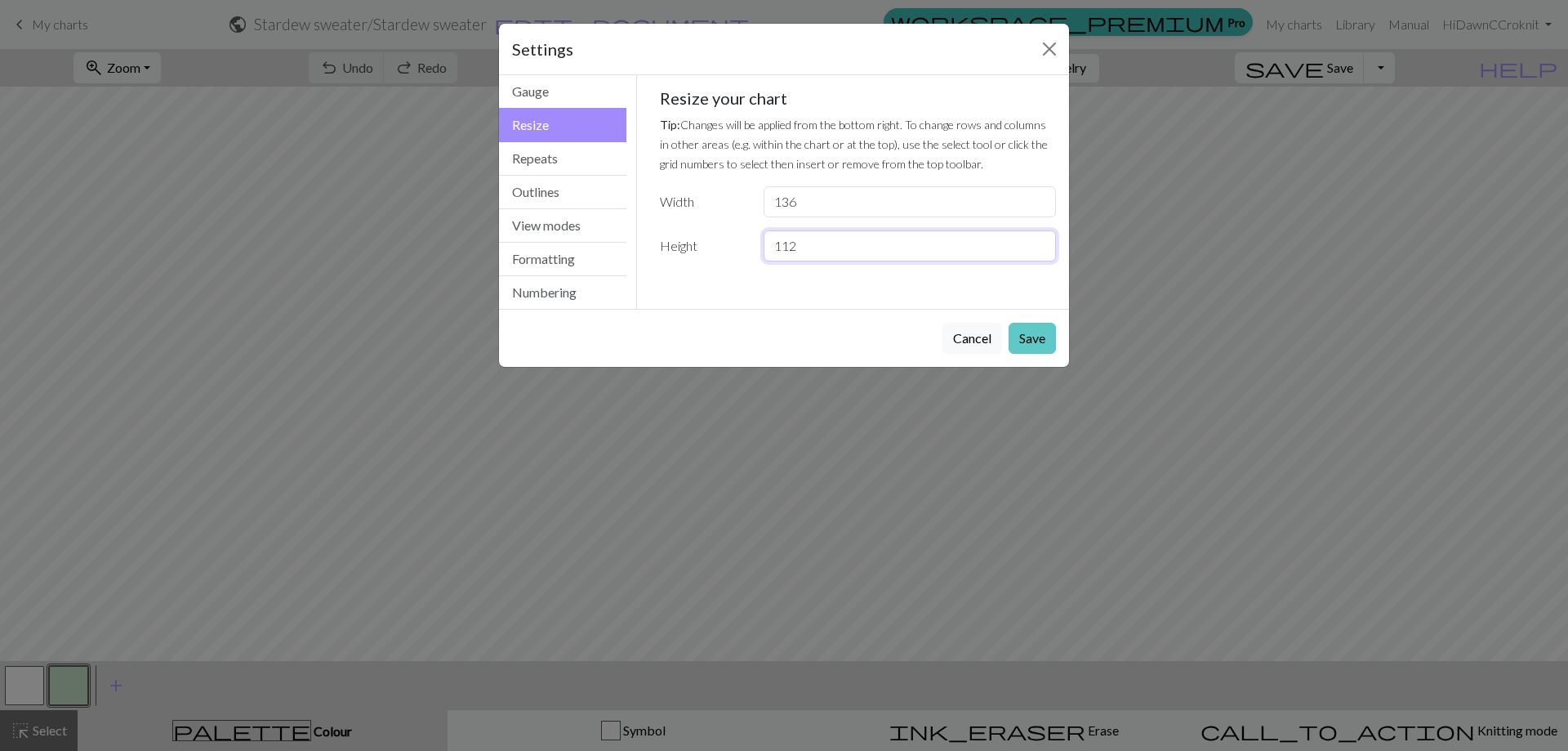 type on "112" 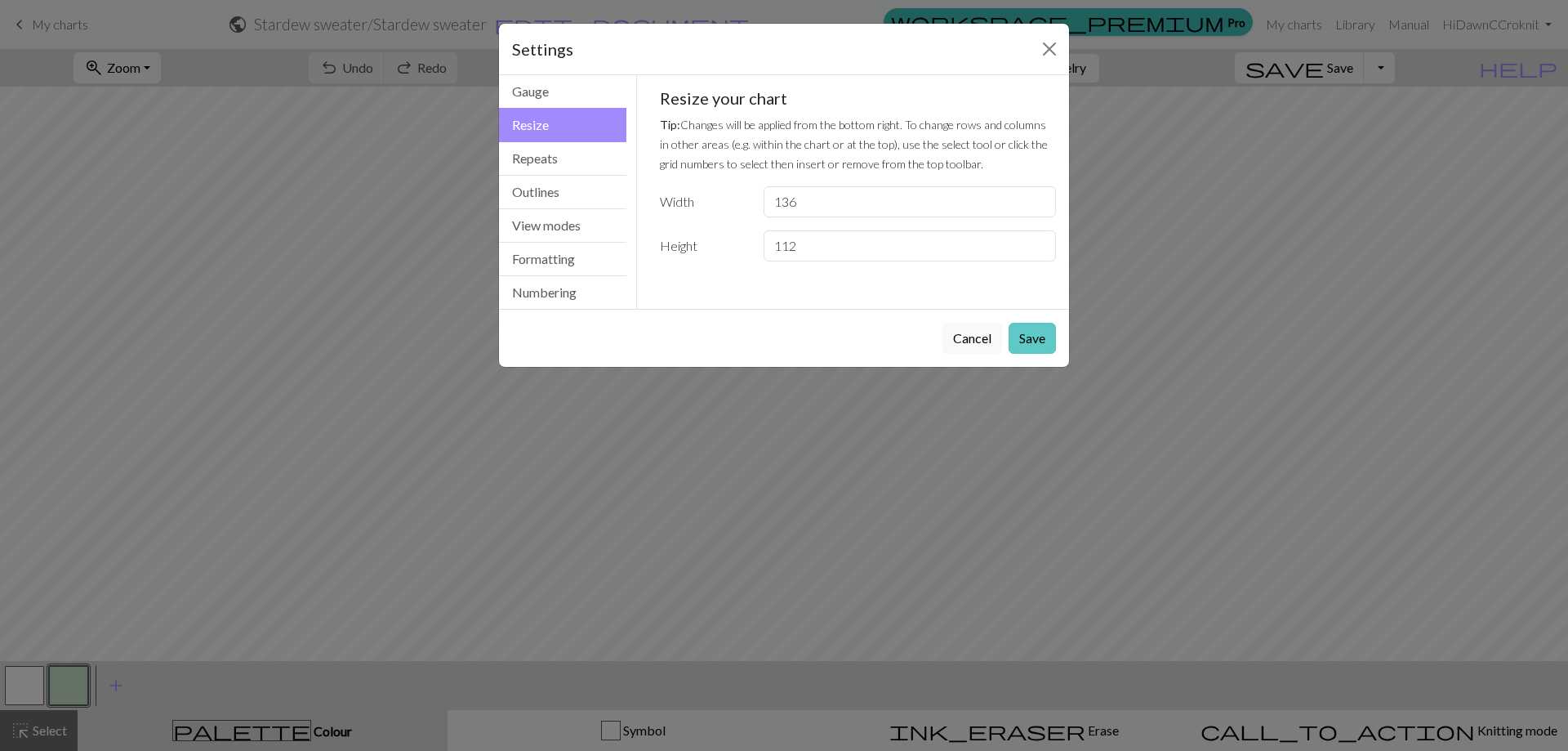 click on "Save" at bounding box center (1032, 338) 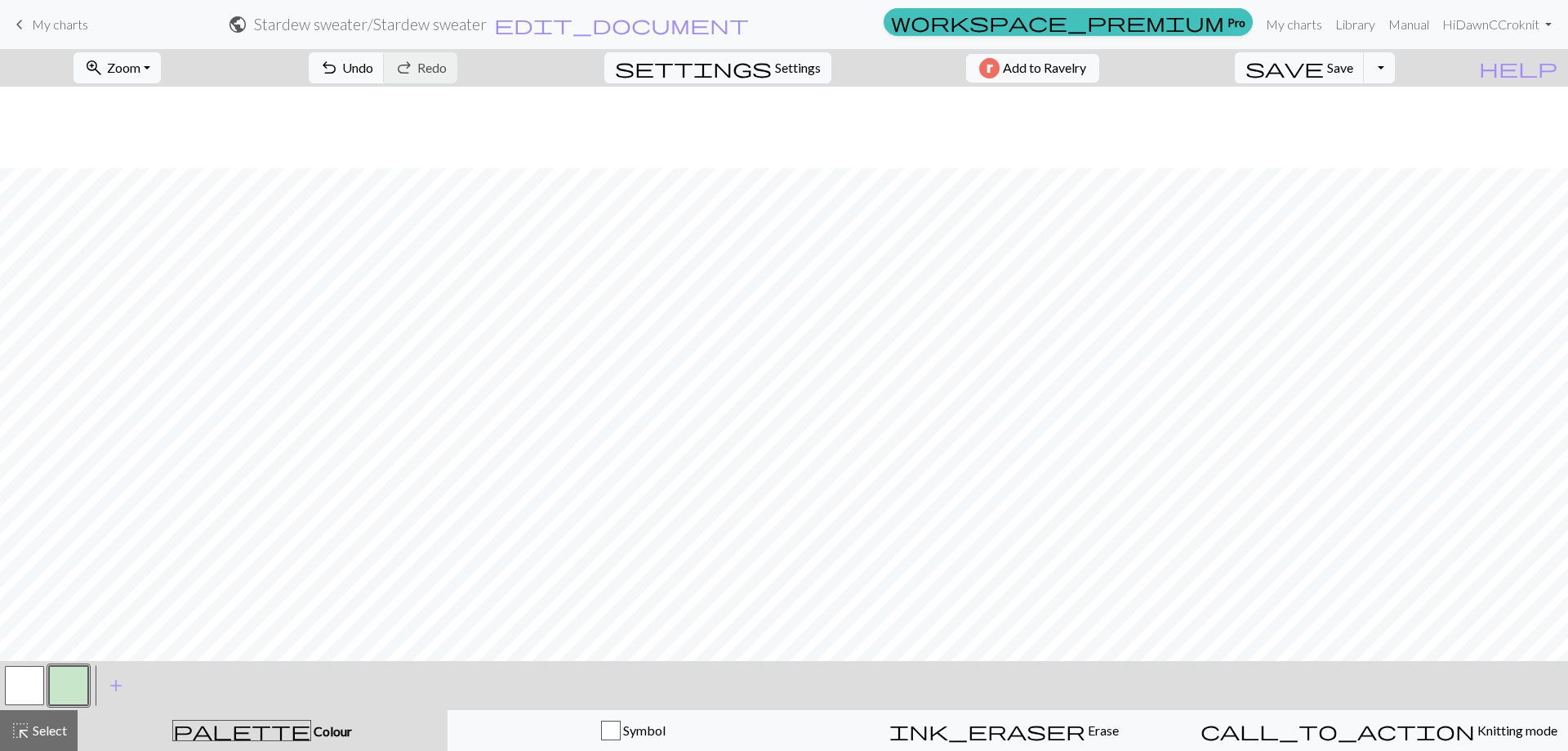 scroll, scrollTop: 82, scrollLeft: 0, axis: vertical 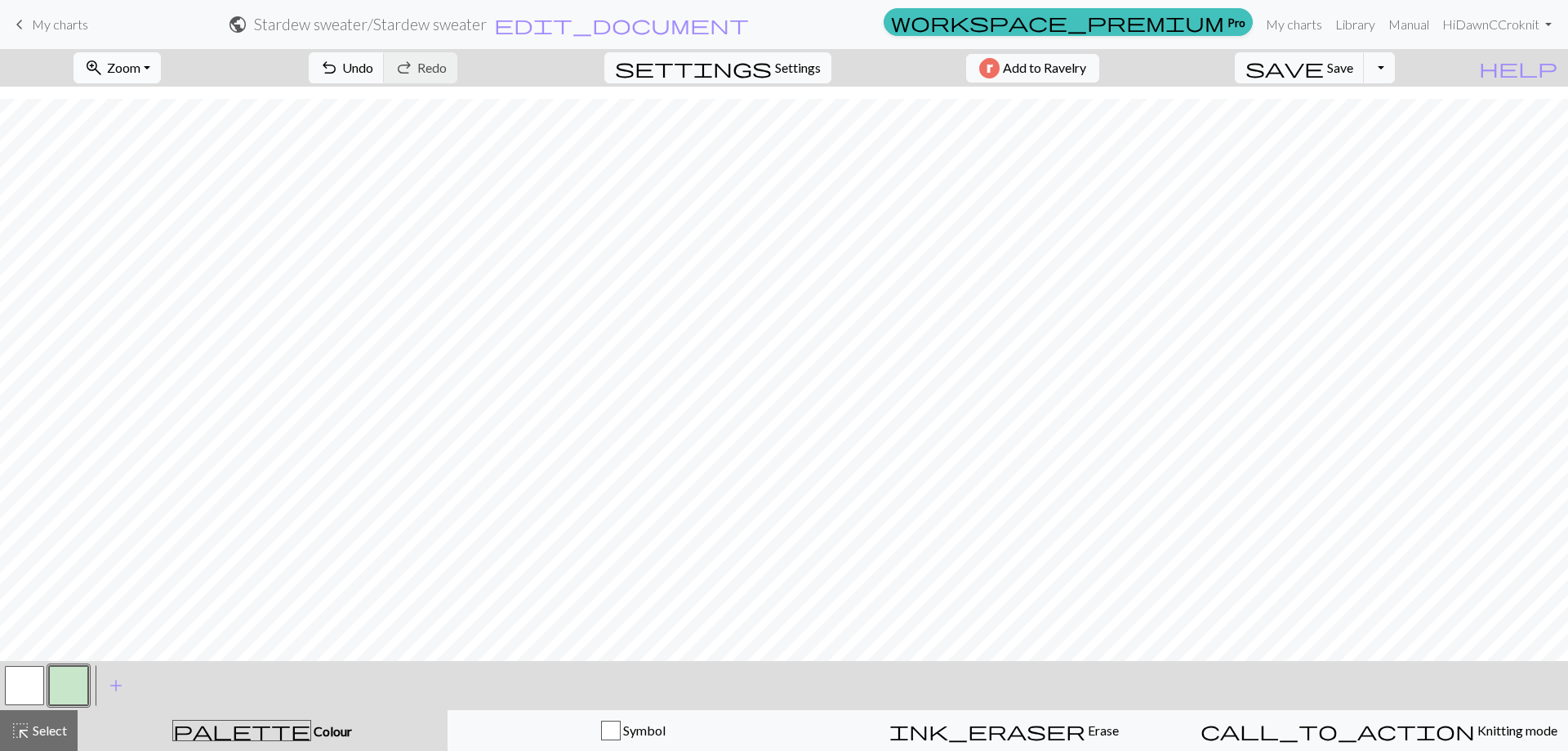 click on "zoom_in Zoom Zoom" at bounding box center [117, 68] 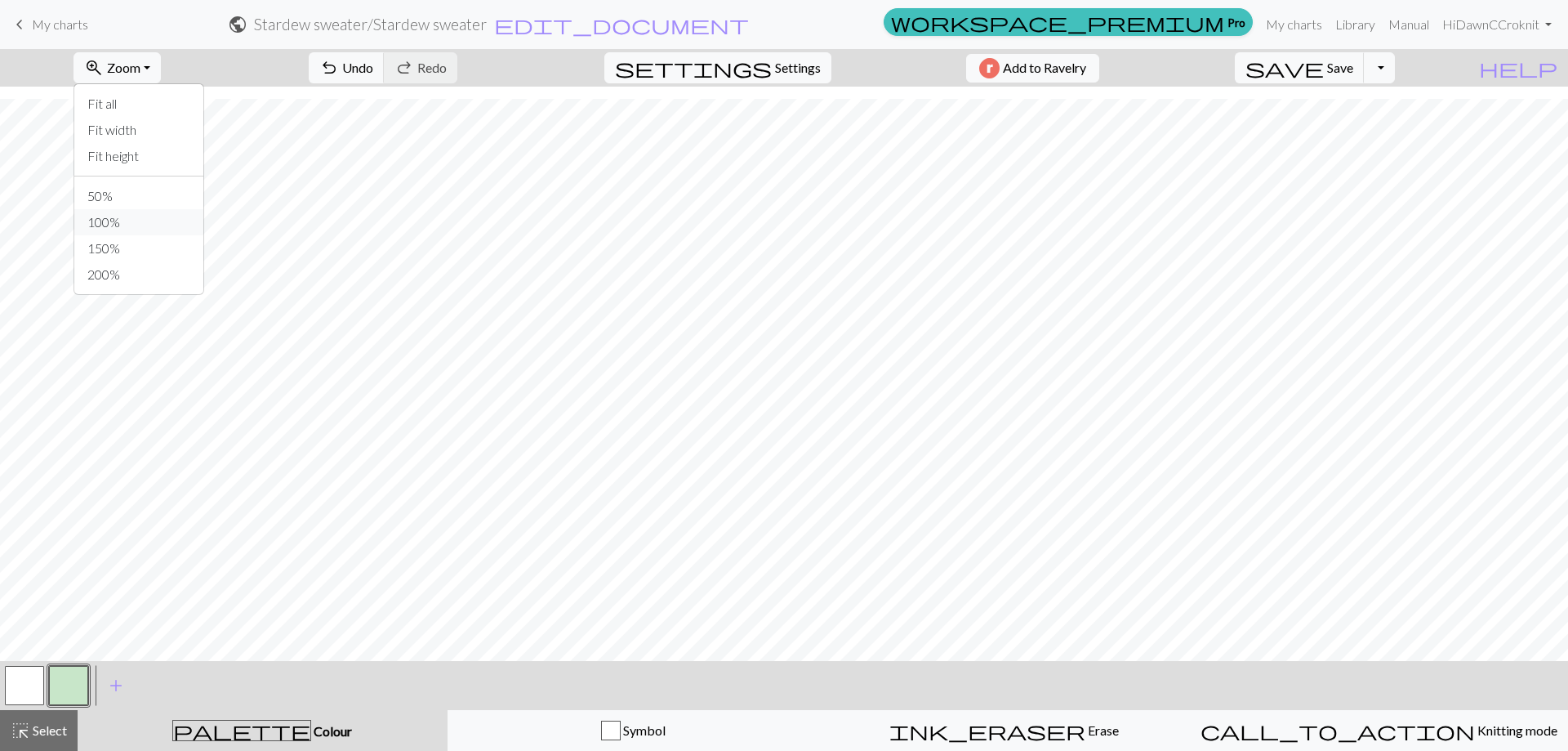 click on "100%" at bounding box center (139, 222) 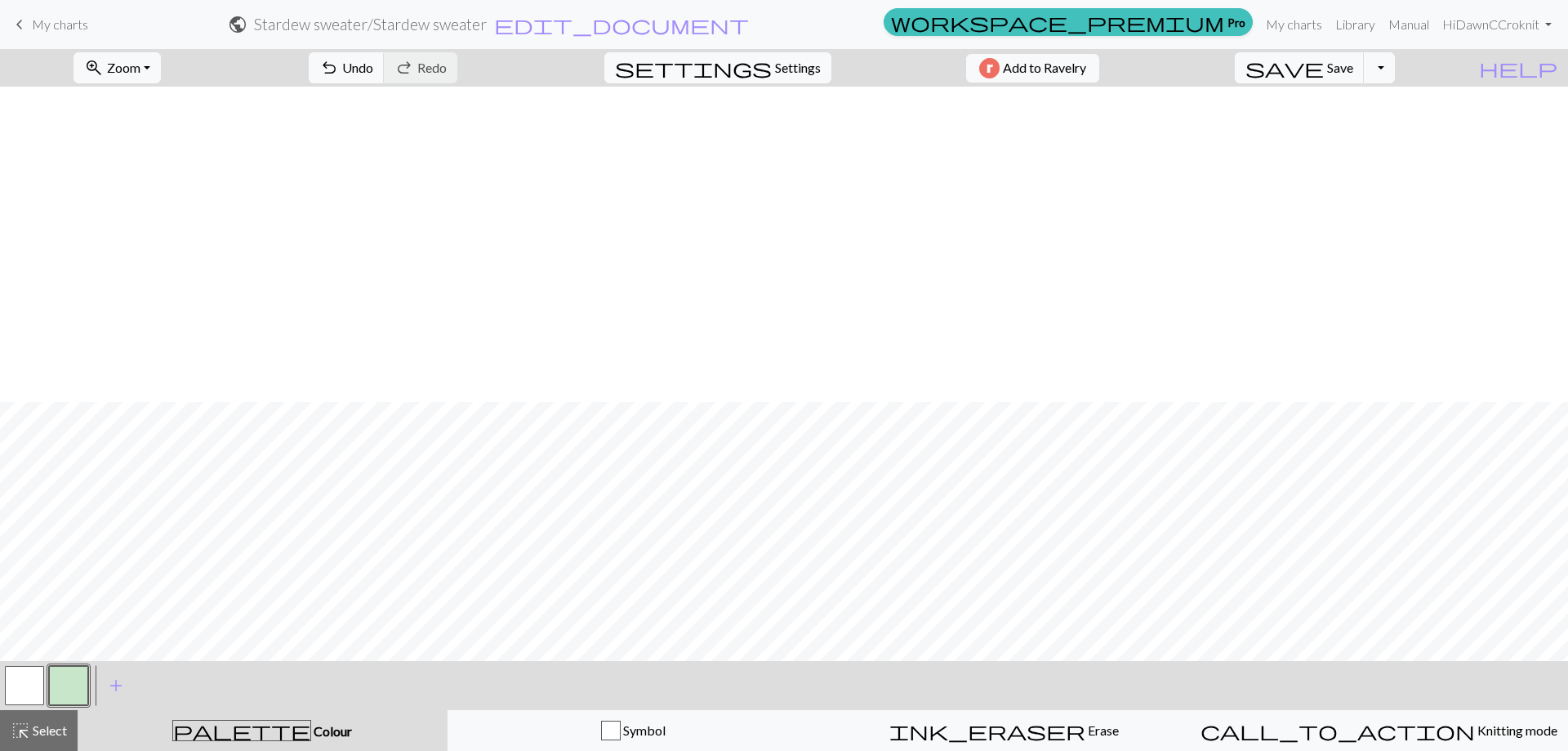 scroll, scrollTop: 753, scrollLeft: 0, axis: vertical 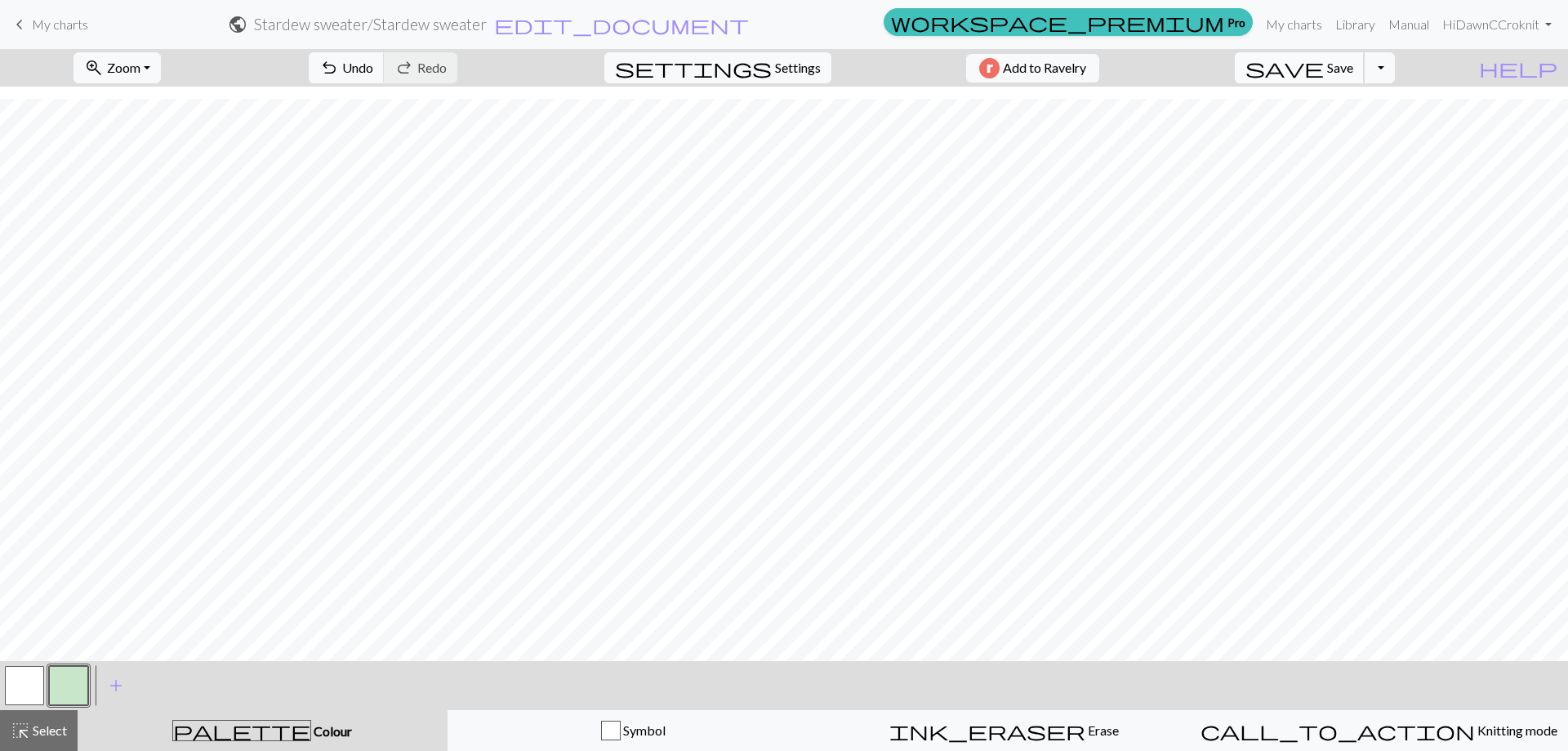 click on "save" at bounding box center (1285, 68) 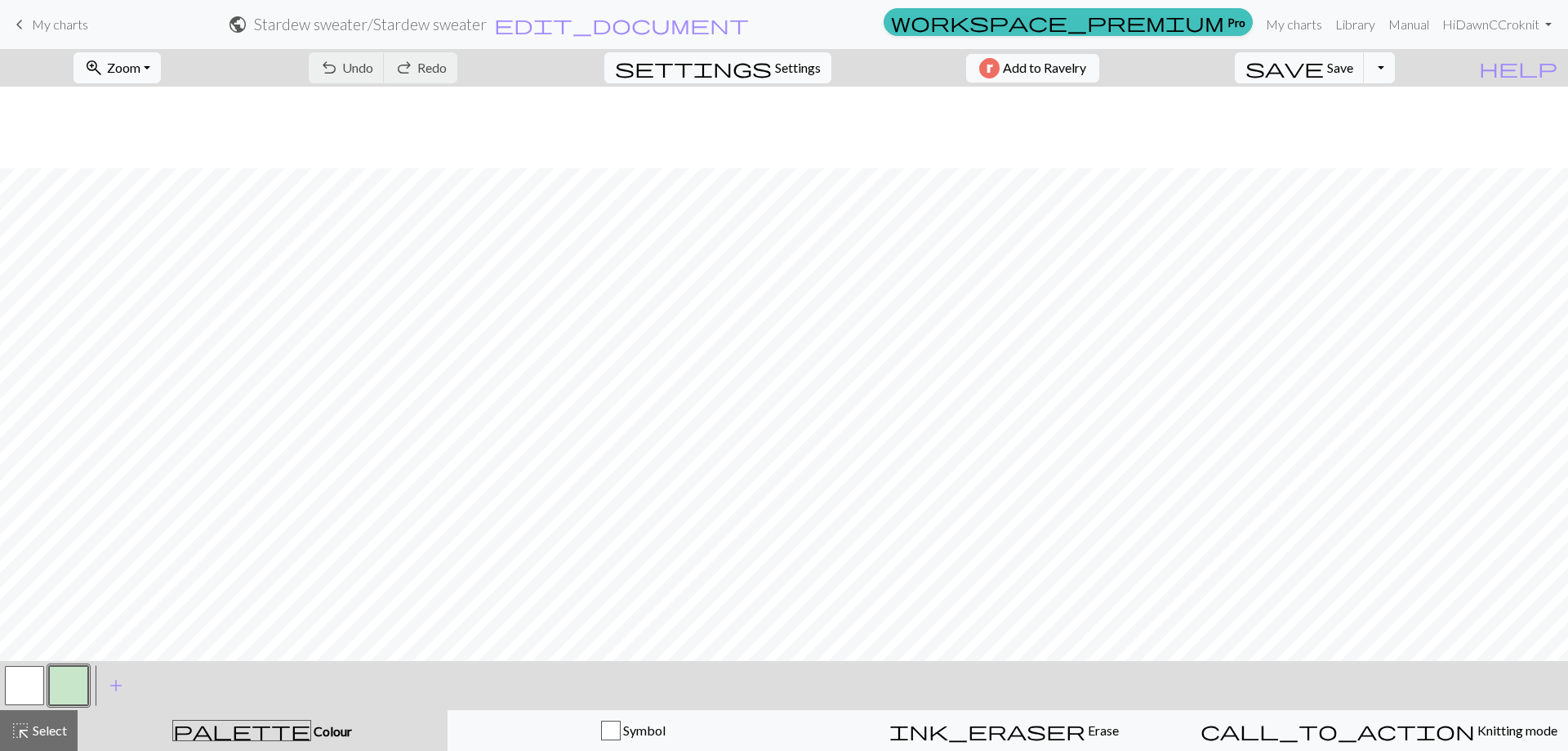 scroll, scrollTop: 1342, scrollLeft: 773, axis: both 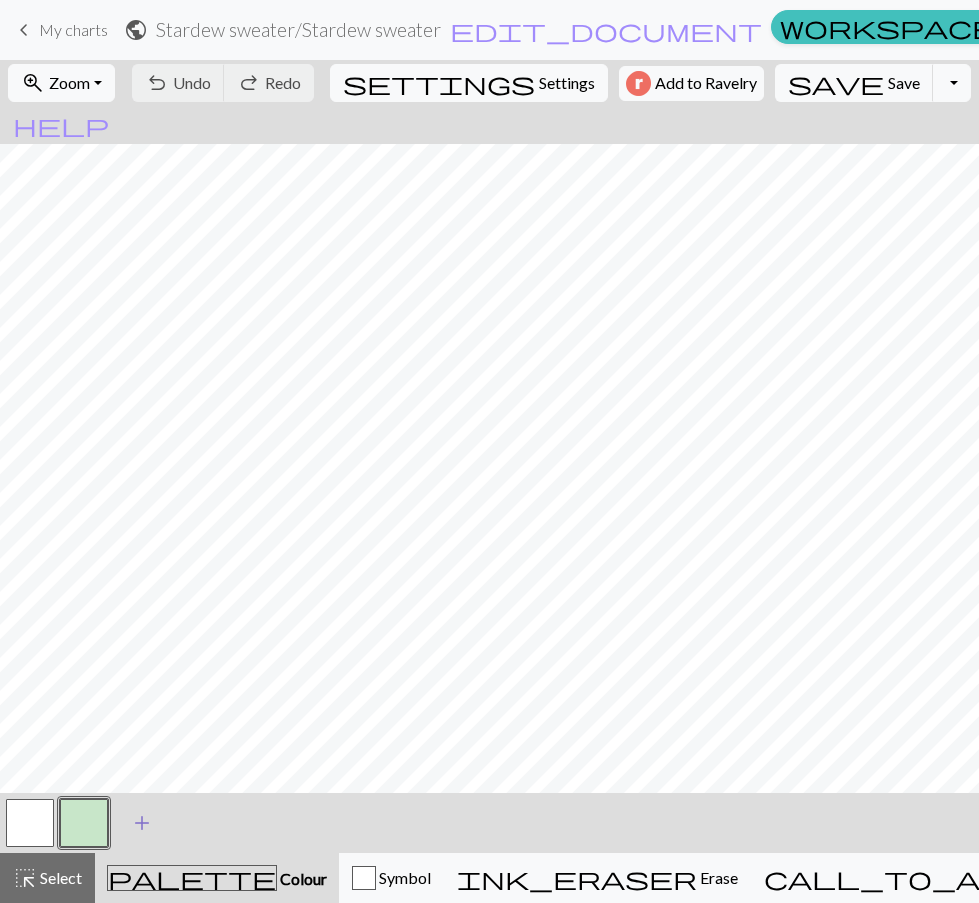 click on "add" at bounding box center (142, 823) 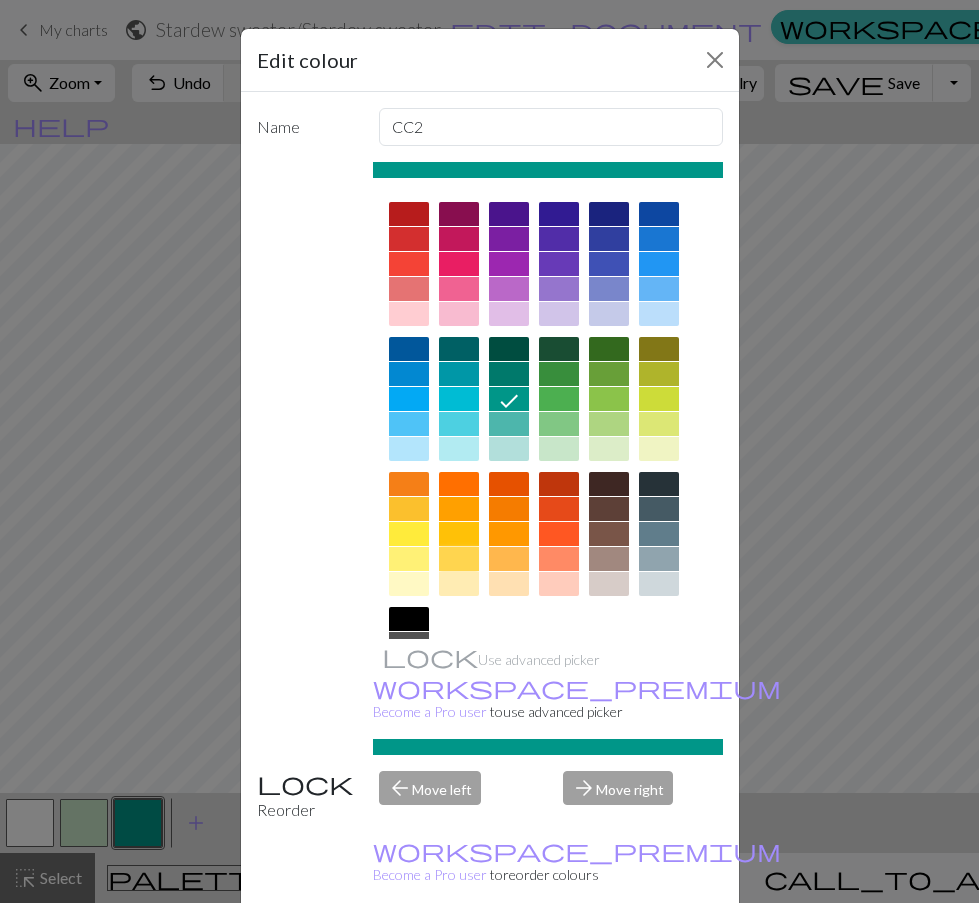 click at bounding box center [459, 559] 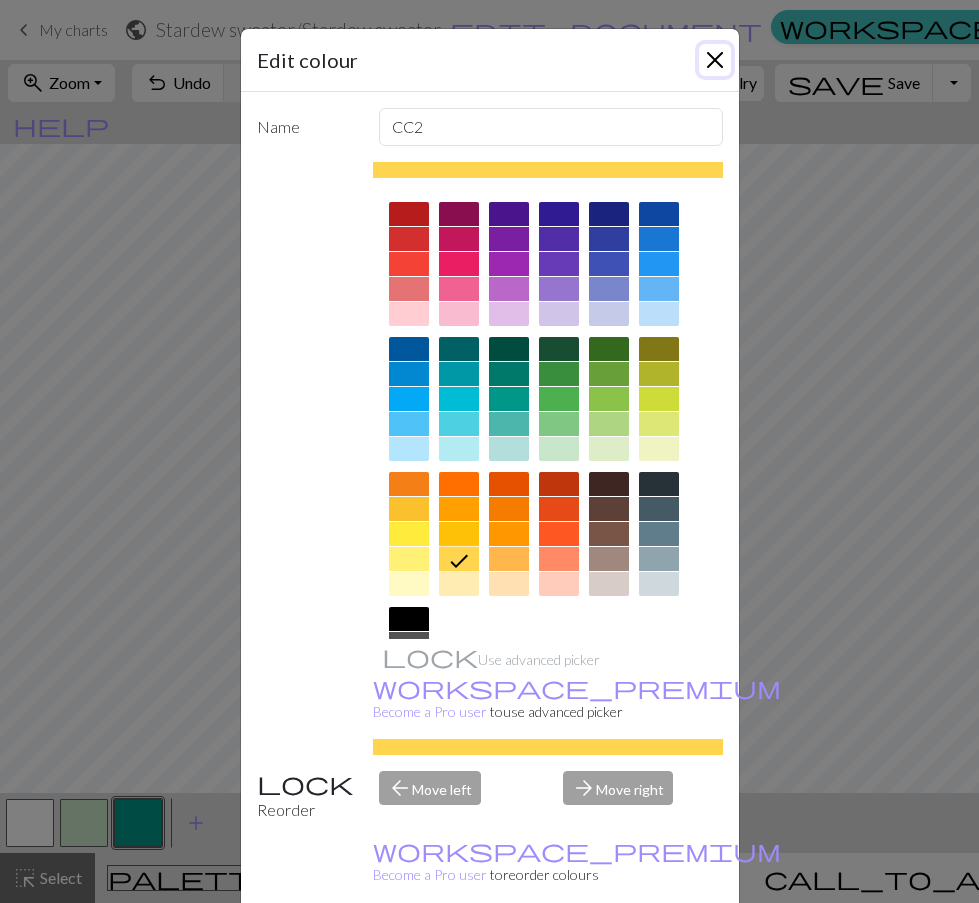 click on "Edit colour" at bounding box center [490, 60] 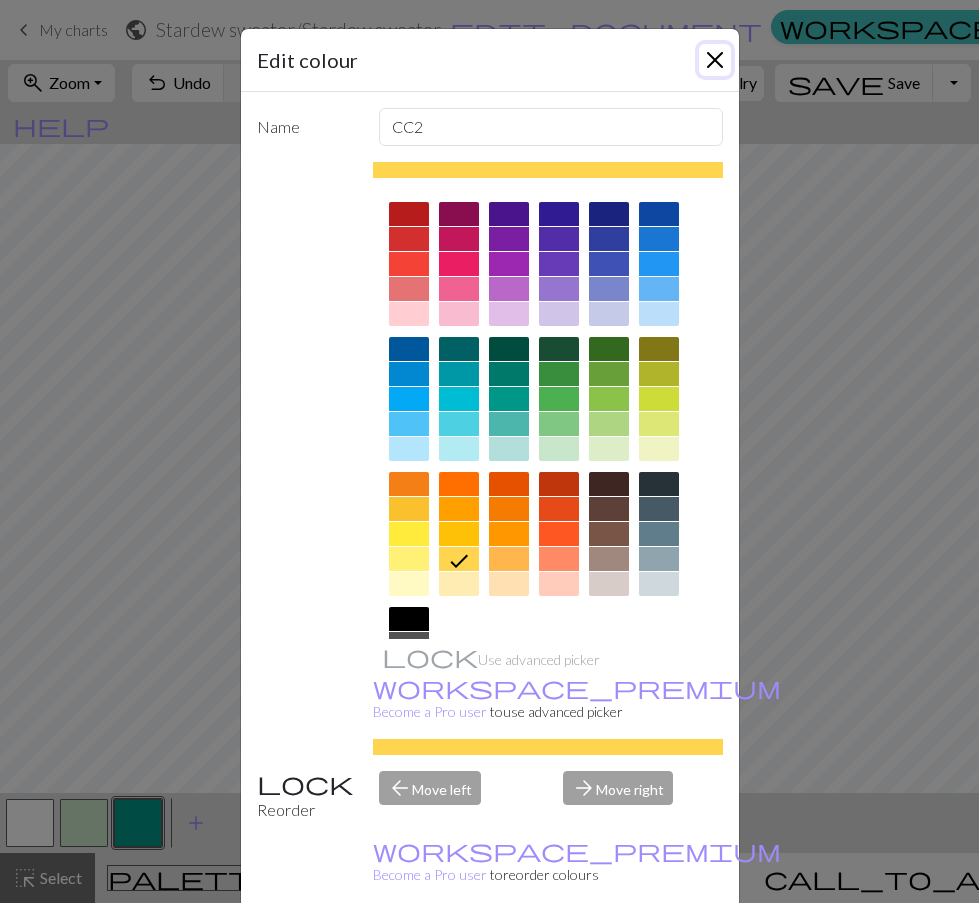 click at bounding box center (715, 60) 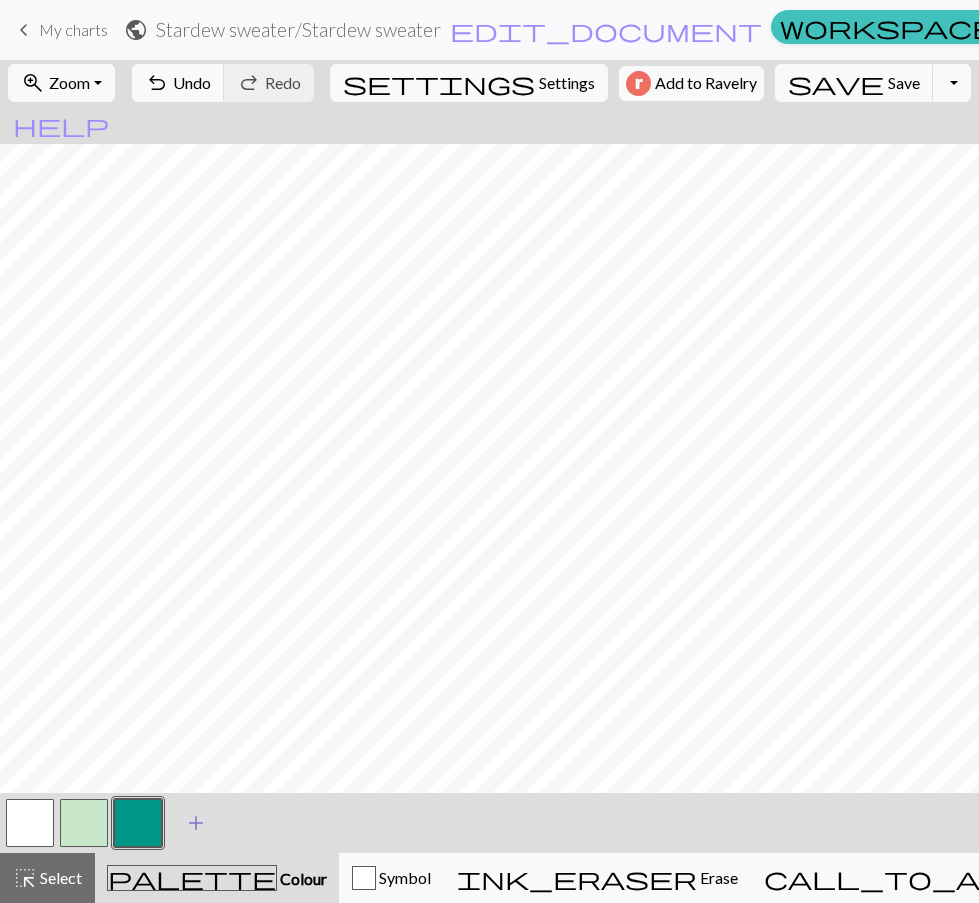 click on "add" at bounding box center [196, 823] 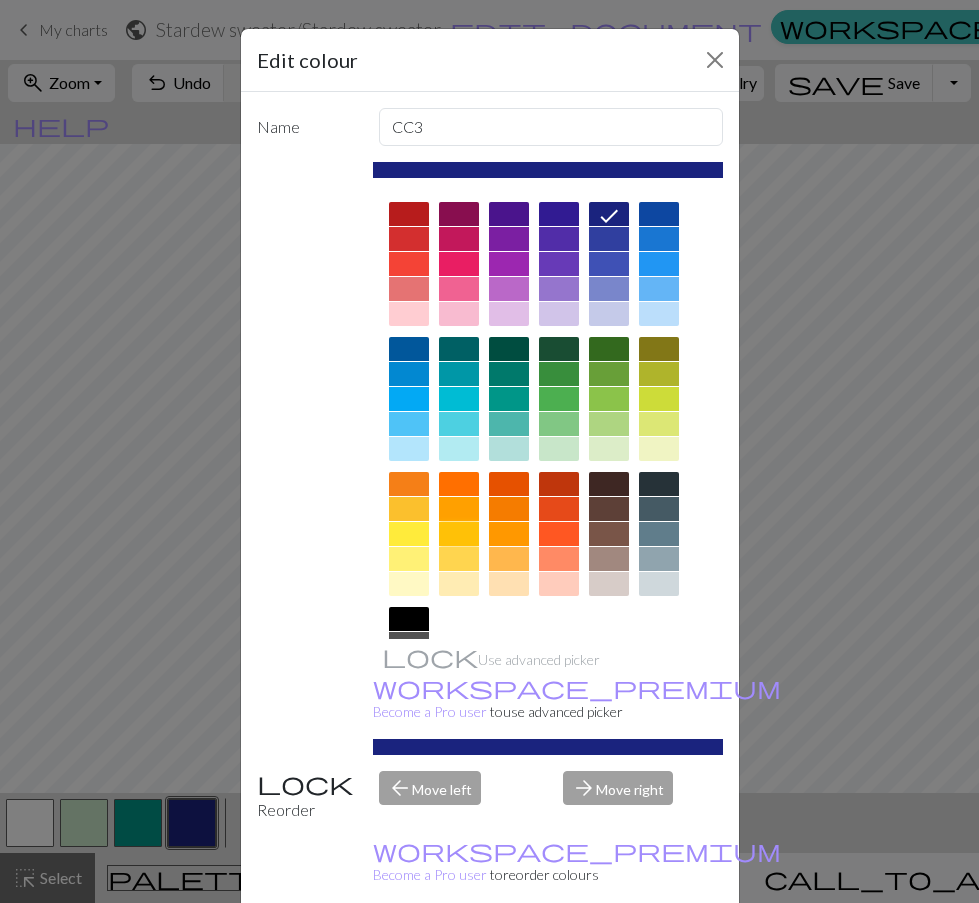 click at bounding box center (459, 534) 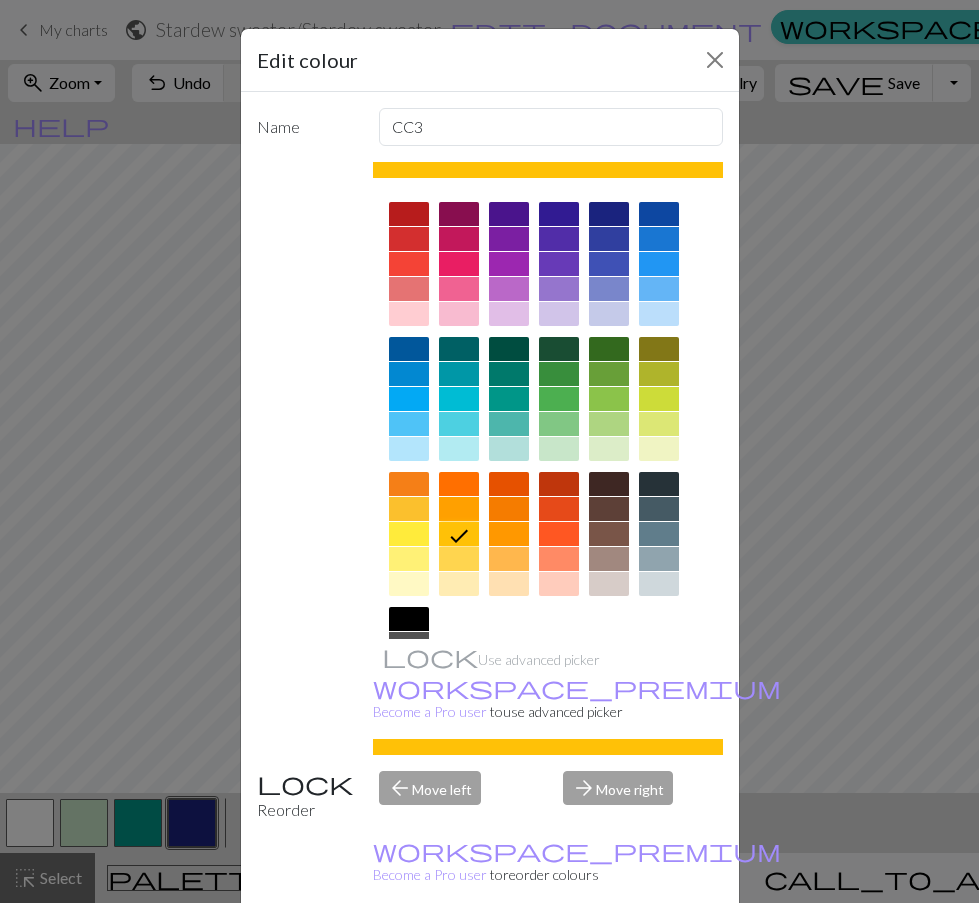 click at bounding box center (548, 170) 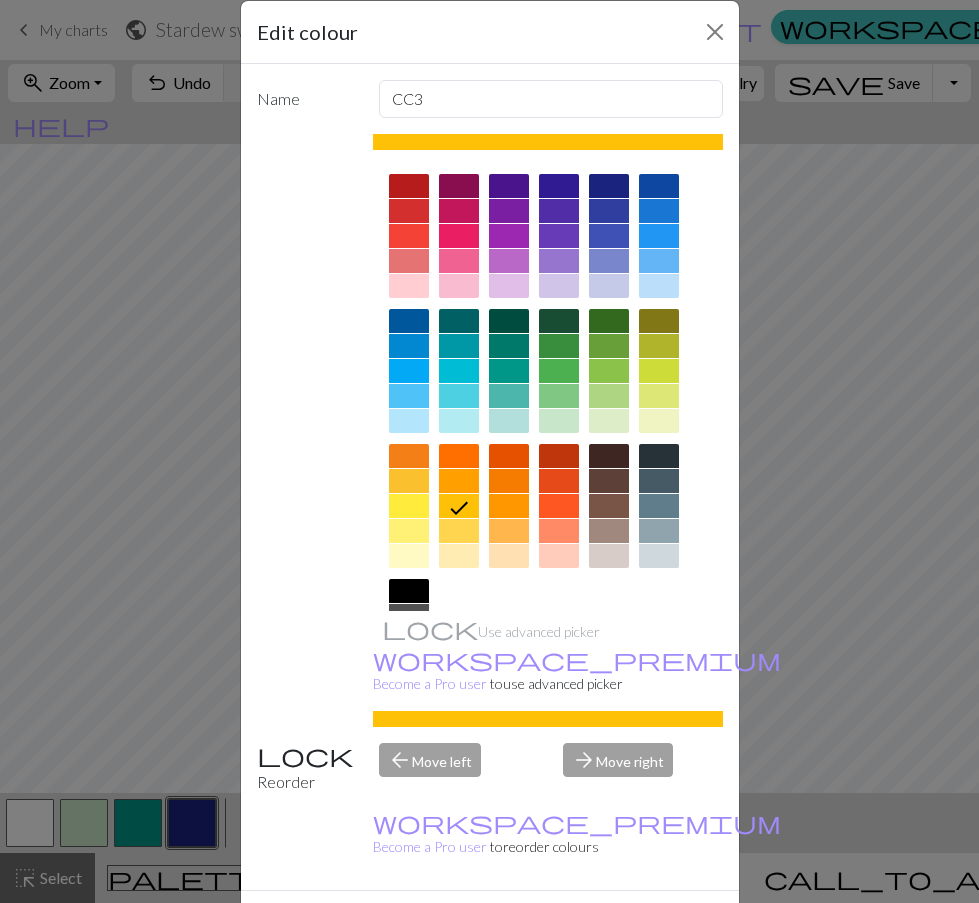 scroll, scrollTop: 50, scrollLeft: 0, axis: vertical 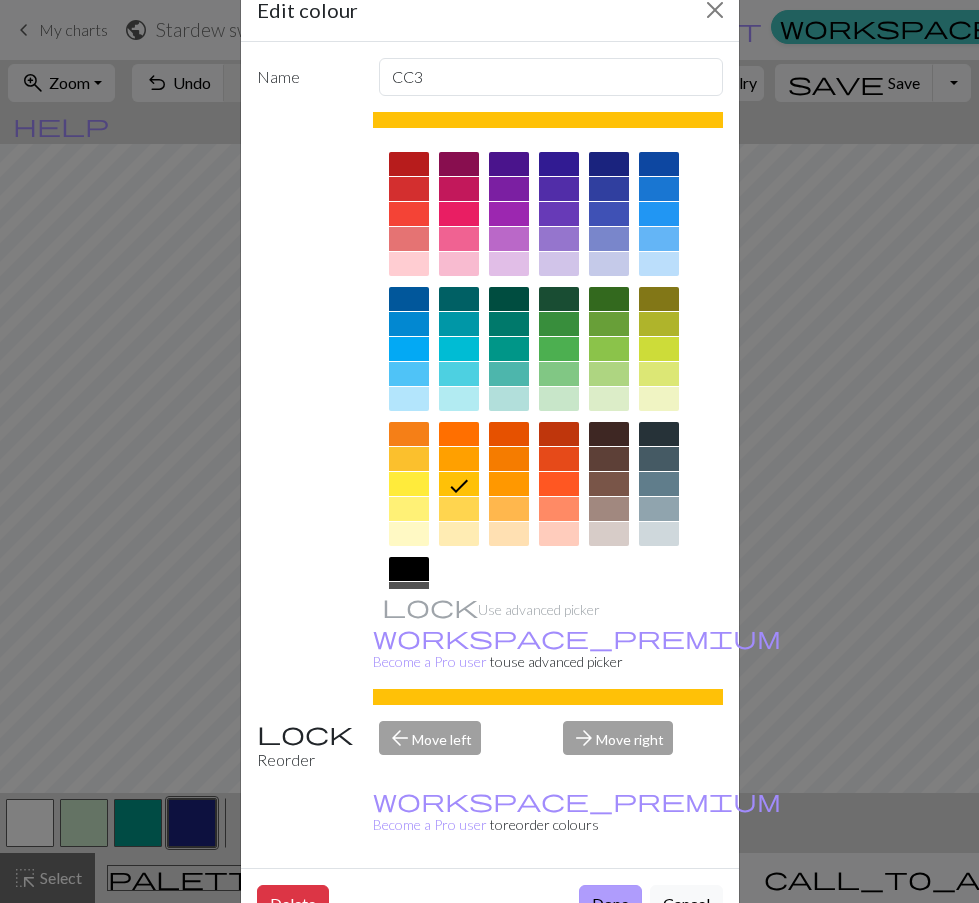 click on "Done" at bounding box center (610, 904) 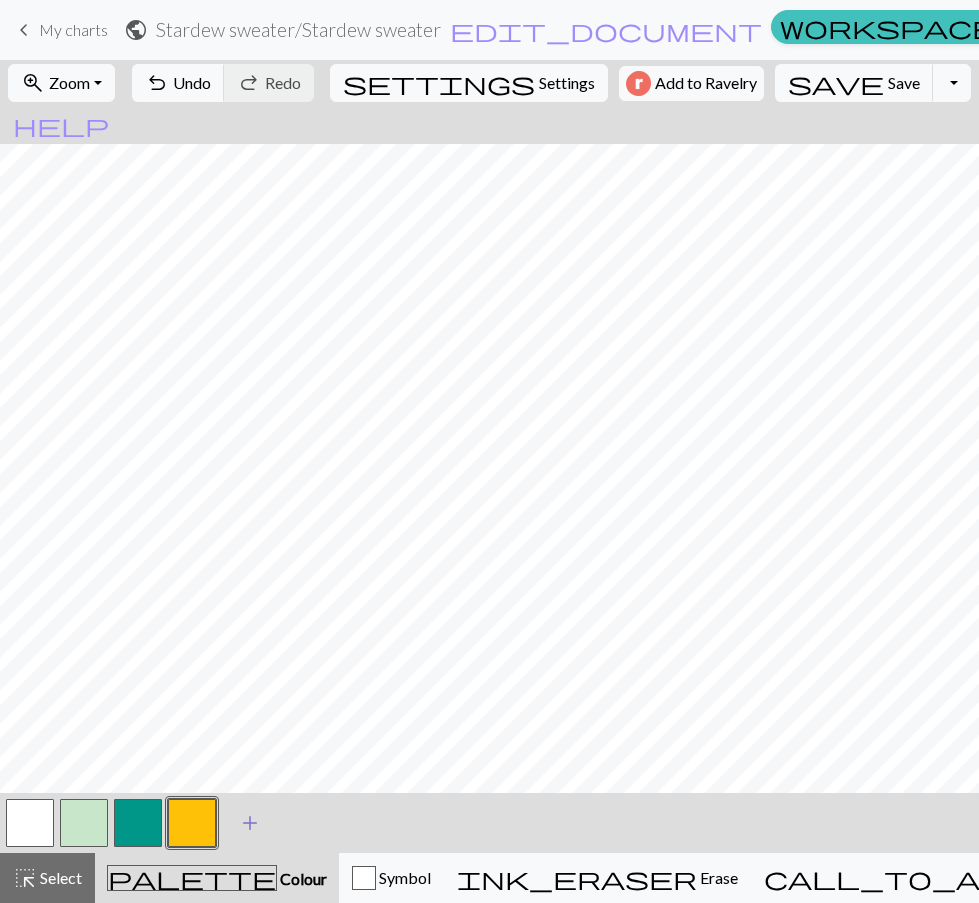 click on "add" at bounding box center [250, 823] 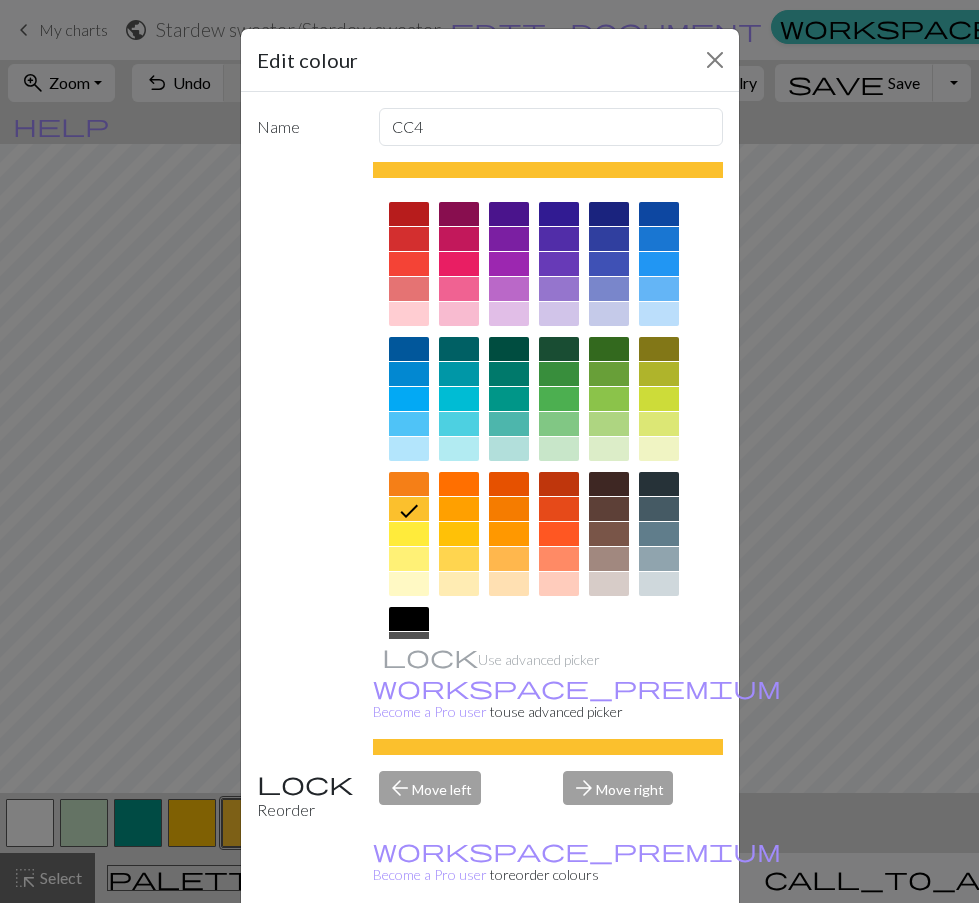 click at bounding box center (609, 534) 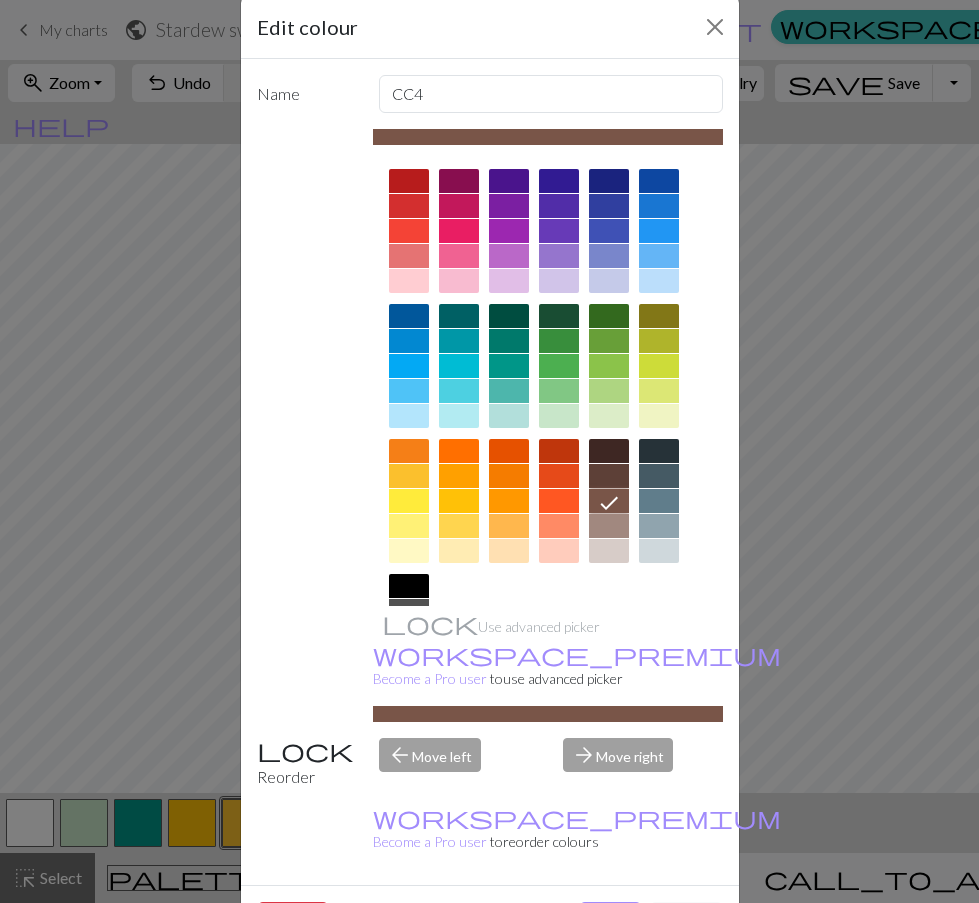 scroll, scrollTop: 50, scrollLeft: 0, axis: vertical 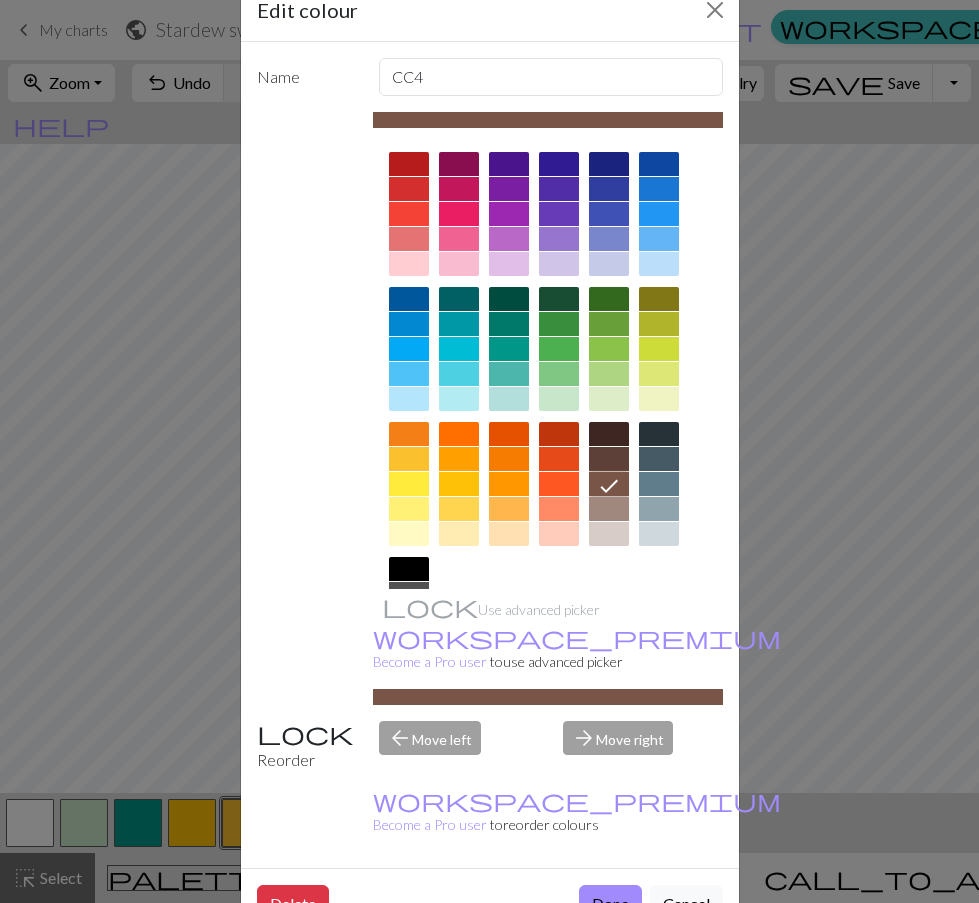 click on "Done" at bounding box center (610, 904) 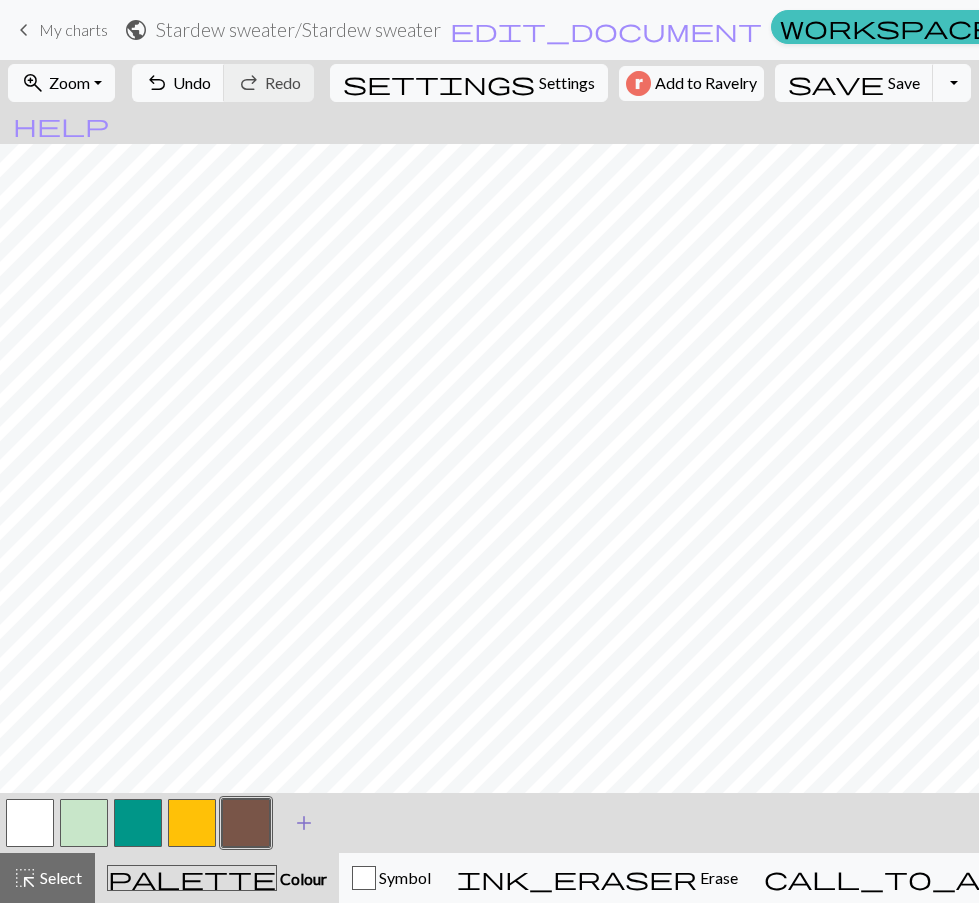 click on "add" at bounding box center (304, 823) 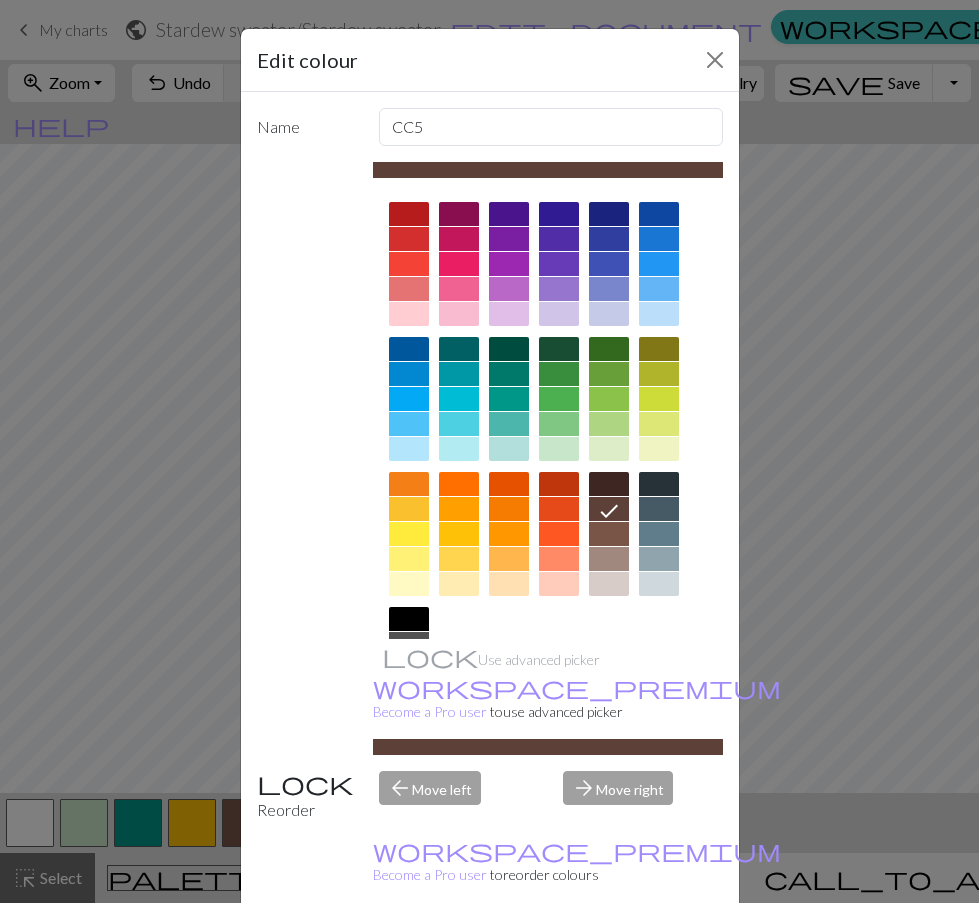 click at bounding box center (609, 484) 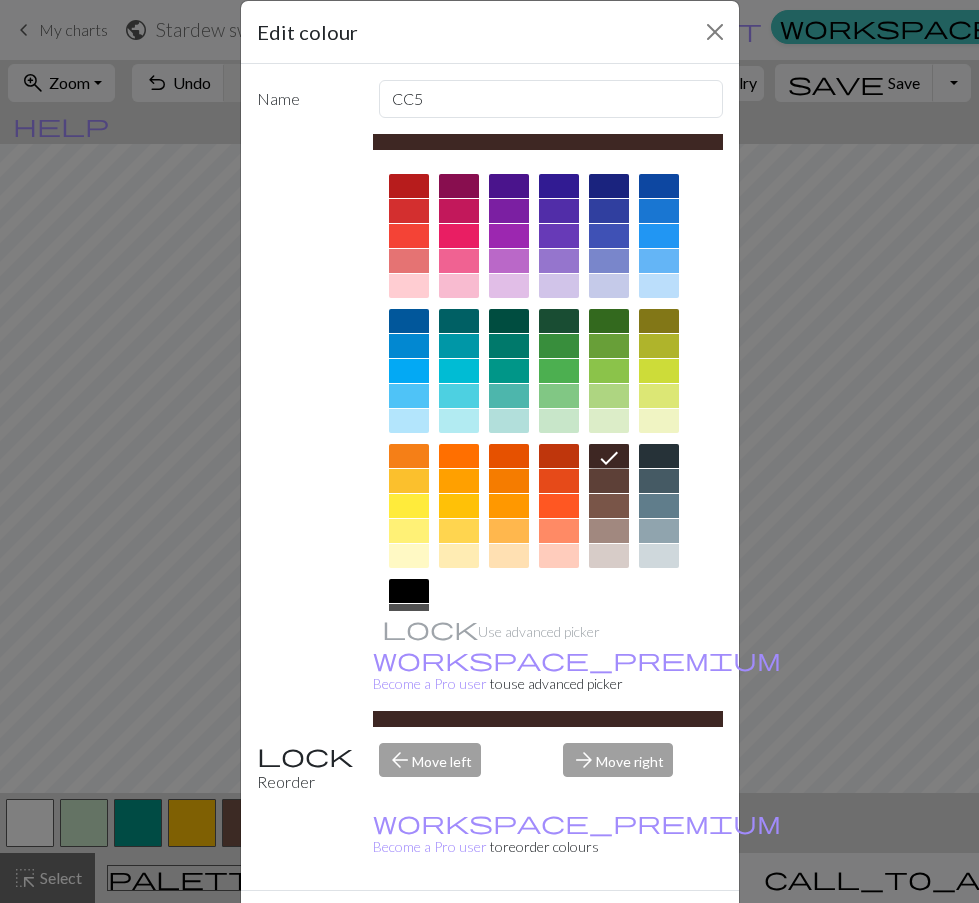 scroll, scrollTop: 50, scrollLeft: 0, axis: vertical 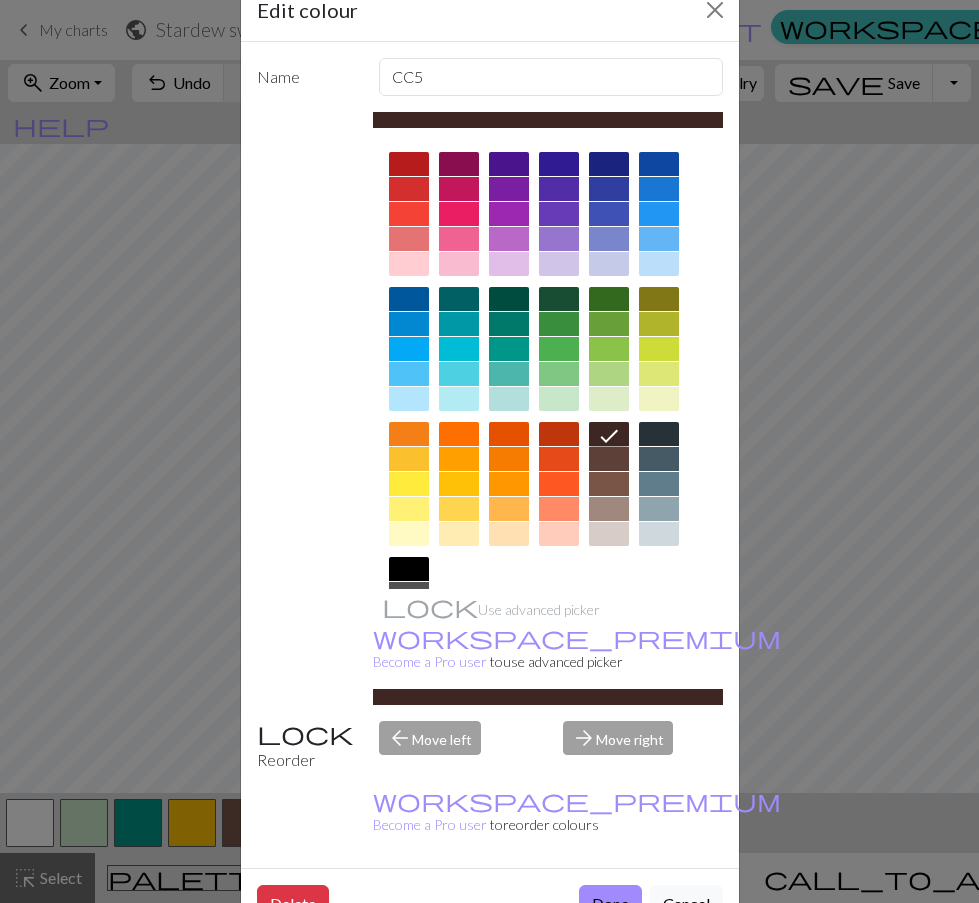 click on "Done" at bounding box center (610, 904) 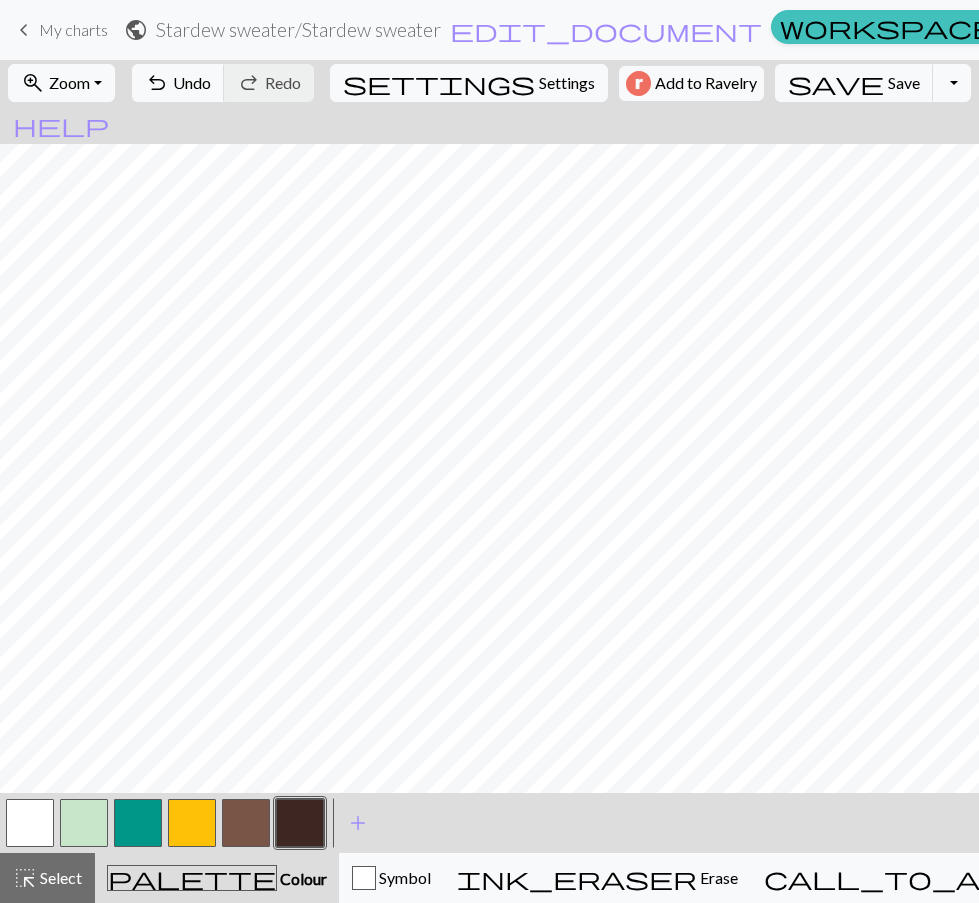 click at bounding box center (138, 823) 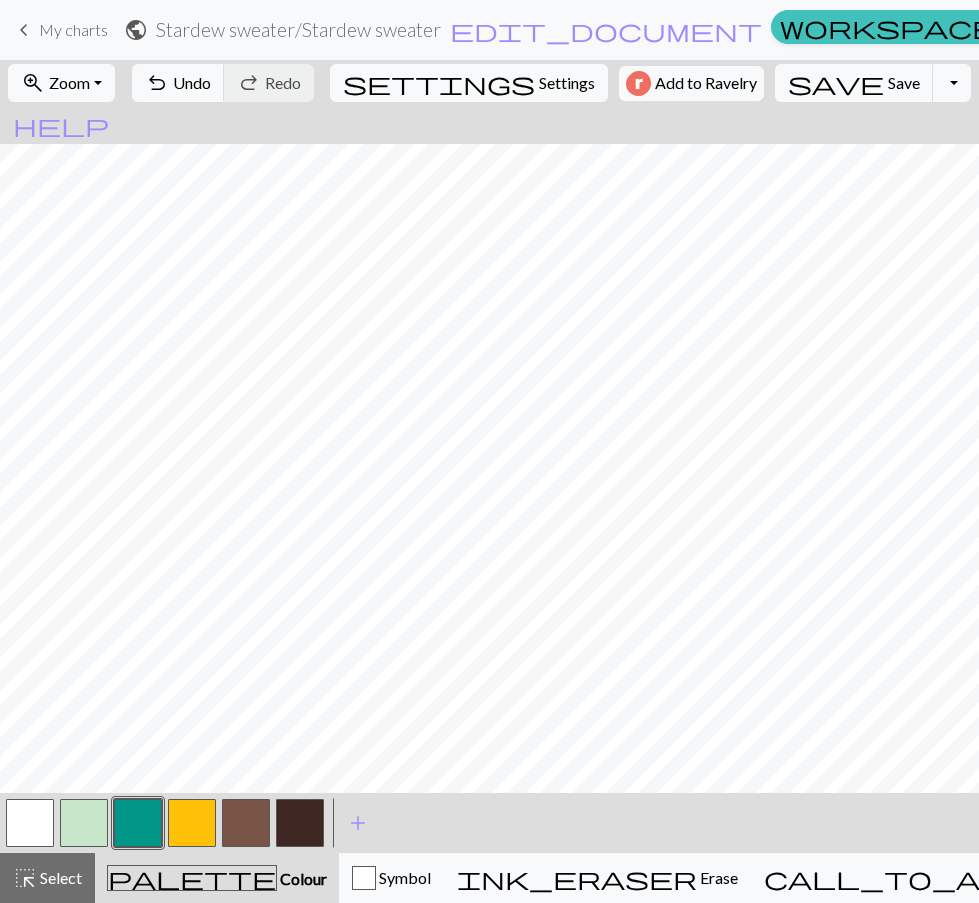 click at bounding box center [246, 823] 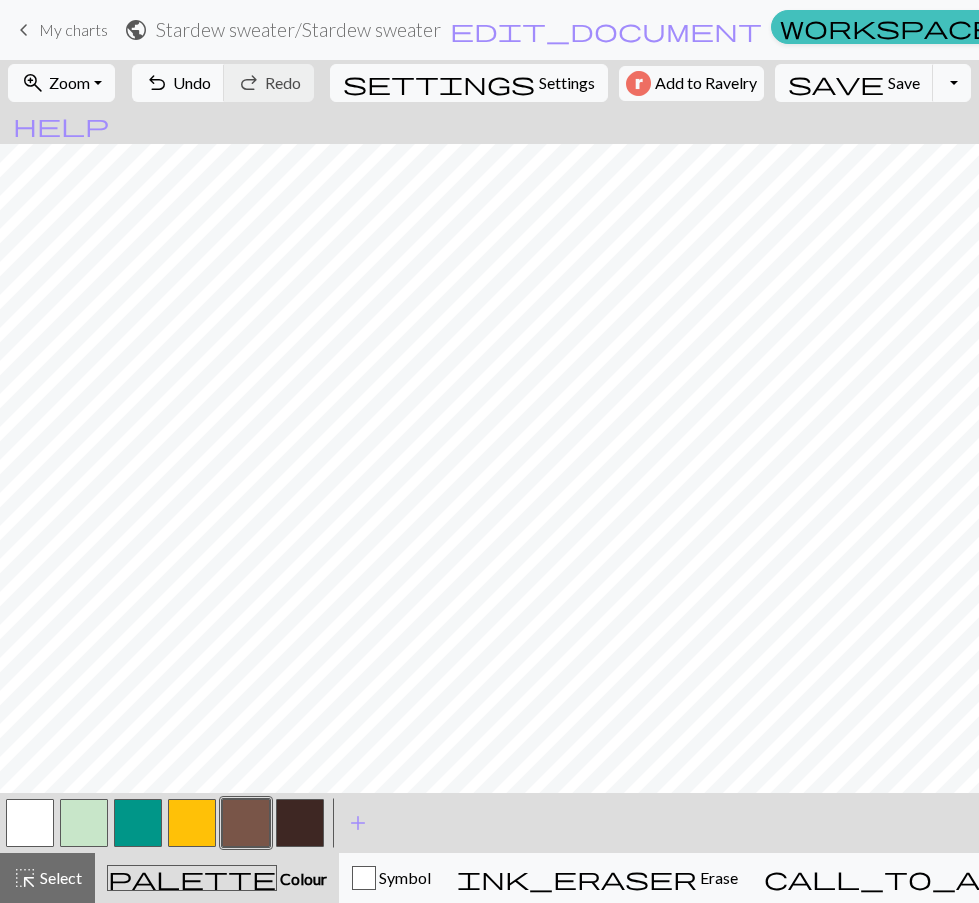 click at bounding box center (300, 823) 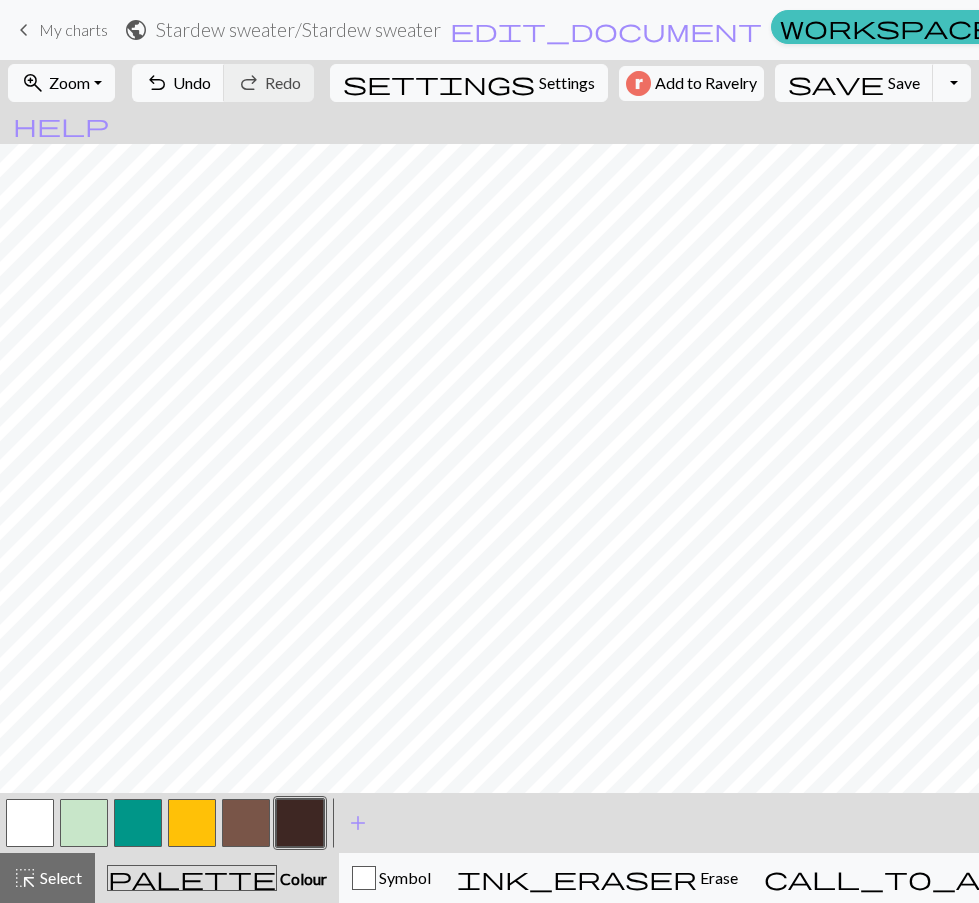 click at bounding box center (246, 823) 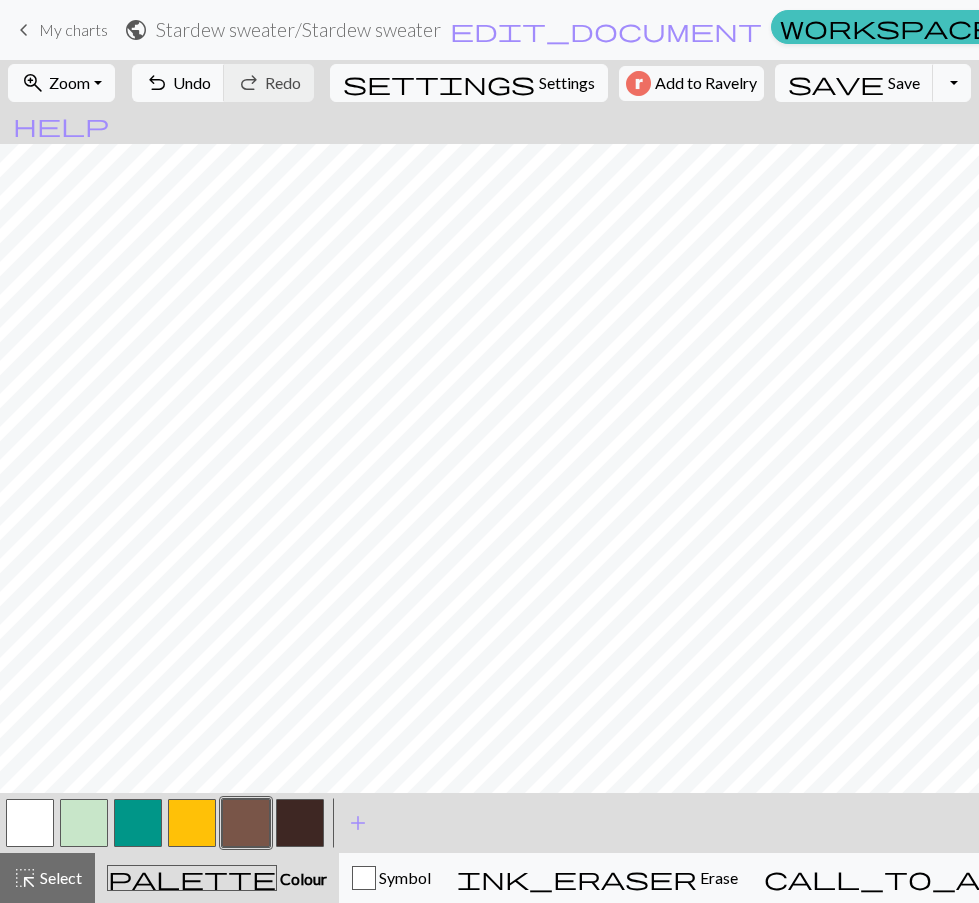click at bounding box center (246, 823) 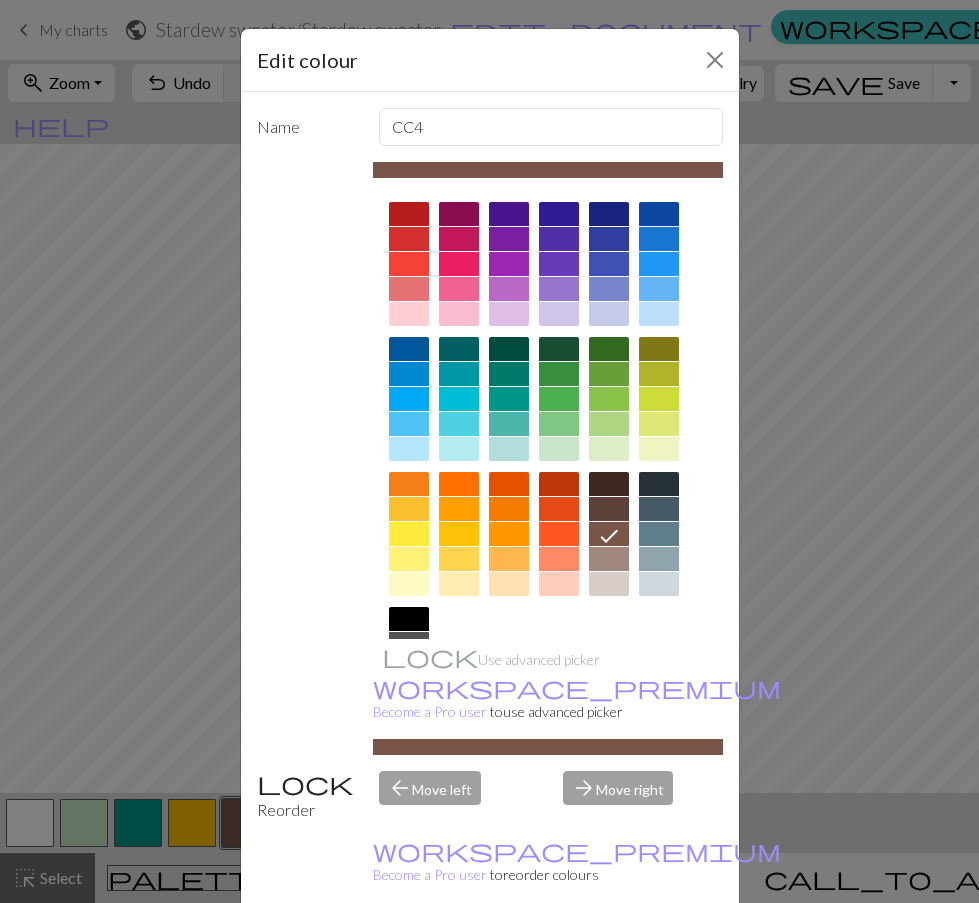 click at bounding box center [609, 559] 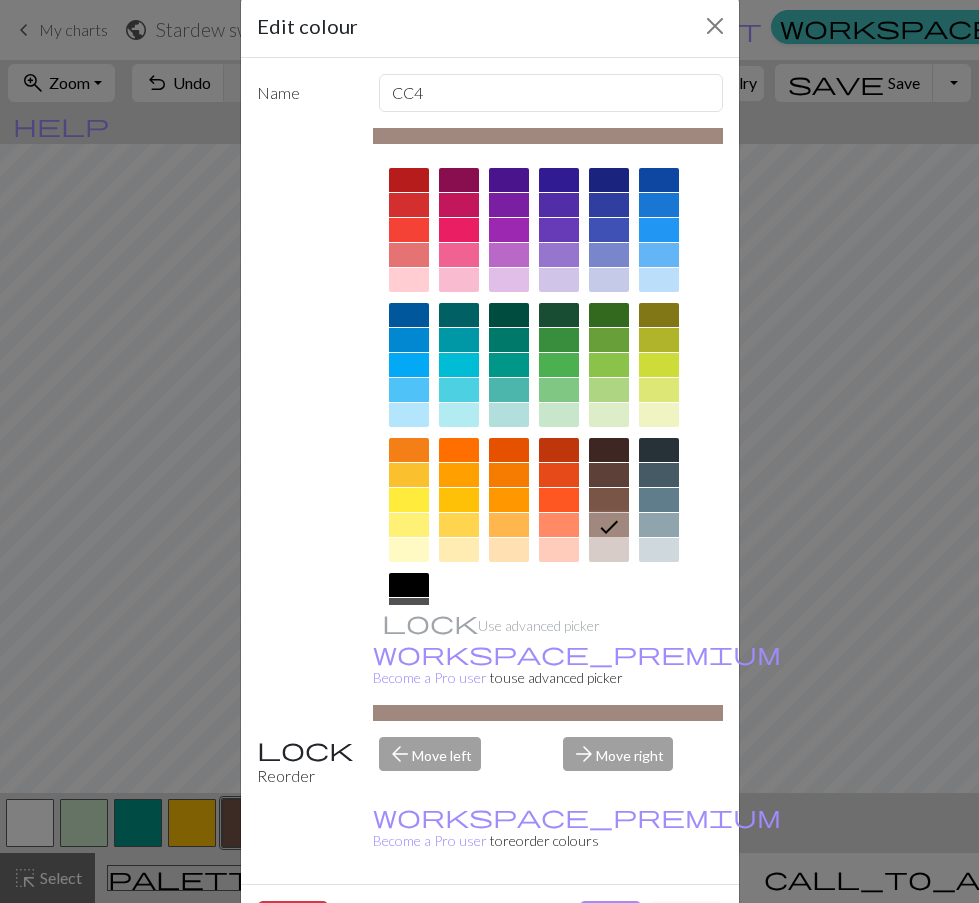 scroll, scrollTop: 50, scrollLeft: 0, axis: vertical 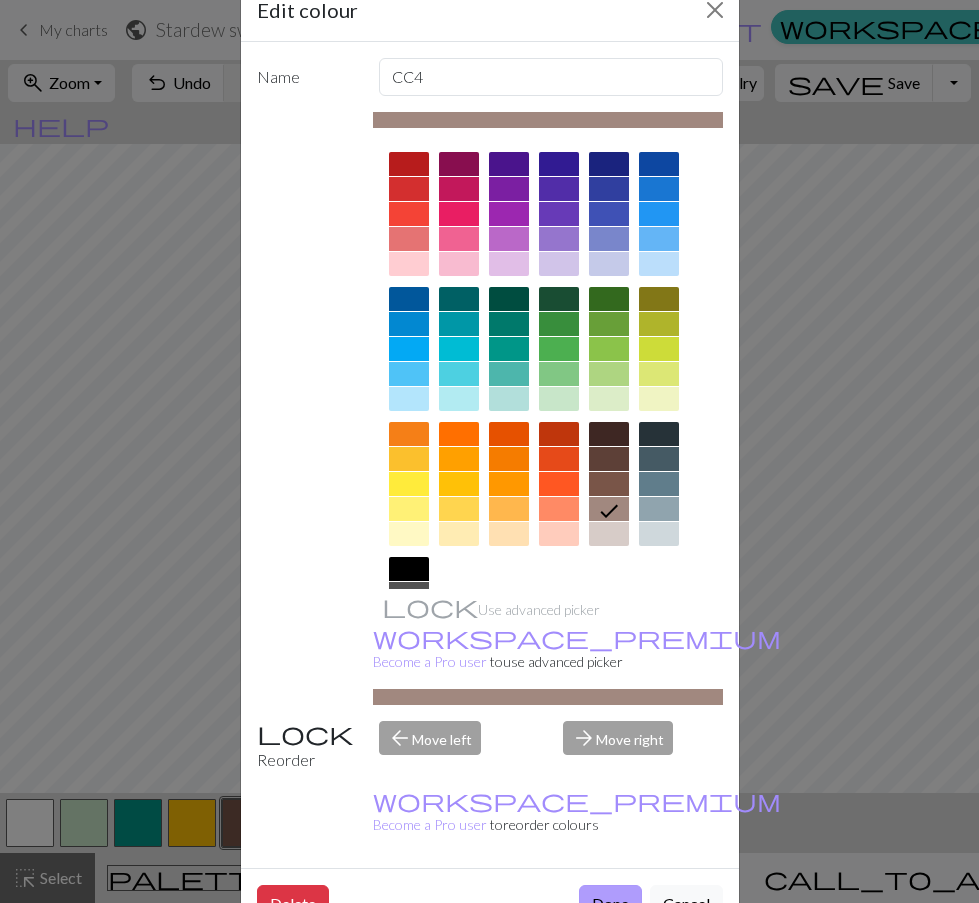 click on "Done" at bounding box center [610, 904] 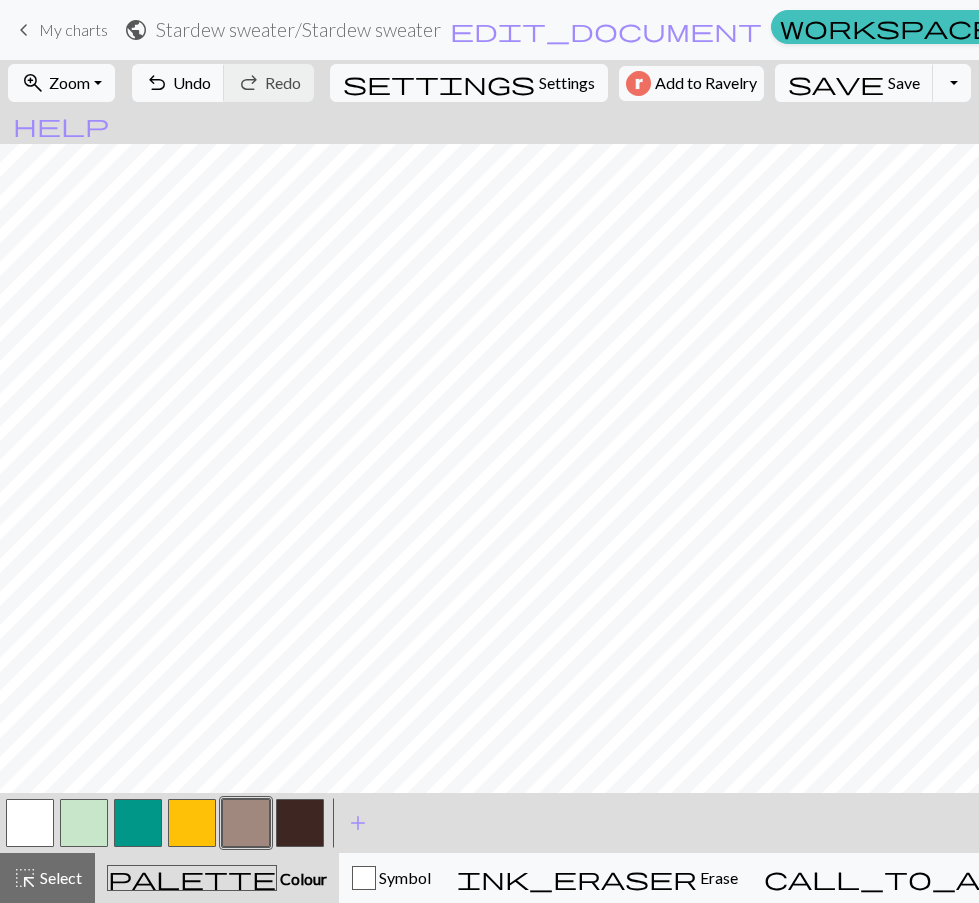 click at bounding box center [300, 823] 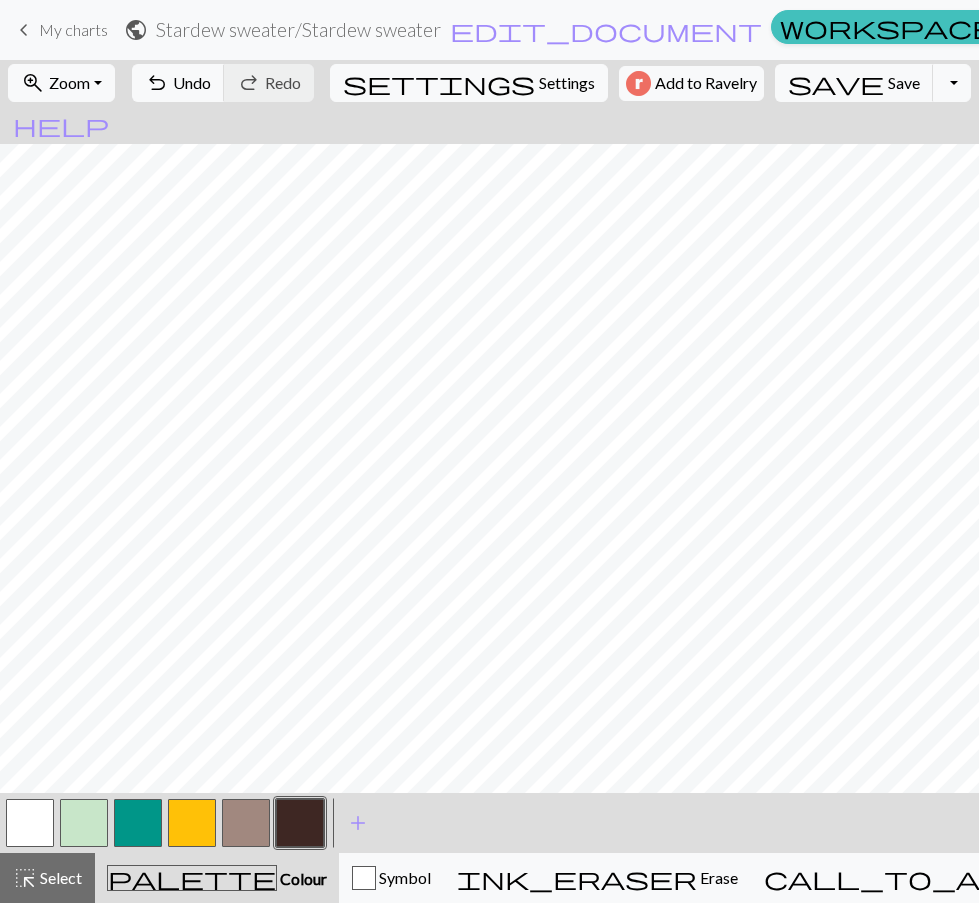 click at bounding box center [300, 823] 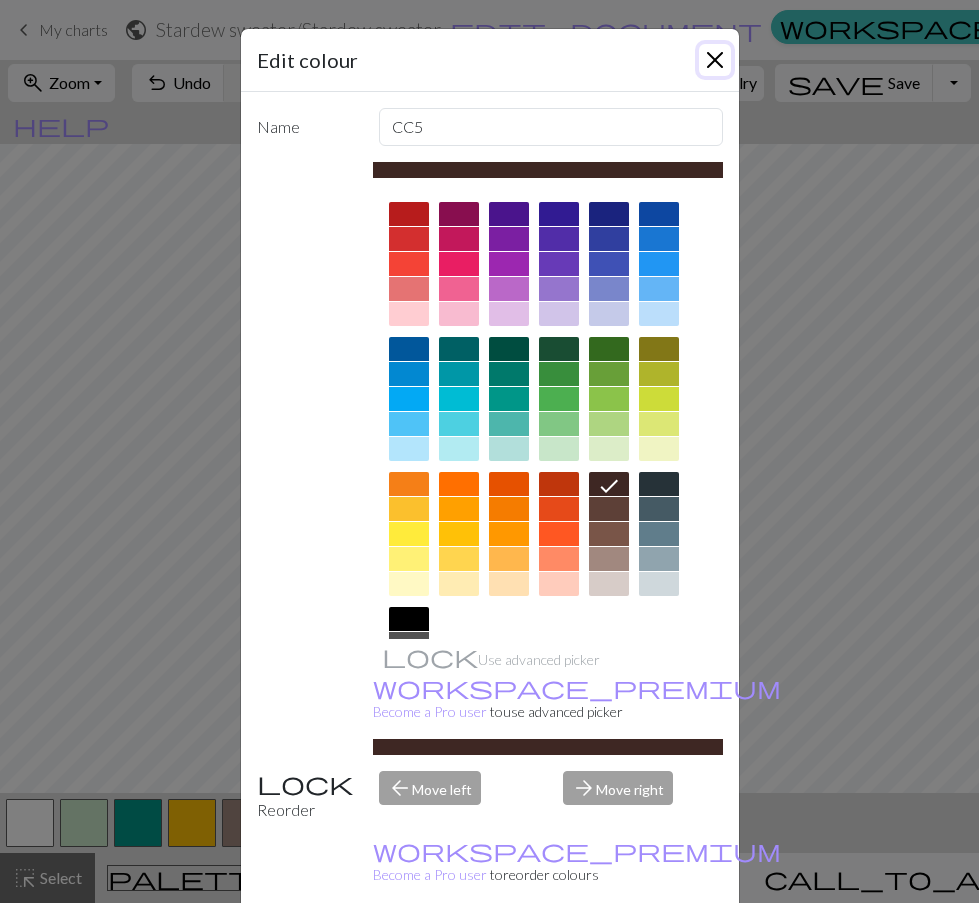 click at bounding box center (715, 60) 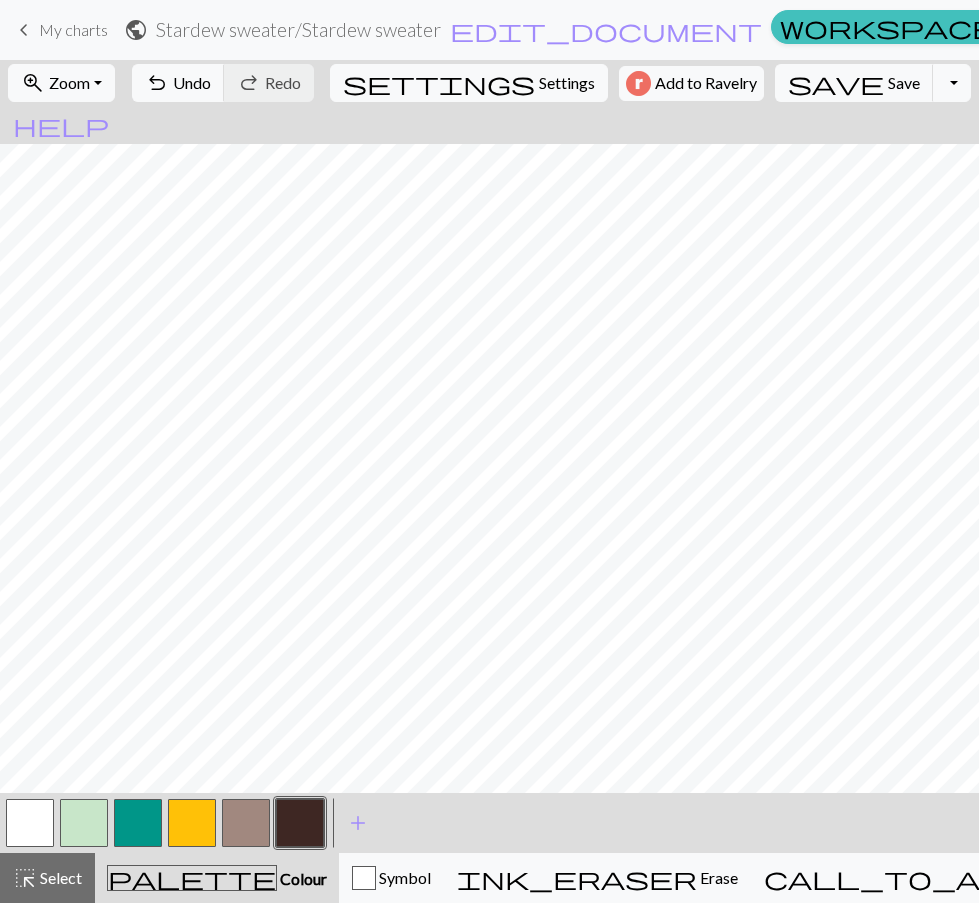 click at bounding box center (300, 823) 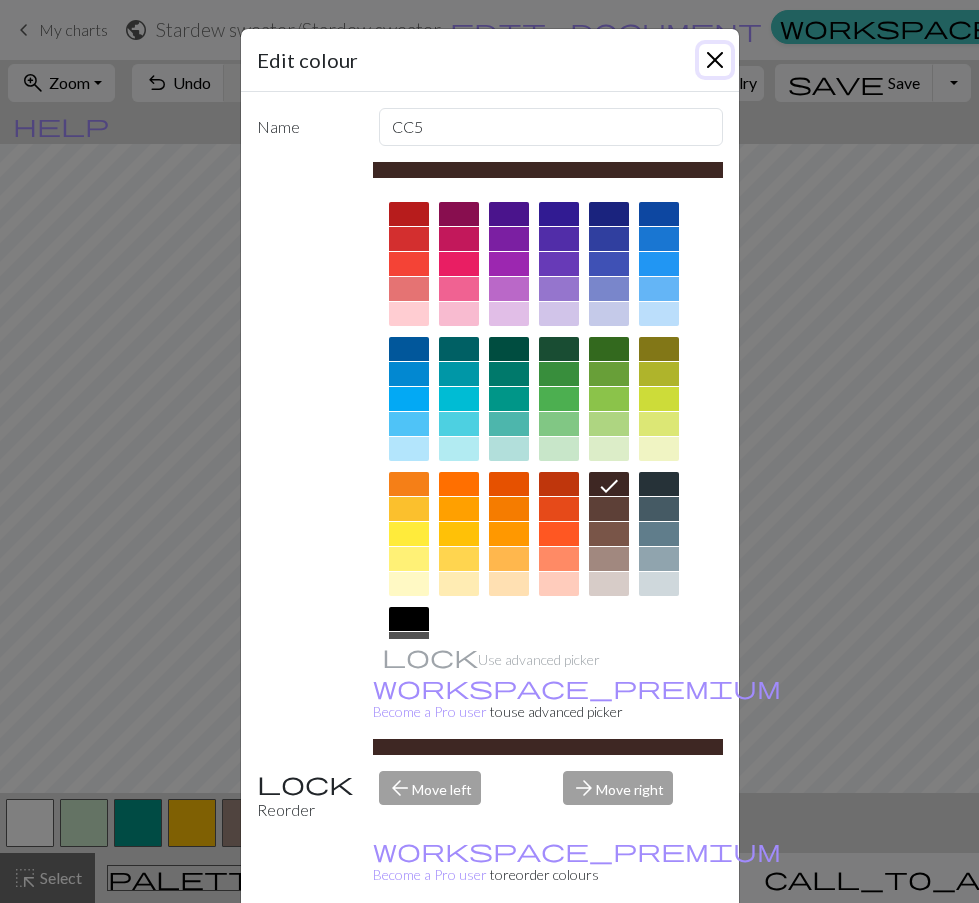 click at bounding box center [715, 60] 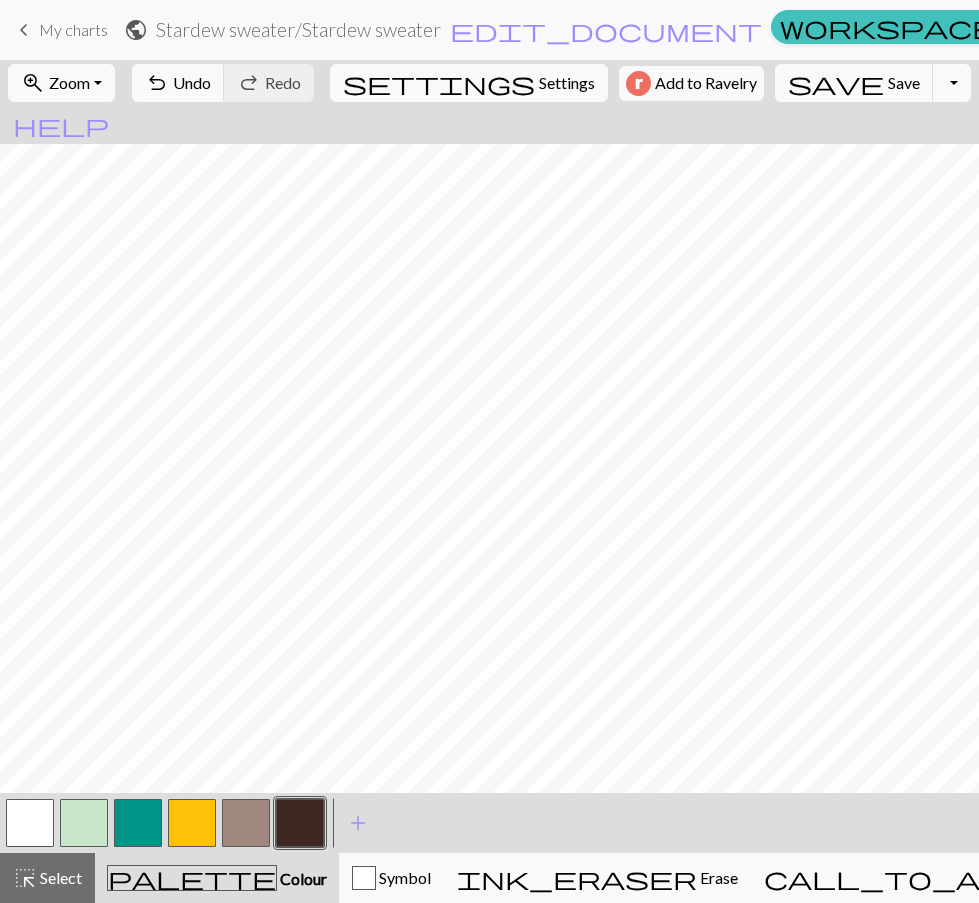 click at bounding box center [300, 823] 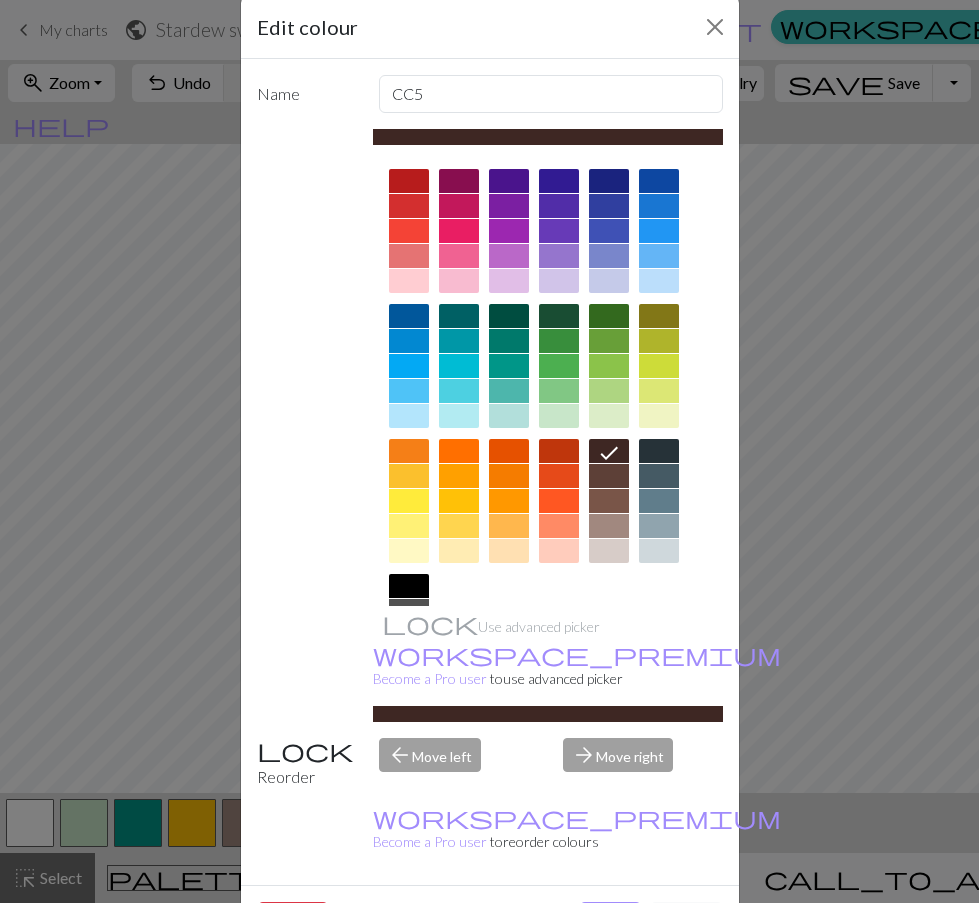 scroll, scrollTop: 50, scrollLeft: 0, axis: vertical 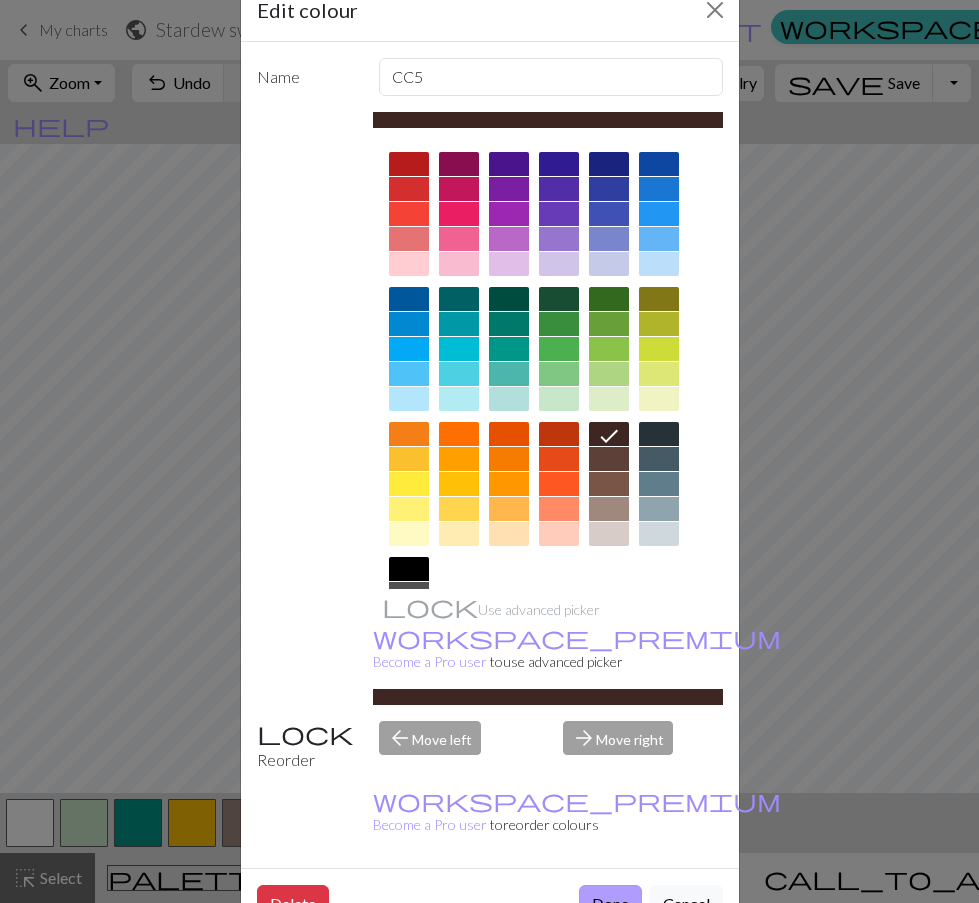 click on "Done" at bounding box center (610, 904) 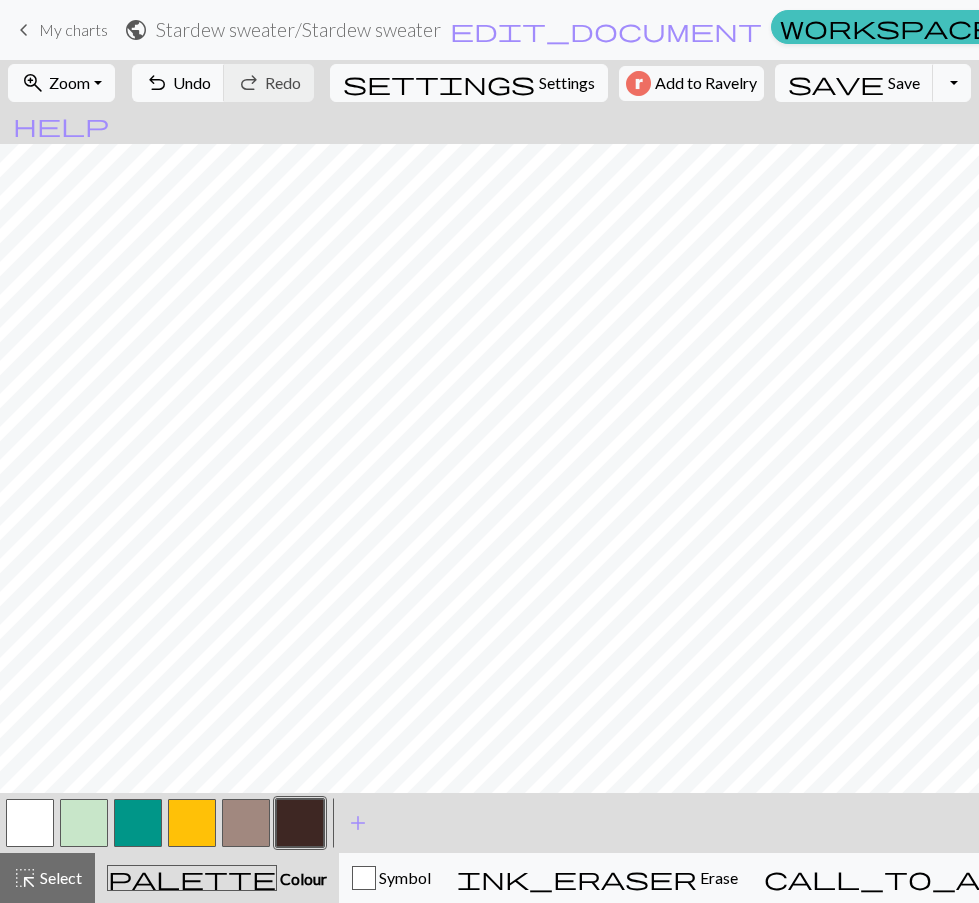 click at bounding box center (246, 823) 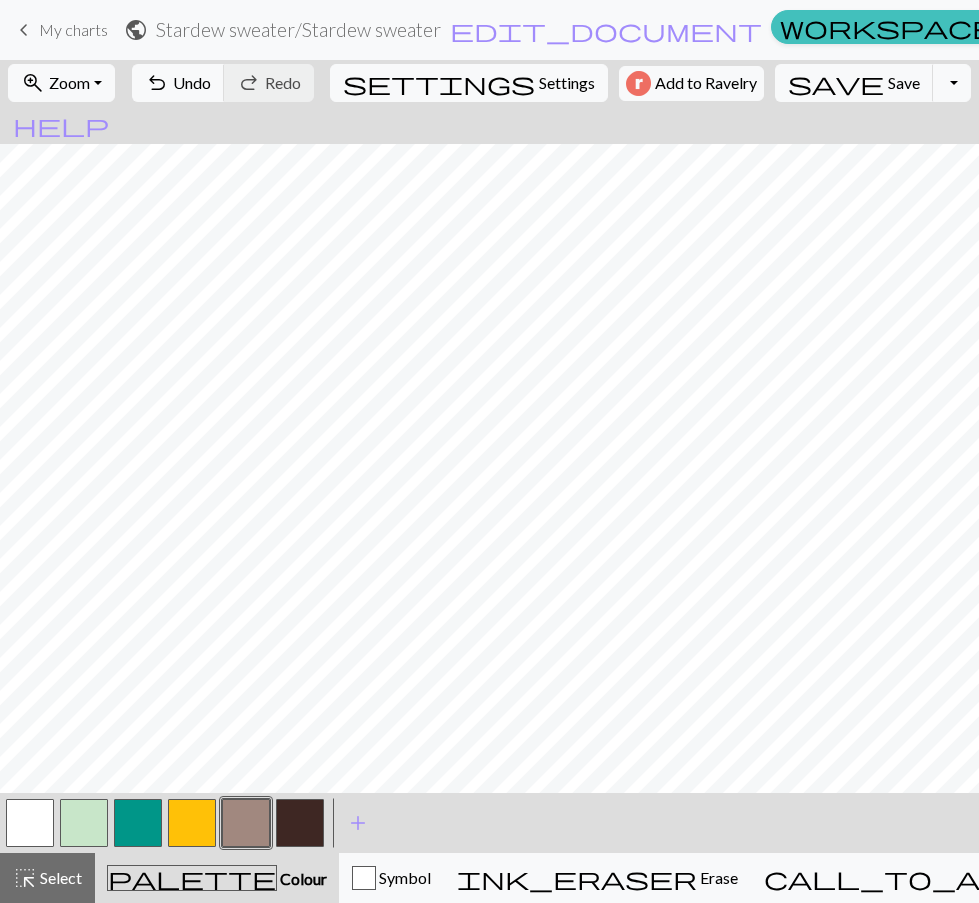 click at bounding box center (246, 823) 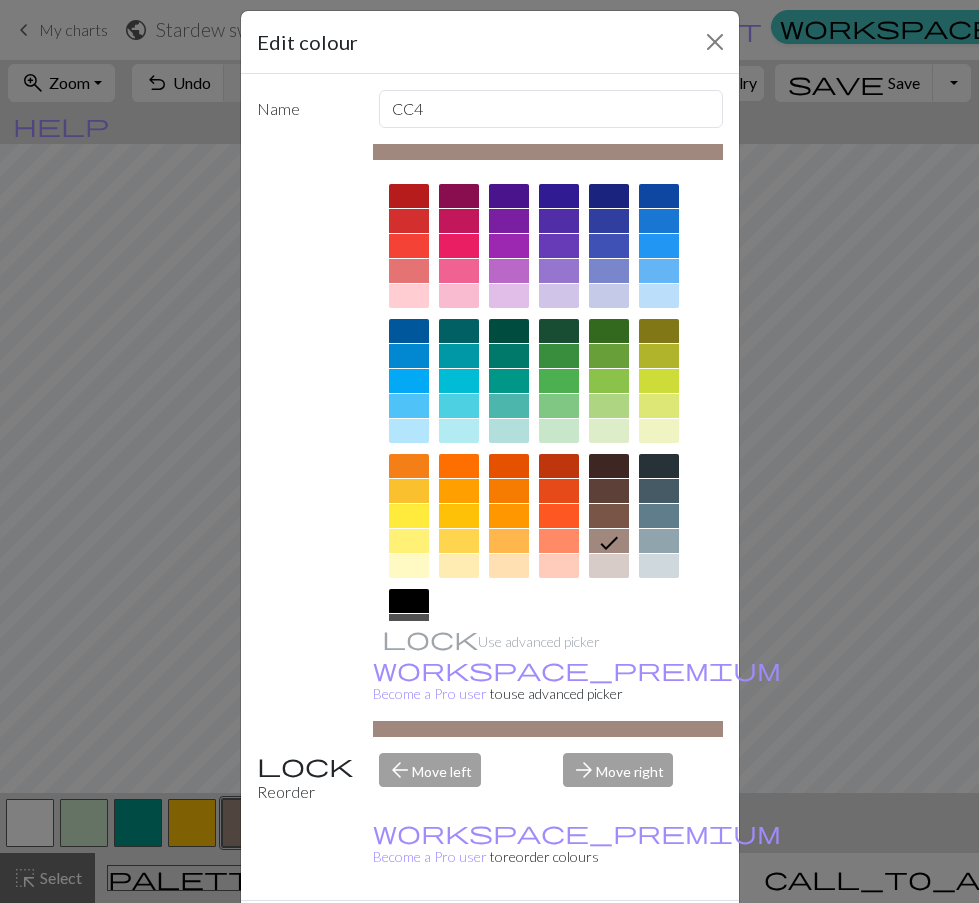 scroll, scrollTop: 50, scrollLeft: 0, axis: vertical 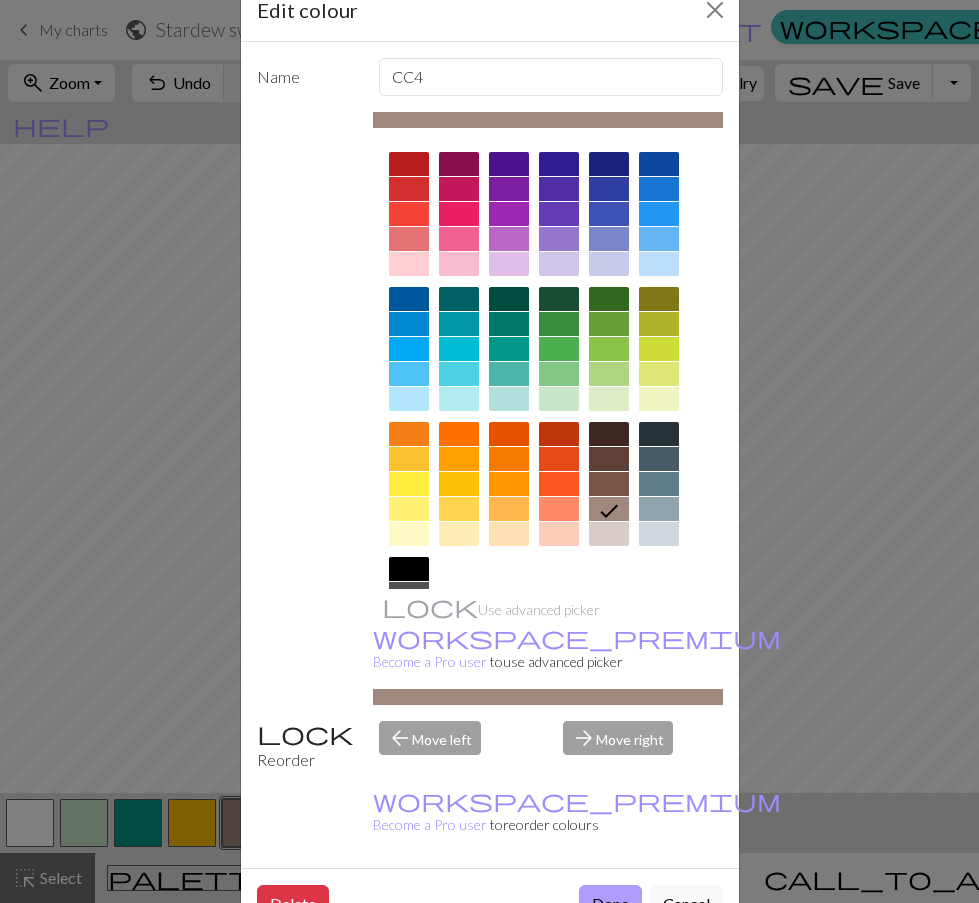 click on "Done" at bounding box center (610, 904) 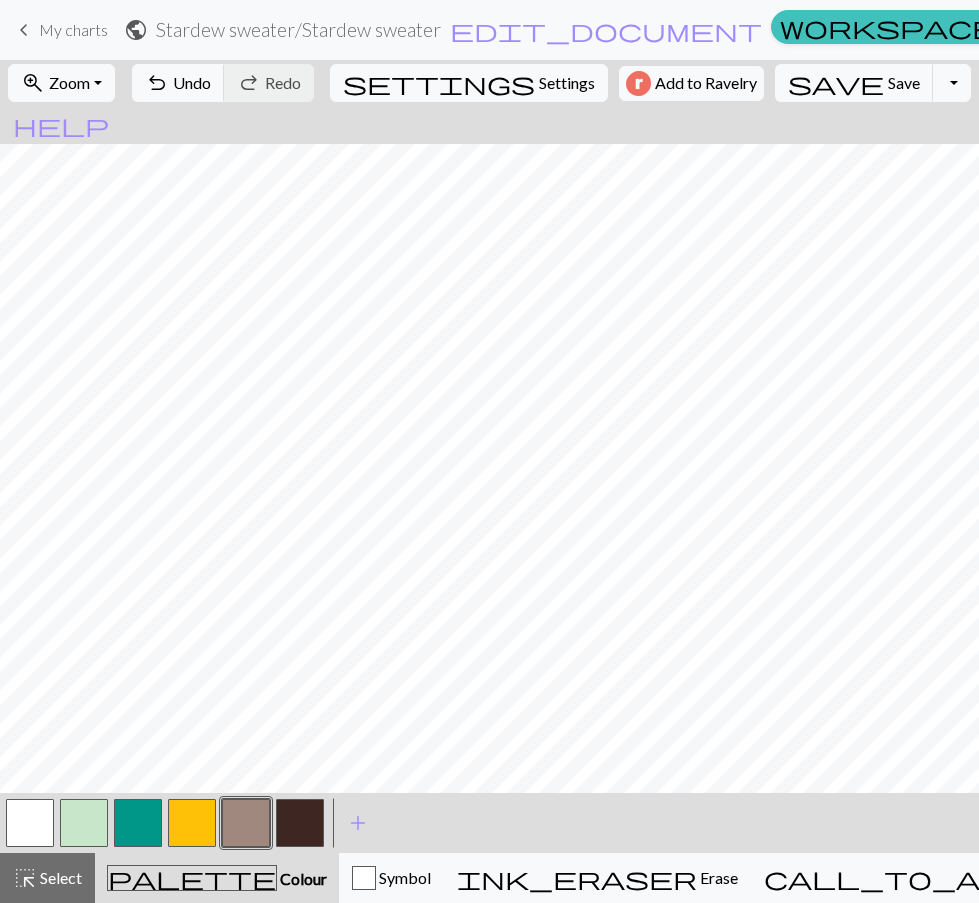 click at bounding box center (192, 823) 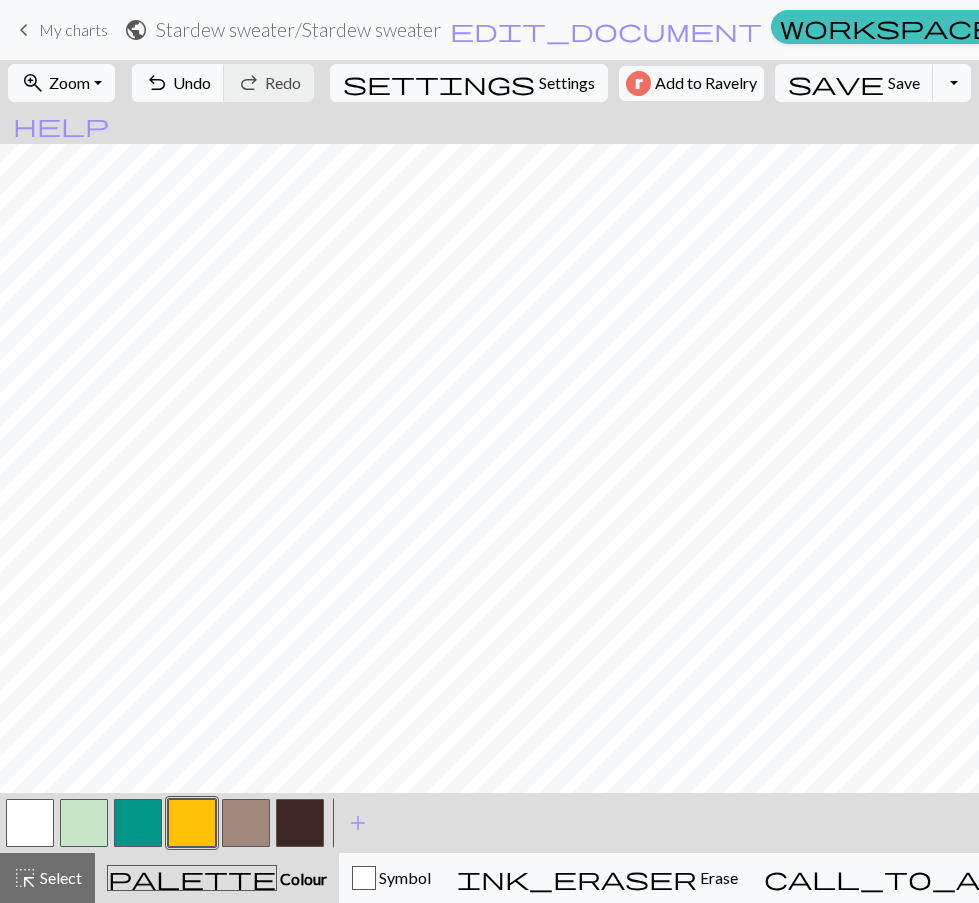 click at bounding box center [192, 823] 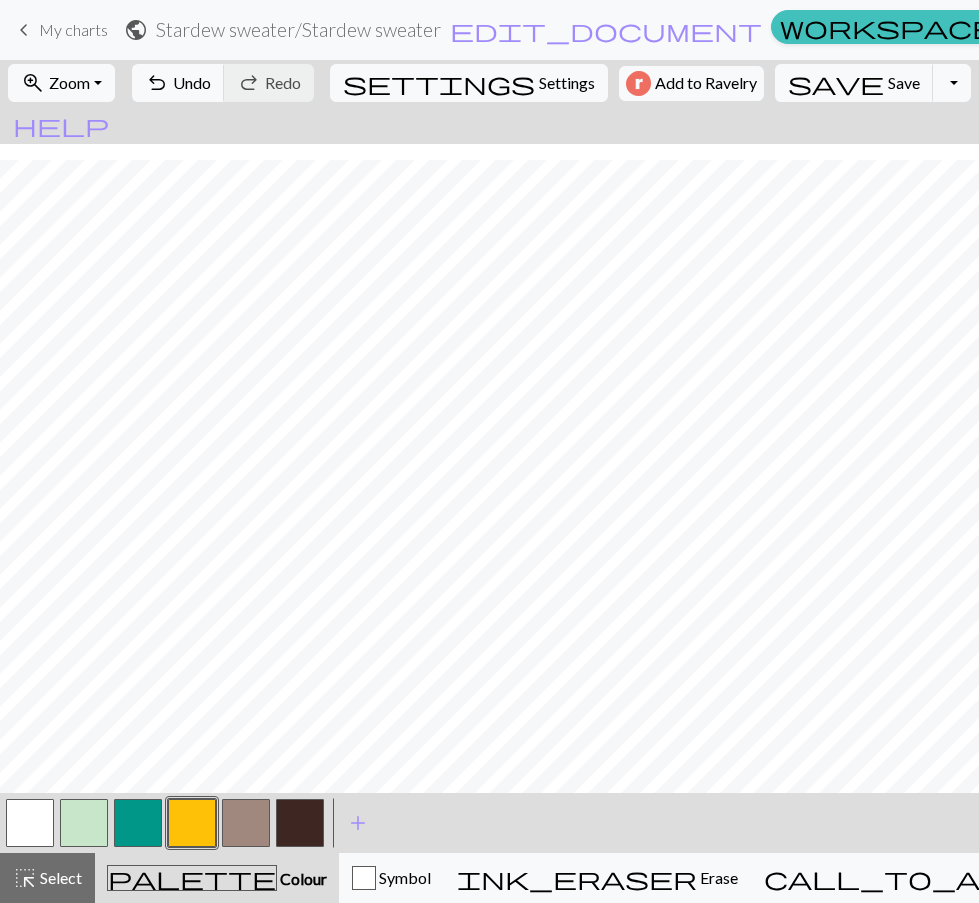 scroll, scrollTop: 1658, scrollLeft: 1445, axis: both 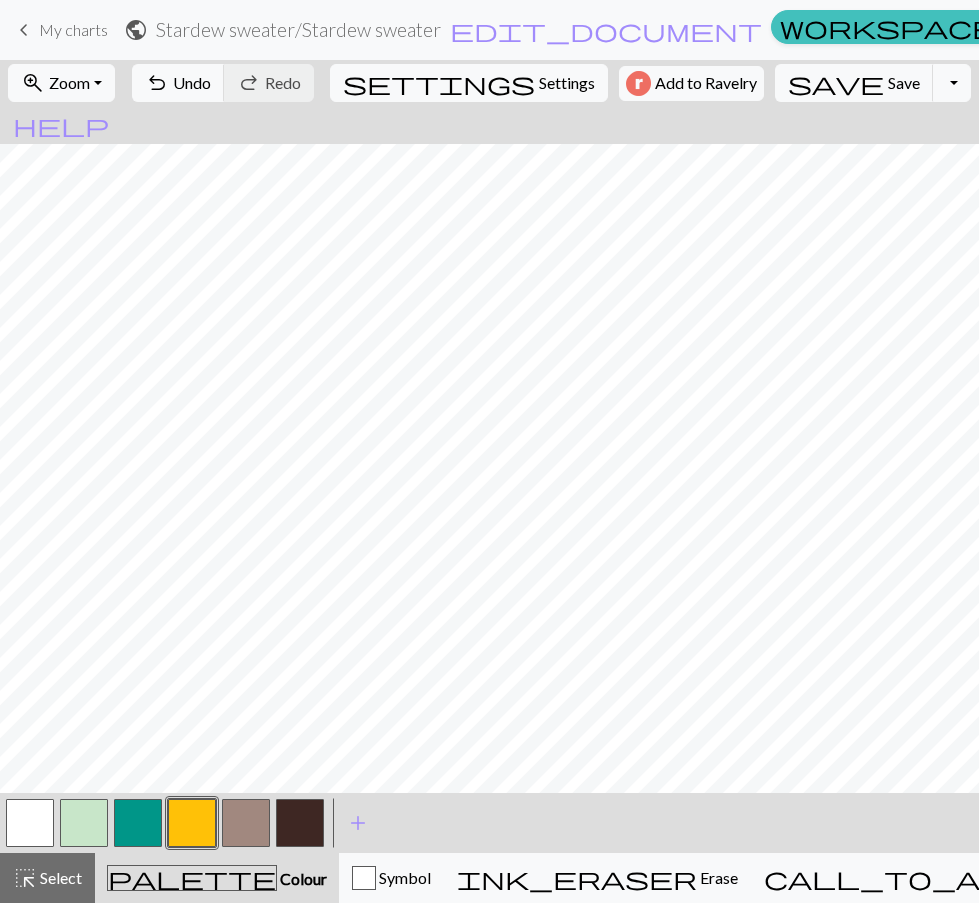 click at bounding box center (192, 823) 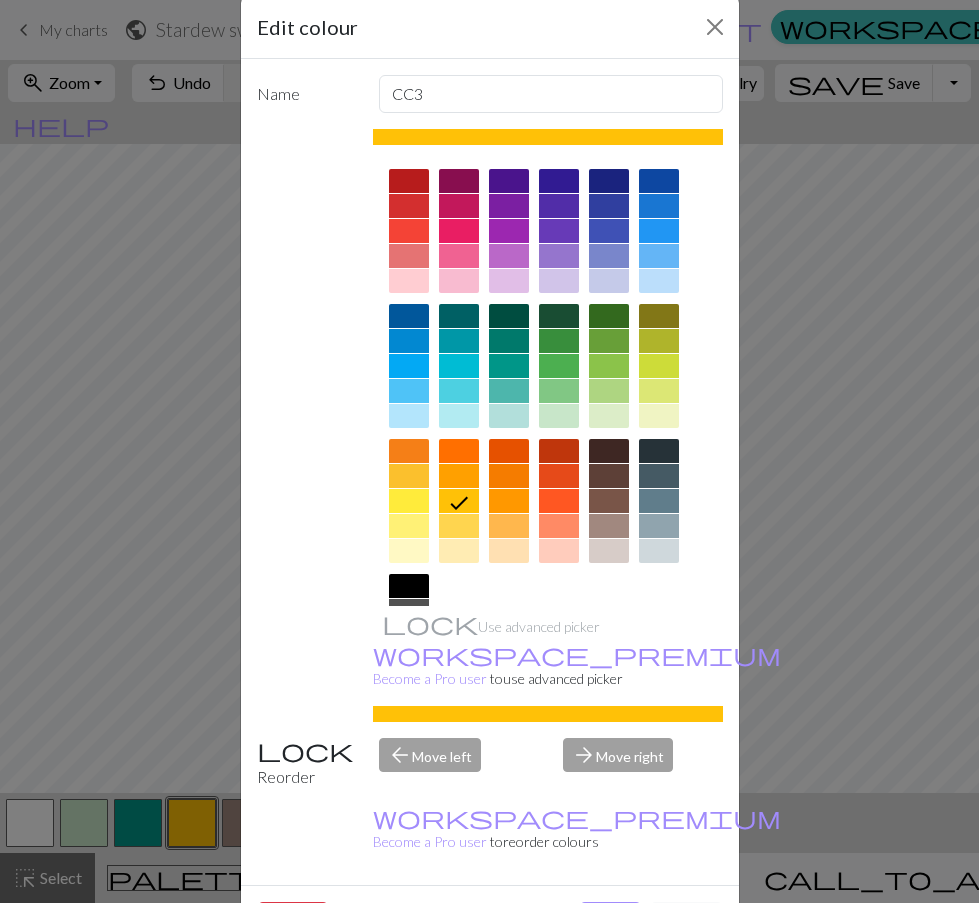 scroll, scrollTop: 50, scrollLeft: 0, axis: vertical 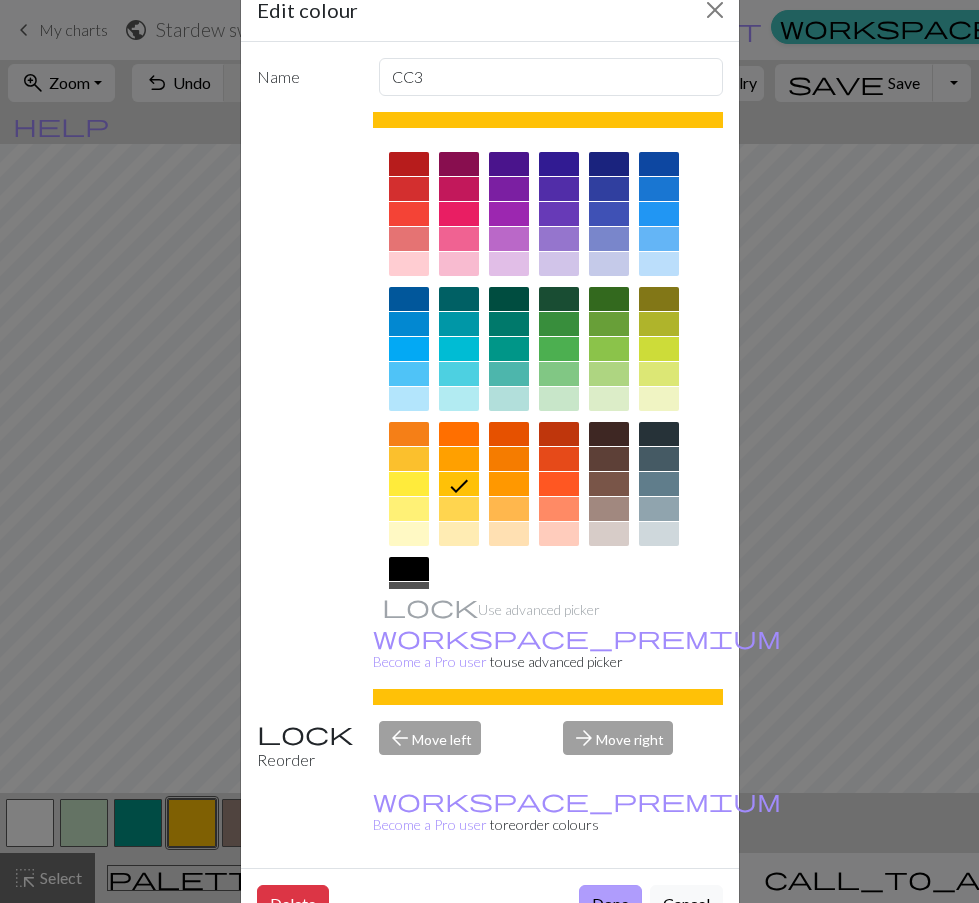 click on "Done" at bounding box center (610, 904) 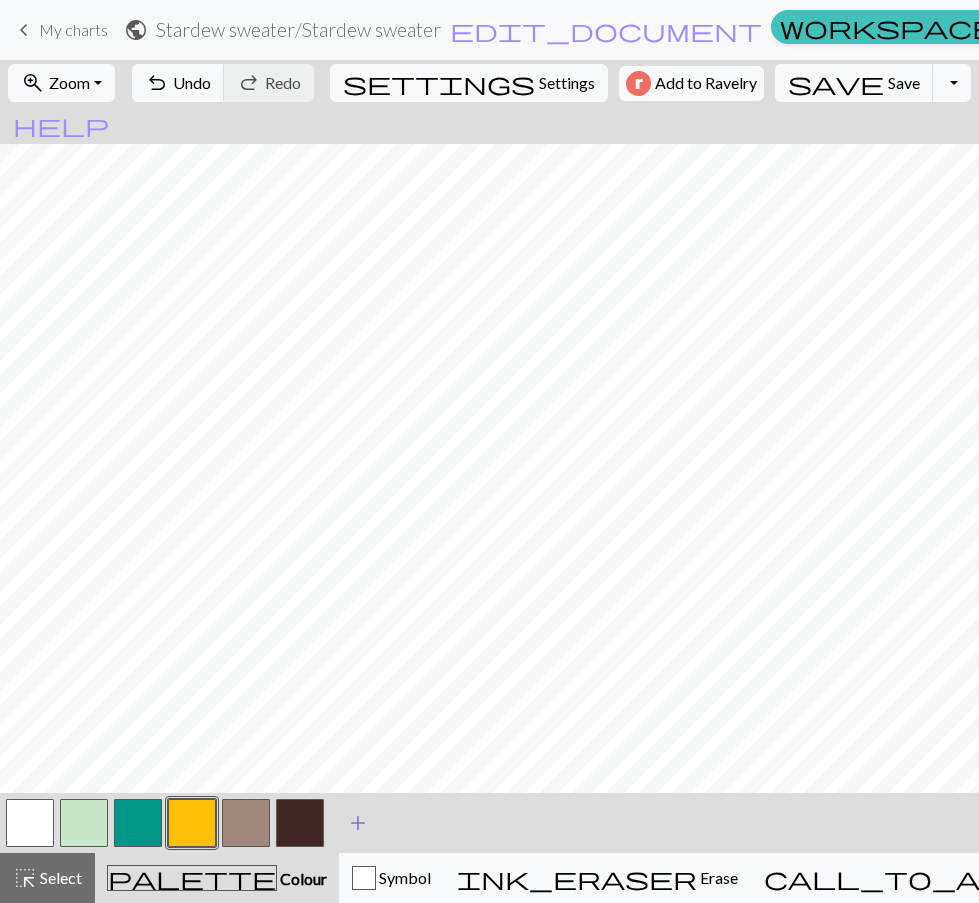 click on "add" at bounding box center (358, 823) 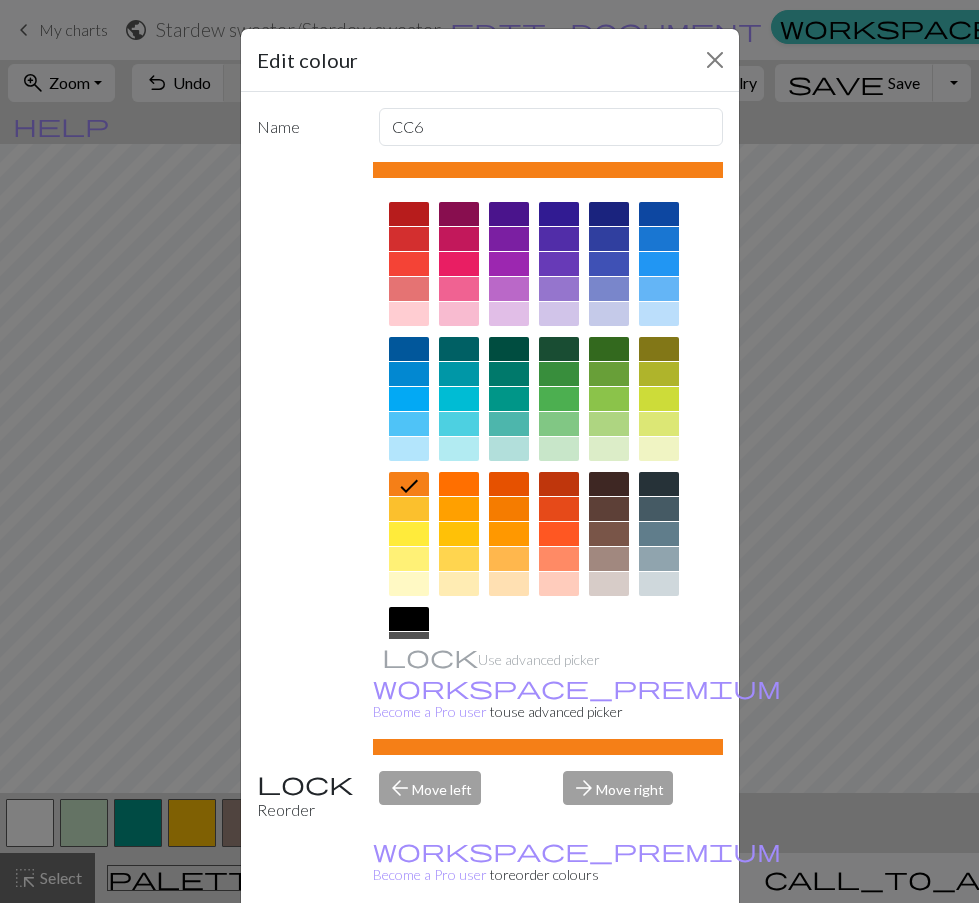 click at bounding box center (559, 404) 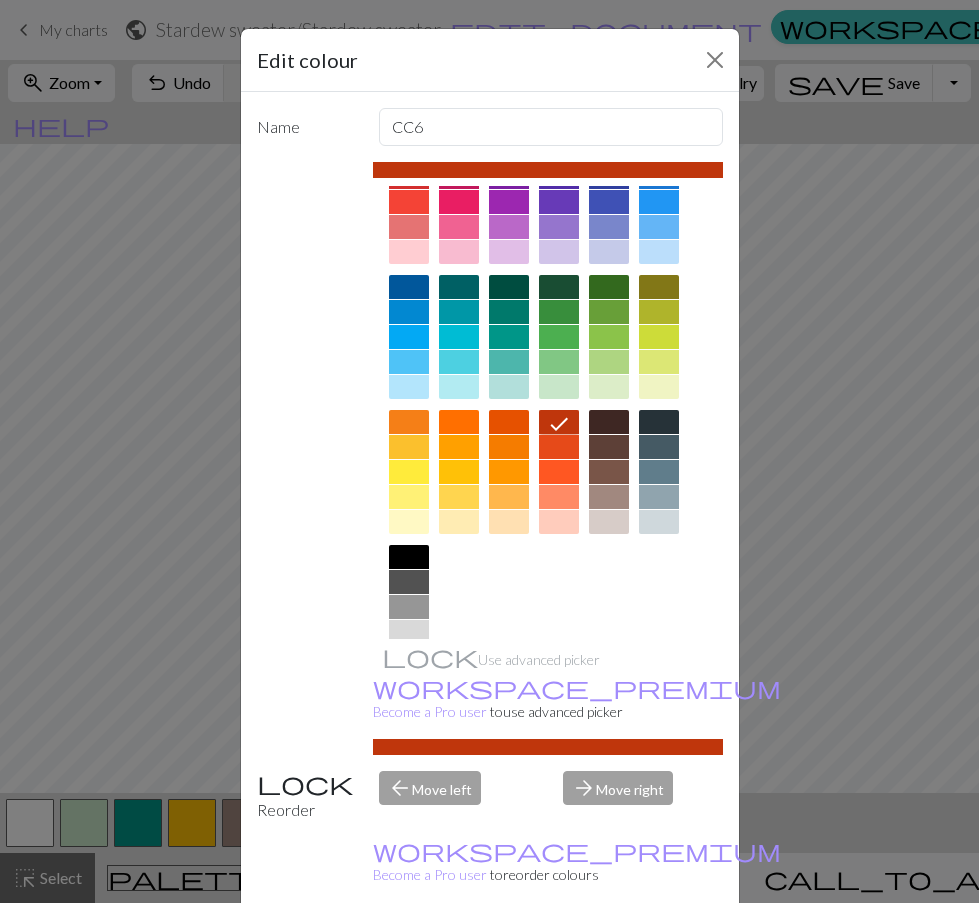 scroll, scrollTop: 115, scrollLeft: 0, axis: vertical 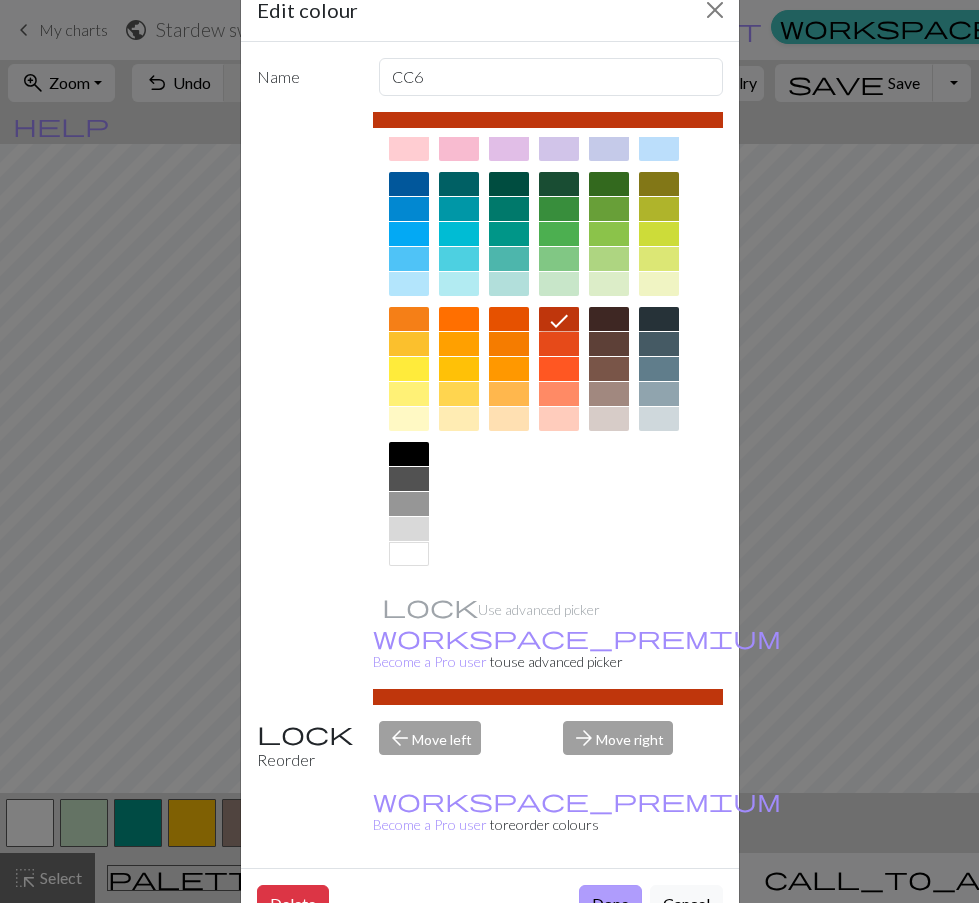click on "Done" at bounding box center [610, 904] 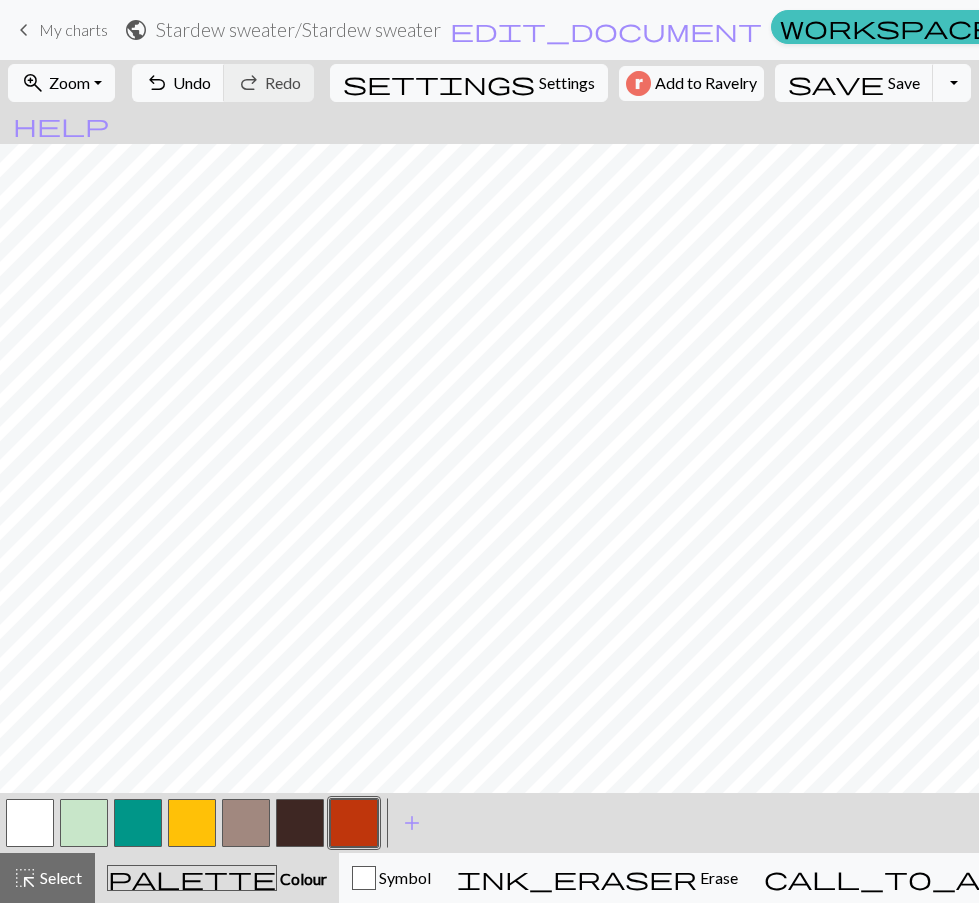 drag, startPoint x: 33, startPoint y: 815, endPoint x: 100, endPoint y: 790, distance: 71.51224 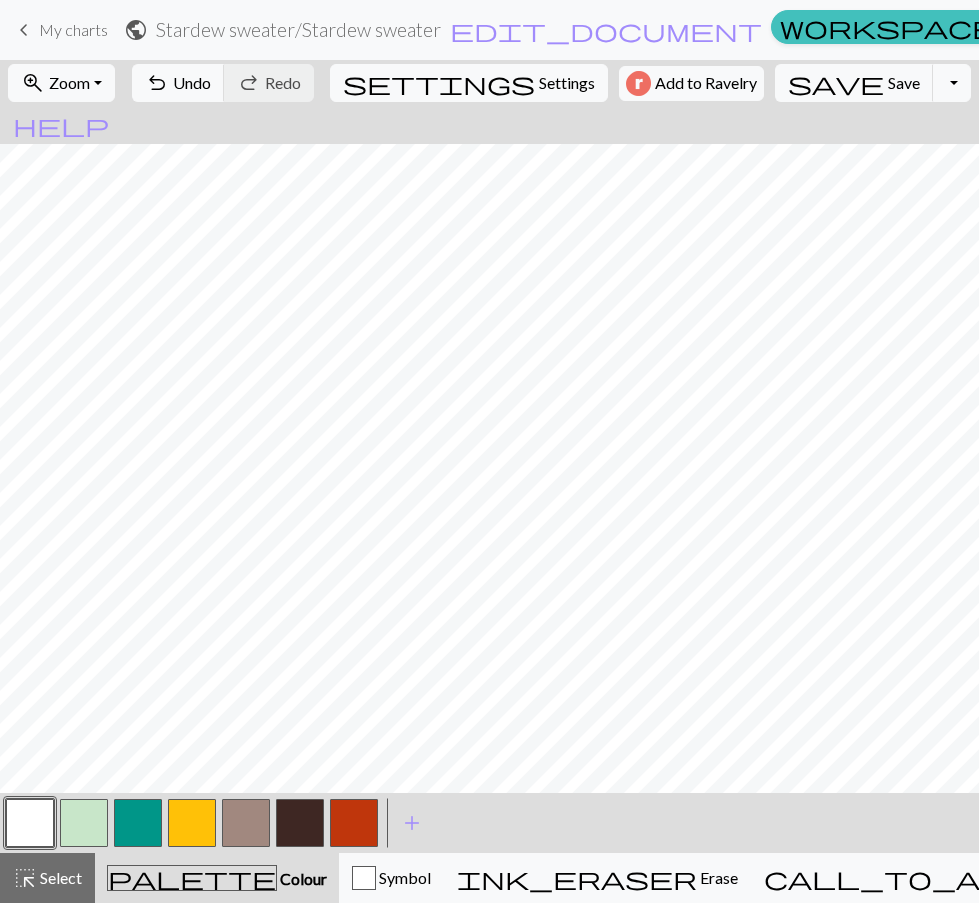 click at bounding box center (30, 823) 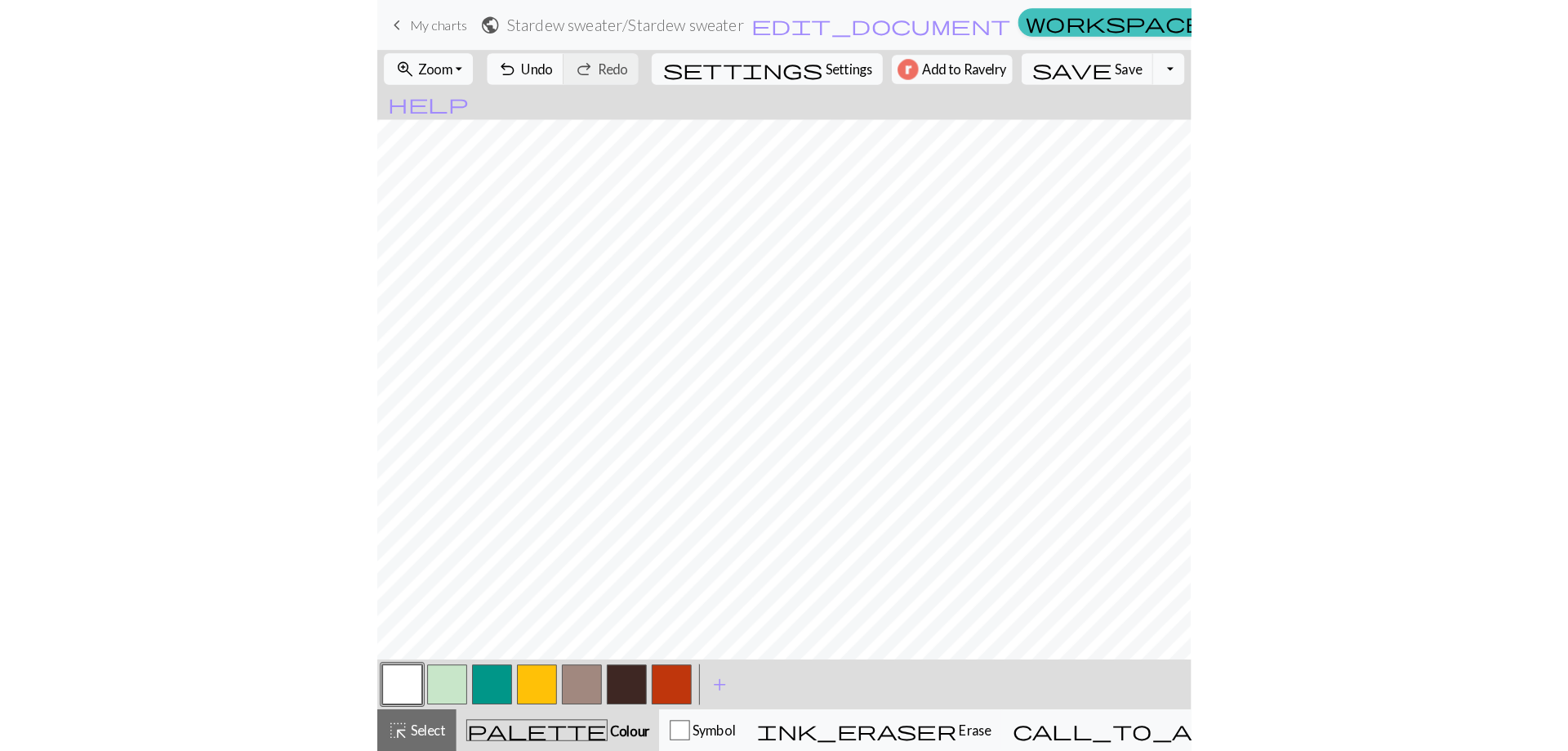 scroll, scrollTop: 1342, scrollLeft: 1180, axis: both 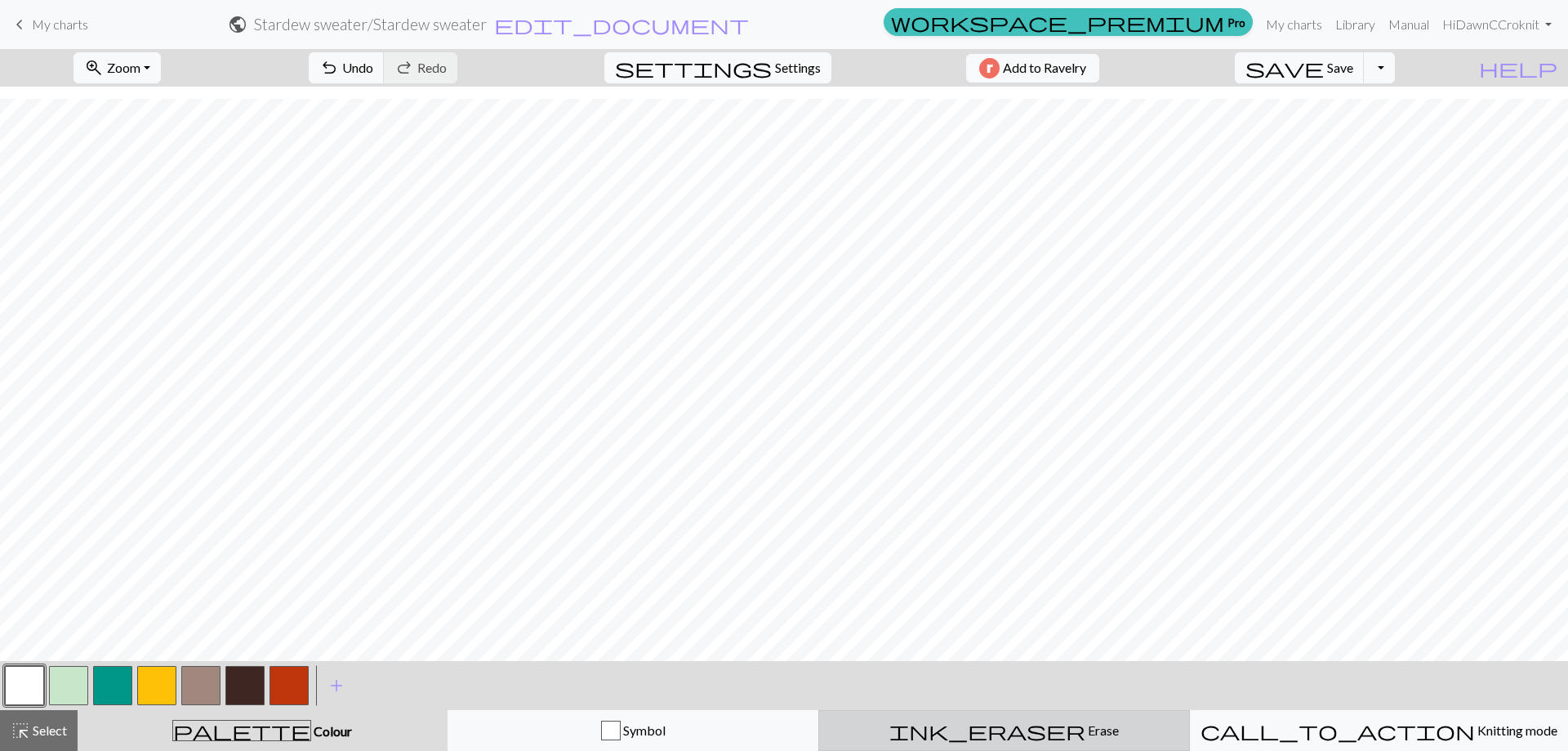 click on "ink_eraser   Erase   Erase" at bounding box center (1004, 731) 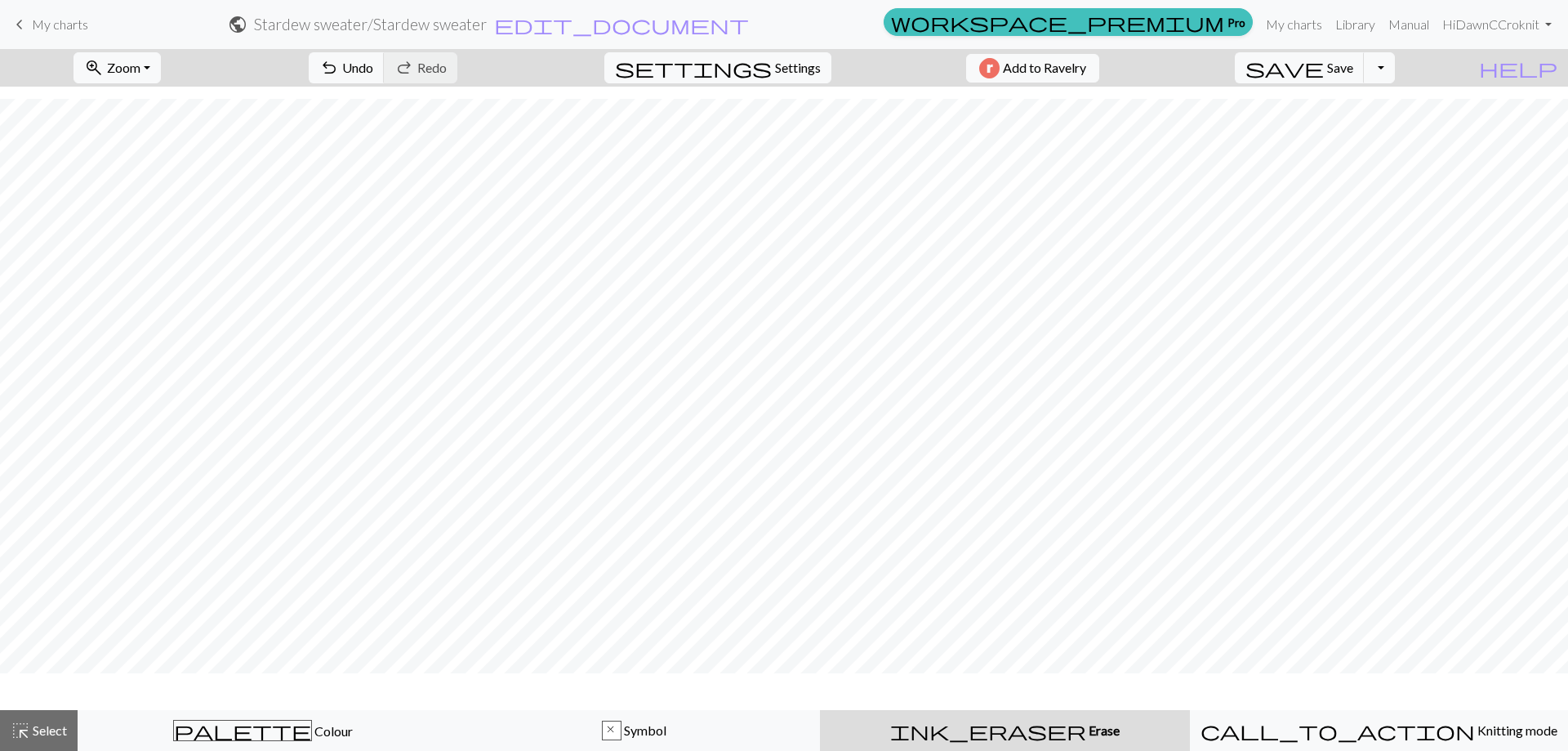 scroll, scrollTop: 1293, scrollLeft: 1180, axis: both 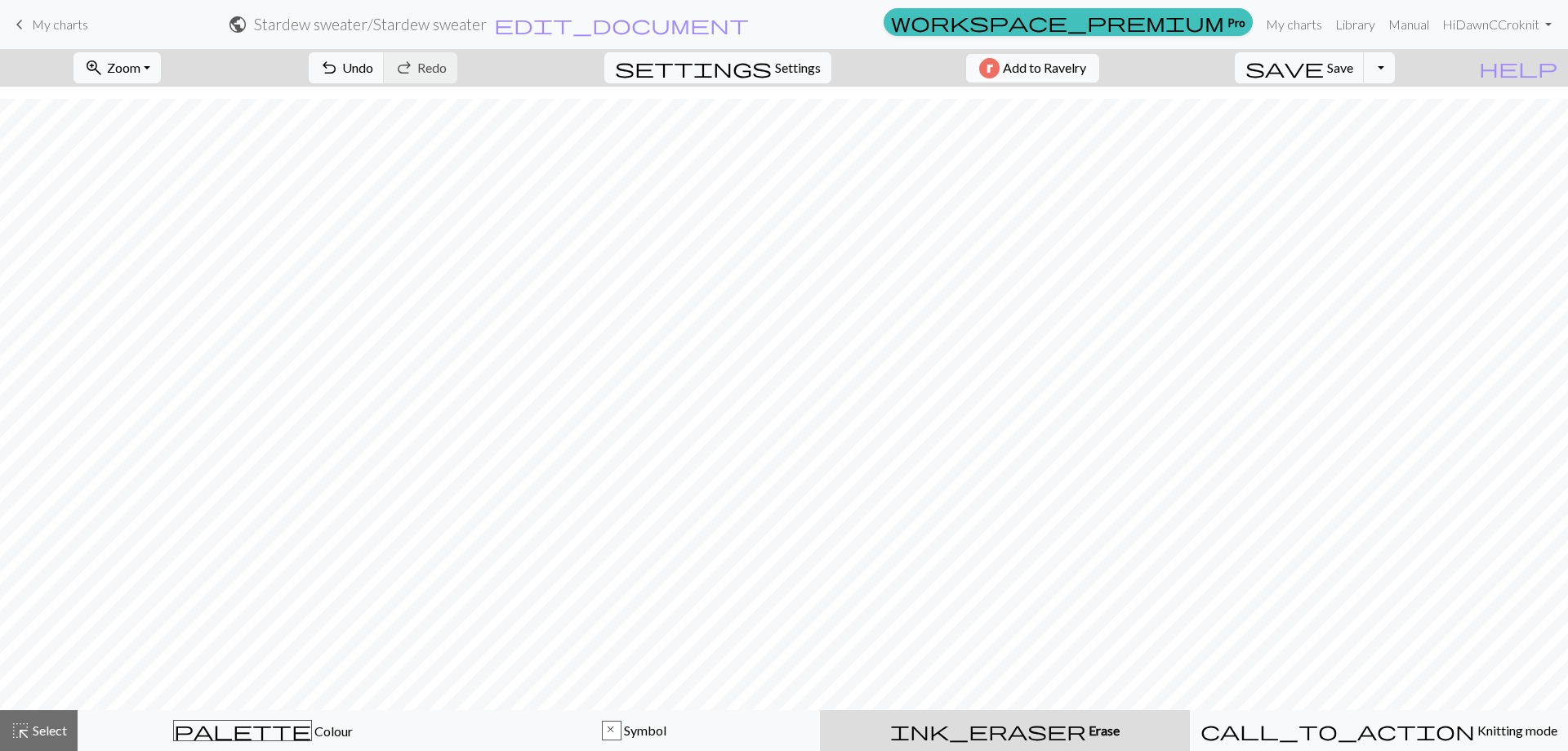 click on "Erase" at bounding box center [1102, 730] 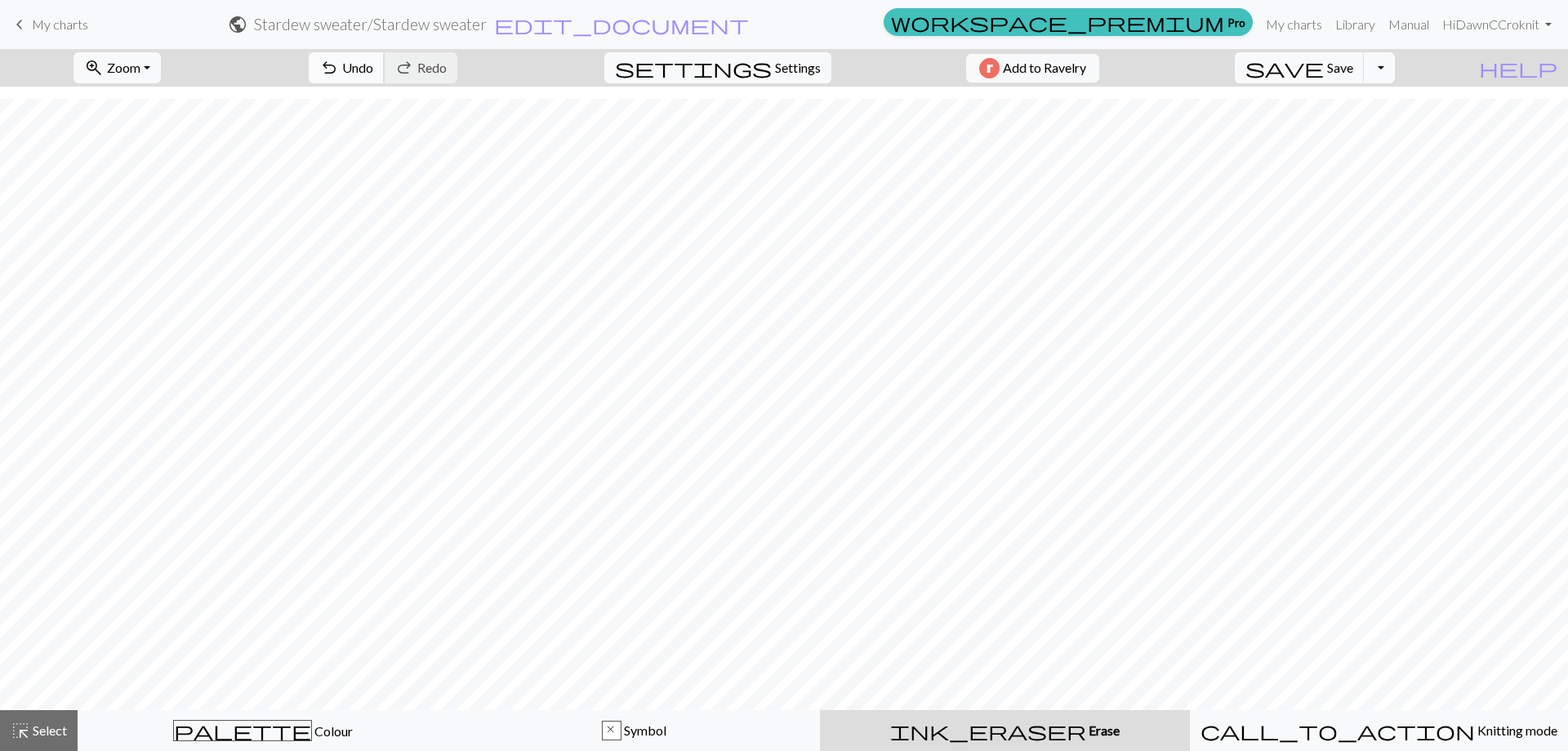 click on "undo" at bounding box center (329, 68) 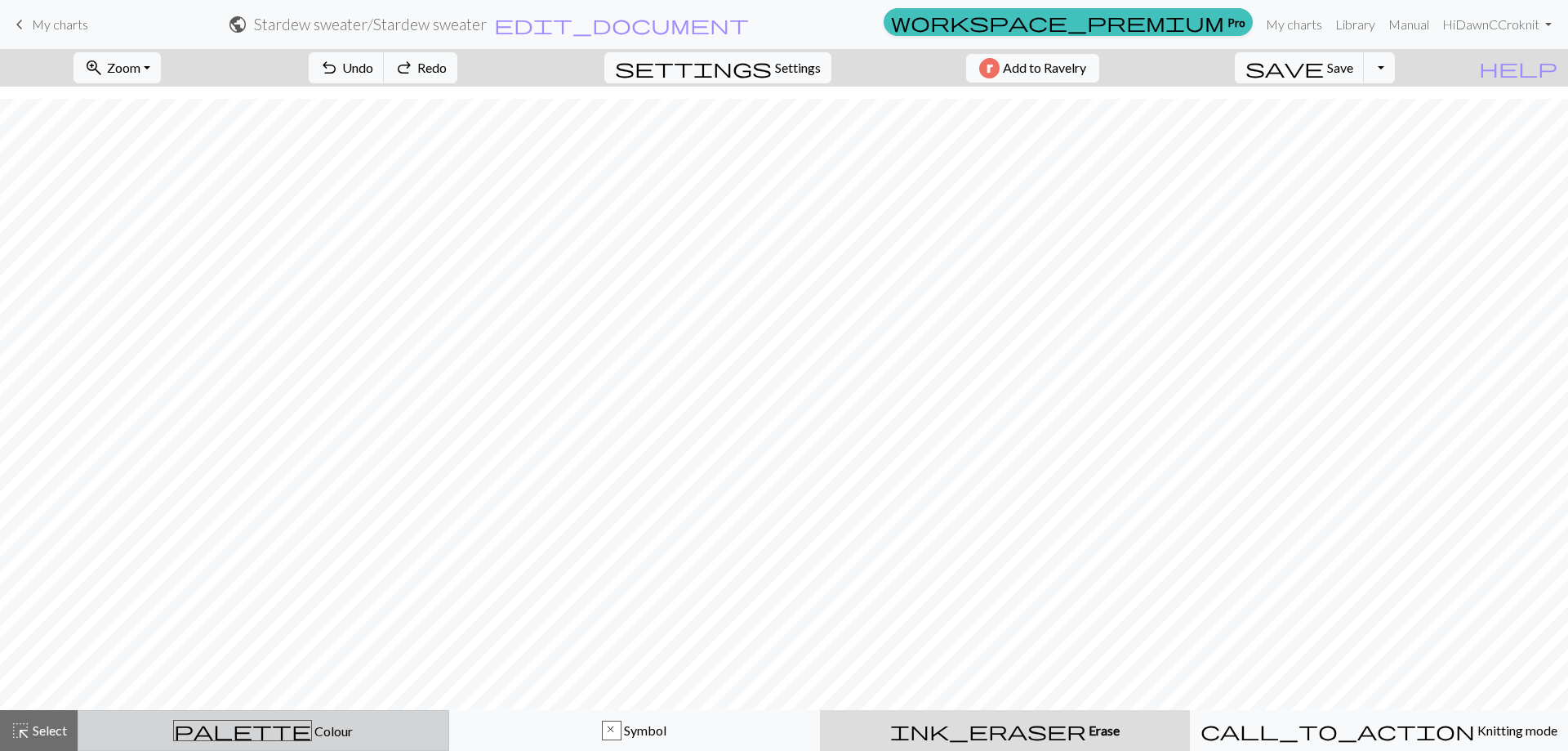 click on "Colour" at bounding box center (332, 731) 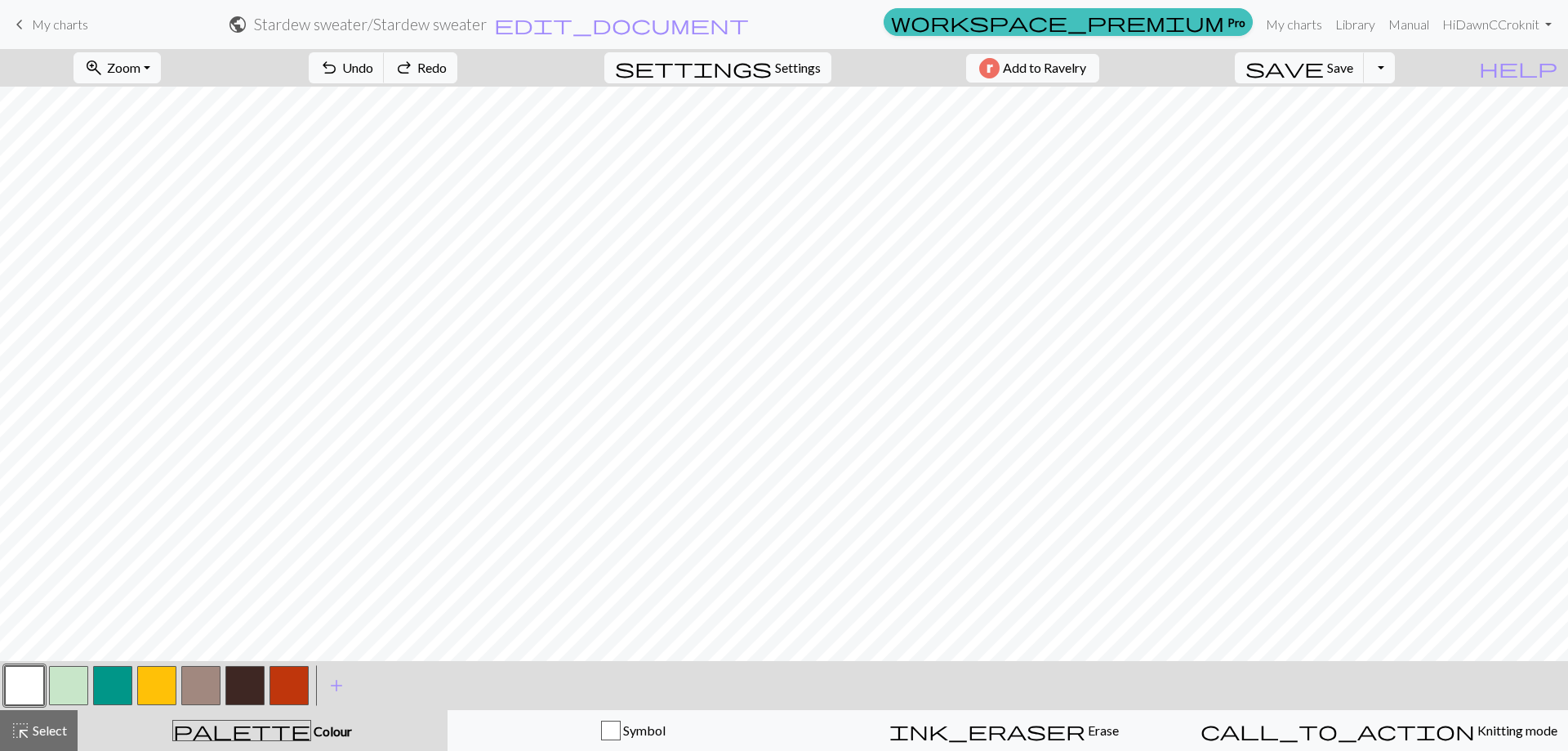 click at bounding box center [24, 686] 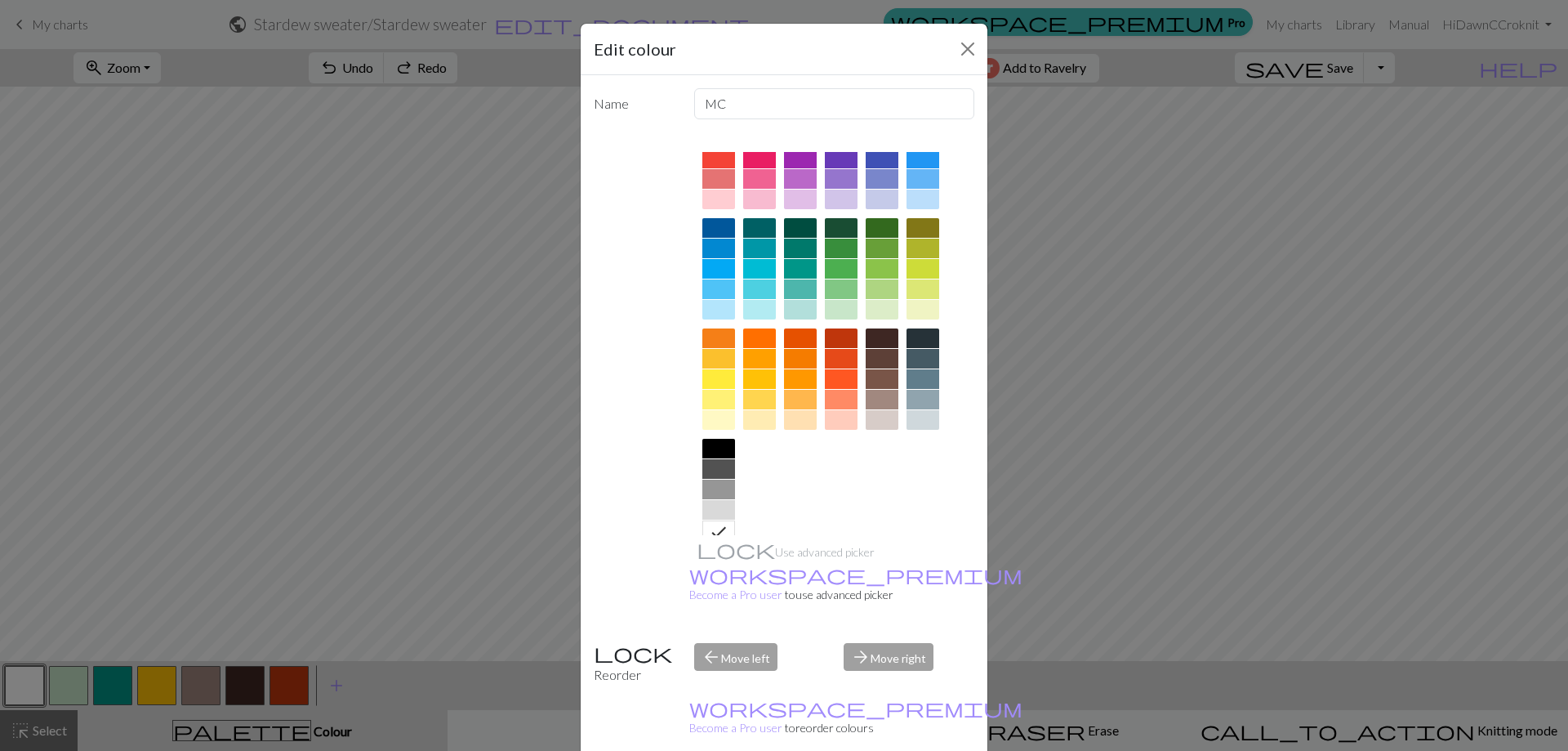 scroll, scrollTop: 81, scrollLeft: 0, axis: vertical 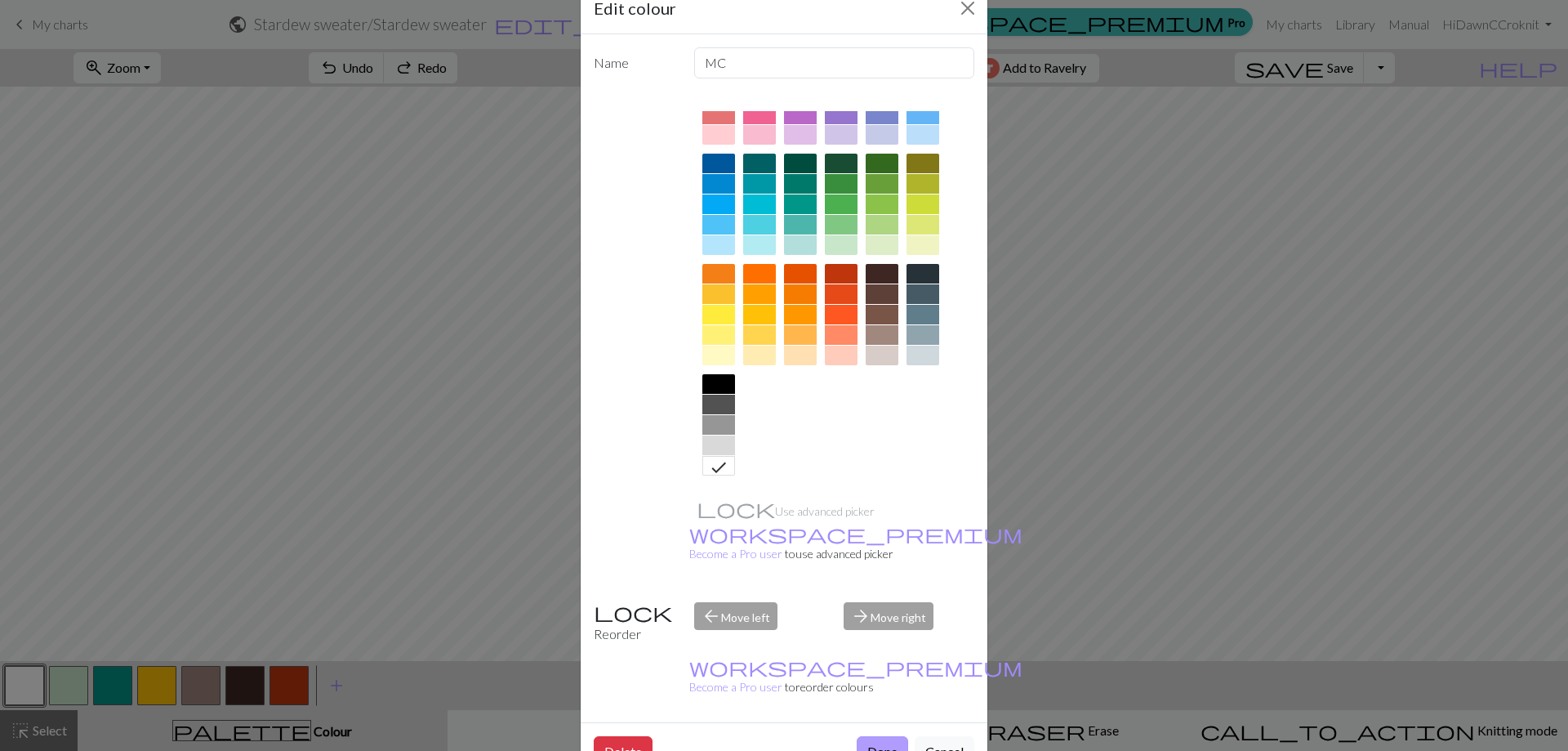 click on "Done" at bounding box center (882, 752) 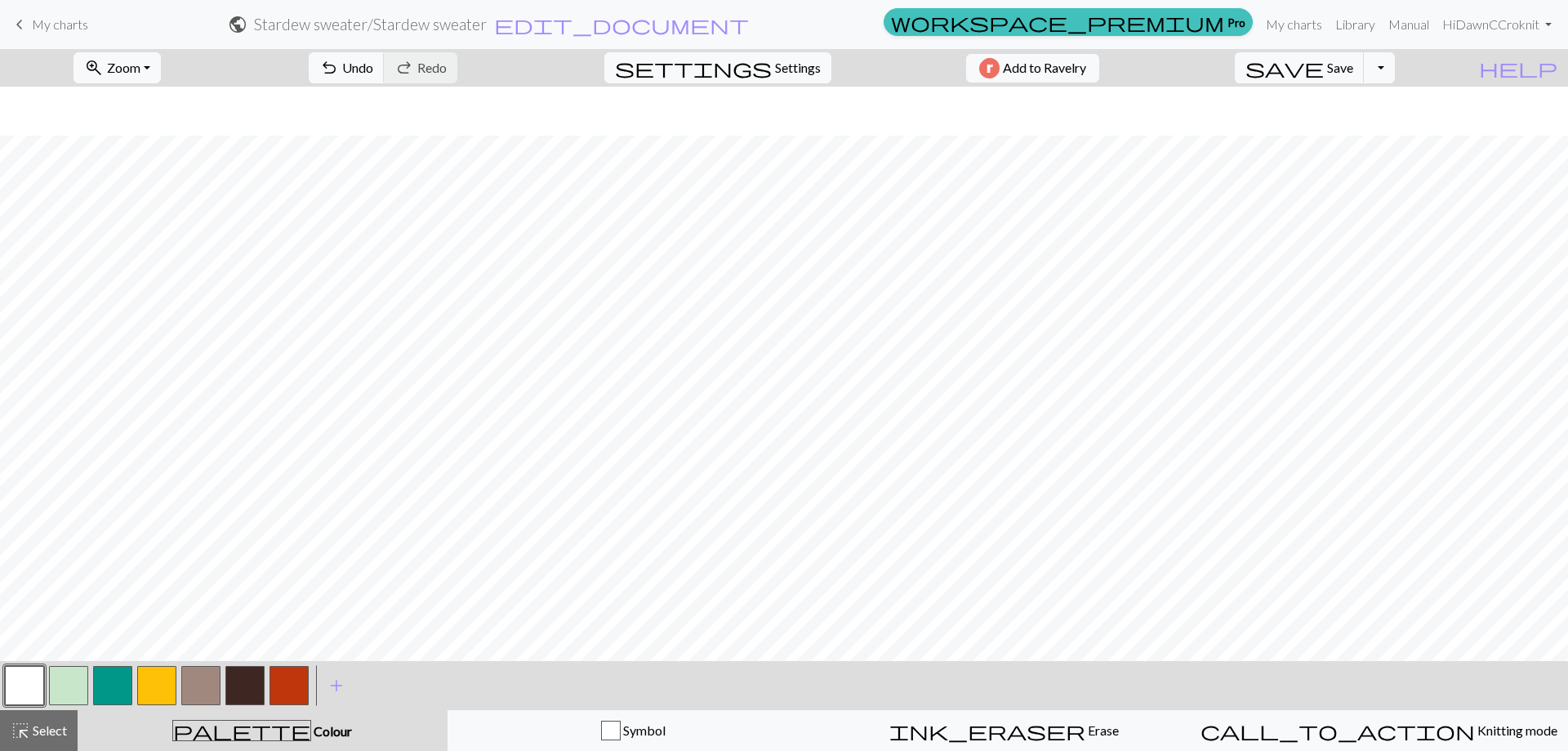scroll, scrollTop: 1342, scrollLeft: 1180, axis: both 